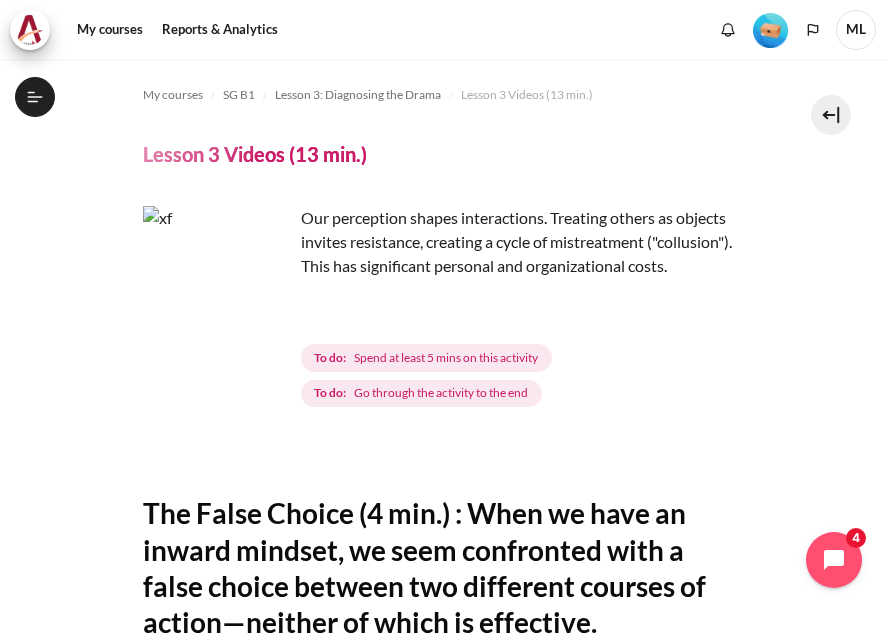 scroll, scrollTop: 0, scrollLeft: 0, axis: both 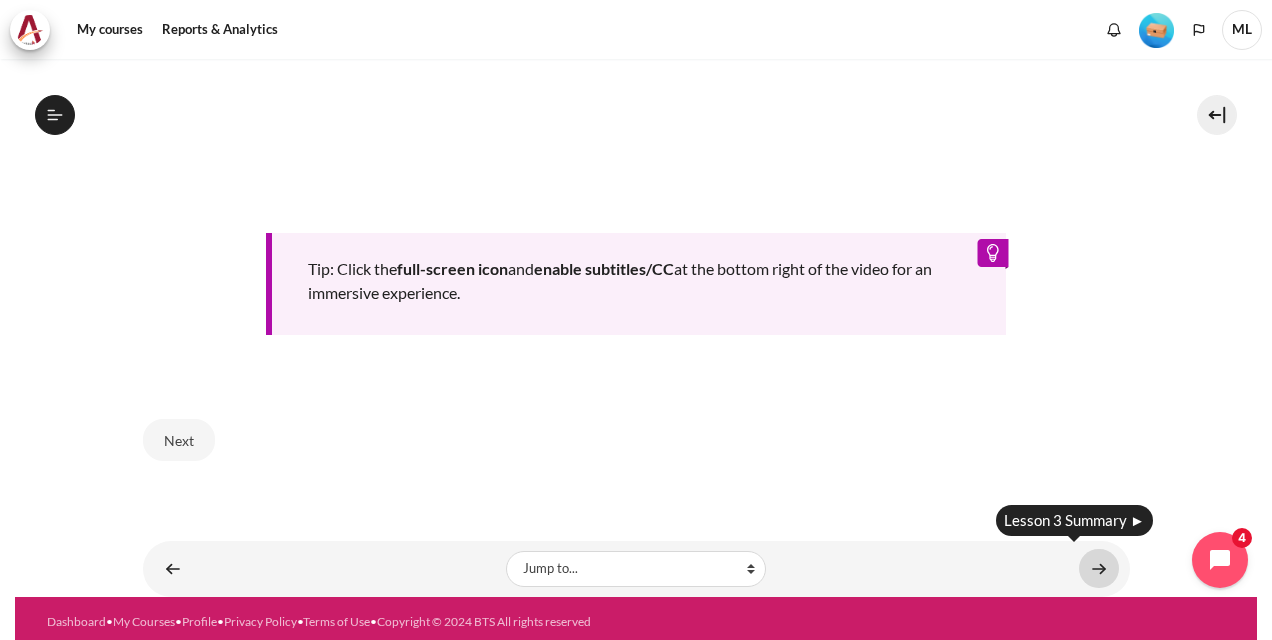 click at bounding box center [1099, 568] 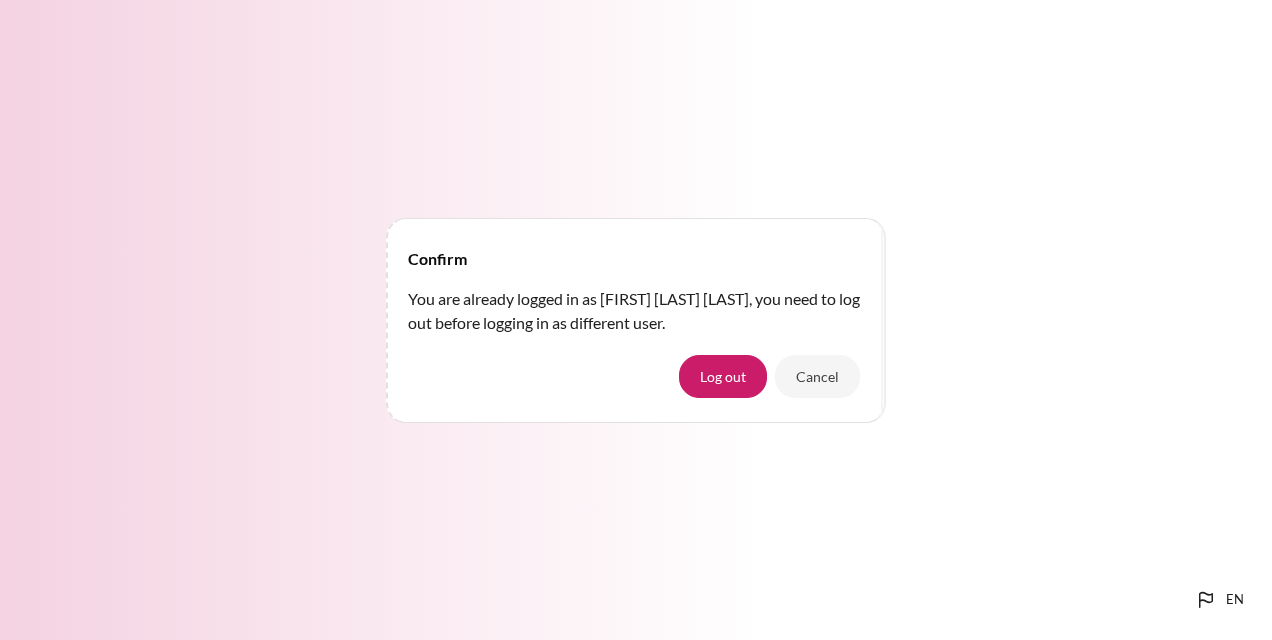 scroll, scrollTop: 0, scrollLeft: 0, axis: both 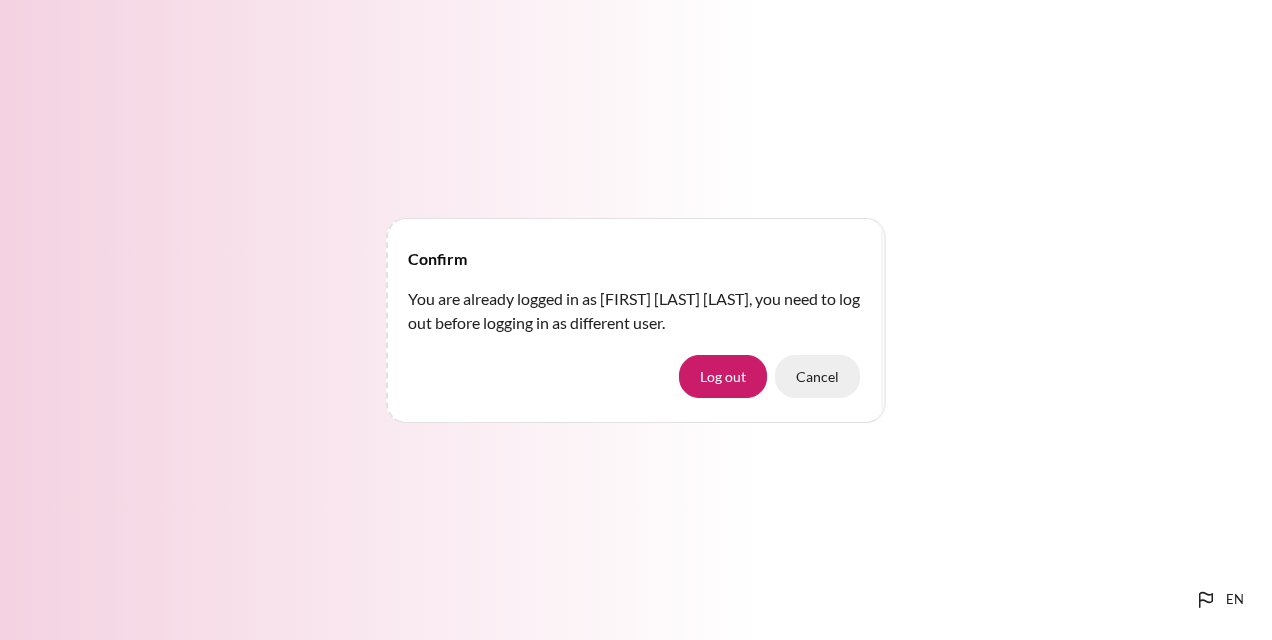 click on "Cancel" at bounding box center [817, 376] 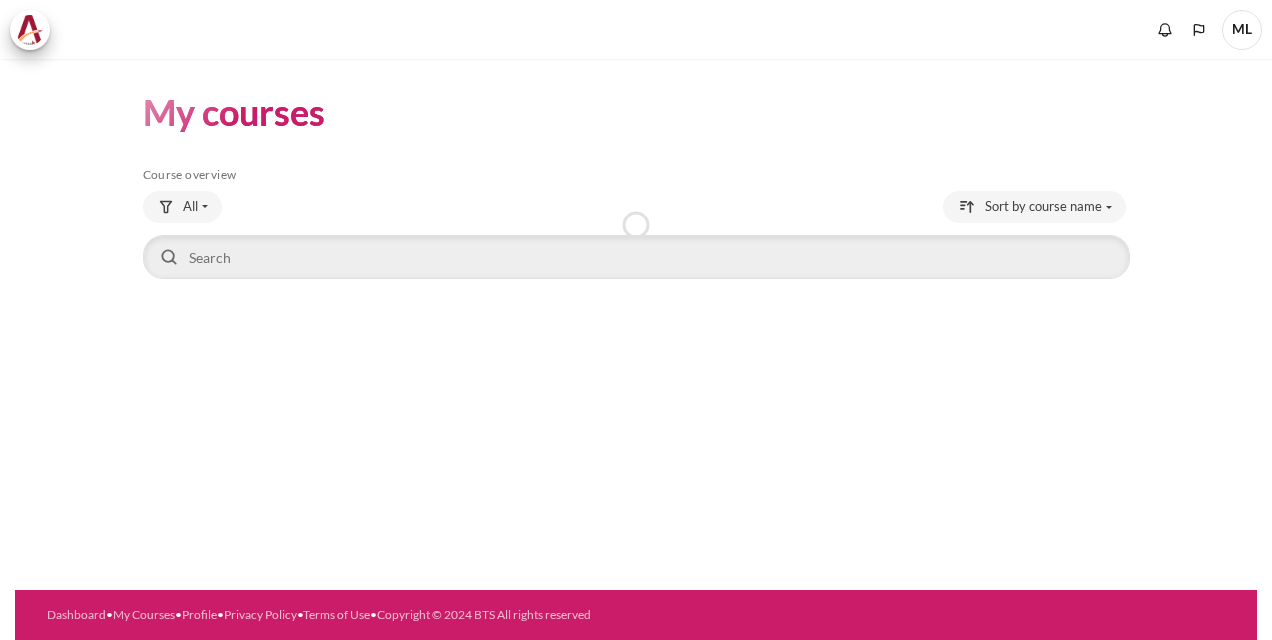 scroll, scrollTop: 0, scrollLeft: 0, axis: both 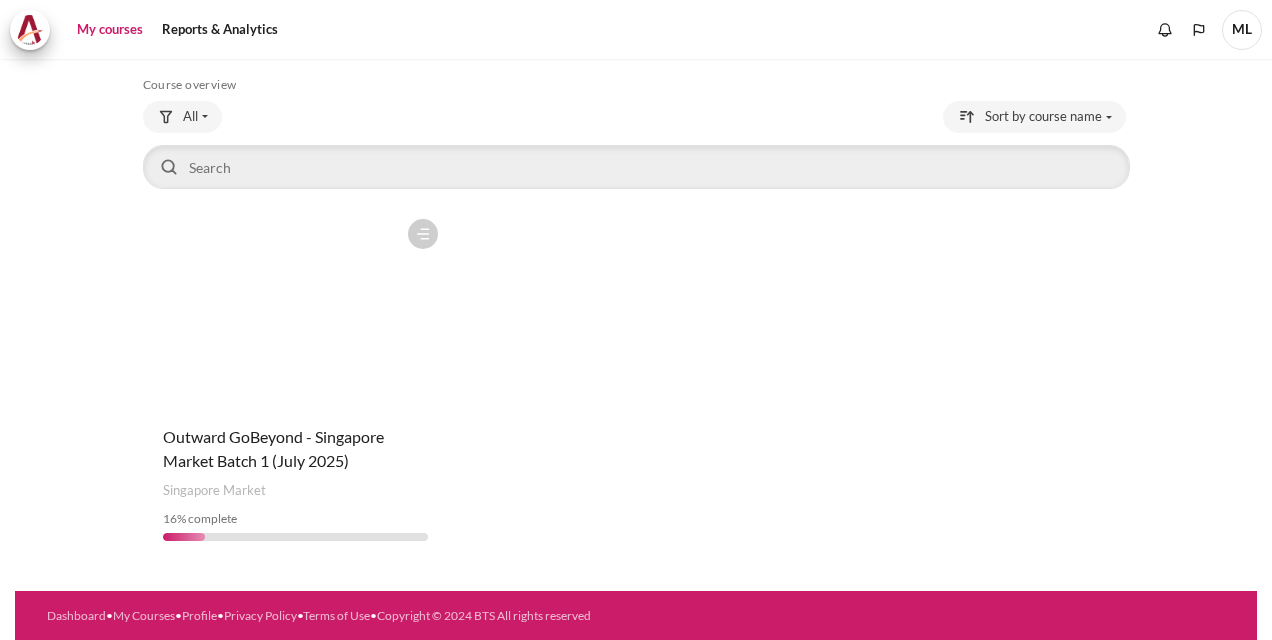 click at bounding box center (295, 309) 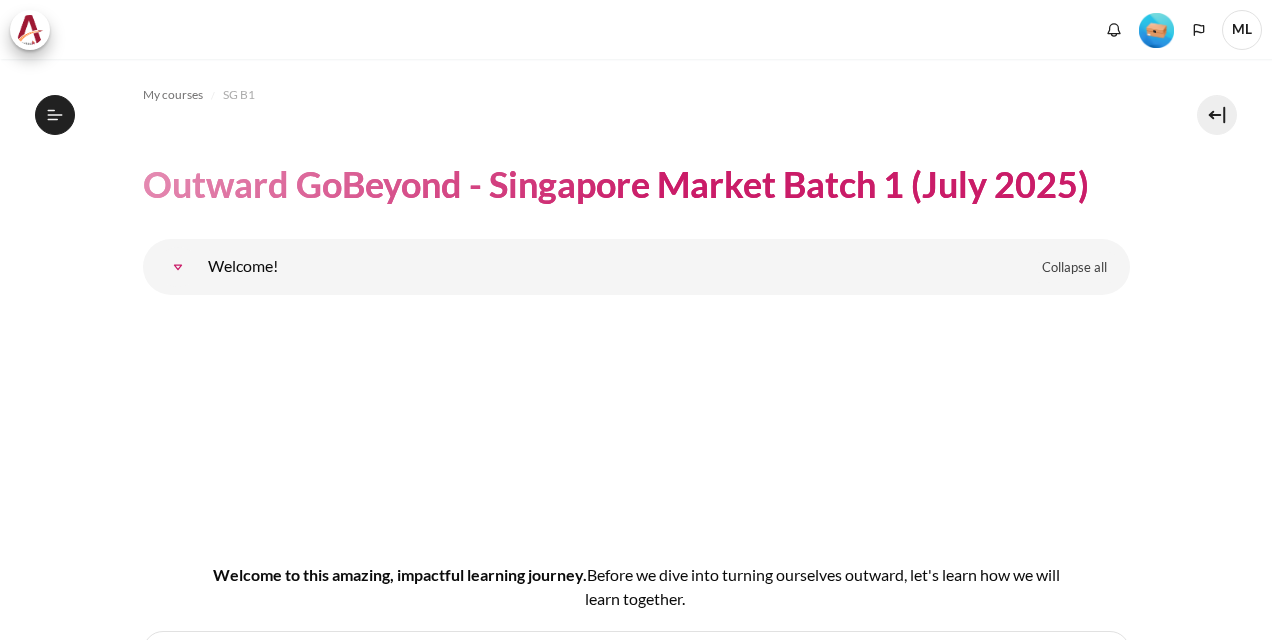 scroll, scrollTop: 0, scrollLeft: 0, axis: both 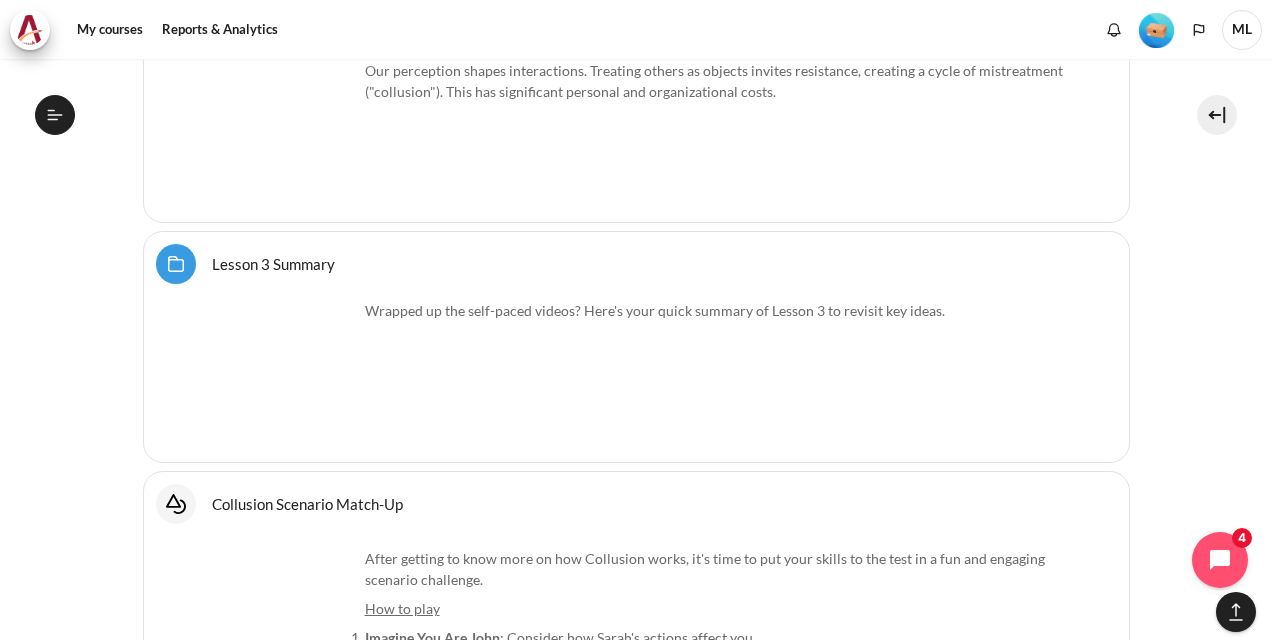 click on "Wrapped up the self-paced videos? Here's your quick summary of Lesson 3 to revisit key ideas." at bounding box center (636, 375) 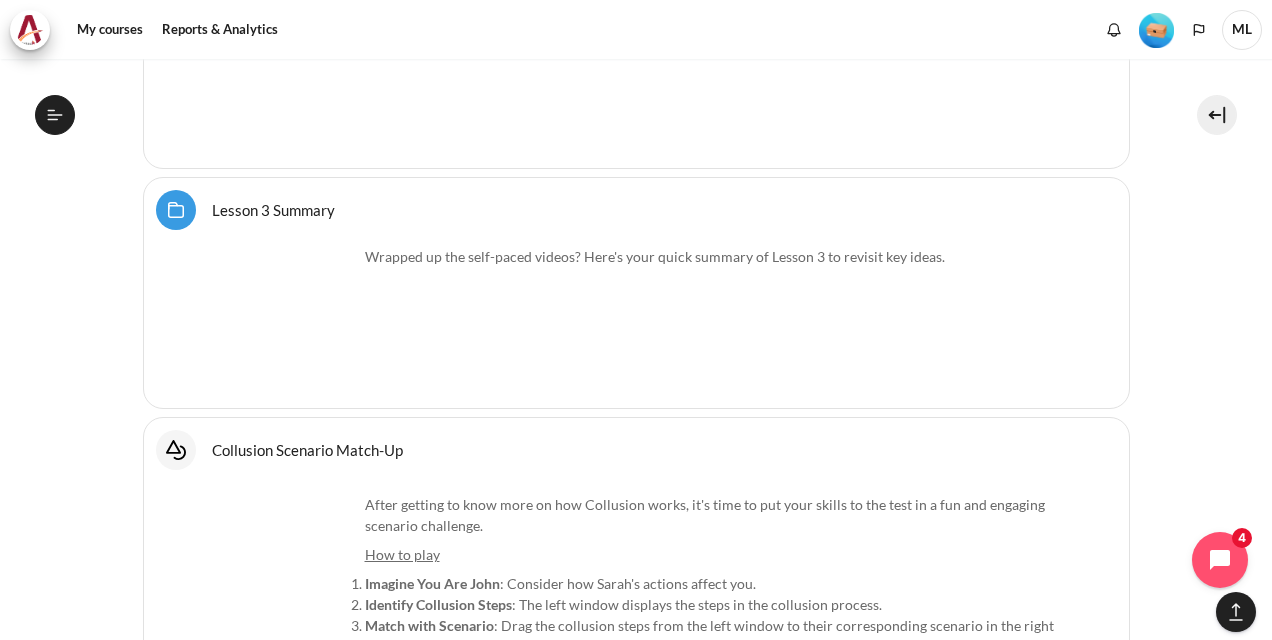 scroll, scrollTop: 7256, scrollLeft: 0, axis: vertical 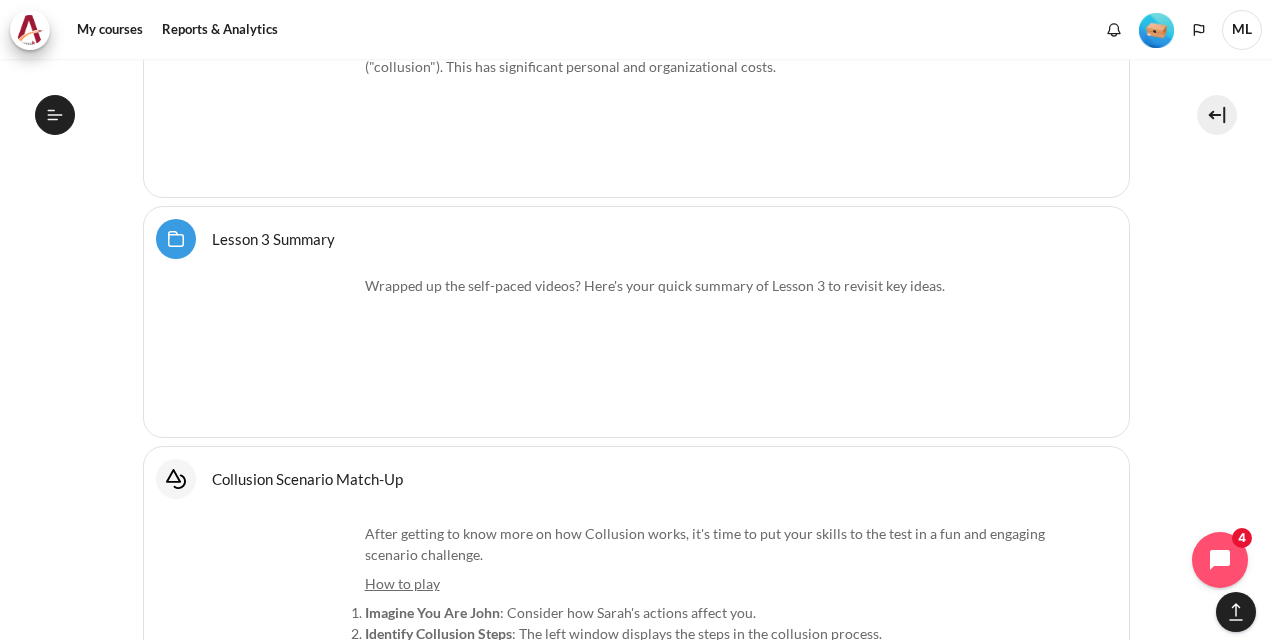 click on "Lesson 3 Summary   Folder" at bounding box center [273, 238] 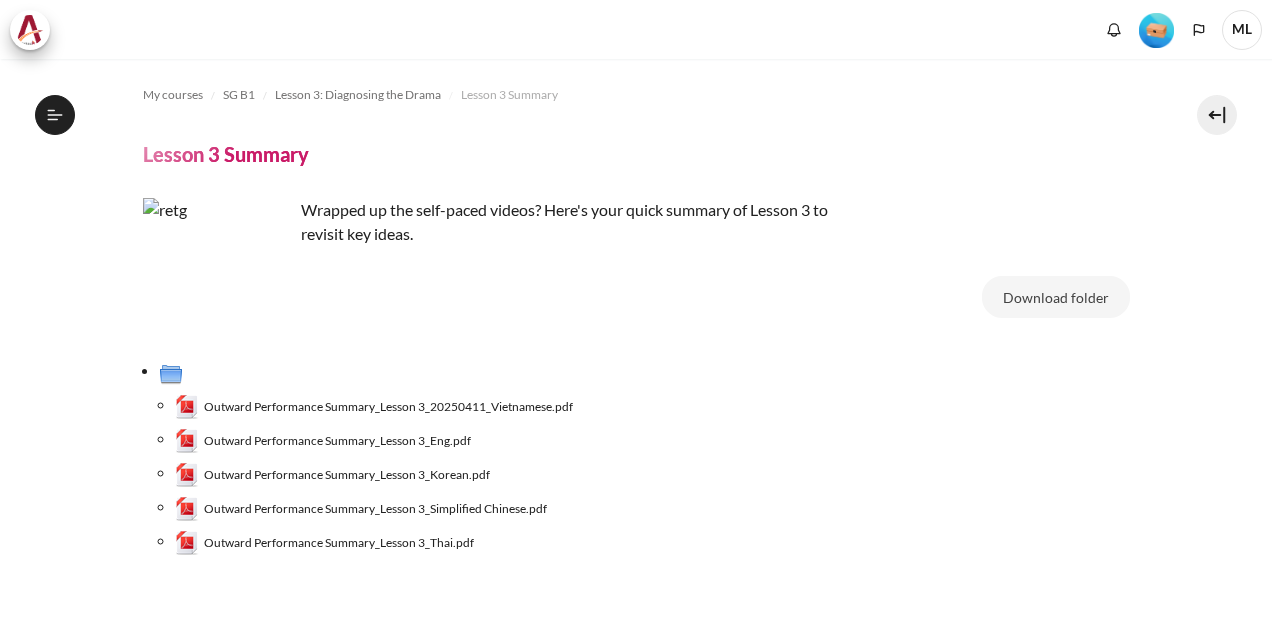 scroll, scrollTop: 0, scrollLeft: 0, axis: both 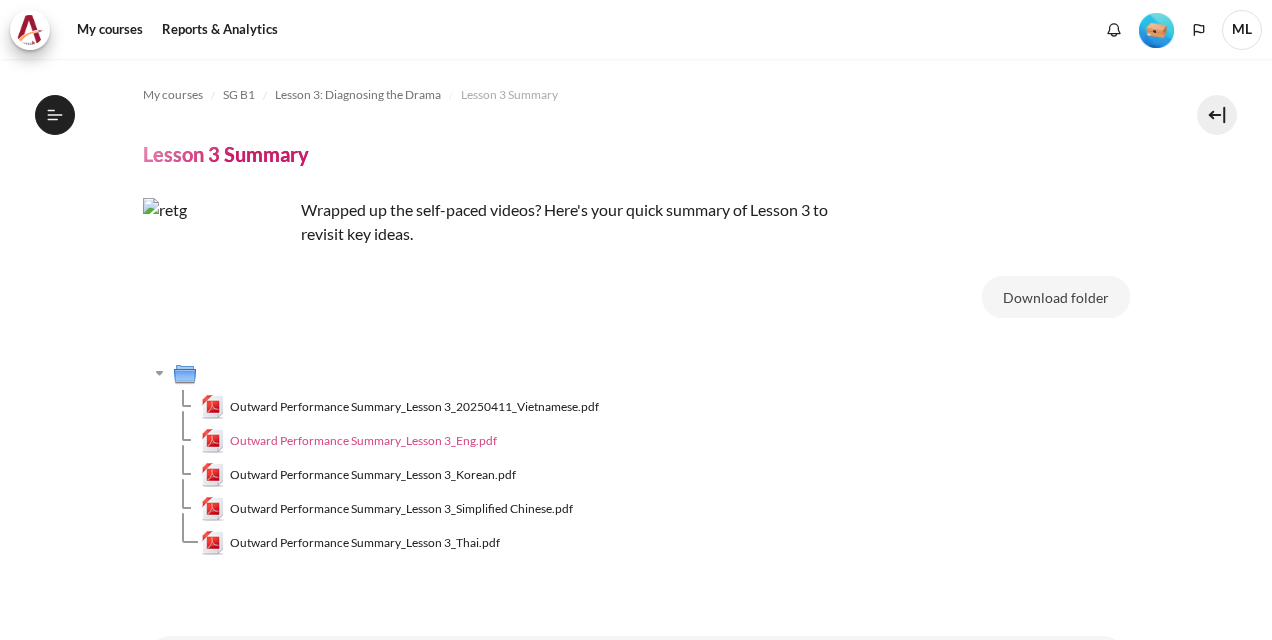 click on "Outward Performance Summary_Lesson 3_Eng.pdf" at bounding box center [363, 441] 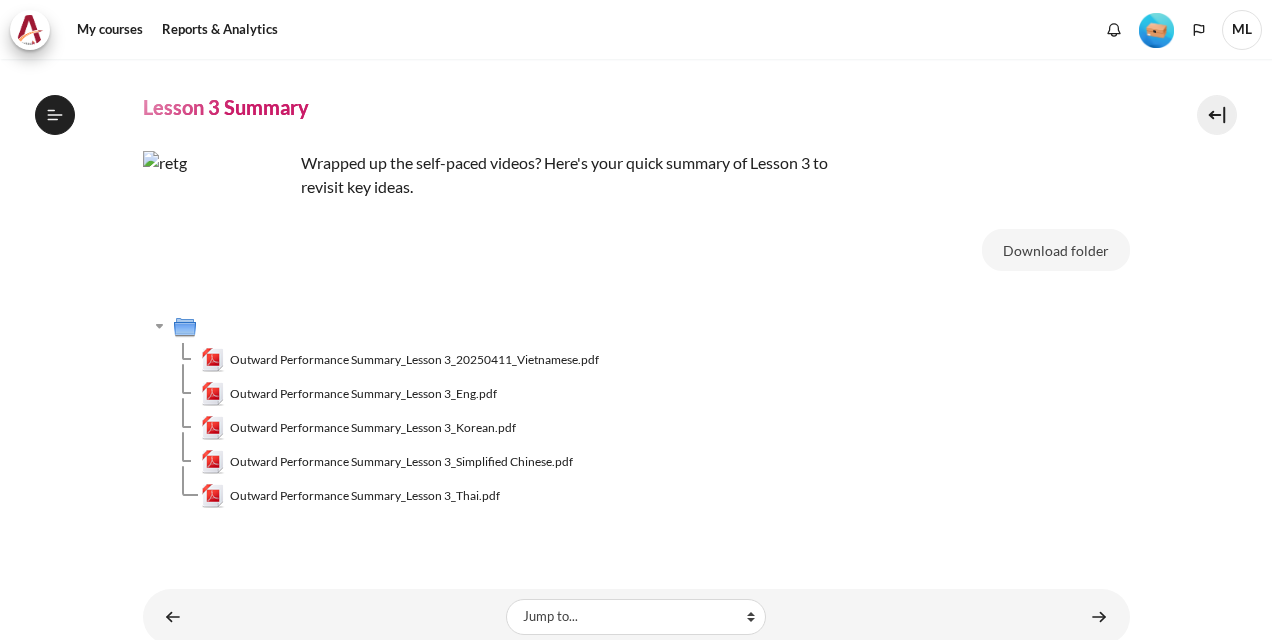 scroll, scrollTop: 101, scrollLeft: 0, axis: vertical 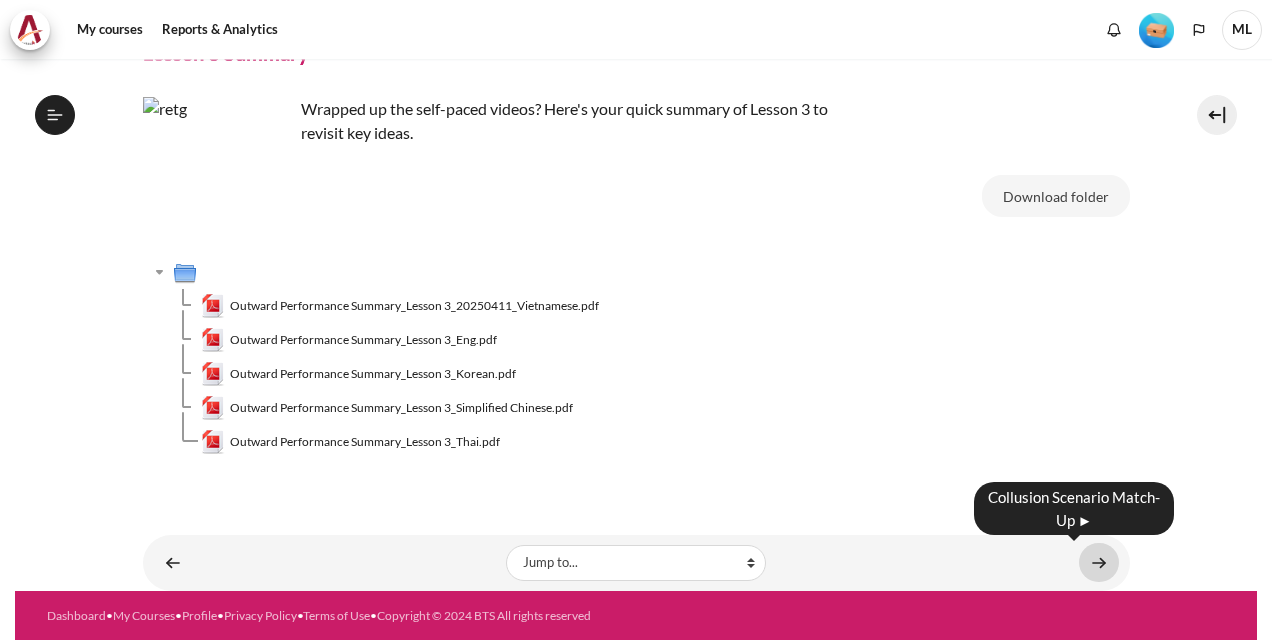 click at bounding box center [1099, 562] 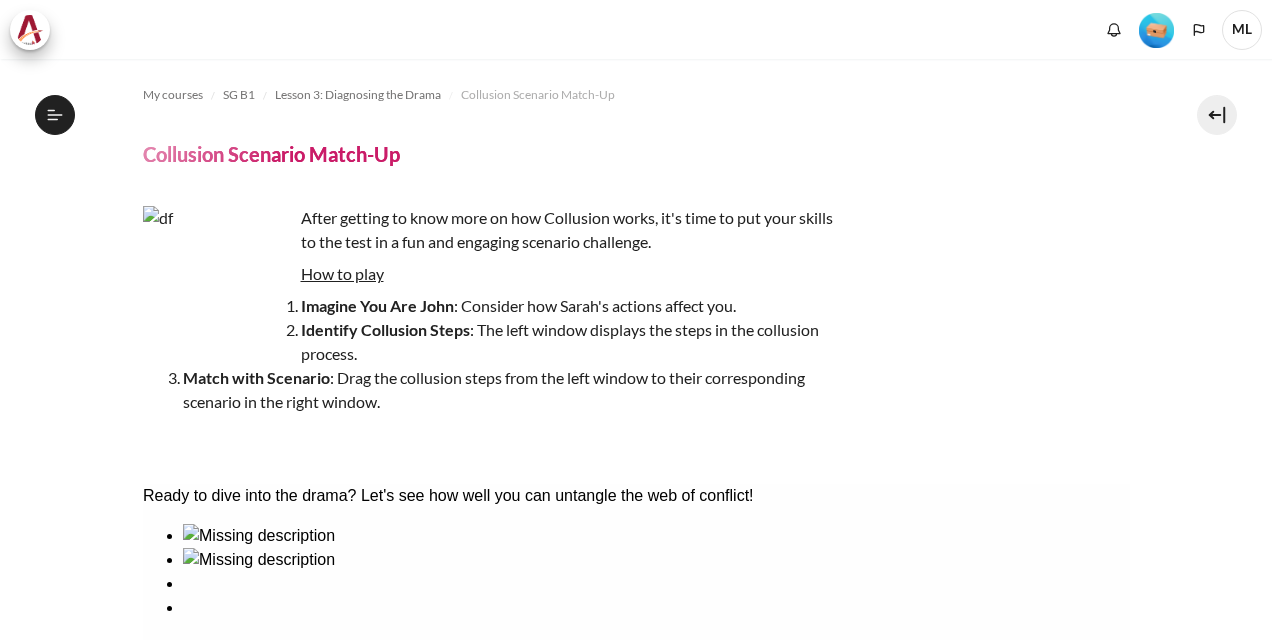 scroll, scrollTop: 0, scrollLeft: 0, axis: both 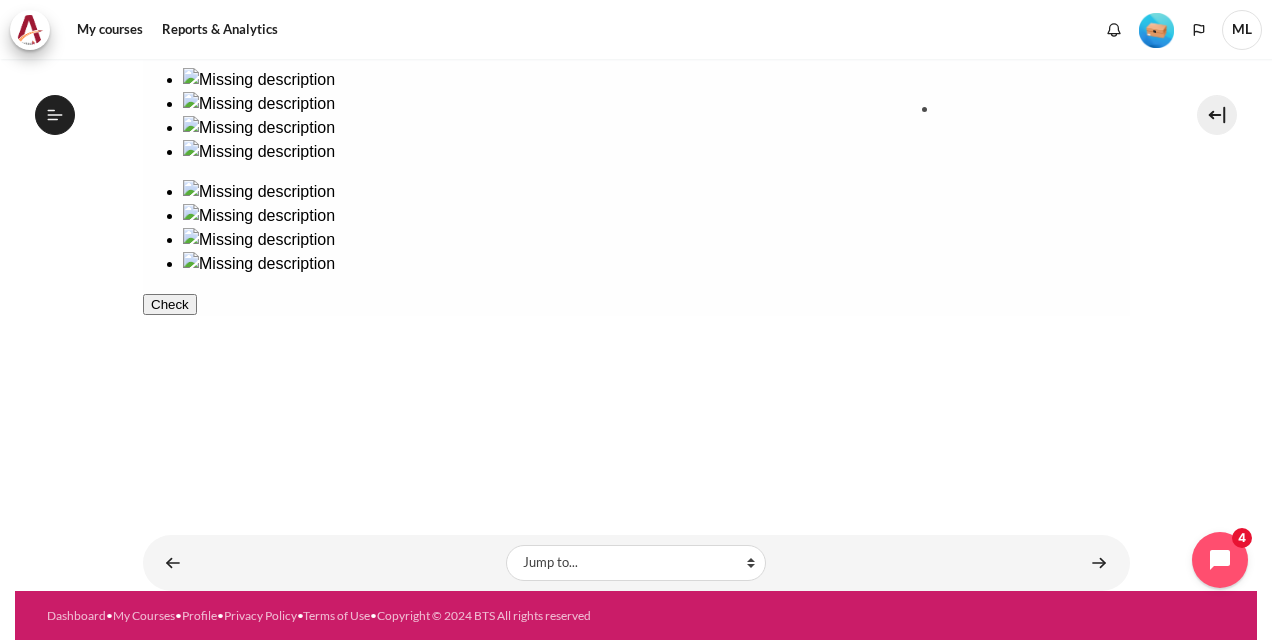 drag, startPoint x: 222, startPoint y: 178, endPoint x: 1001, endPoint y: 174, distance: 779.01025 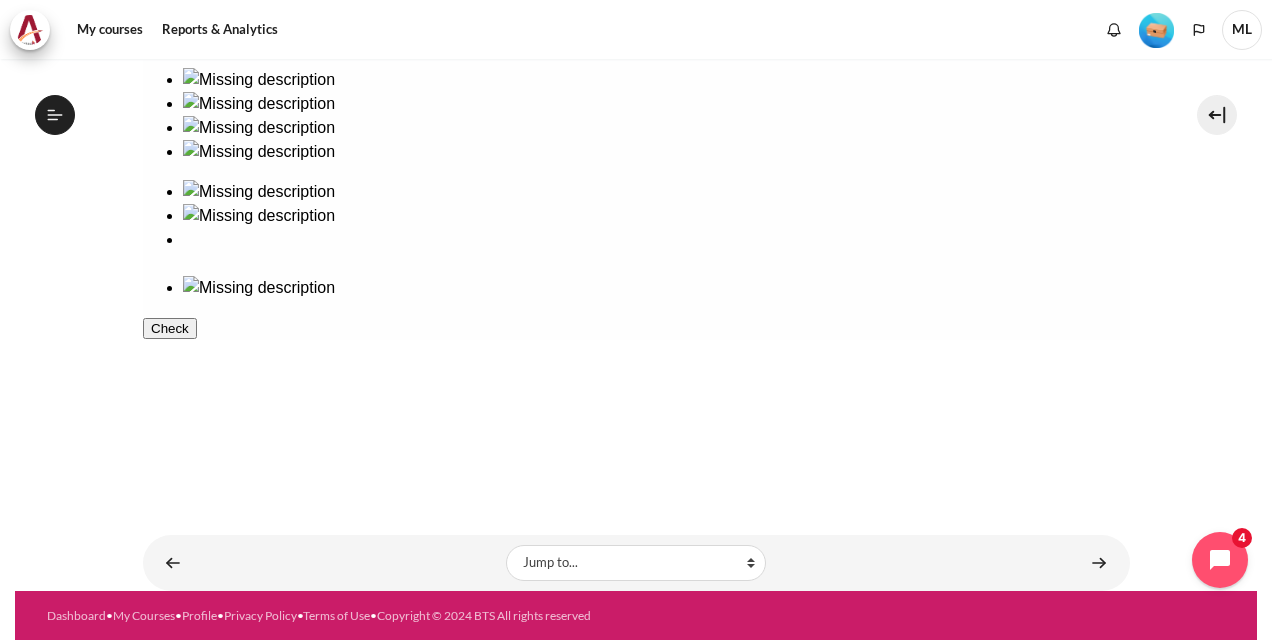 scroll, scrollTop: 156, scrollLeft: 0, axis: vertical 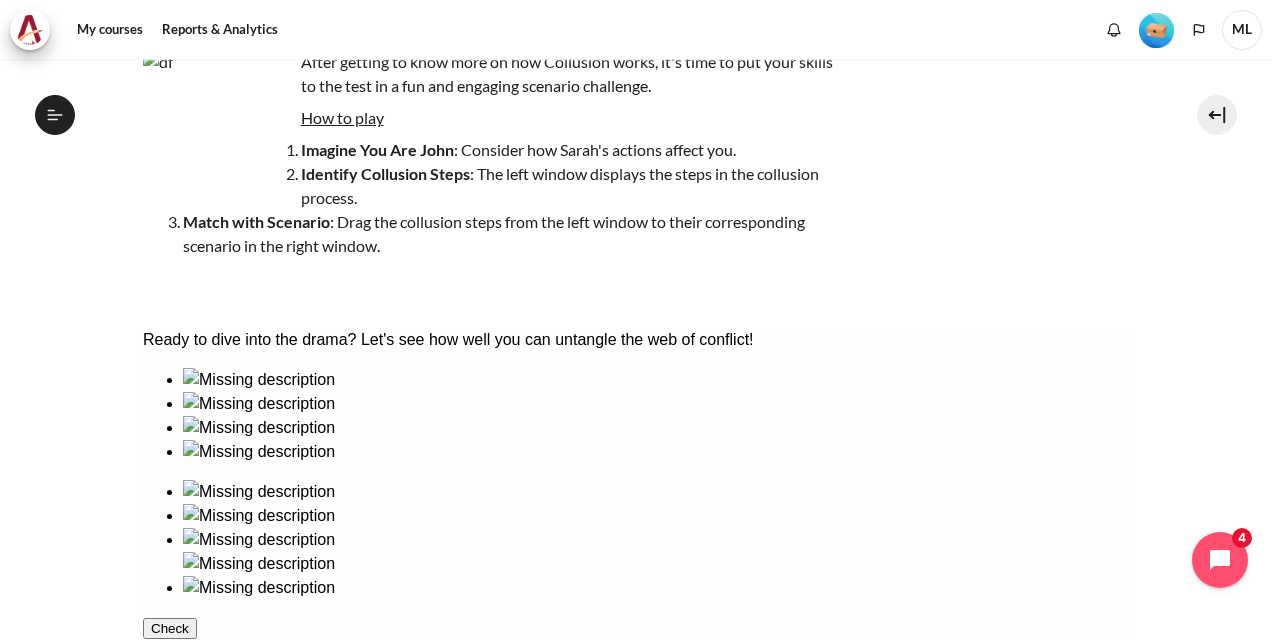 drag, startPoint x: 956, startPoint y: 438, endPoint x: 714, endPoint y: 596, distance: 289.01212 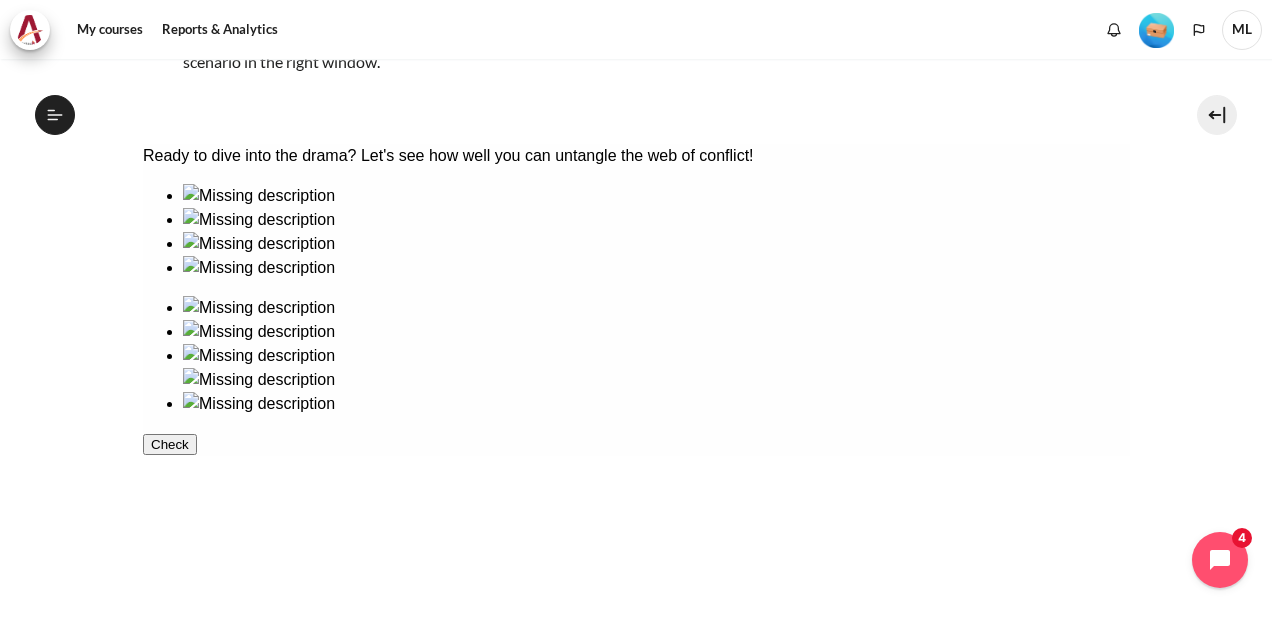 scroll, scrollTop: 456, scrollLeft: 0, axis: vertical 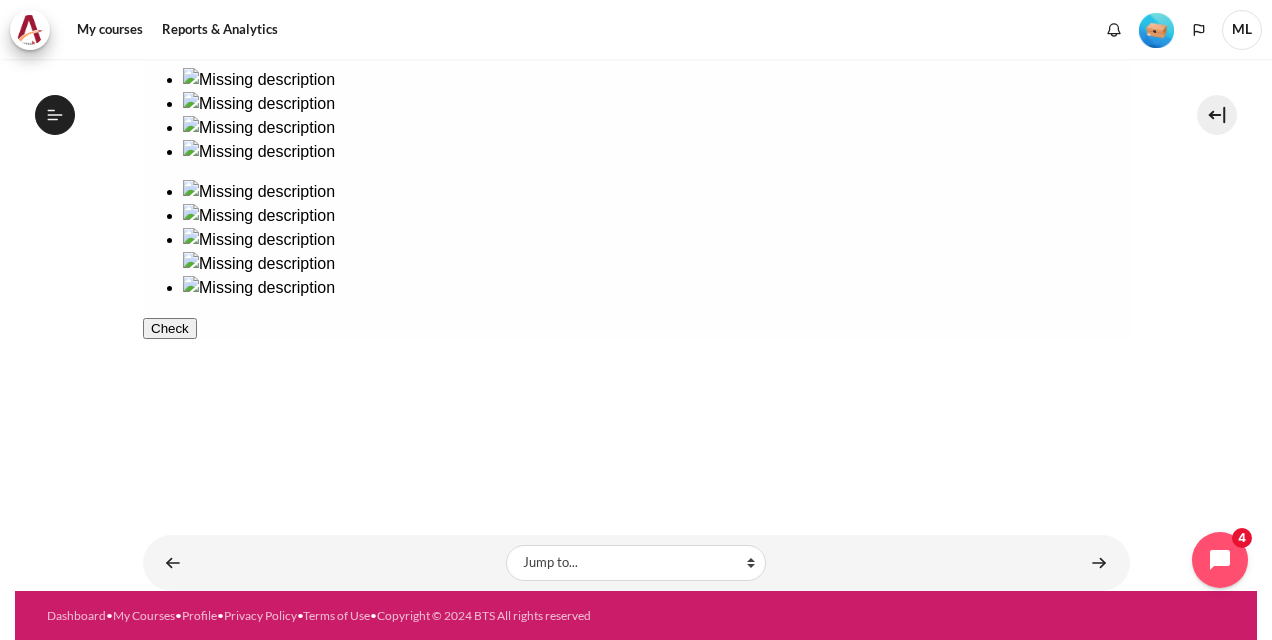 drag, startPoint x: 950, startPoint y: 138, endPoint x: 694, endPoint y: 326, distance: 317.61612 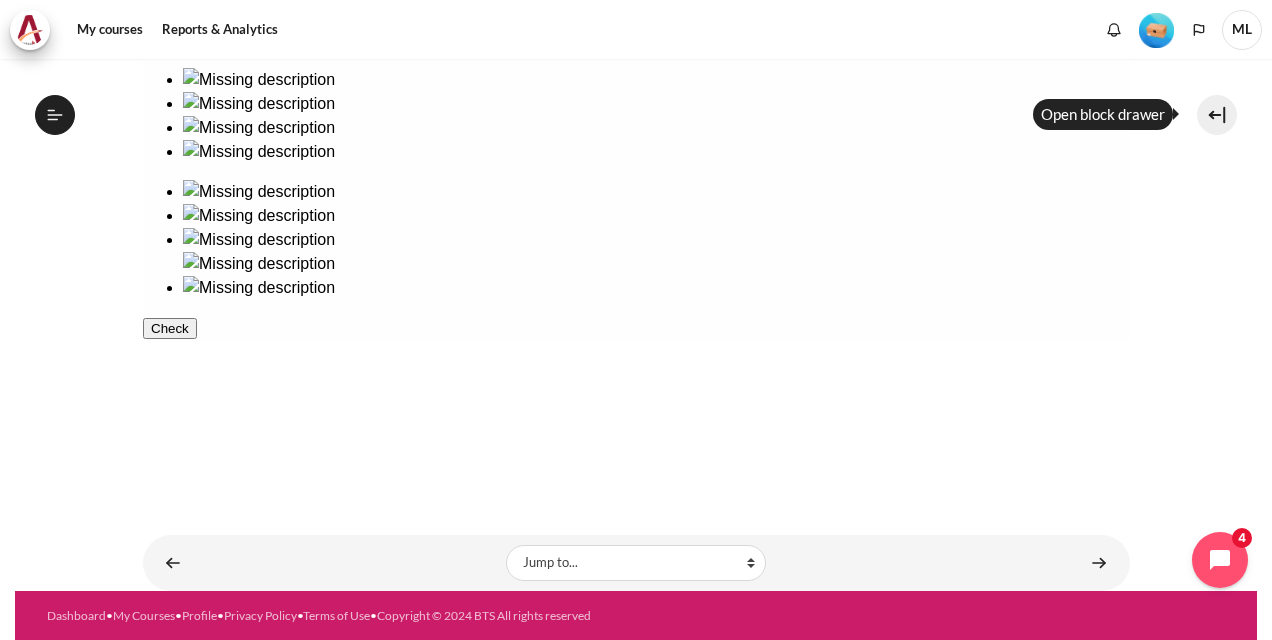 click at bounding box center (1217, 115) 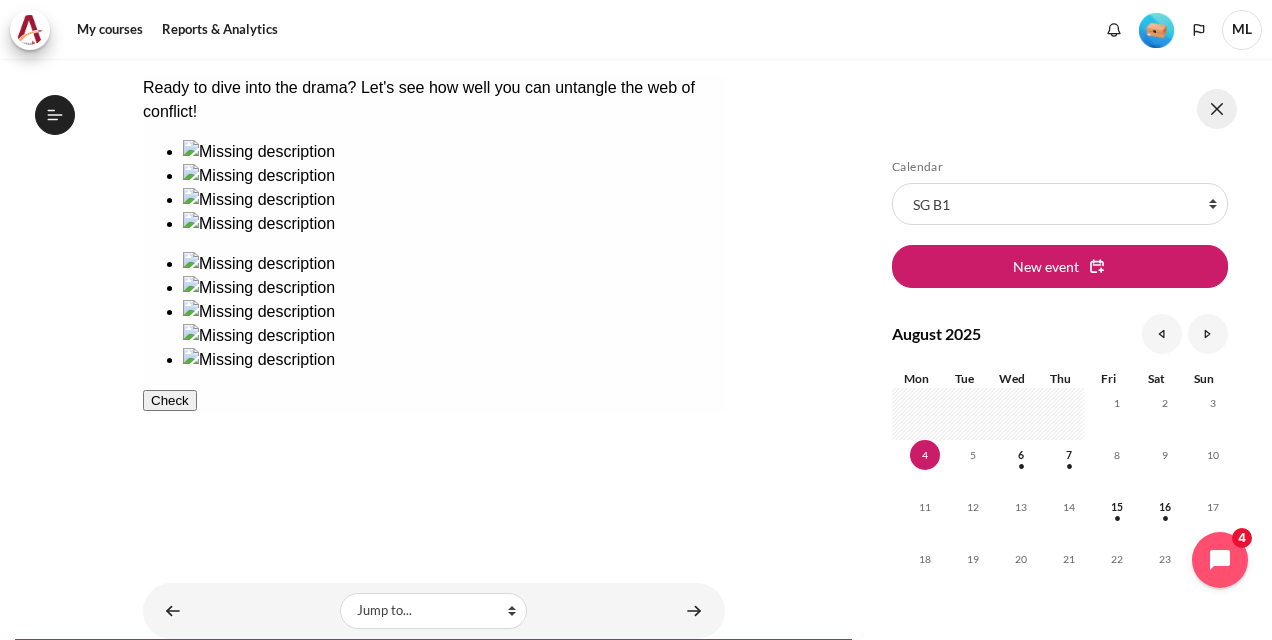 click at bounding box center (1217, 109) 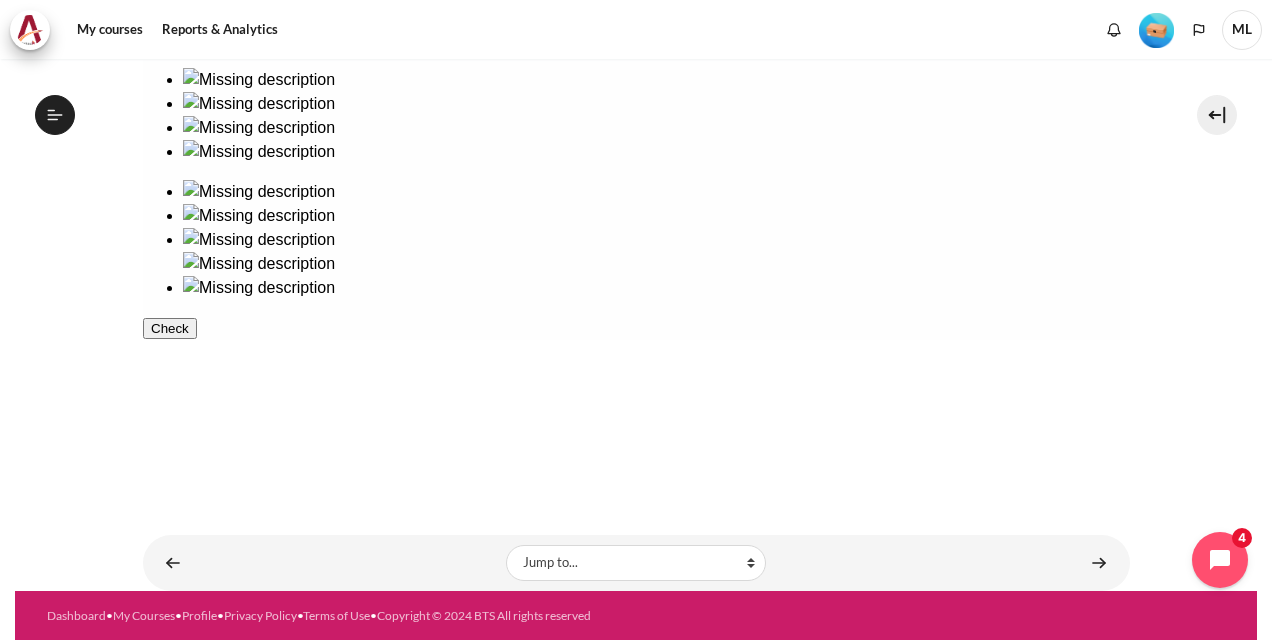 drag, startPoint x: 968, startPoint y: 140, endPoint x: 977, endPoint y: 237, distance: 97.41663 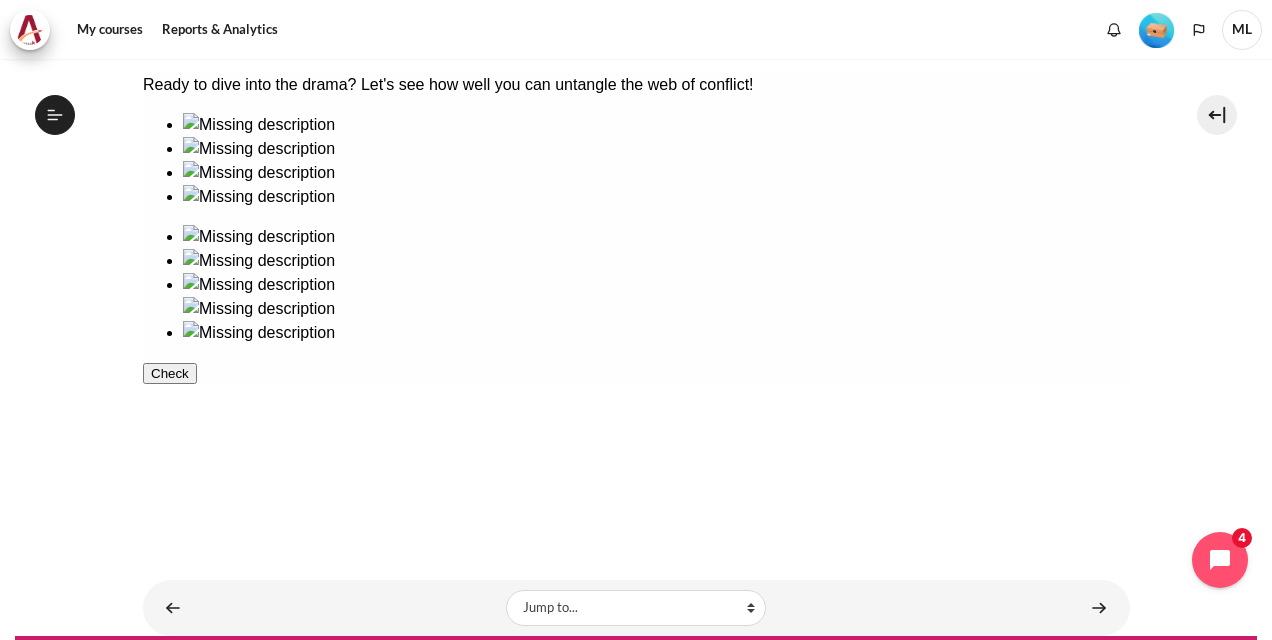 scroll, scrollTop: 456, scrollLeft: 0, axis: vertical 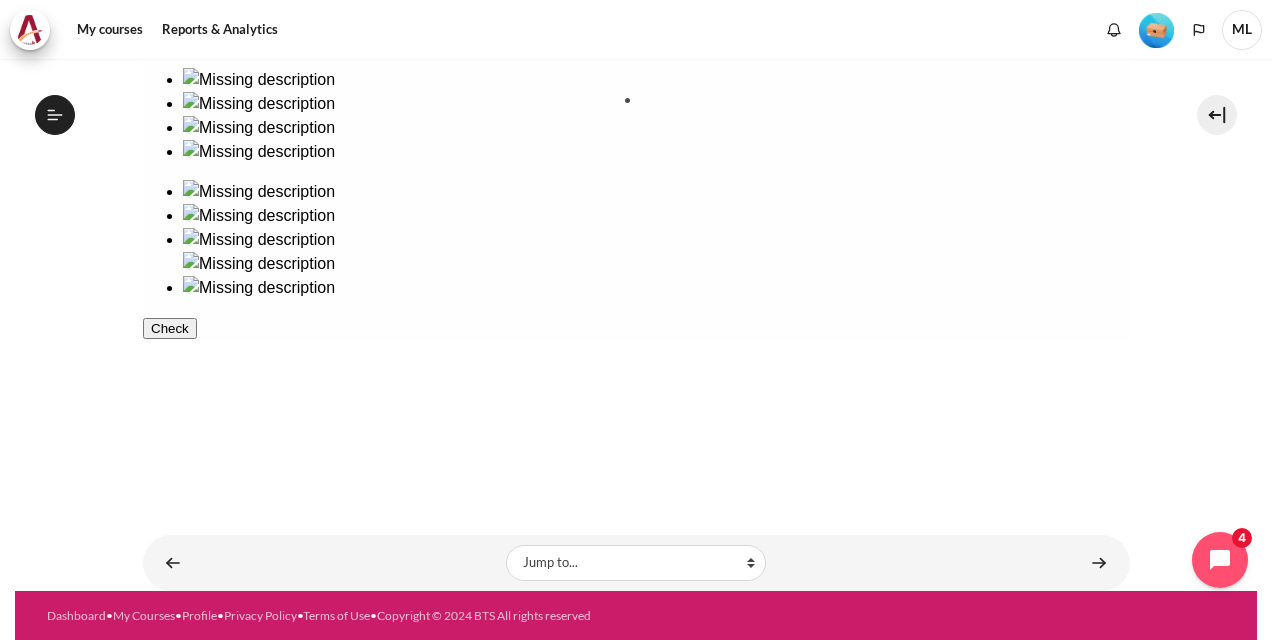 drag, startPoint x: 508, startPoint y: 162, endPoint x: 722, endPoint y: 150, distance: 214.33618 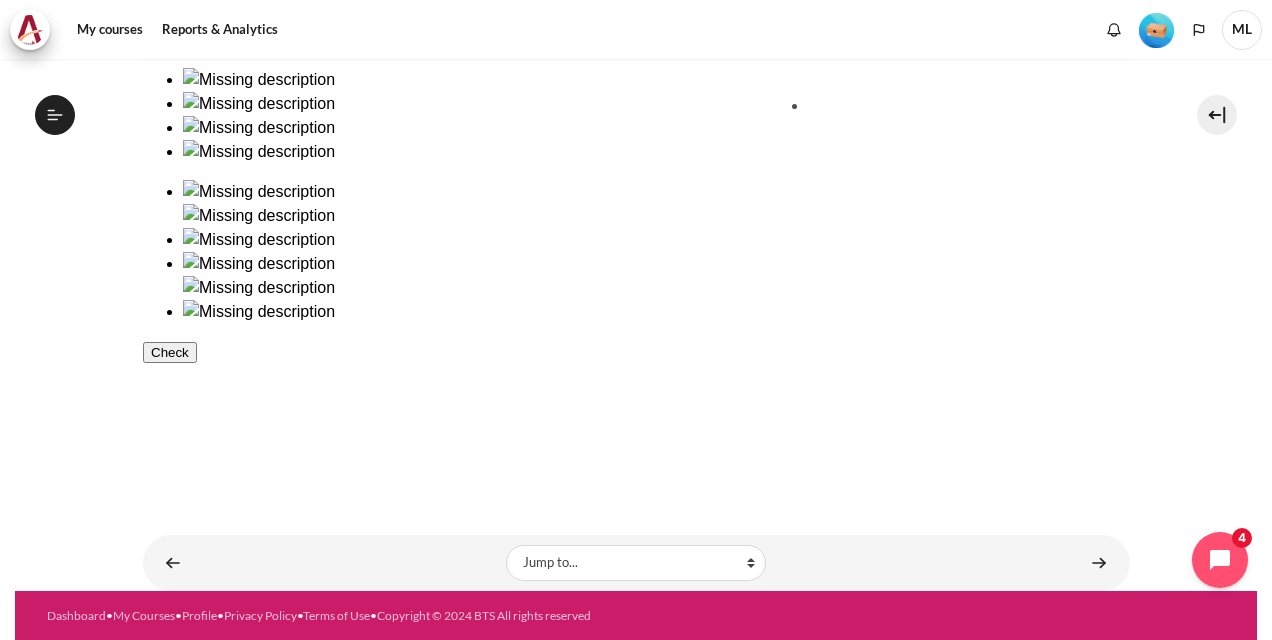 drag, startPoint x: 388, startPoint y: 163, endPoint x: 901, endPoint y: 156, distance: 513.0477 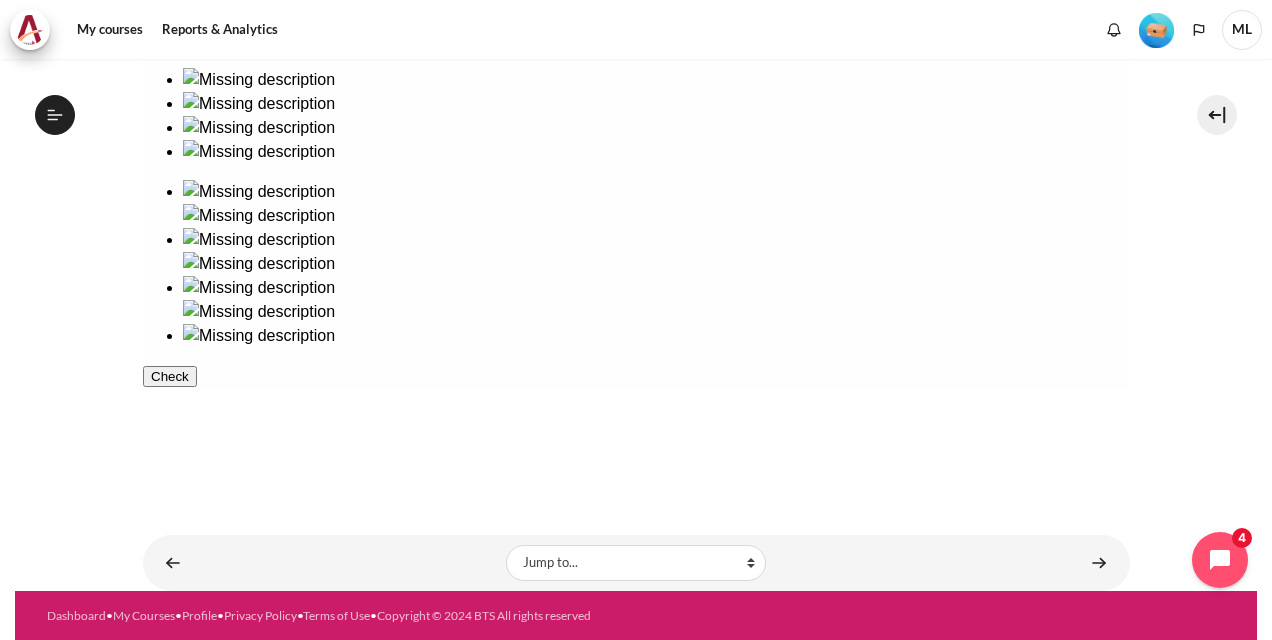 drag, startPoint x: 978, startPoint y: 144, endPoint x: 722, endPoint y: 306, distance: 302.95215 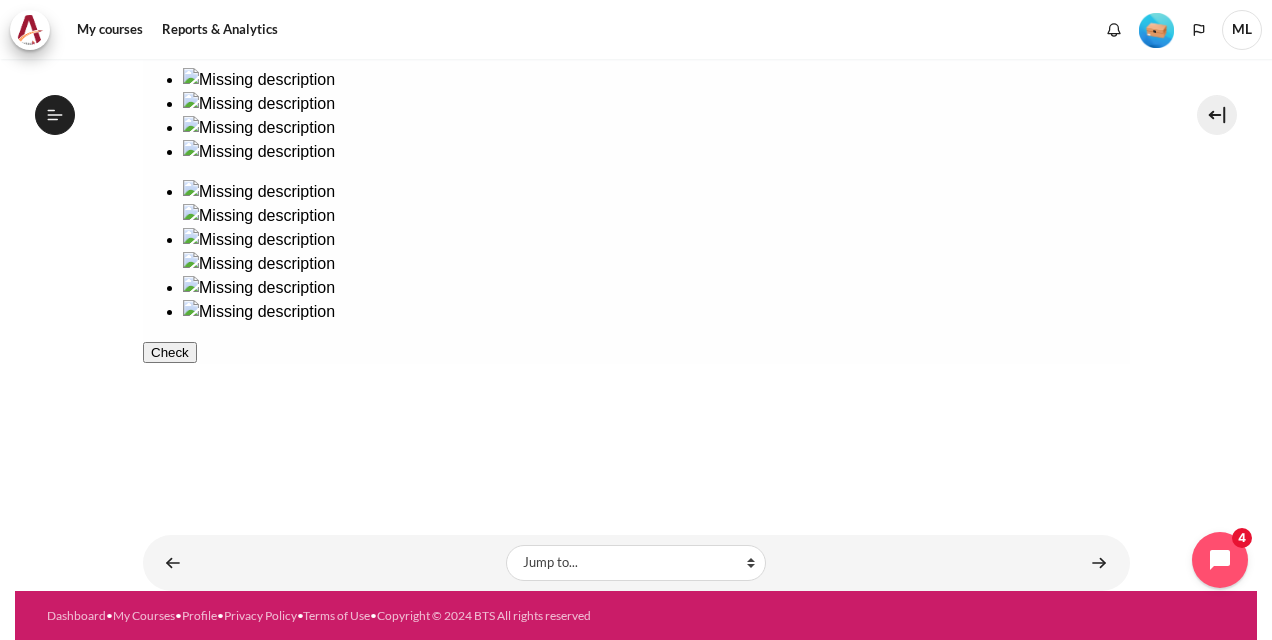 click at bounding box center [635, 252] 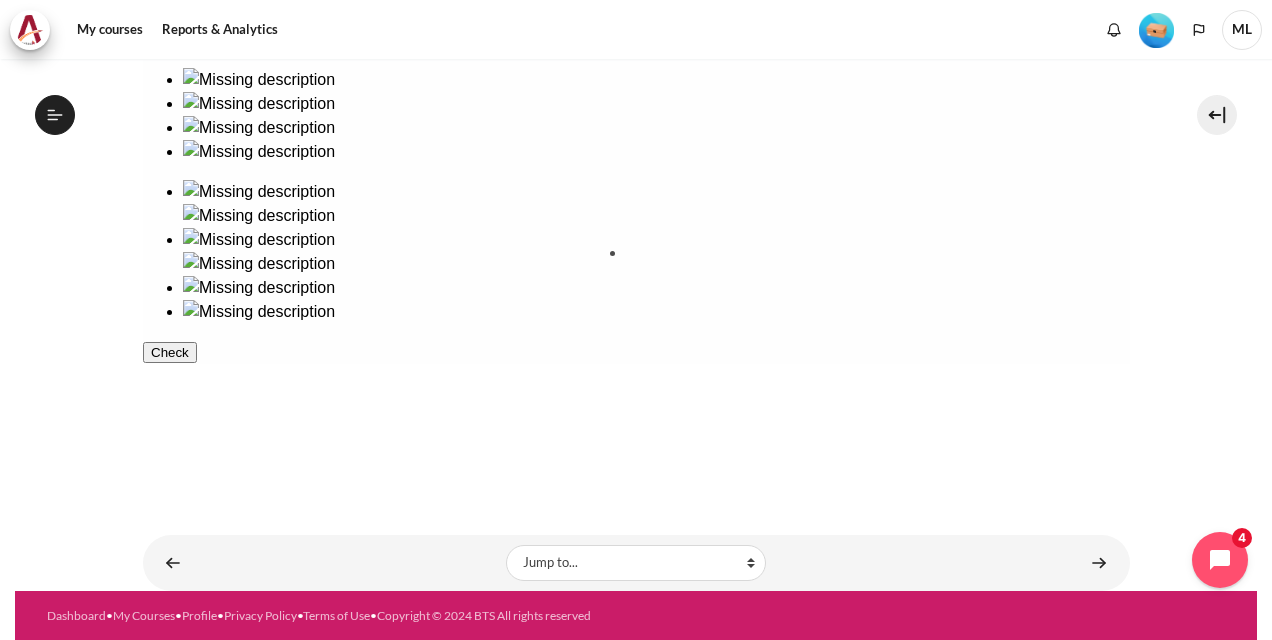 drag, startPoint x: 238, startPoint y: 159, endPoint x: 410, endPoint y: 285, distance: 213.2135 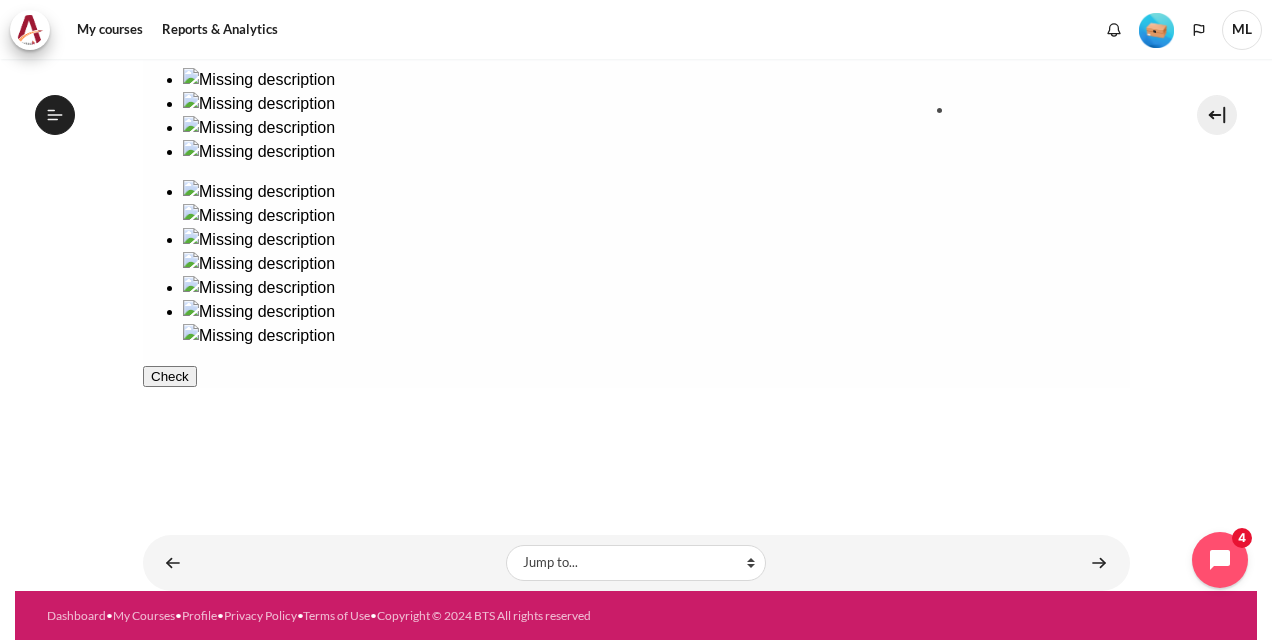 drag, startPoint x: 216, startPoint y: 302, endPoint x: 1009, endPoint y: 165, distance: 804.7472 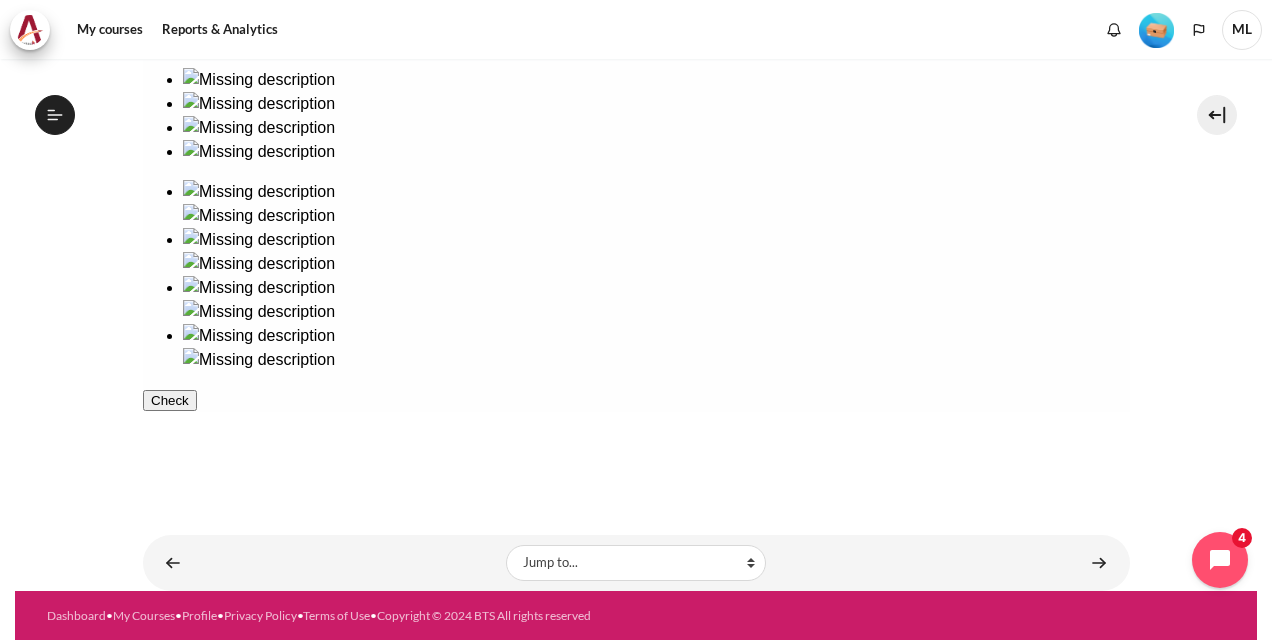 click on "Check" at bounding box center [169, 400] 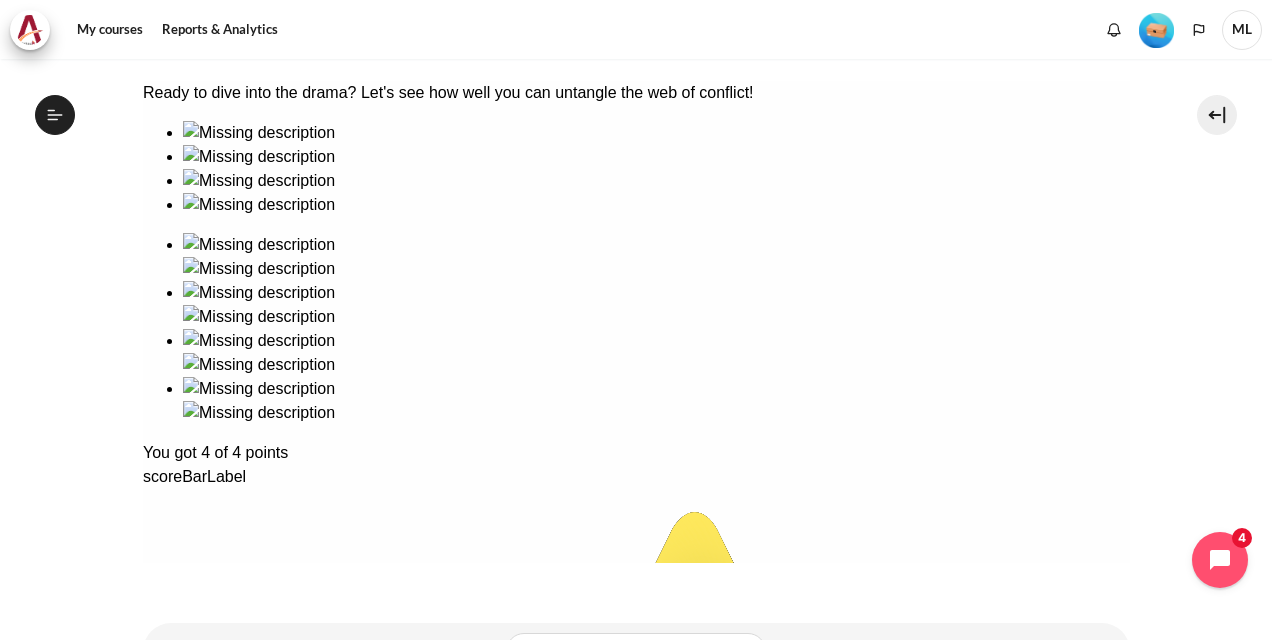 scroll, scrollTop: 492, scrollLeft: 0, axis: vertical 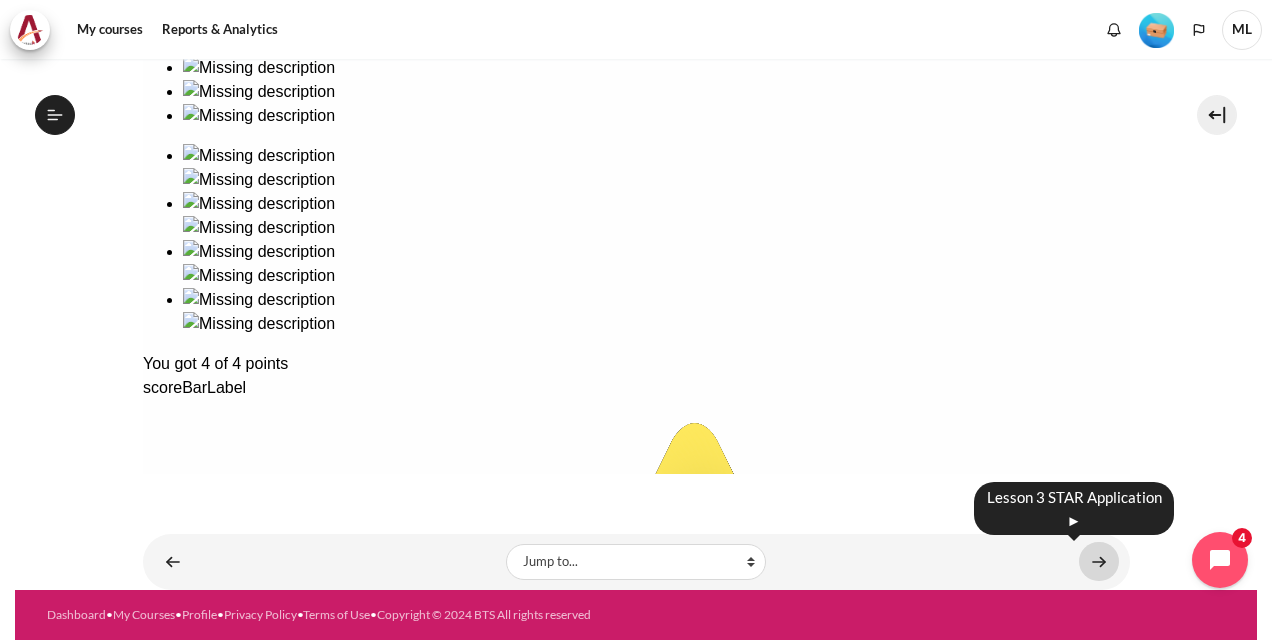 click at bounding box center (1099, 561) 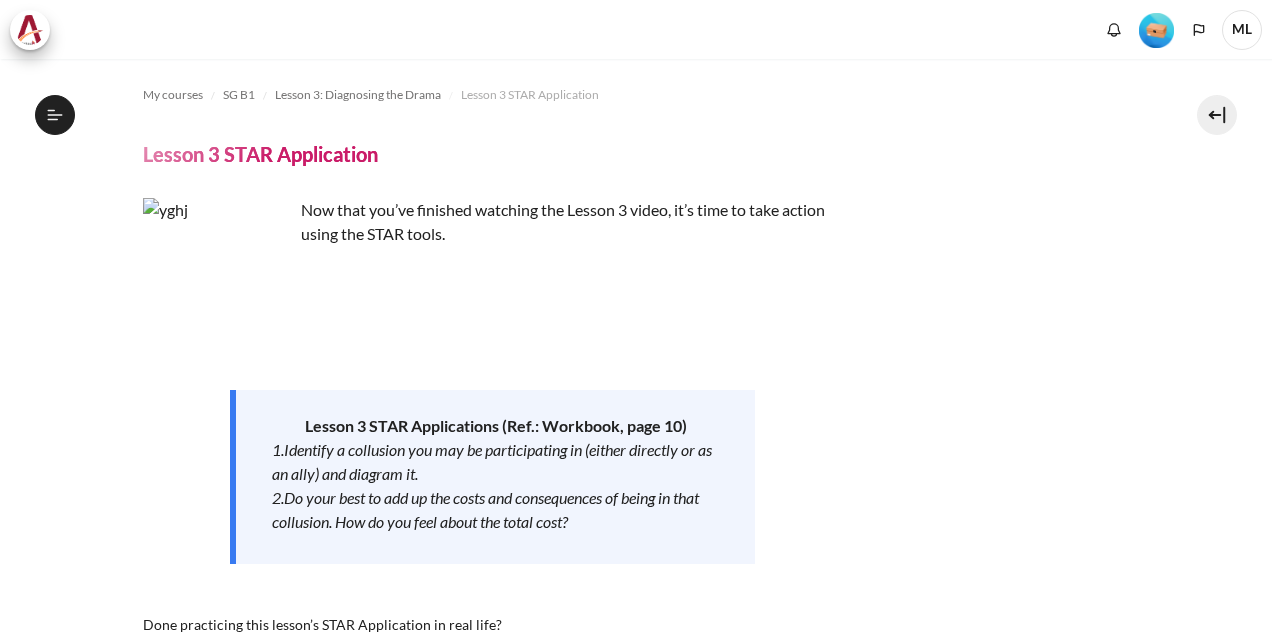 scroll, scrollTop: 0, scrollLeft: 0, axis: both 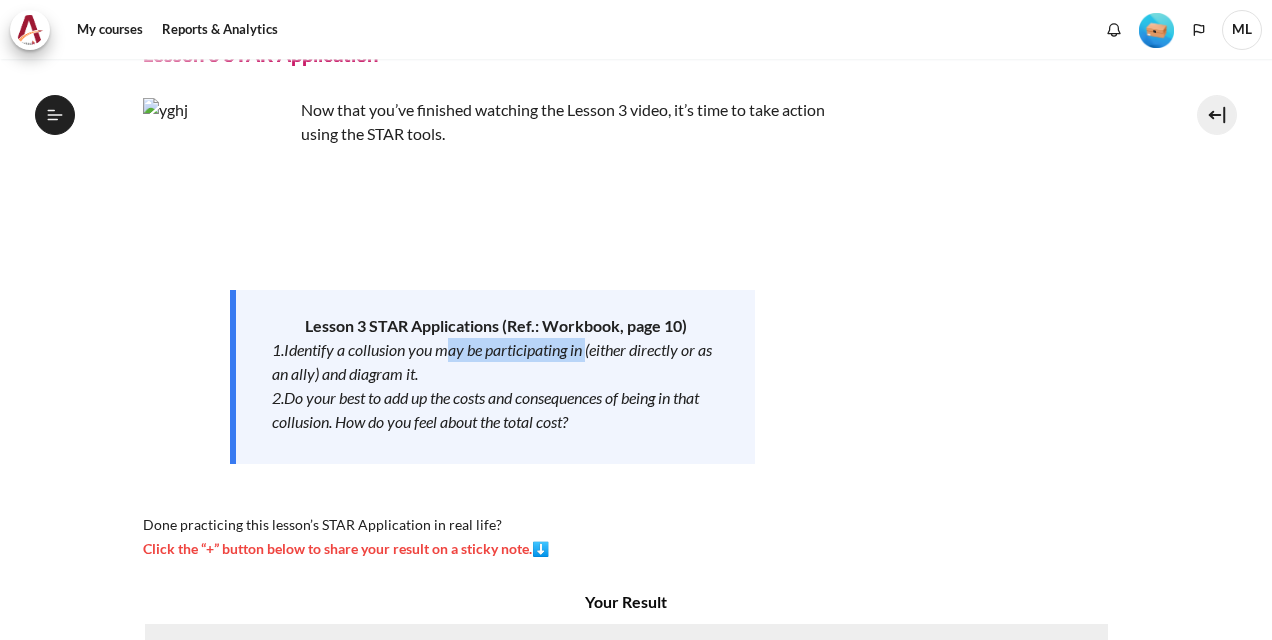 drag, startPoint x: 451, startPoint y: 349, endPoint x: 588, endPoint y: 350, distance: 137.00365 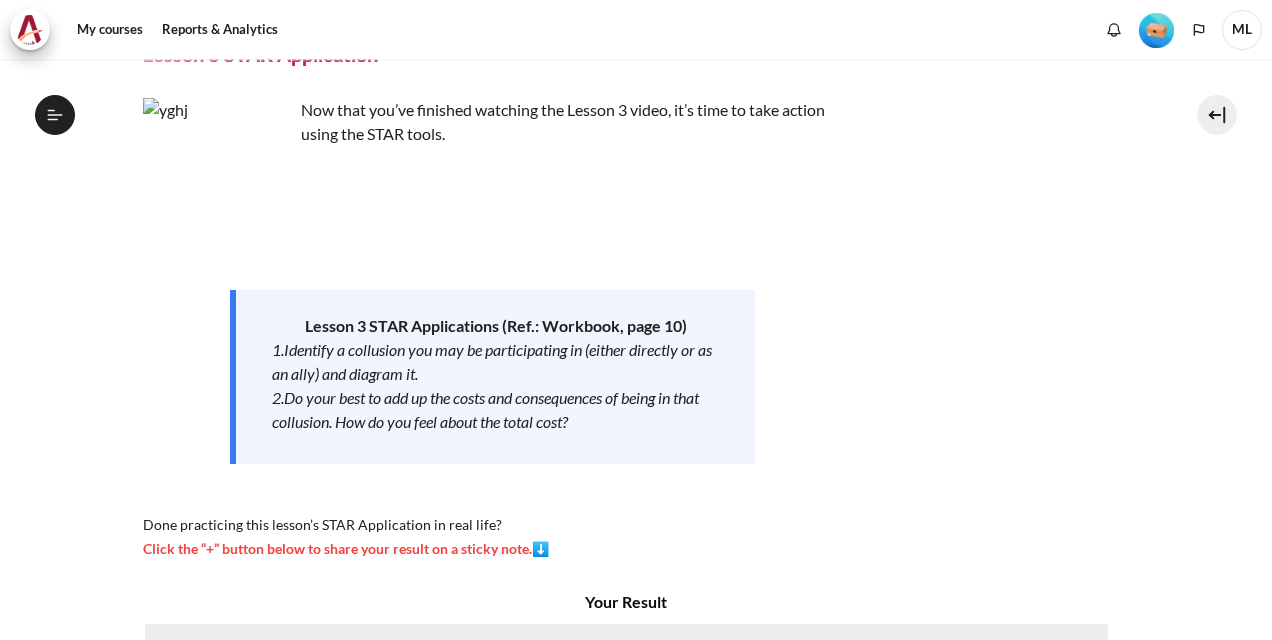 drag, startPoint x: 588, startPoint y: 350, endPoint x: 602, endPoint y: 352, distance: 14.142136 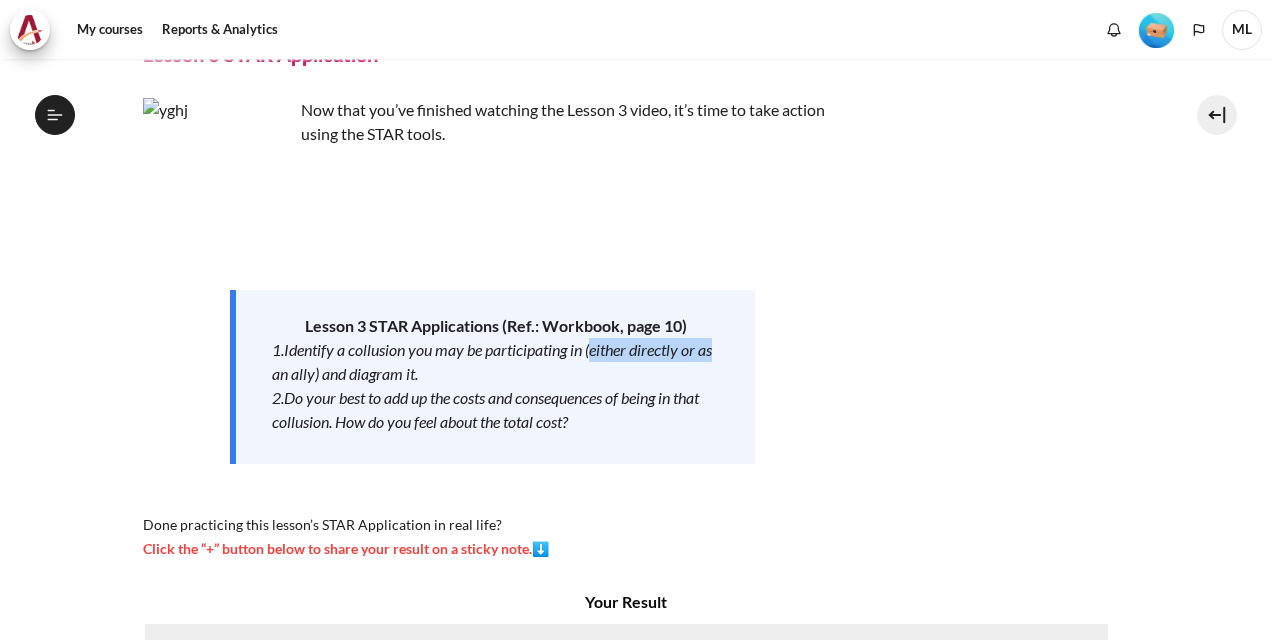 drag, startPoint x: 595, startPoint y: 350, endPoint x: 718, endPoint y: 352, distance: 123.01626 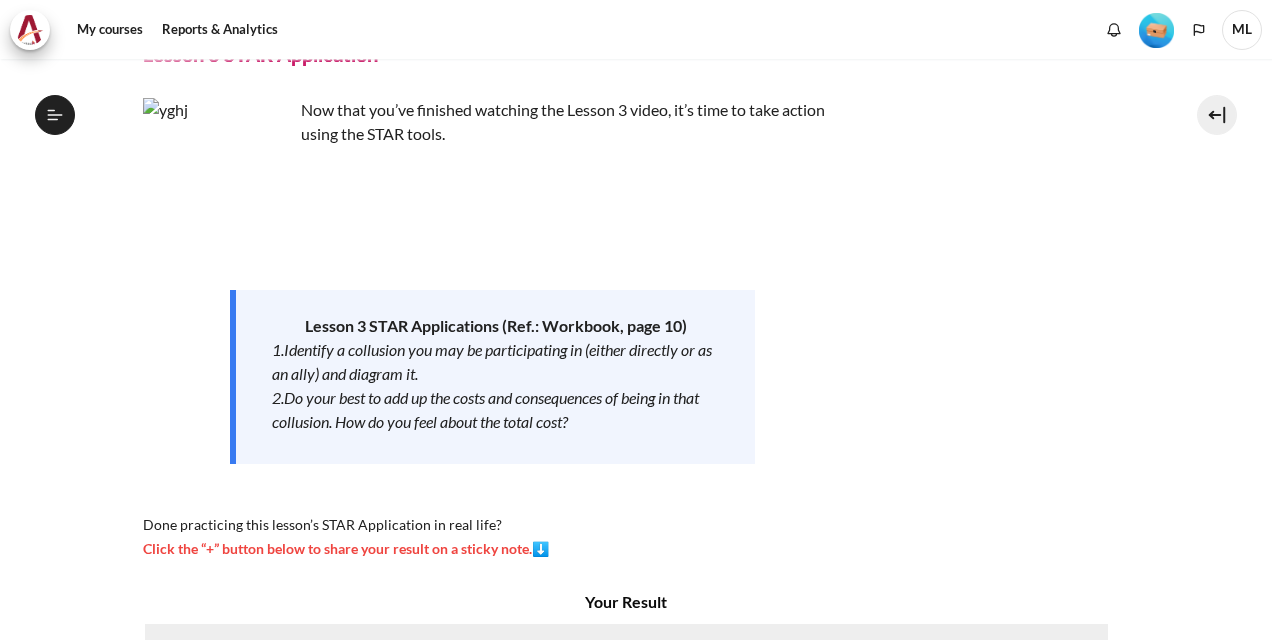 drag, startPoint x: 718, startPoint y: 352, endPoint x: 713, endPoint y: 370, distance: 18.681541 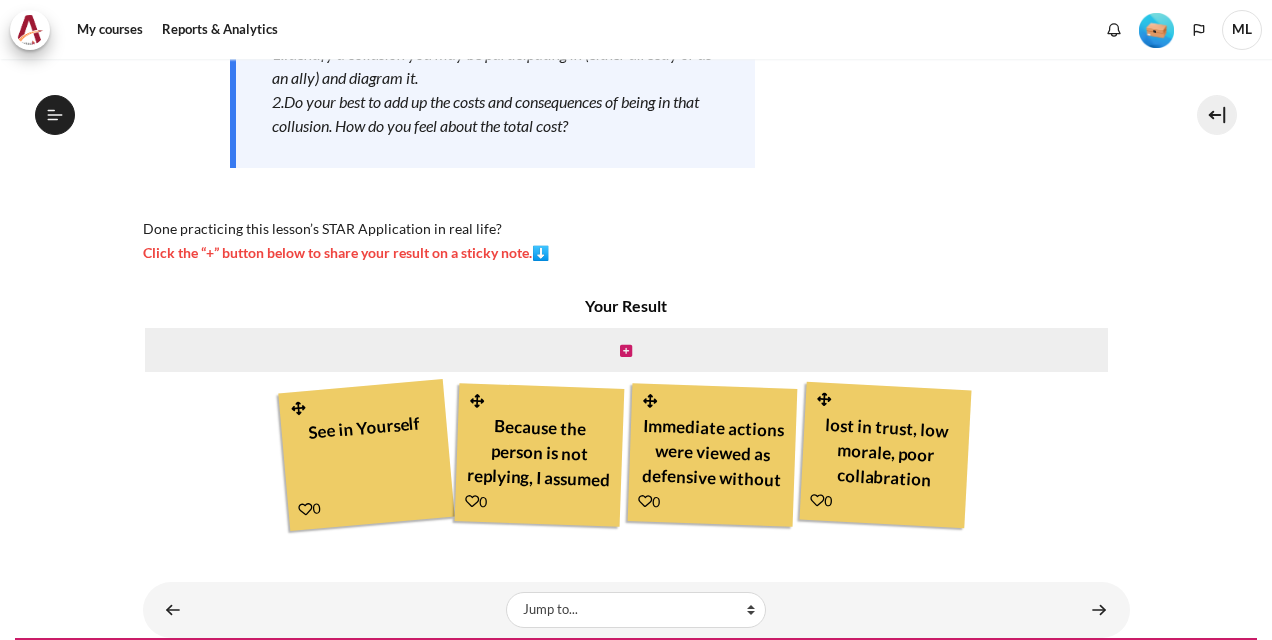 scroll, scrollTop: 444, scrollLeft: 0, axis: vertical 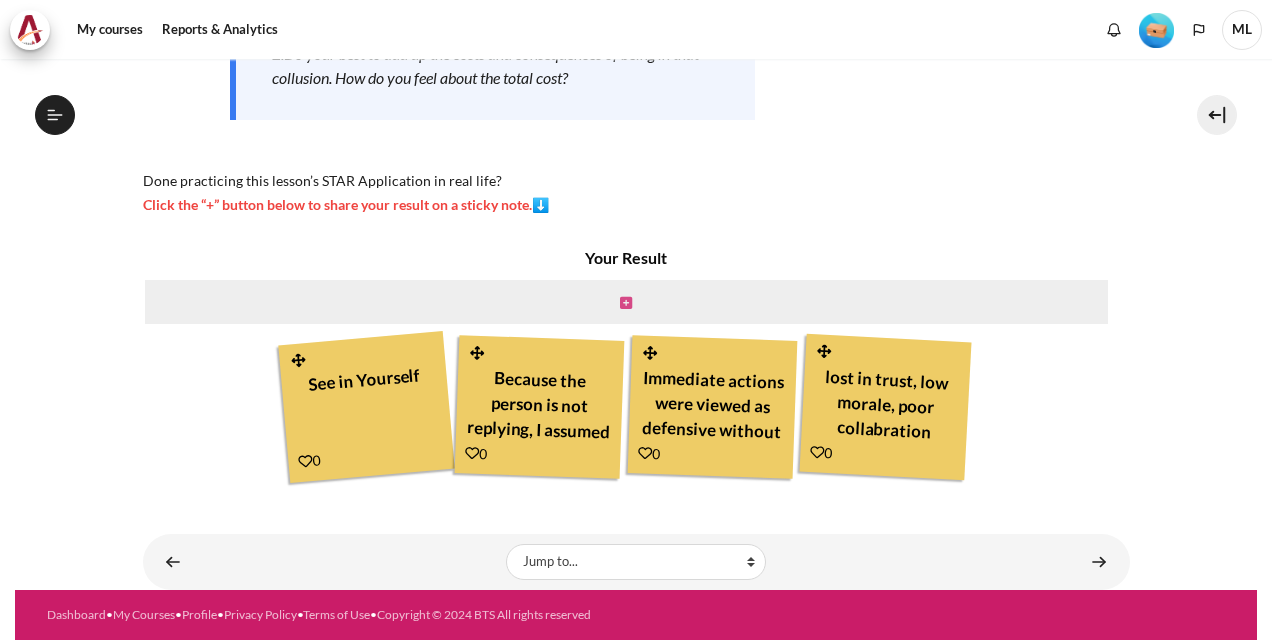 click at bounding box center [626, 303] 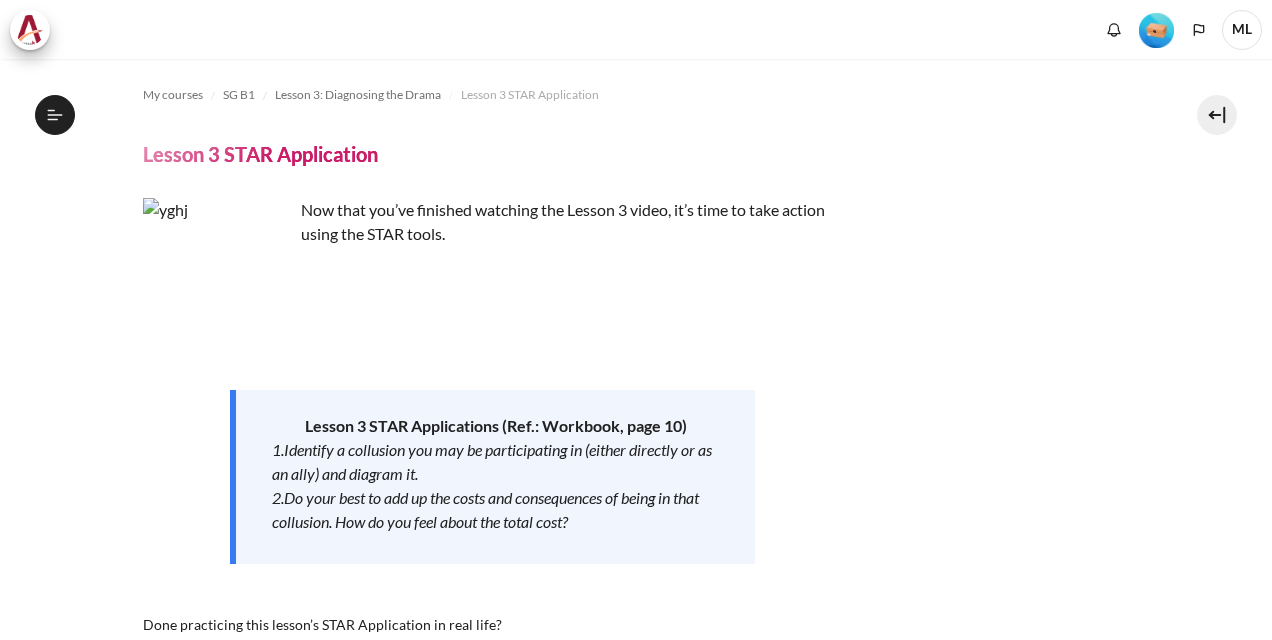 scroll, scrollTop: 0, scrollLeft: 0, axis: both 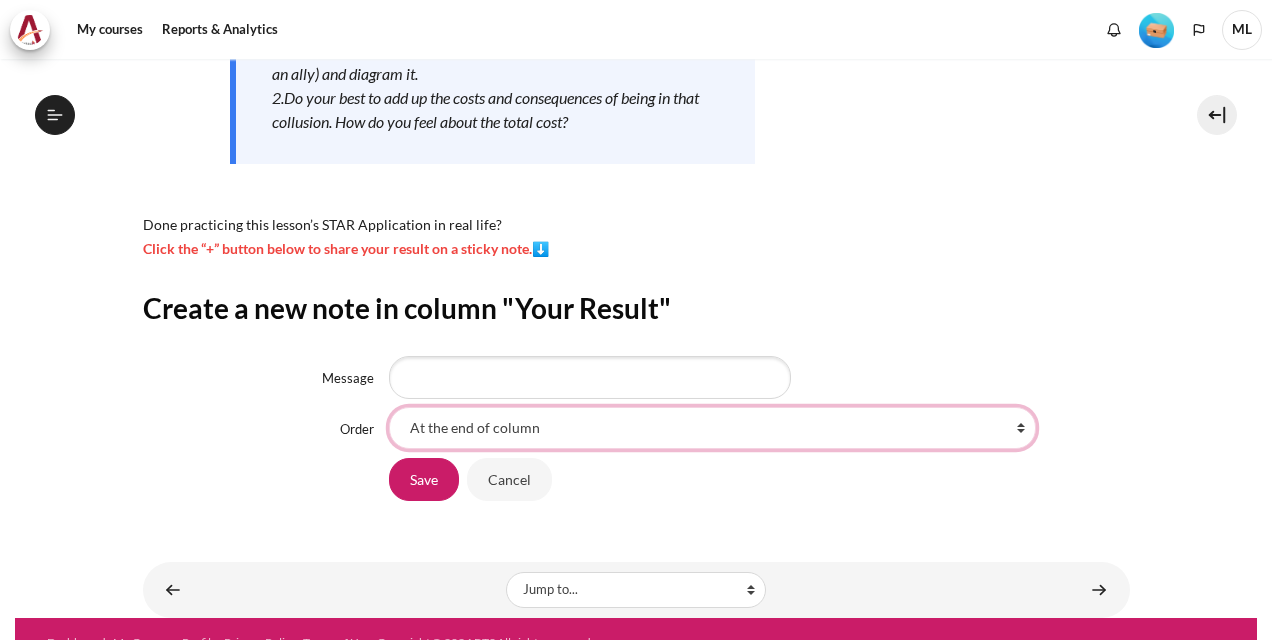 click on "At the end of column
First place in column
After 'See in Yourself'
After 'Because the person is not replying, I assumed he was ignoring my emails '
After 'Immediate actions were viewed as defensive without notifying. Person perceived passive.'
After 'lost in trust, low morale, poor collabration'" at bounding box center [712, 428] 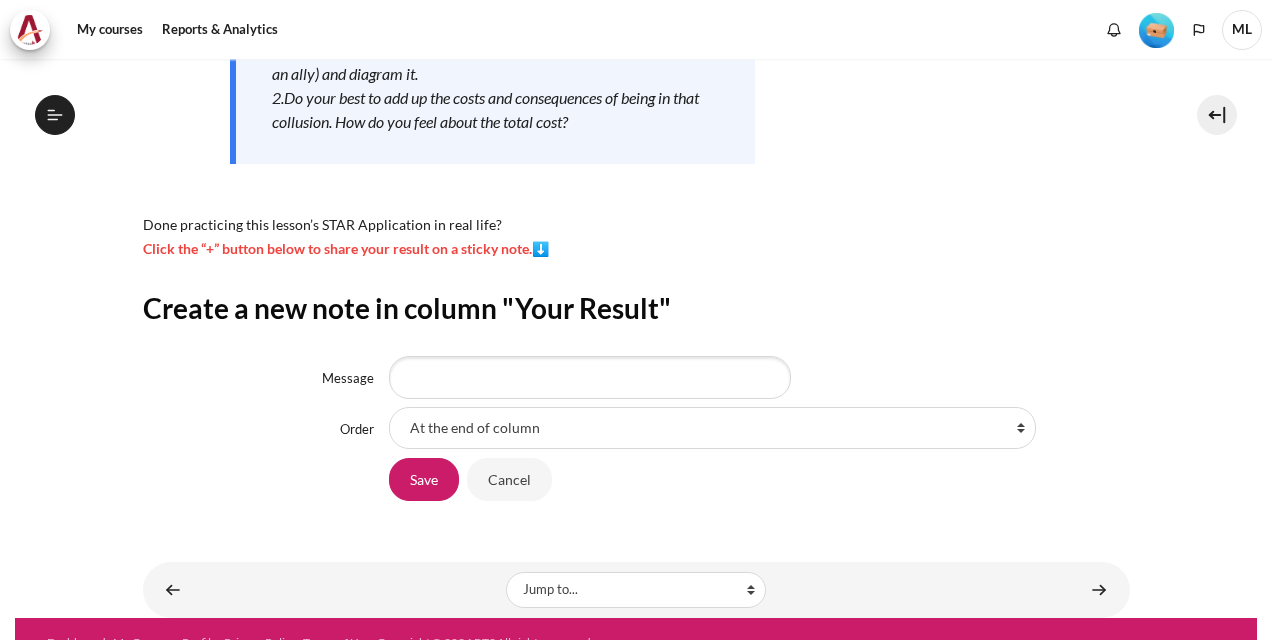 click on "Create a new note in column "Your Result"" at bounding box center (636, 308) 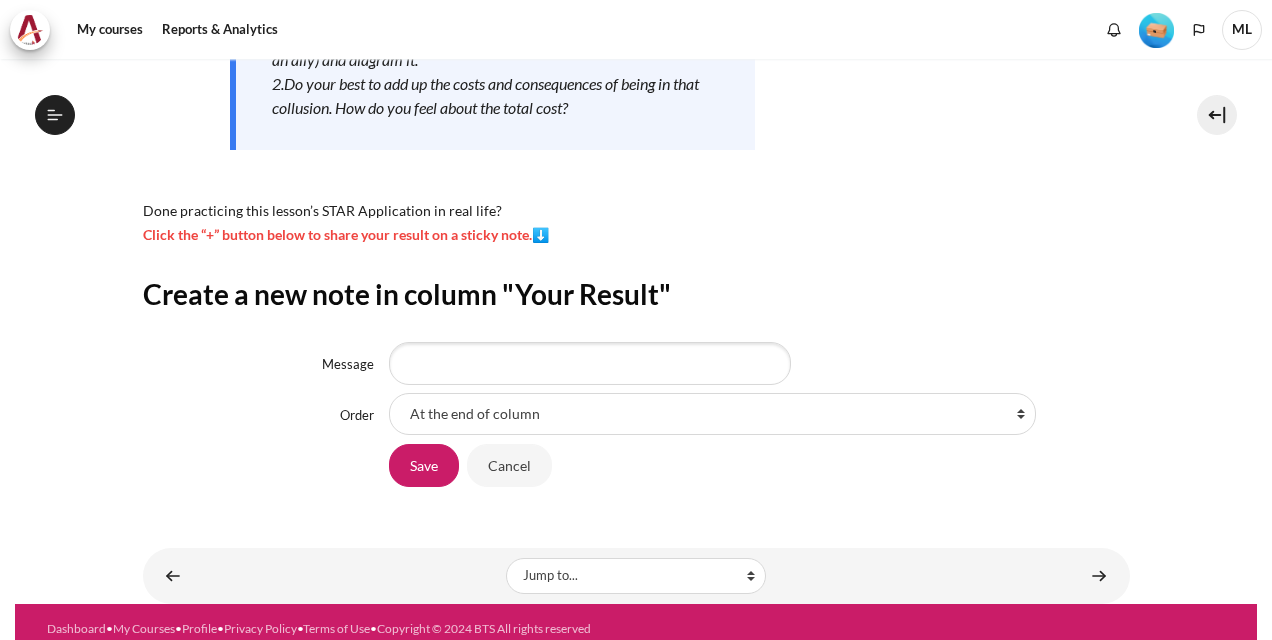 scroll, scrollTop: 427, scrollLeft: 0, axis: vertical 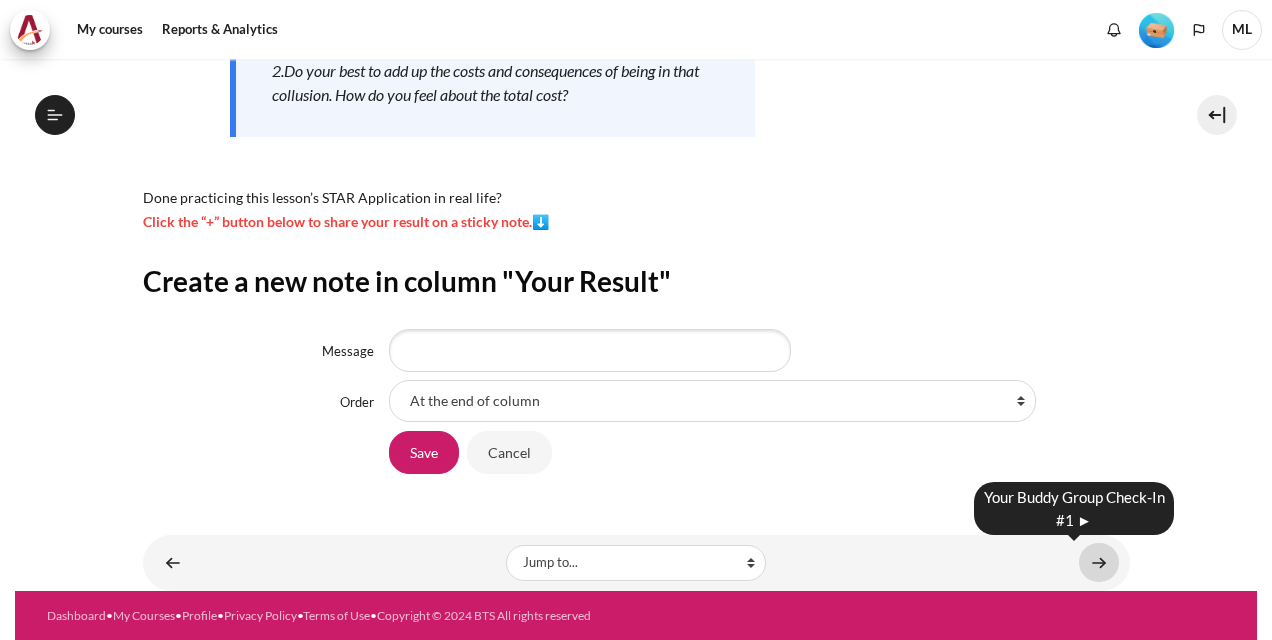 click at bounding box center (1099, 562) 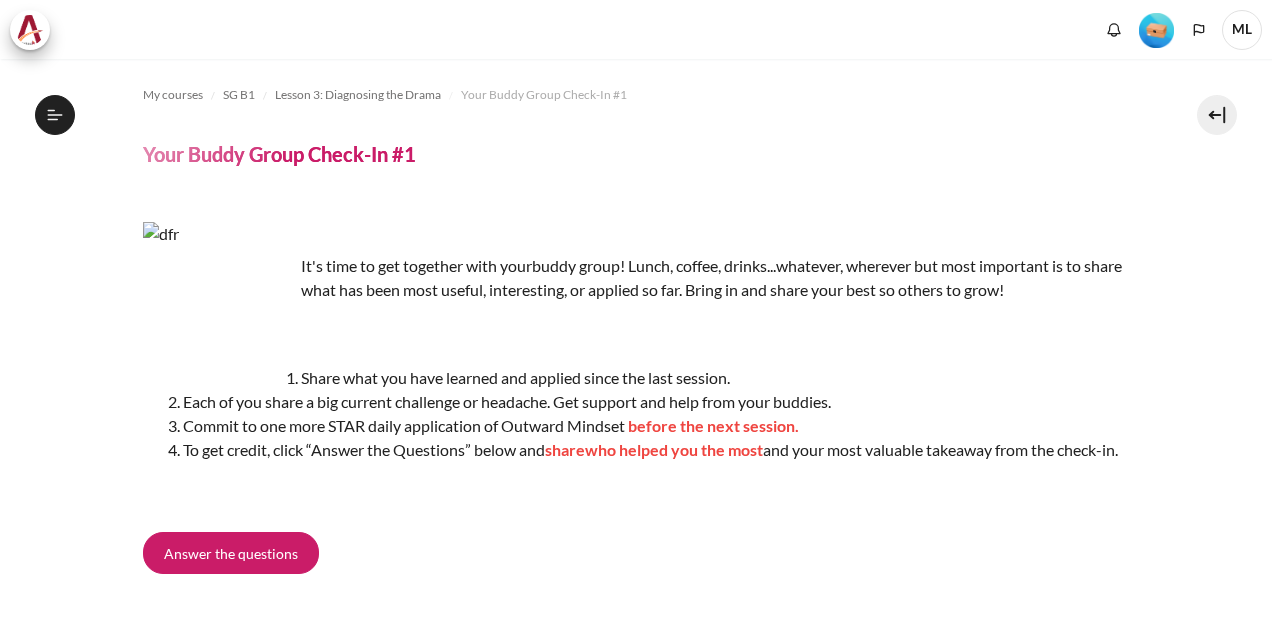 scroll, scrollTop: 0, scrollLeft: 0, axis: both 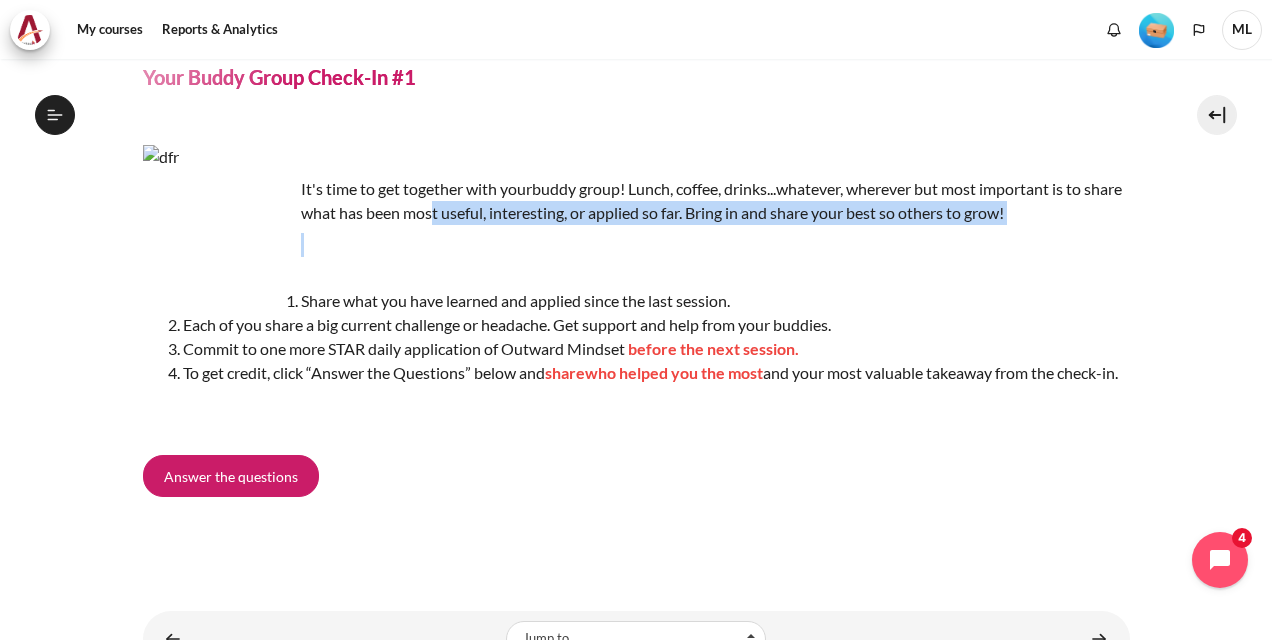 drag, startPoint x: 469, startPoint y: 216, endPoint x: 1106, endPoint y: 225, distance: 637.0636 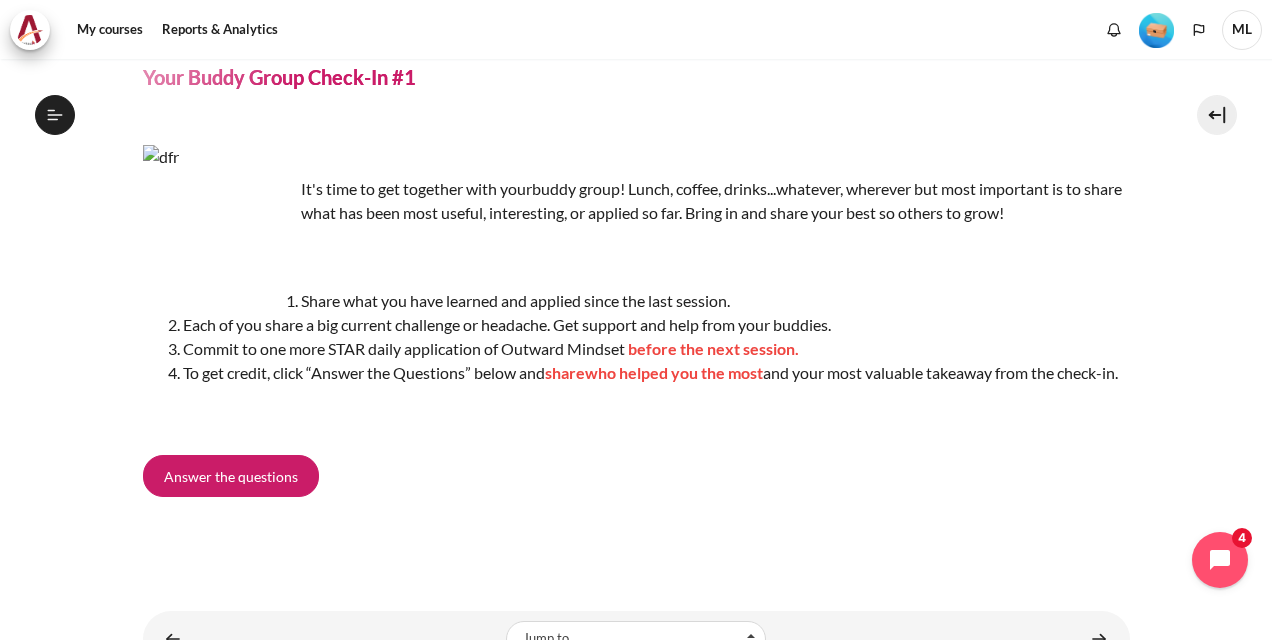 drag, startPoint x: 1106, startPoint y: 225, endPoint x: 988, endPoint y: 260, distance: 123.081276 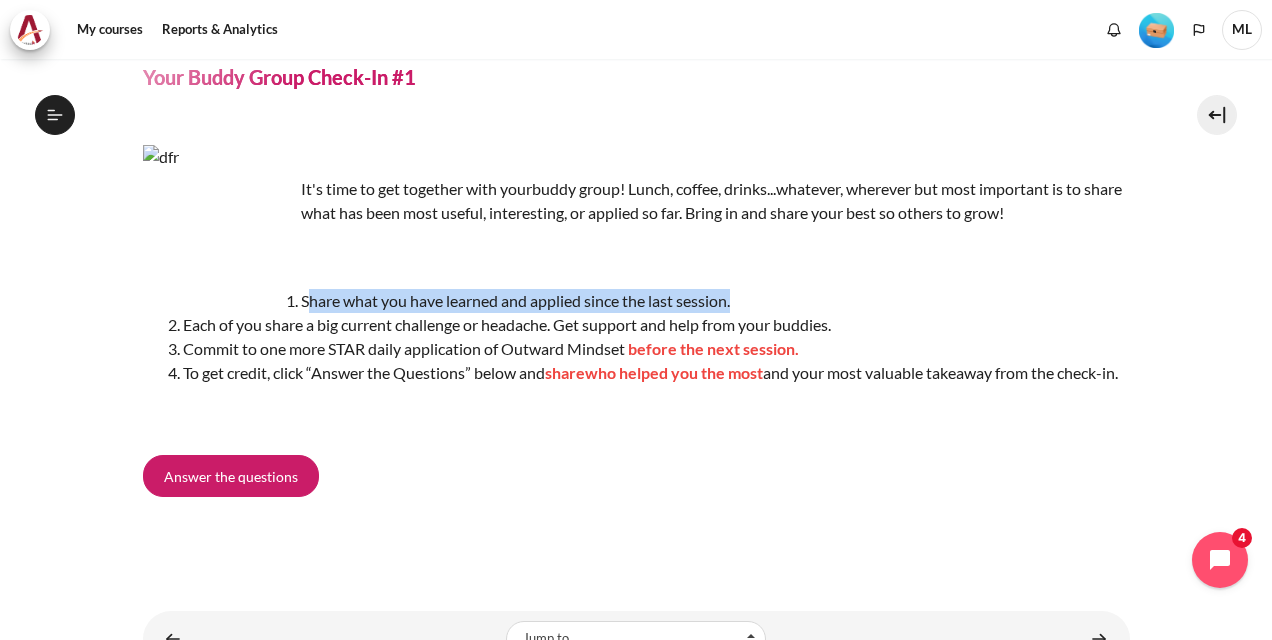 drag, startPoint x: 307, startPoint y: 296, endPoint x: 855, endPoint y: 297, distance: 548.0009 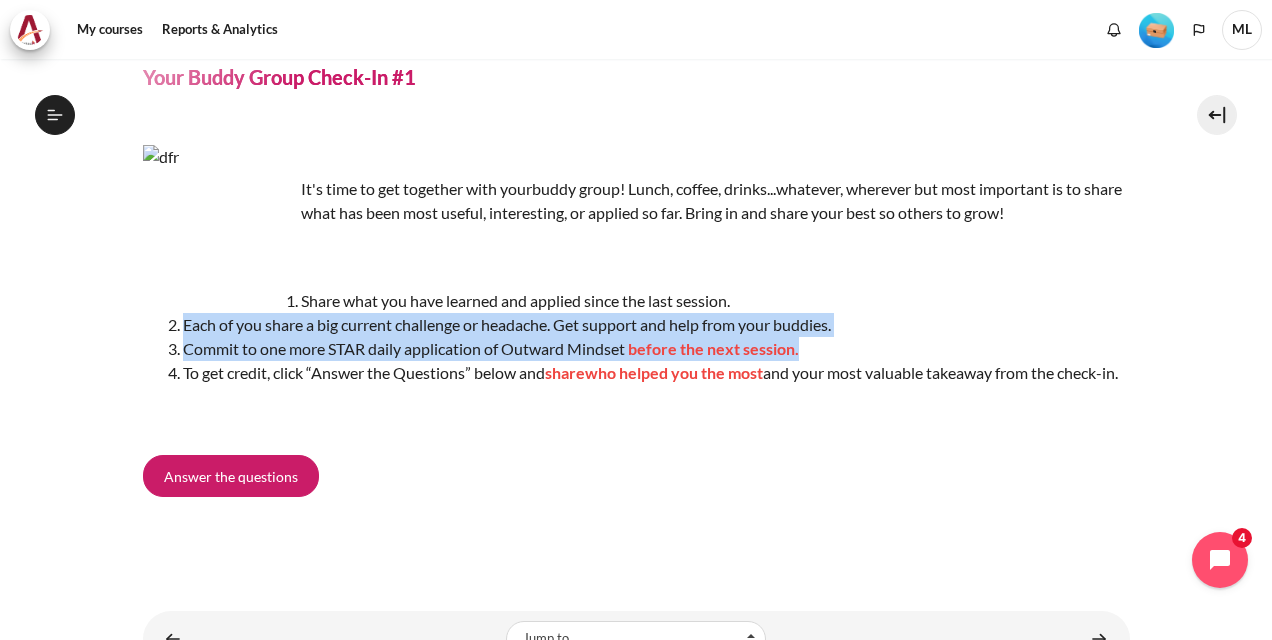 drag, startPoint x: 185, startPoint y: 326, endPoint x: 873, endPoint y: 345, distance: 688.2623 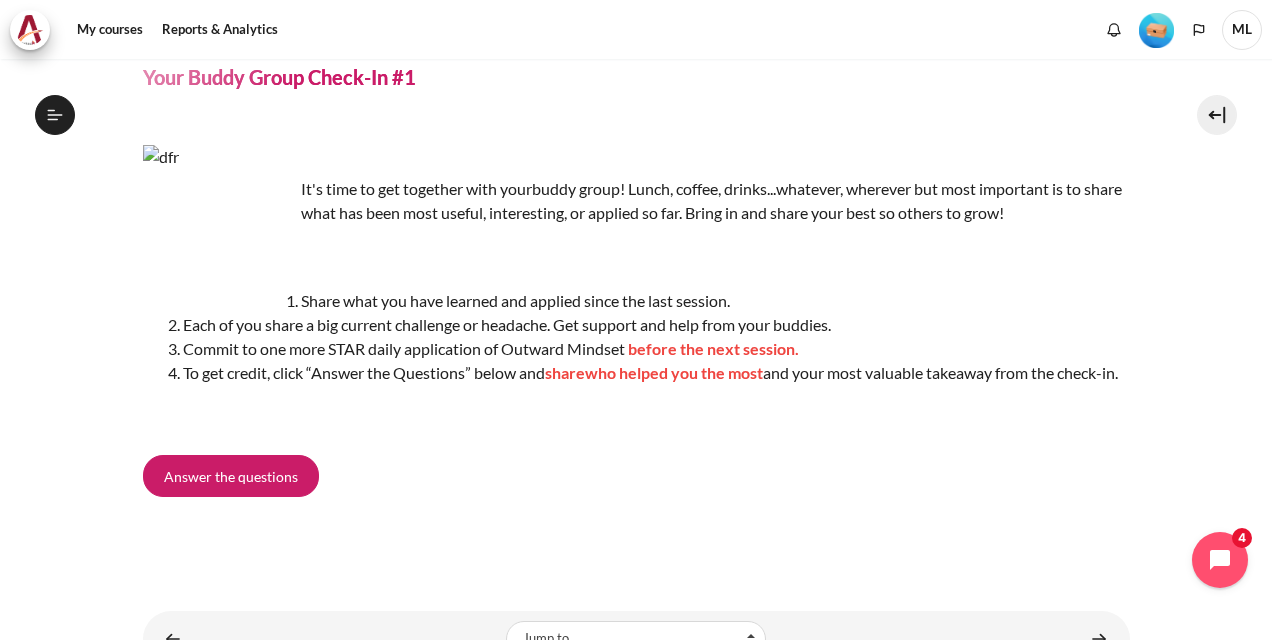 drag, startPoint x: 873, startPoint y: 345, endPoint x: 508, endPoint y: 397, distance: 368.68552 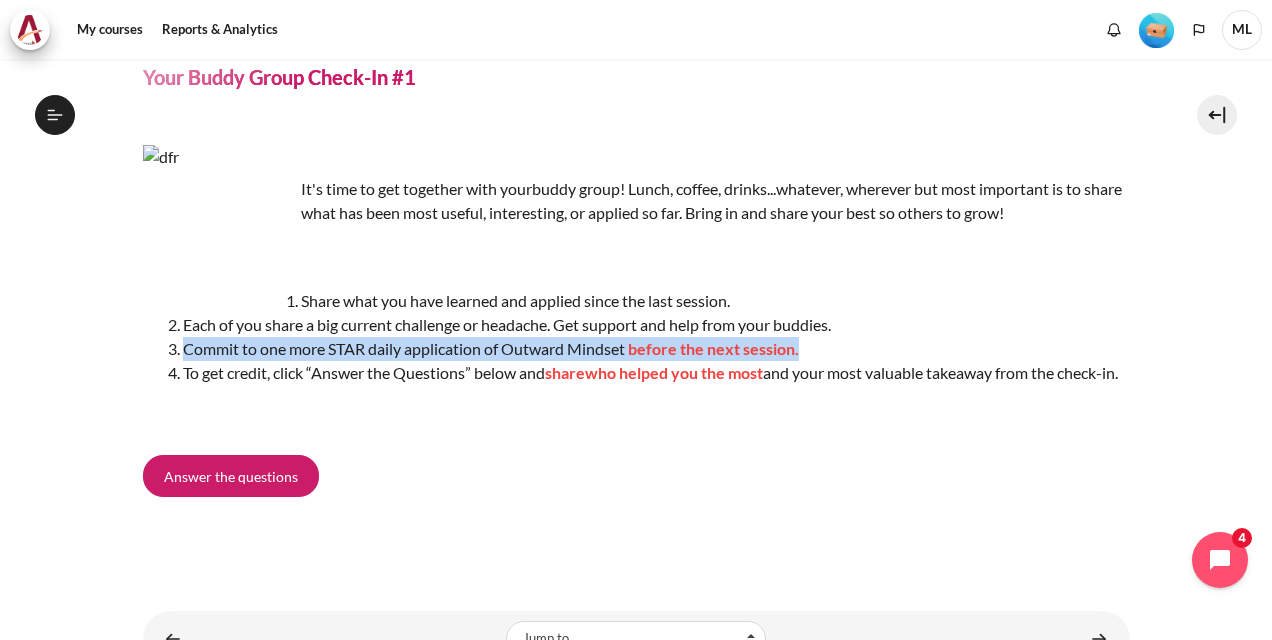 drag, startPoint x: 184, startPoint y: 349, endPoint x: 848, endPoint y: 340, distance: 664.061 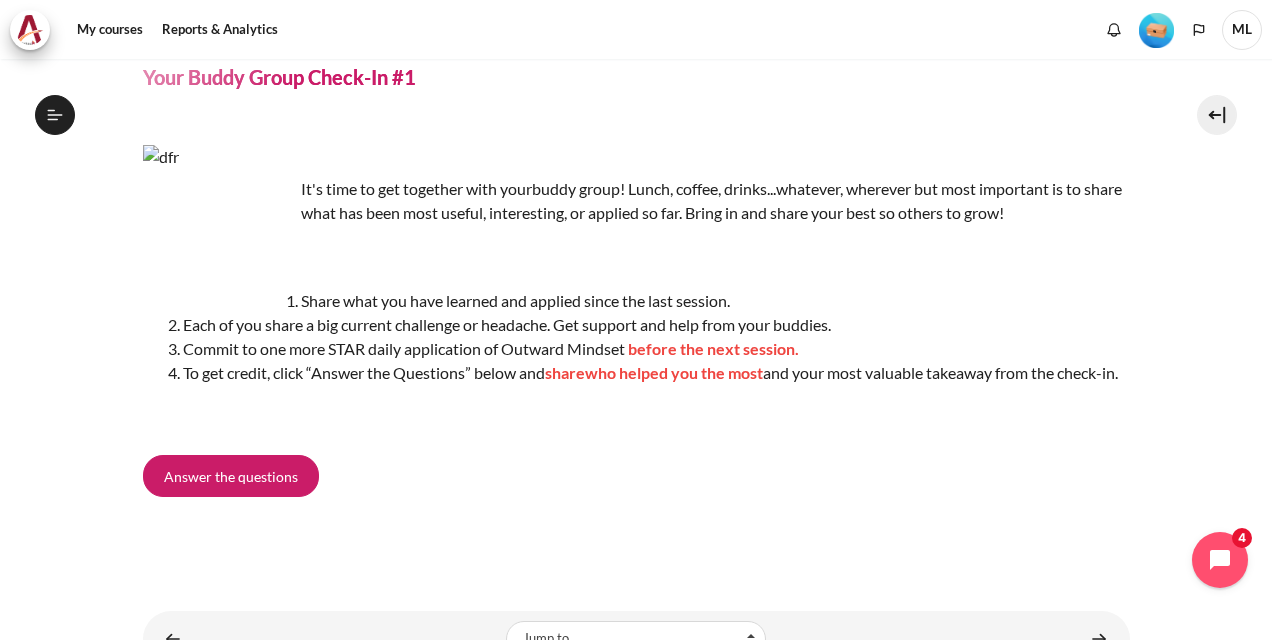 drag, startPoint x: 848, startPoint y: 340, endPoint x: 814, endPoint y: 378, distance: 50.990196 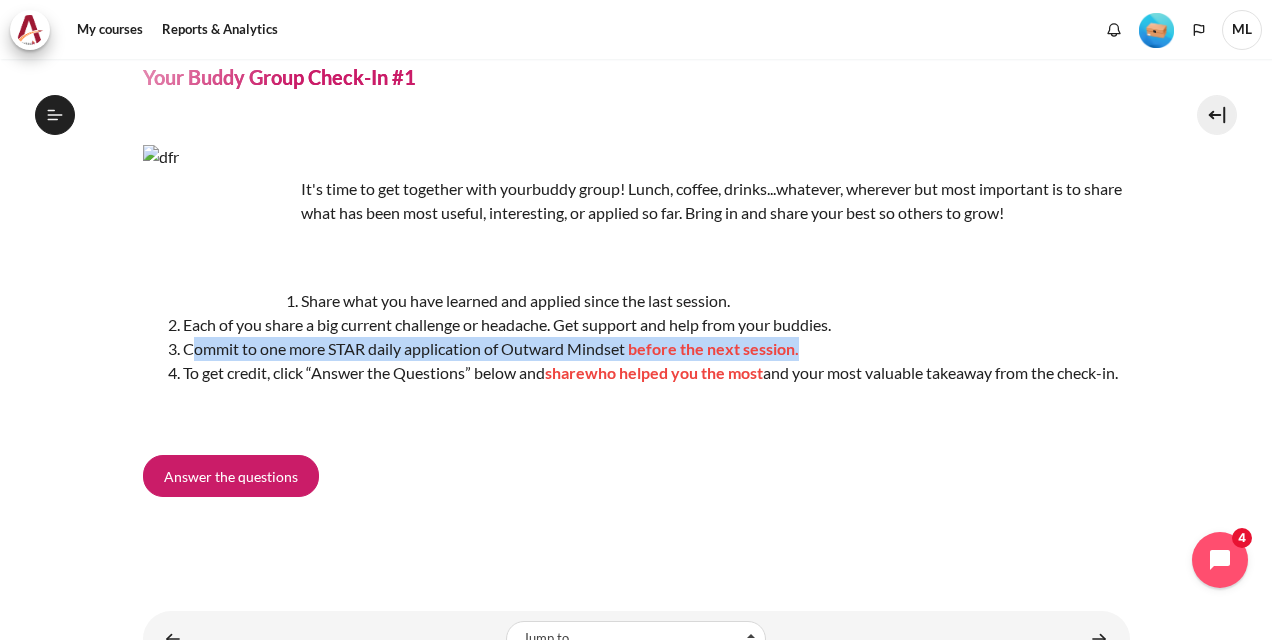 drag, startPoint x: 803, startPoint y: 356, endPoint x: 196, endPoint y: 356, distance: 607 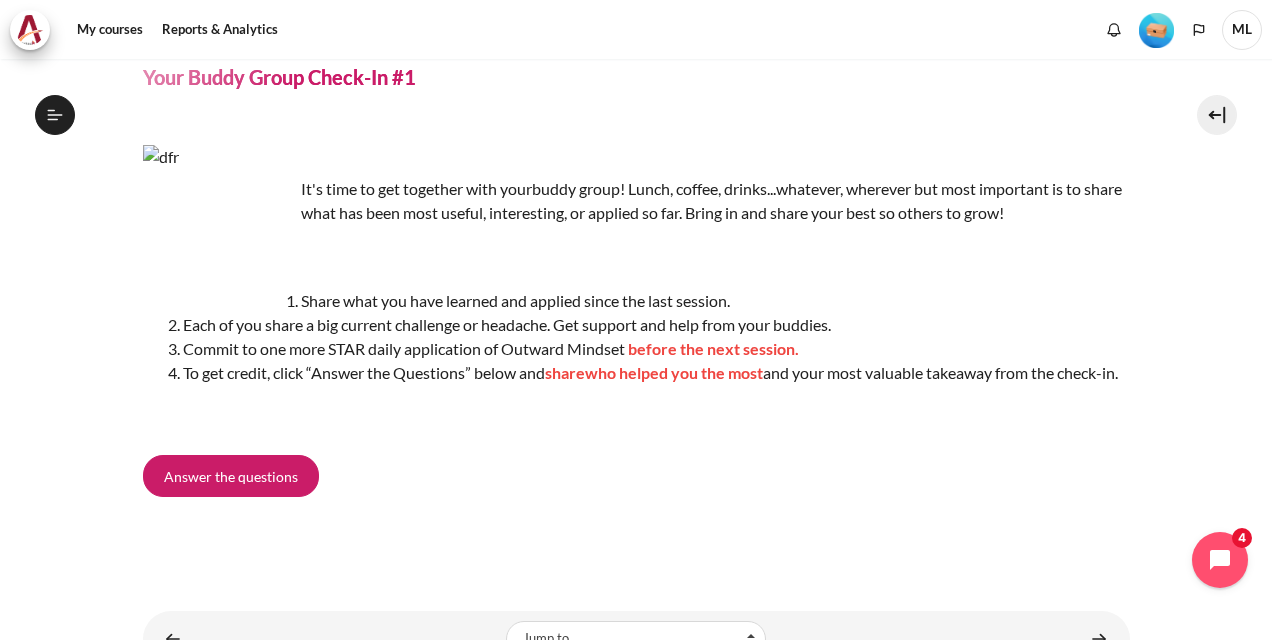 drag, startPoint x: 196, startPoint y: 356, endPoint x: 195, endPoint y: 374, distance: 18.027756 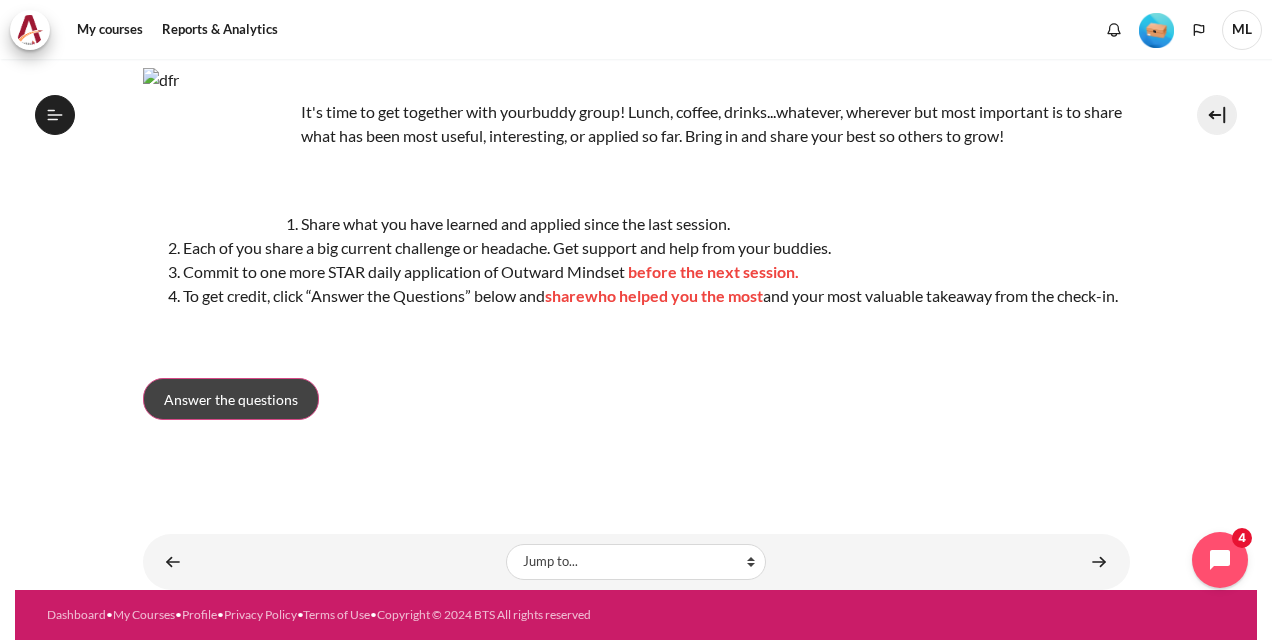 click on "Answer the questions" at bounding box center (231, 399) 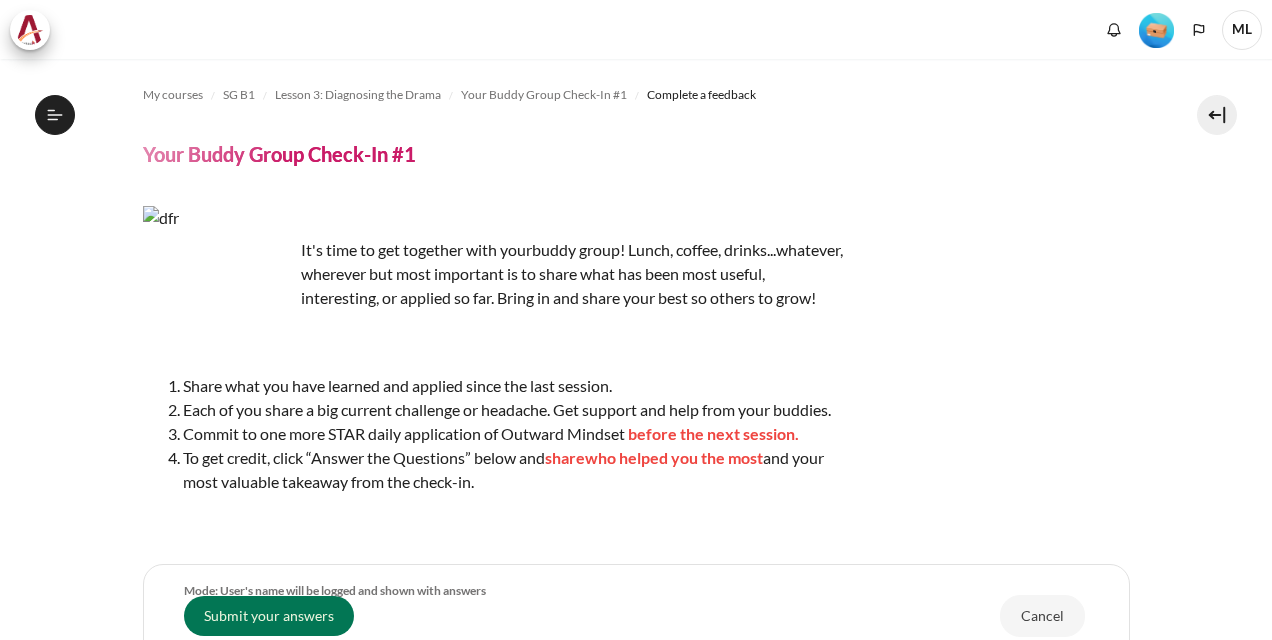 scroll, scrollTop: 0, scrollLeft: 0, axis: both 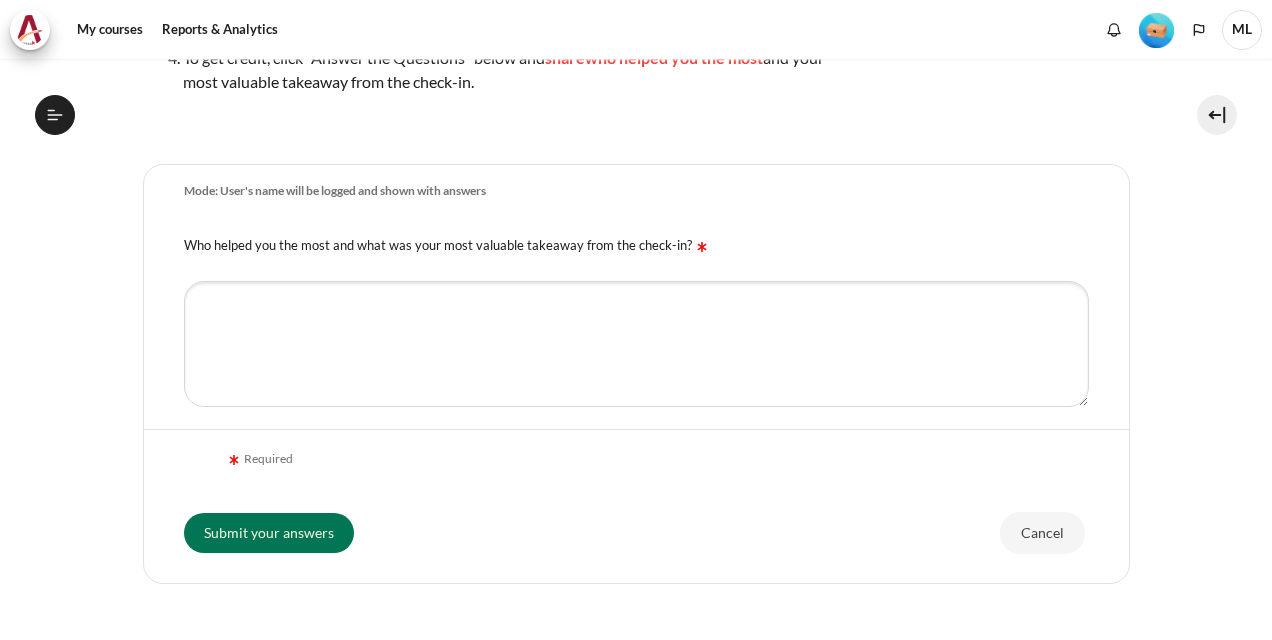 click on "Who helped you the most and what was your most valuable takeaway from the check-in?" at bounding box center (636, 243) 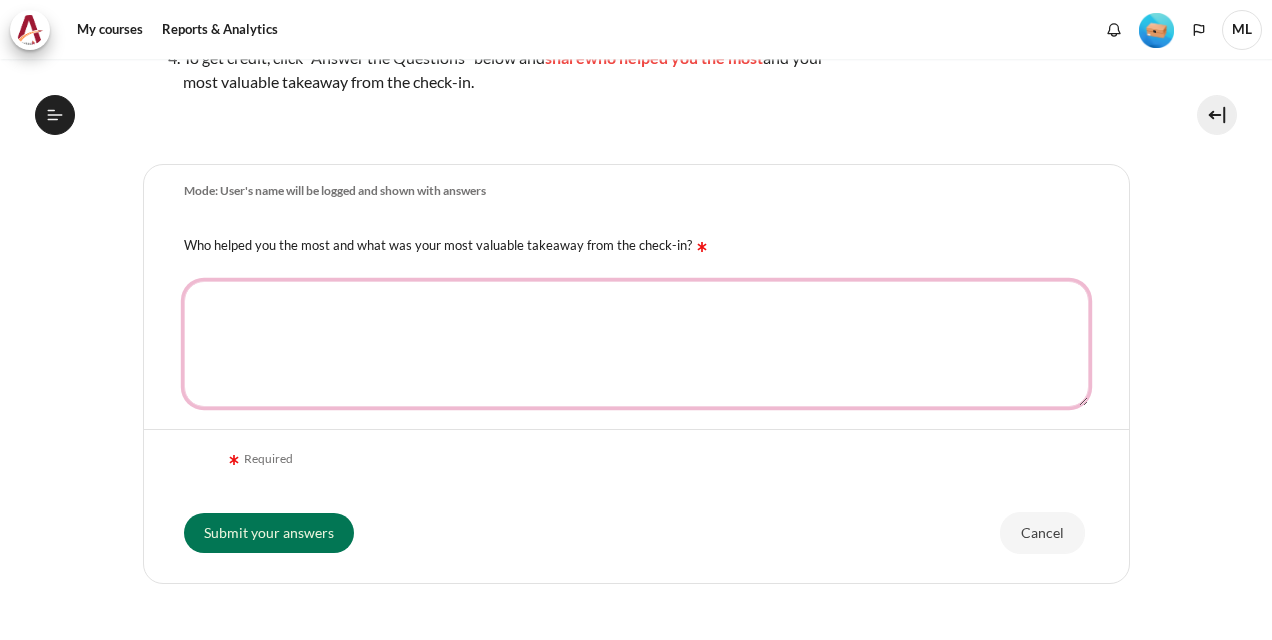 click on "Who helped you the most and what was your most valuable takeaway from the check-in?" at bounding box center (636, 344) 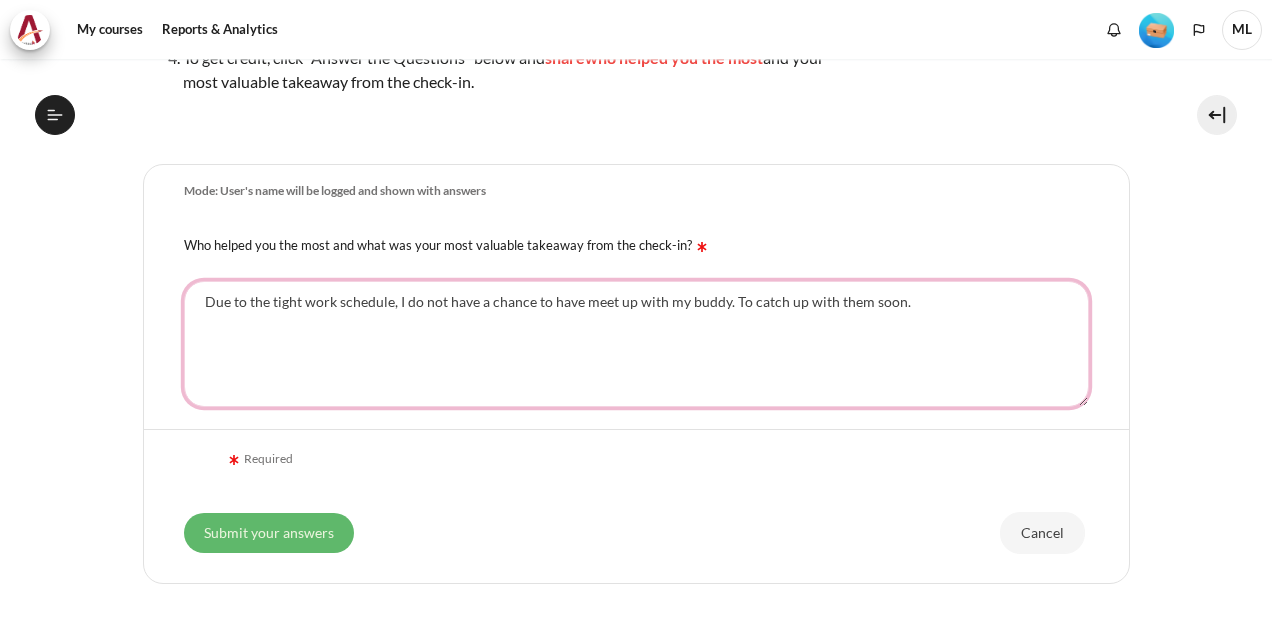 type on "Due to the tight work schedule, I do not have a chance to have meet up with my buddy. To catch up with them soon." 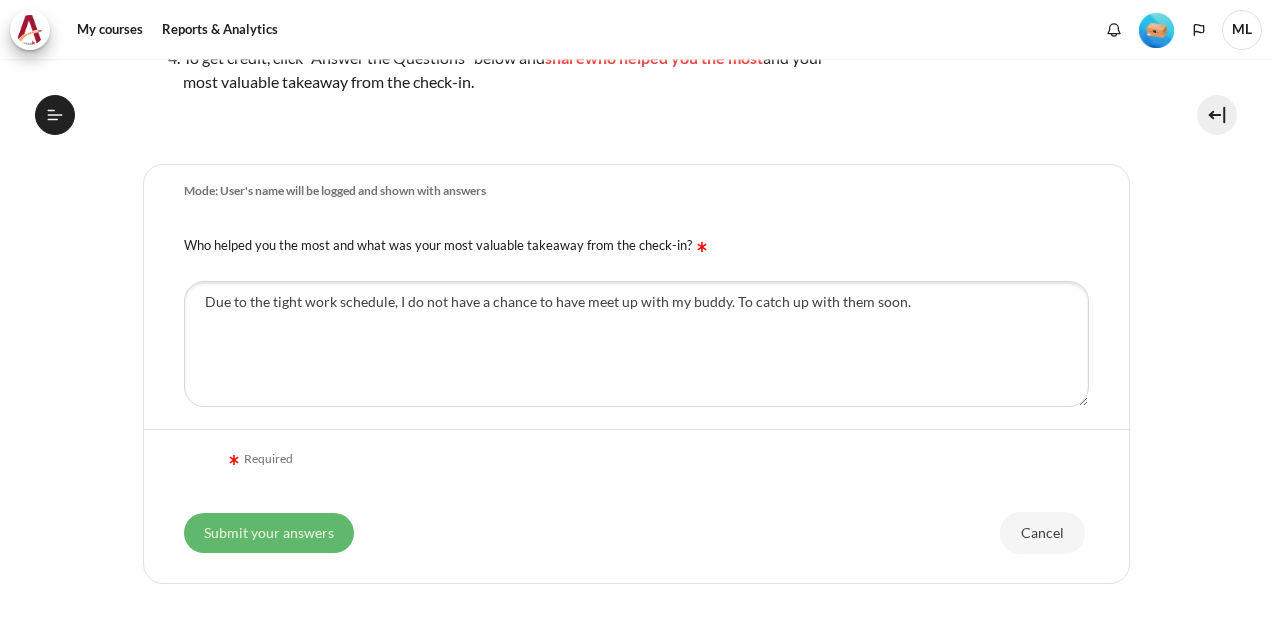 click on "Submit your answers" at bounding box center [269, 533] 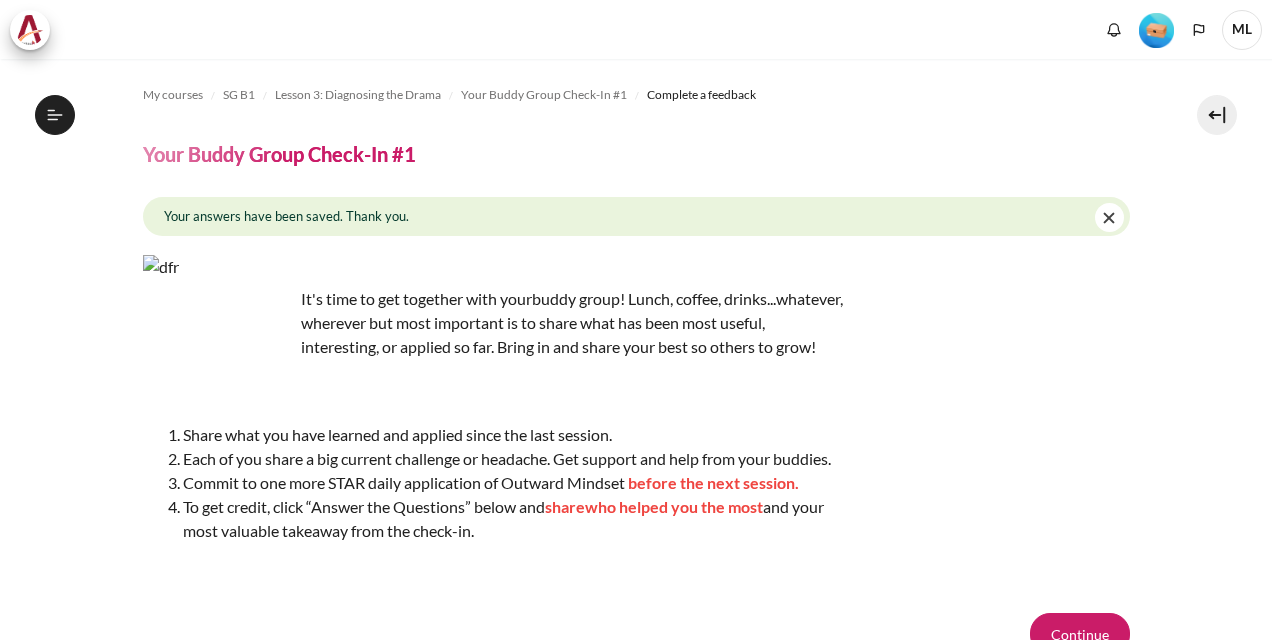 scroll, scrollTop: 0, scrollLeft: 0, axis: both 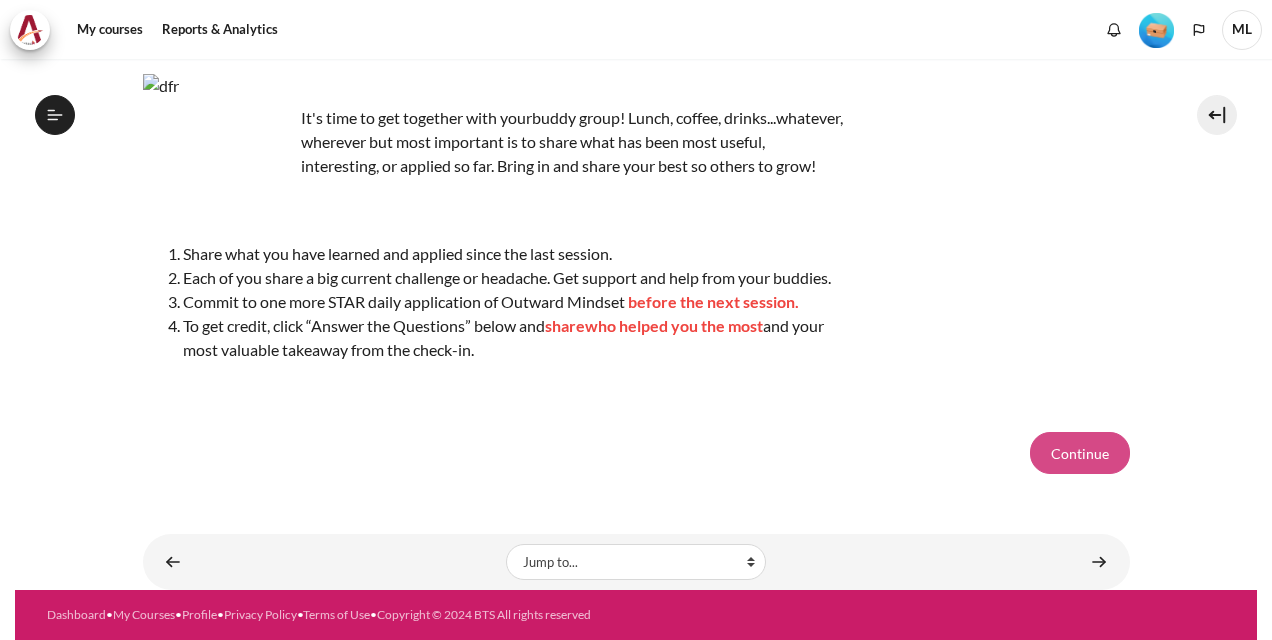 click on "Continue" at bounding box center [1080, 453] 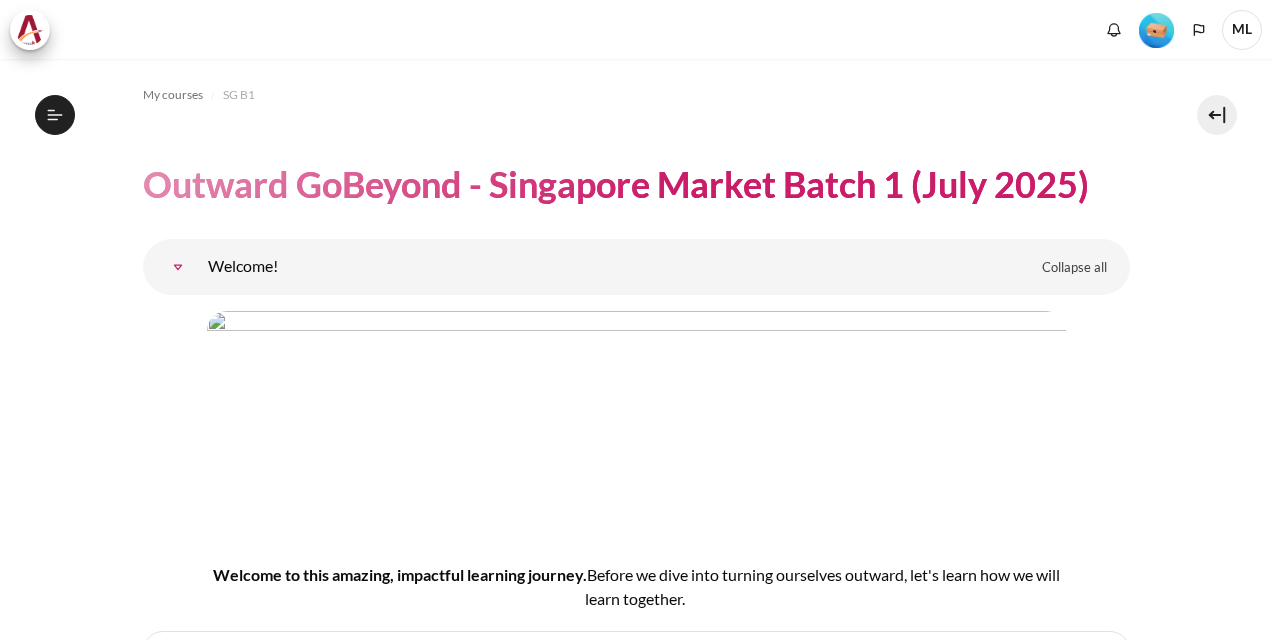 scroll, scrollTop: 0, scrollLeft: 0, axis: both 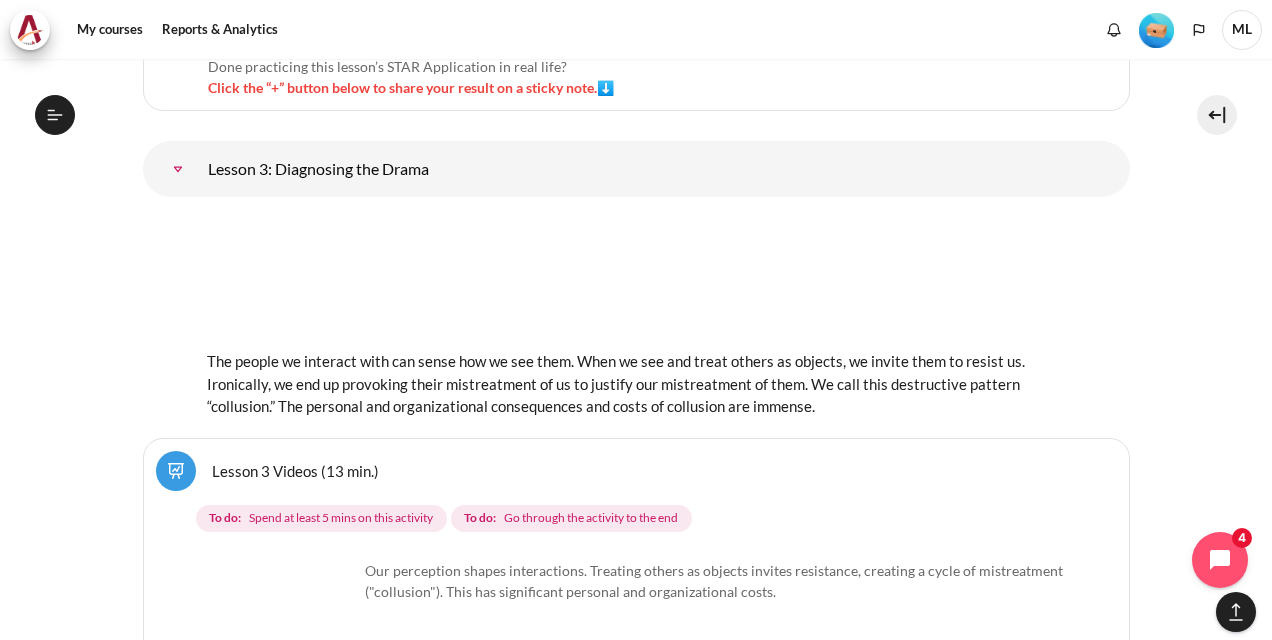 click on "Lesson 3 Videos (13 min.)" at bounding box center [636, 471] 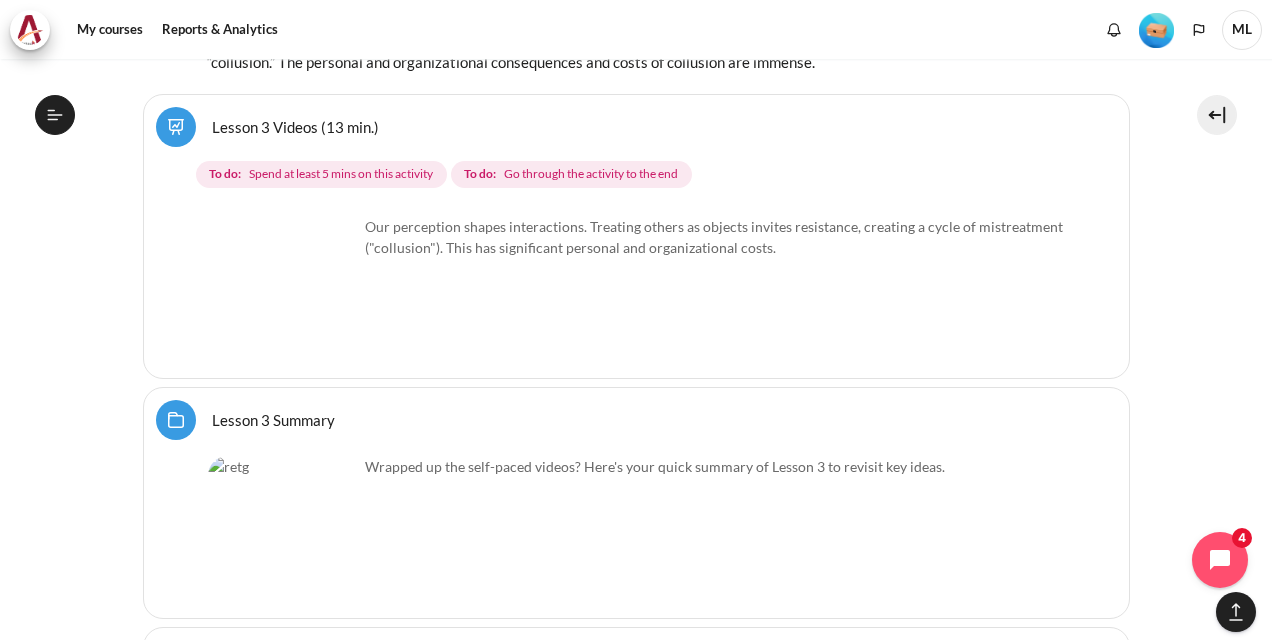 scroll, scrollTop: 6956, scrollLeft: 0, axis: vertical 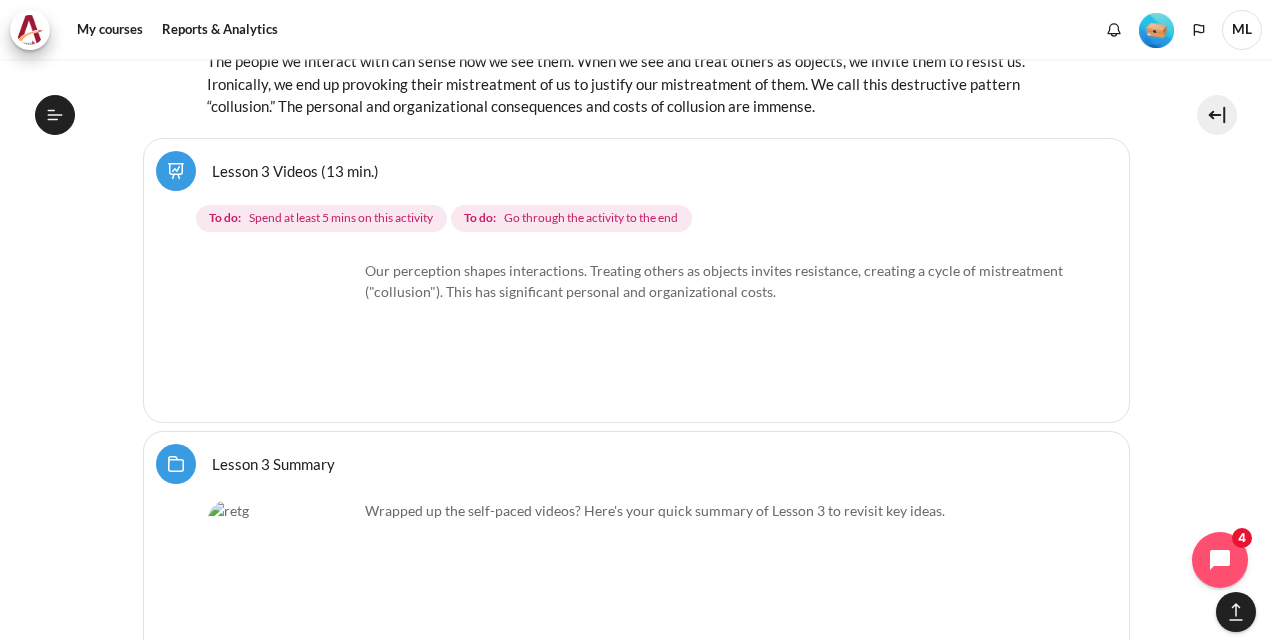 click at bounding box center [283, 335] 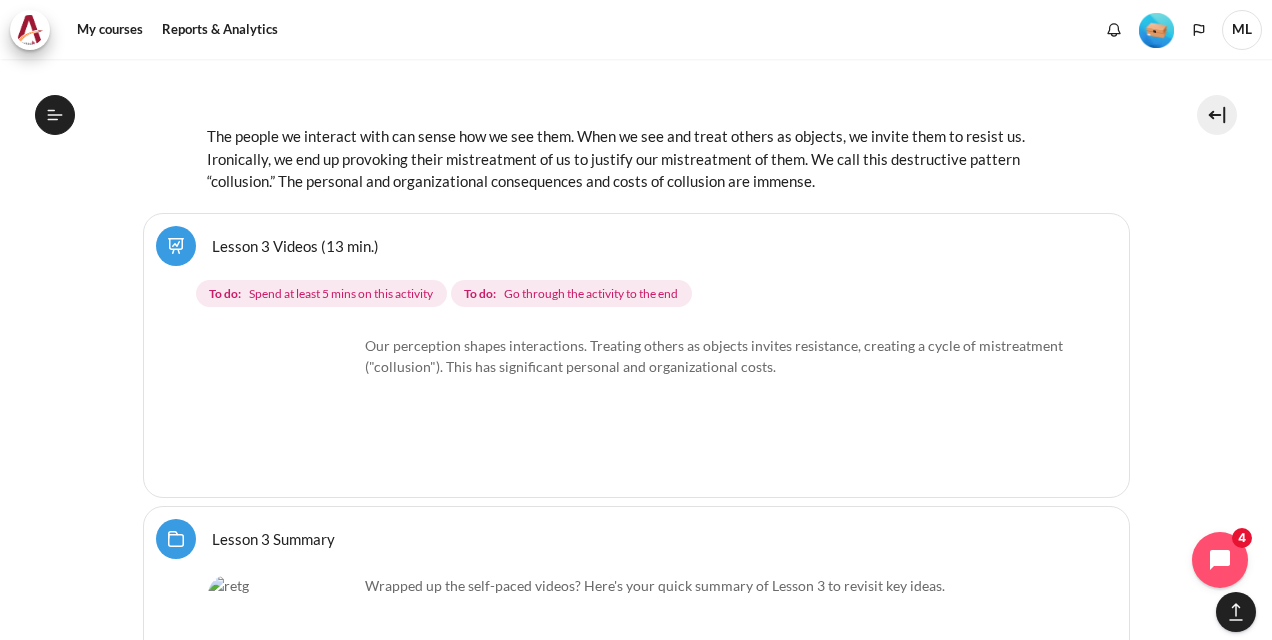 click at bounding box center [283, 410] 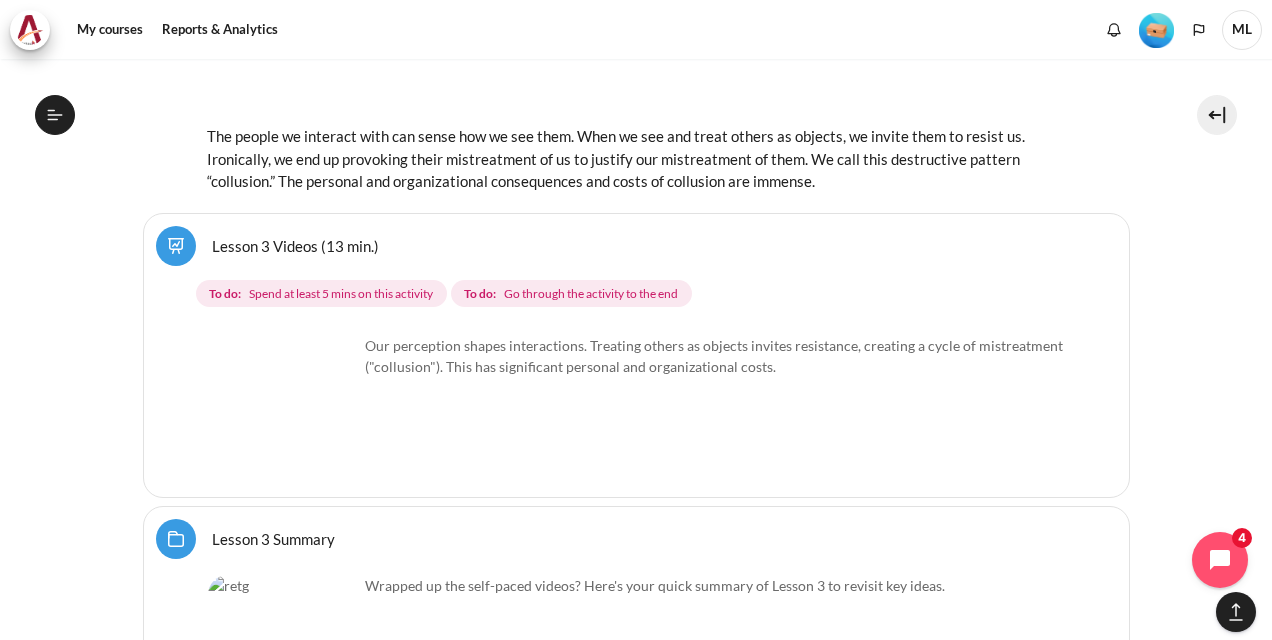 click on "Lesson 3 Videos (13 min.)" at bounding box center [295, 245] 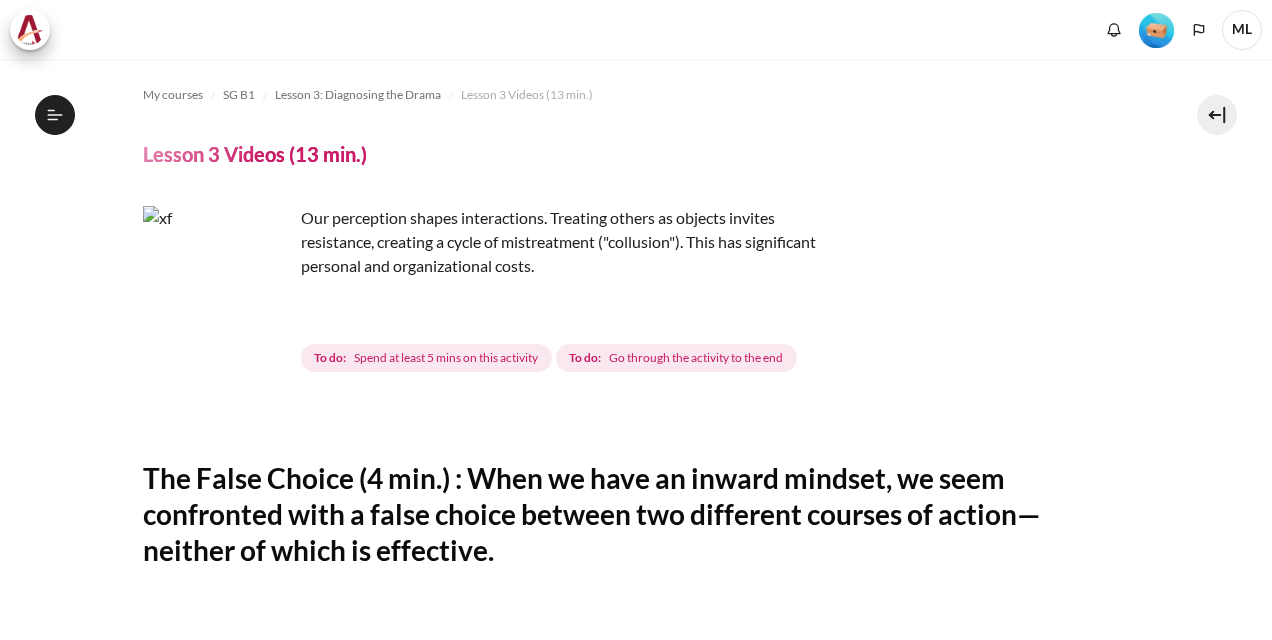 scroll, scrollTop: 0, scrollLeft: 0, axis: both 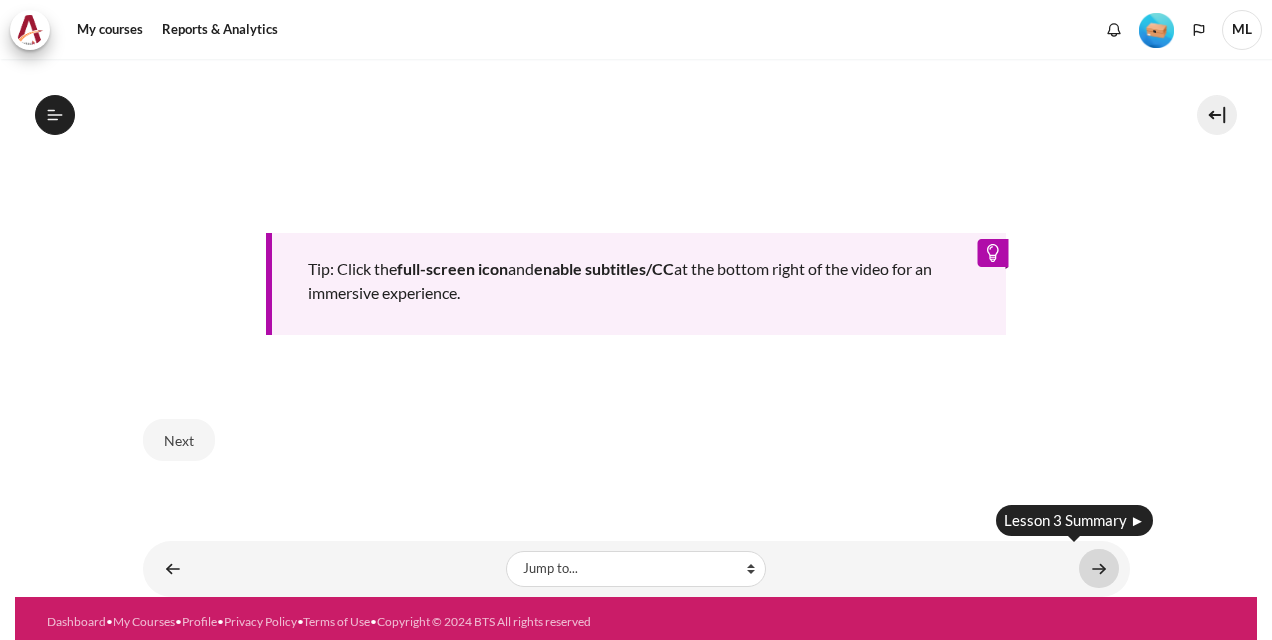 click at bounding box center [1099, 568] 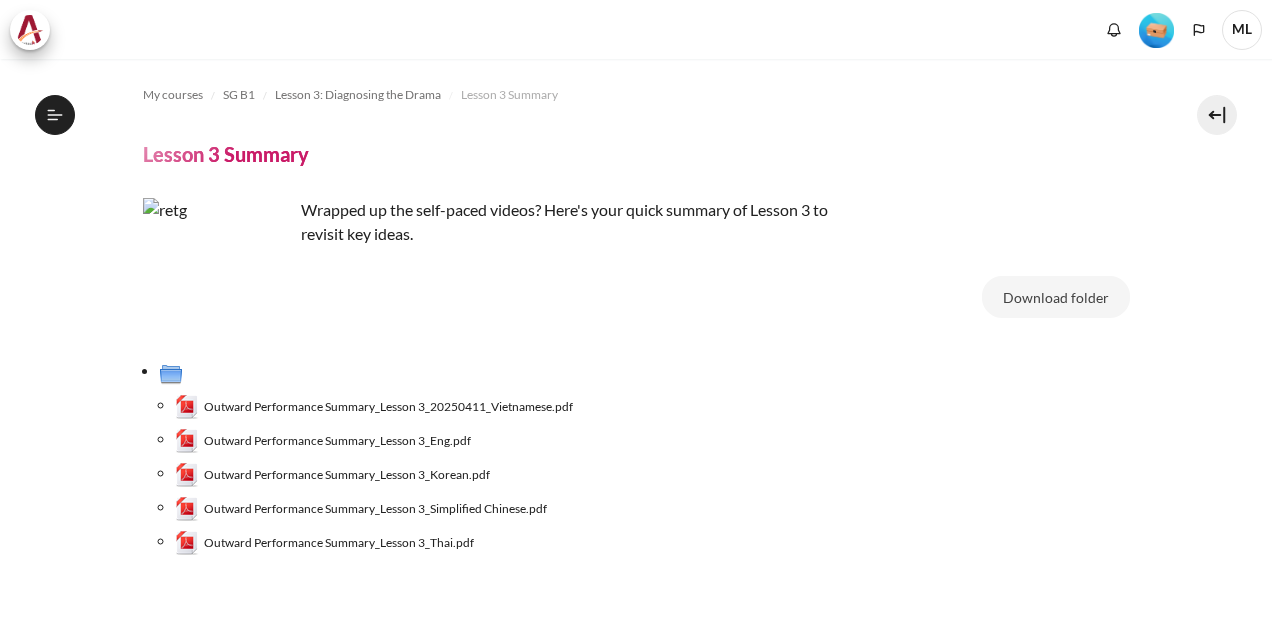 scroll, scrollTop: 0, scrollLeft: 0, axis: both 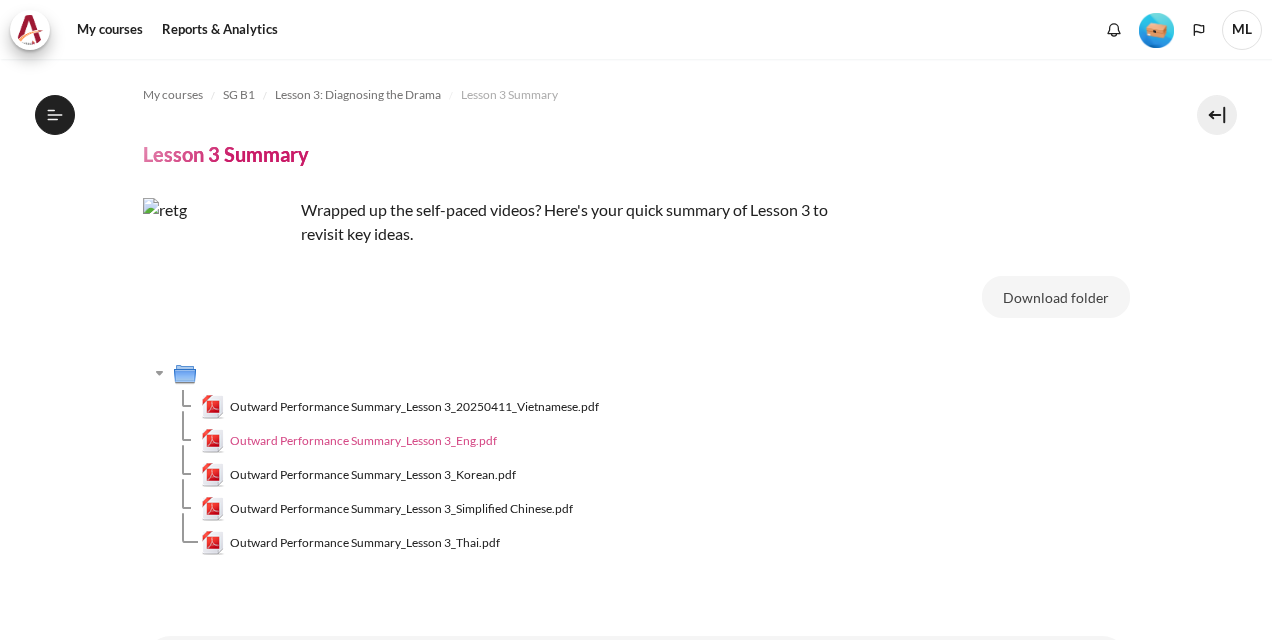 click on "Outward Performance Summary_Lesson 3_Eng.pdf" at bounding box center [363, 441] 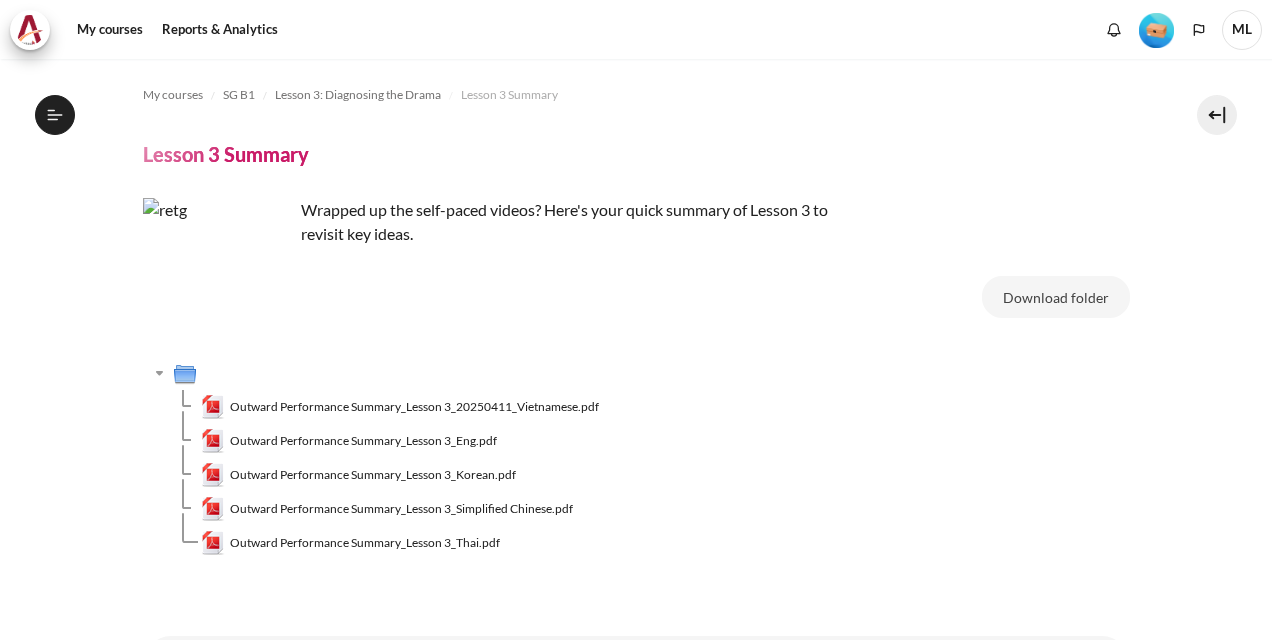 click on "Outward Performance Summary_Lesson 3_Thai.pdf" at bounding box center (665, 543) 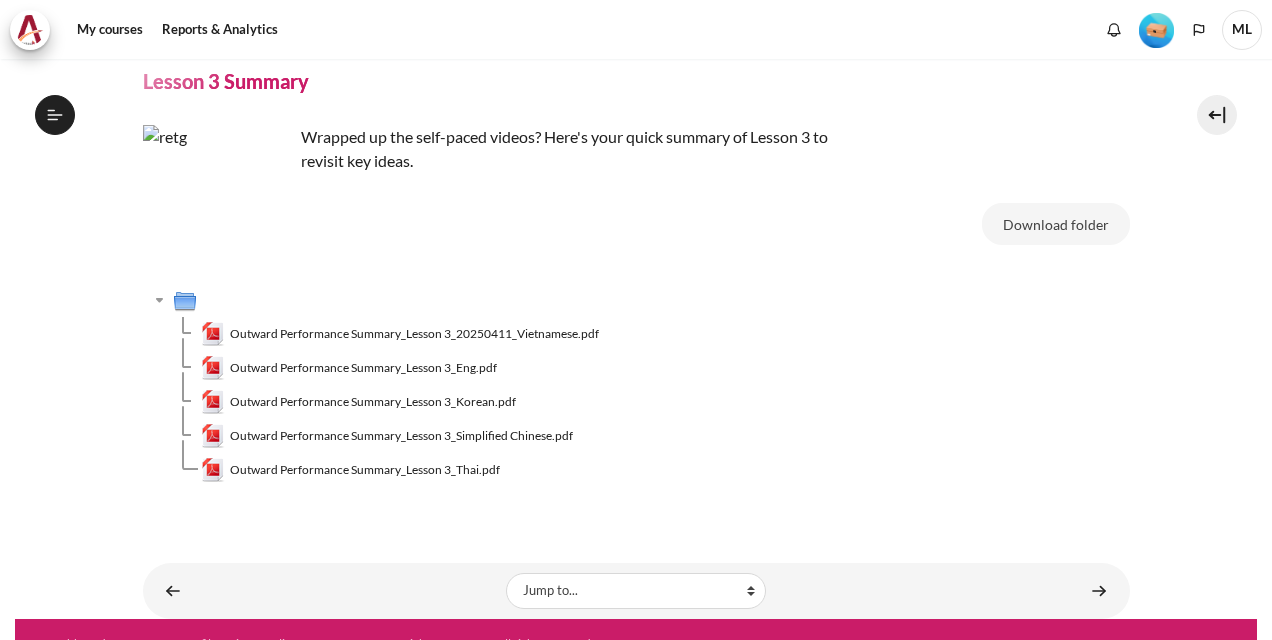 scroll, scrollTop: 101, scrollLeft: 0, axis: vertical 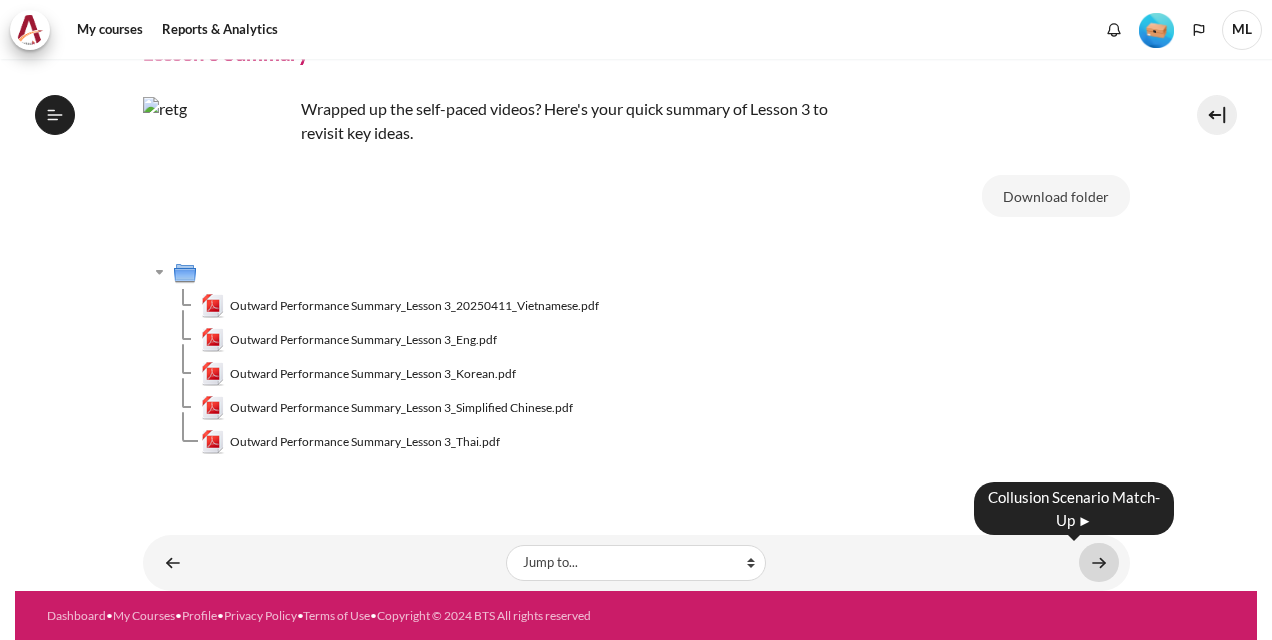 click at bounding box center [1099, 562] 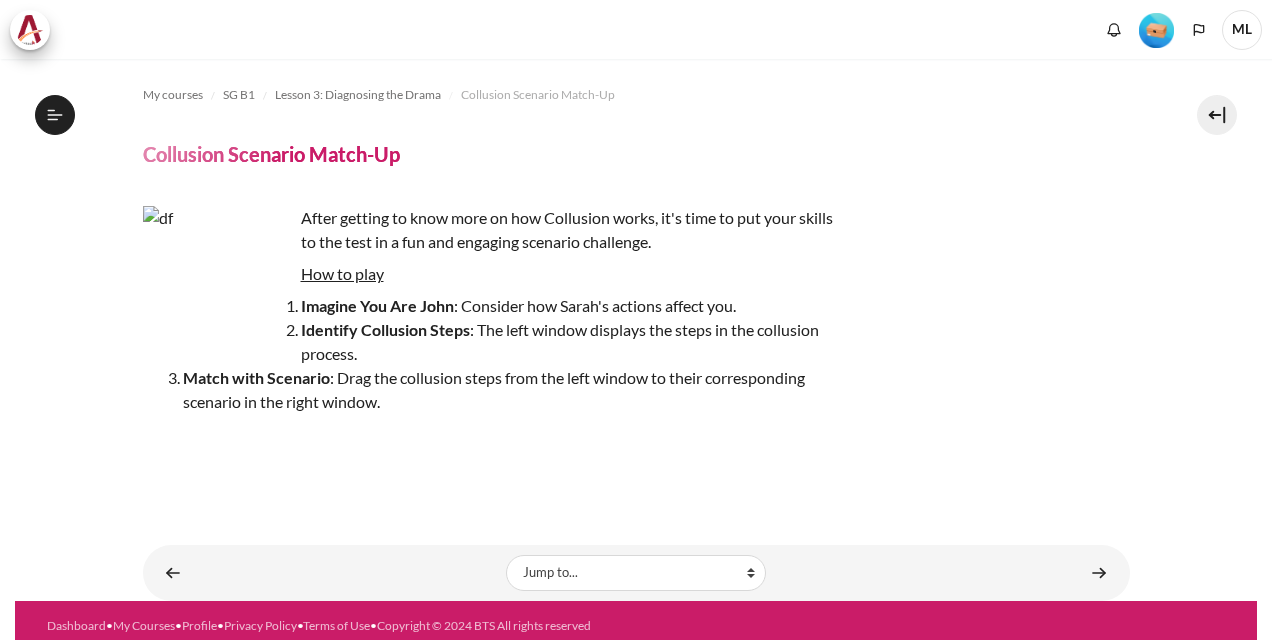 scroll, scrollTop: 0, scrollLeft: 0, axis: both 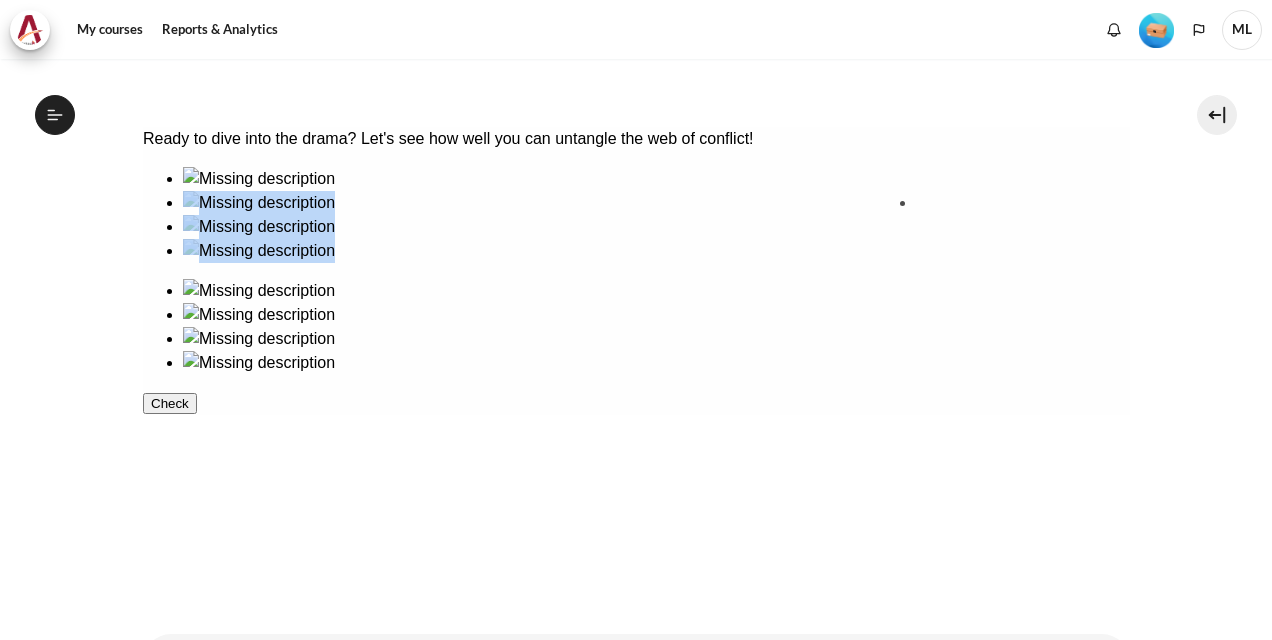 drag, startPoint x: 248, startPoint y: 275, endPoint x: 1005, endPoint y: 266, distance: 757.0535 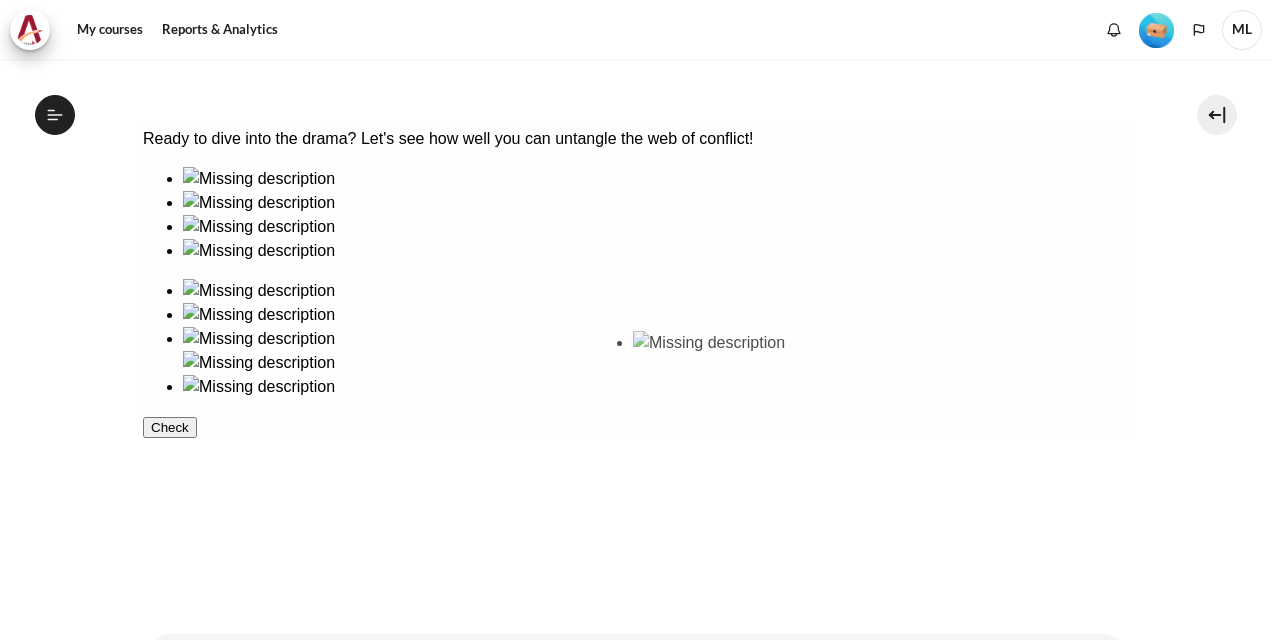 drag, startPoint x: 348, startPoint y: 271, endPoint x: 688, endPoint y: 402, distance: 364.36383 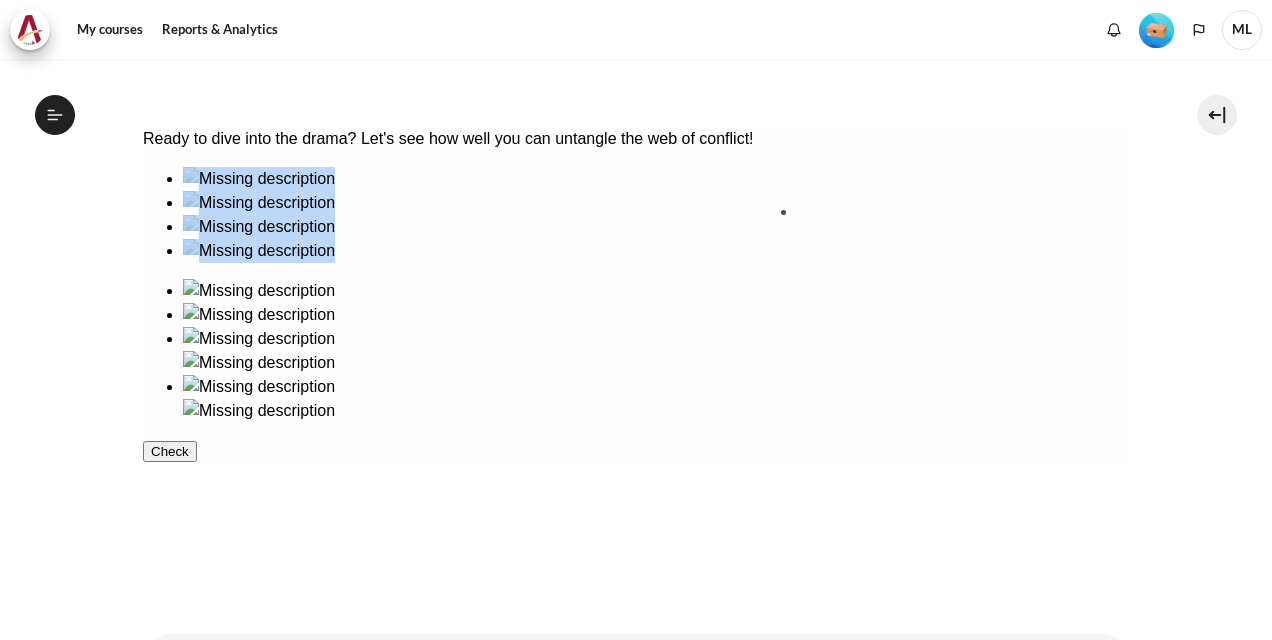 drag, startPoint x: 516, startPoint y: 263, endPoint x: 886, endPoint y: 262, distance: 370.00134 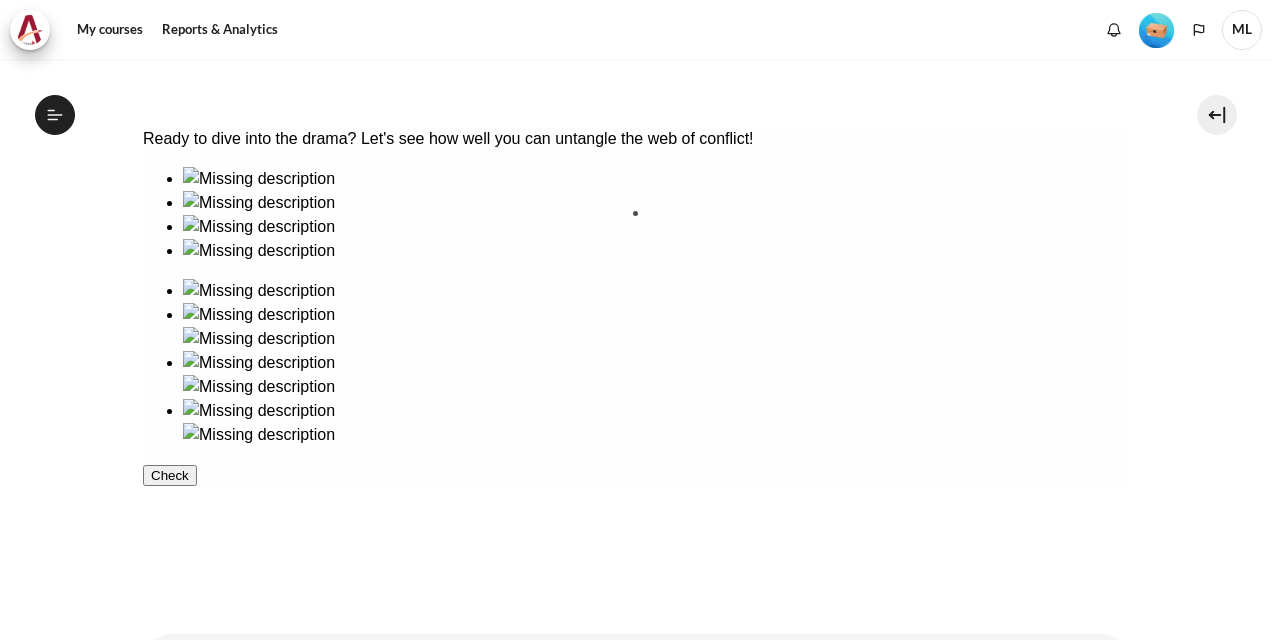 drag, startPoint x: 214, startPoint y: 387, endPoint x: 702, endPoint y: 256, distance: 505.27716 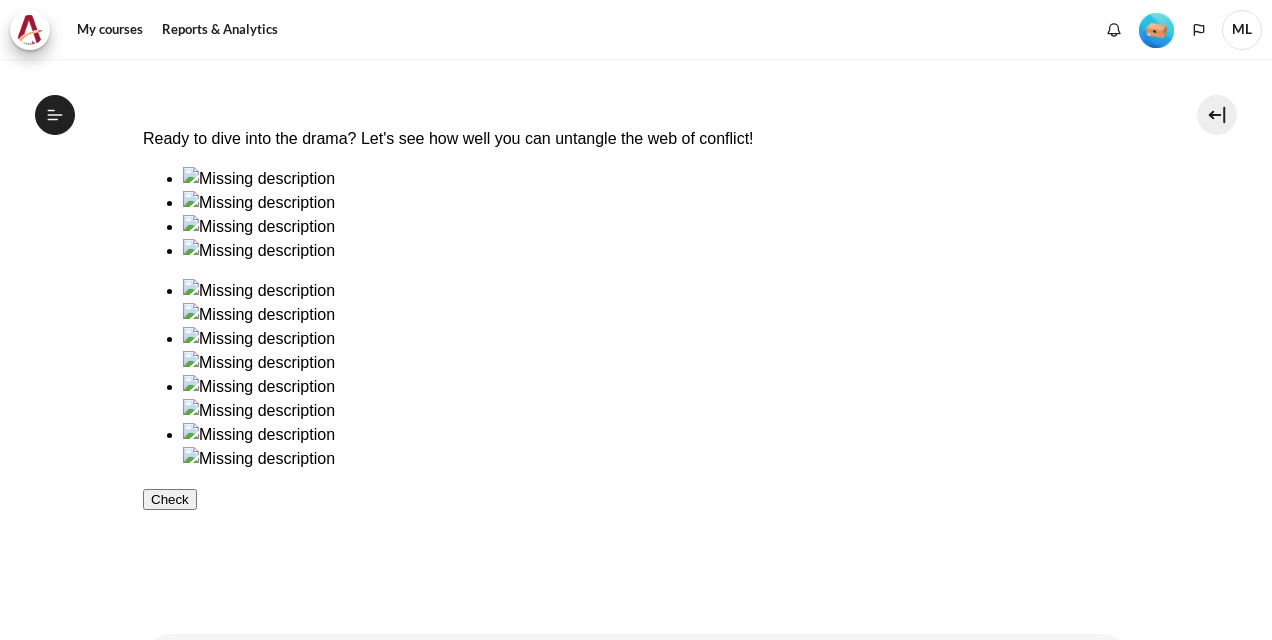 click at bounding box center [150, 499] 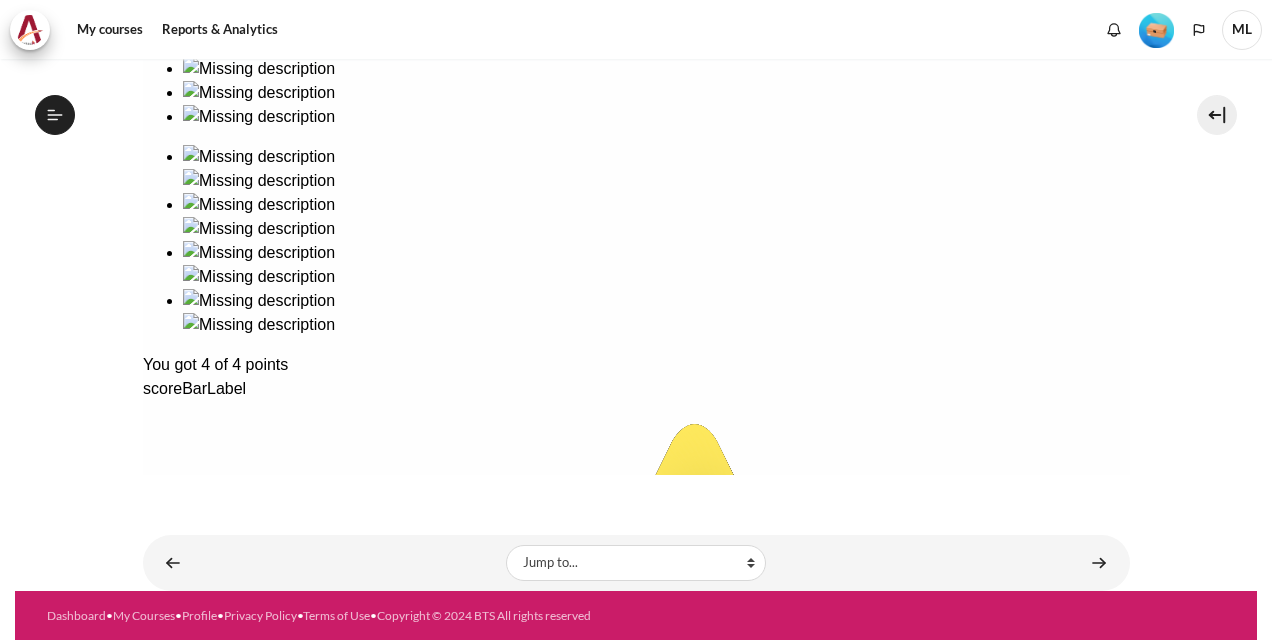 scroll, scrollTop: 492, scrollLeft: 0, axis: vertical 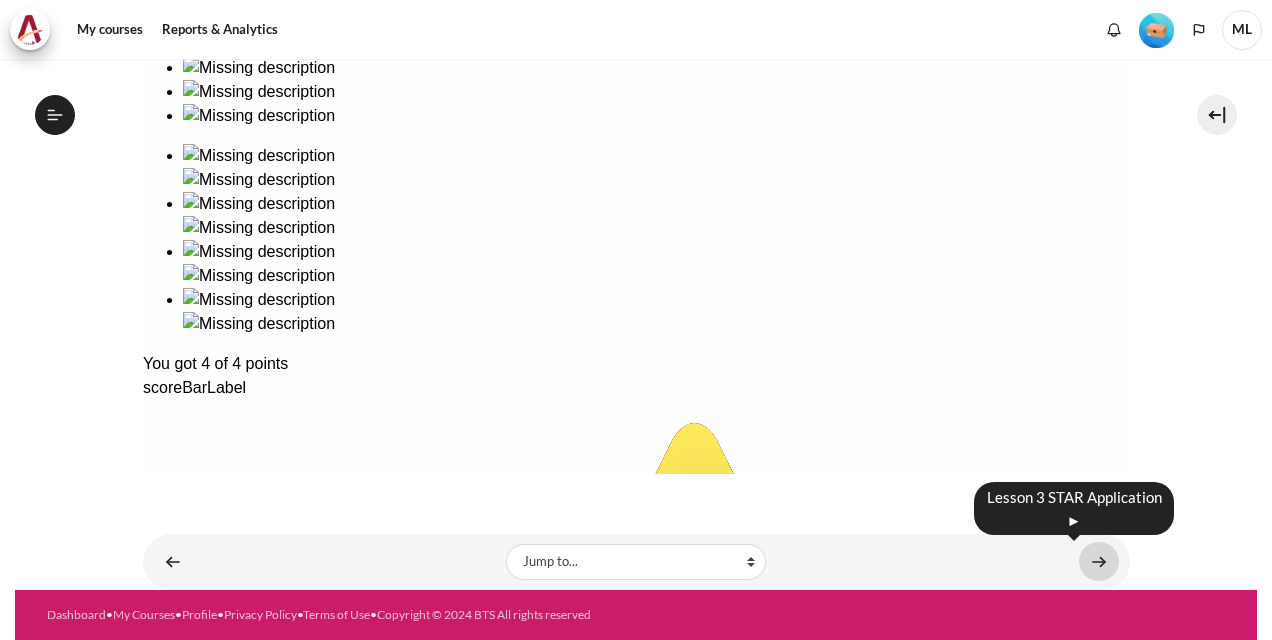 click at bounding box center (1099, 561) 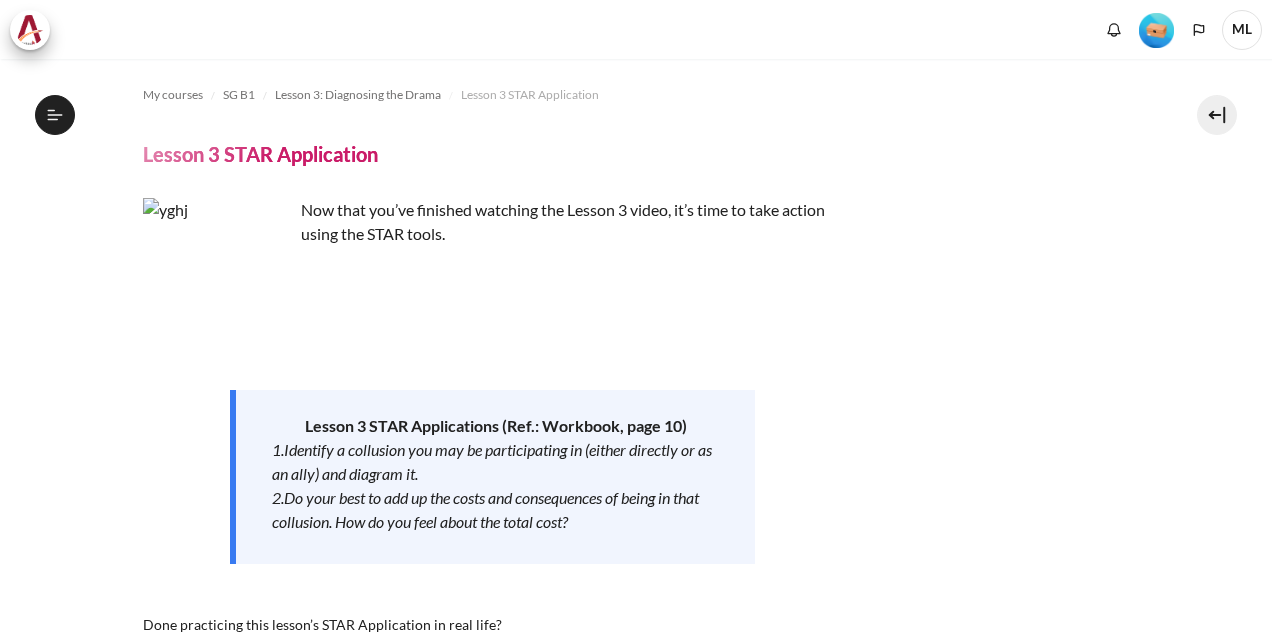scroll, scrollTop: 0, scrollLeft: 0, axis: both 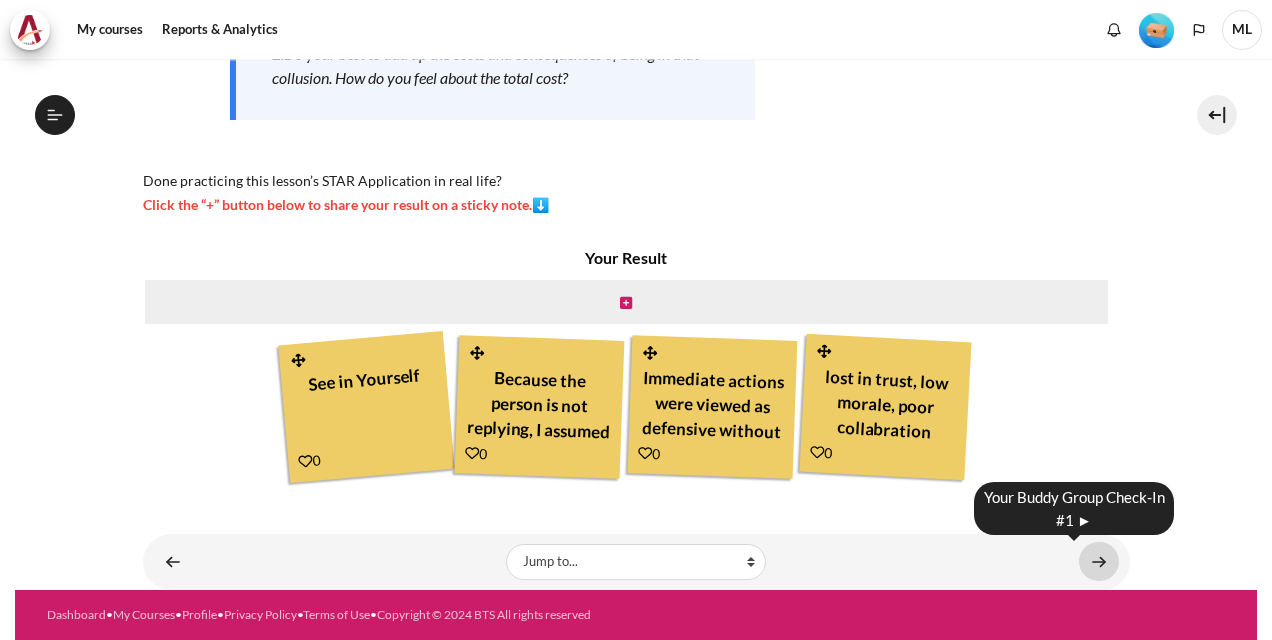 click at bounding box center (1099, 561) 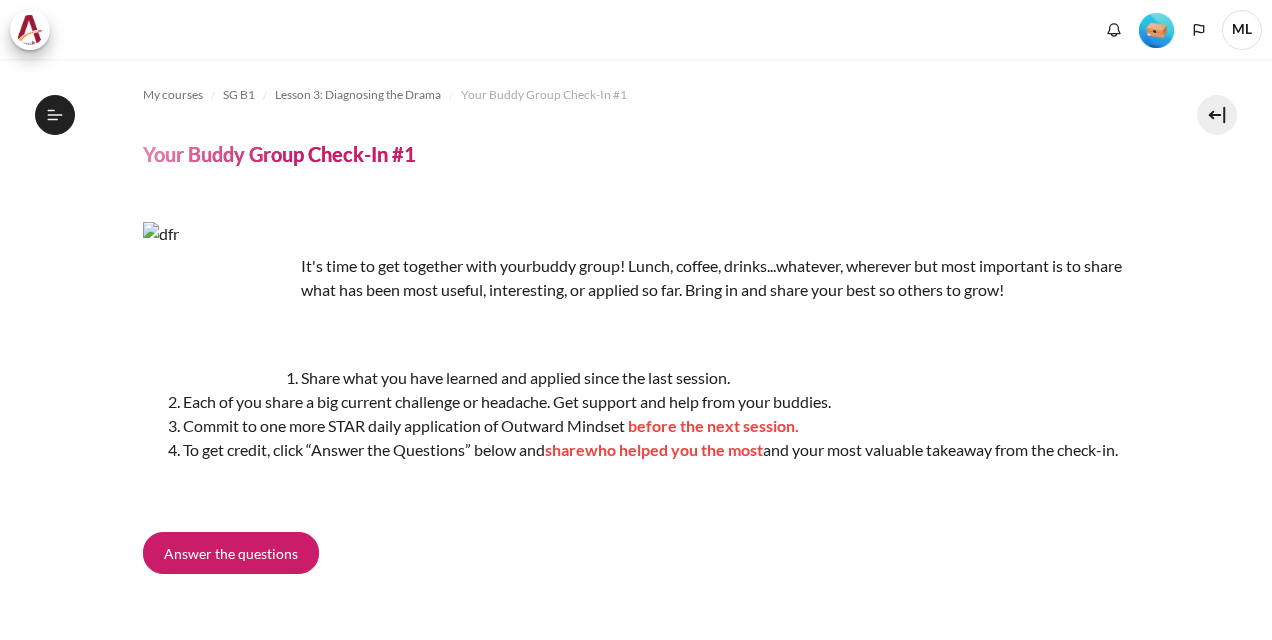scroll, scrollTop: 0, scrollLeft: 0, axis: both 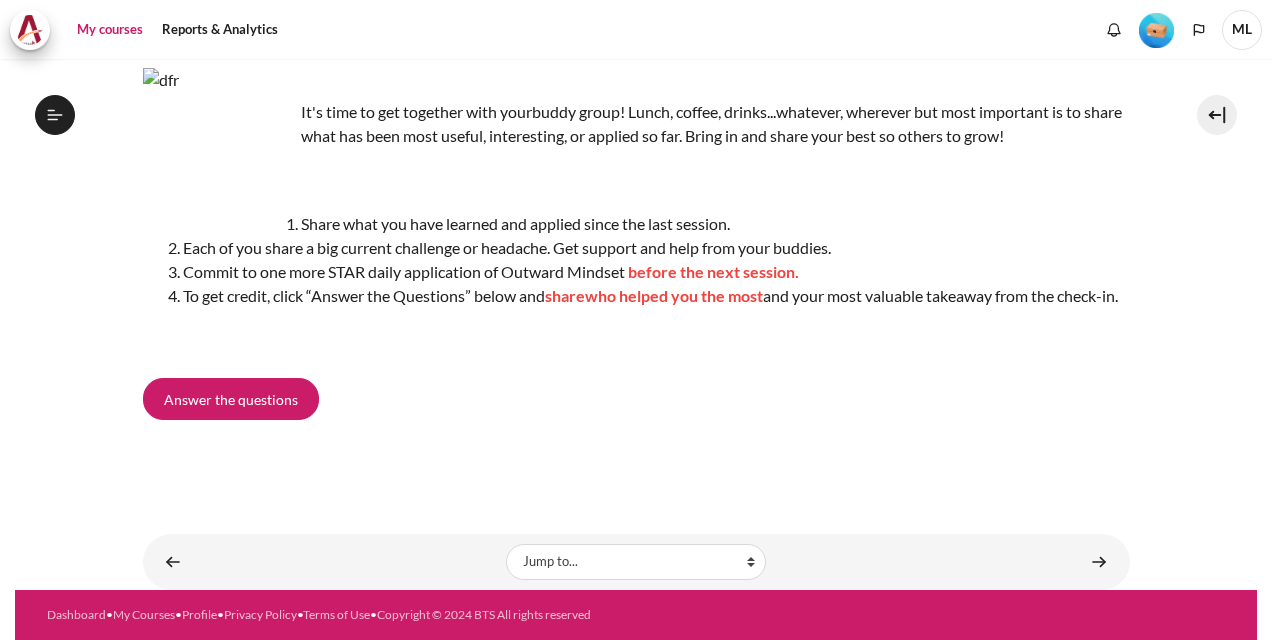 click on "My courses" at bounding box center [110, 30] 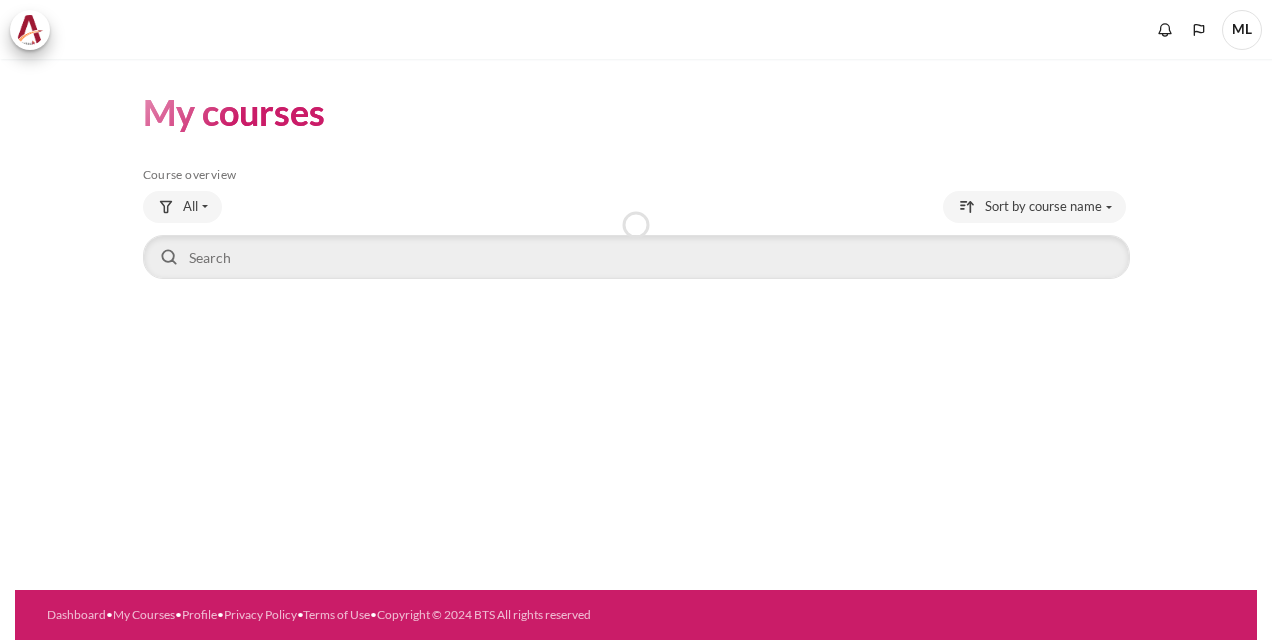 scroll, scrollTop: 0, scrollLeft: 0, axis: both 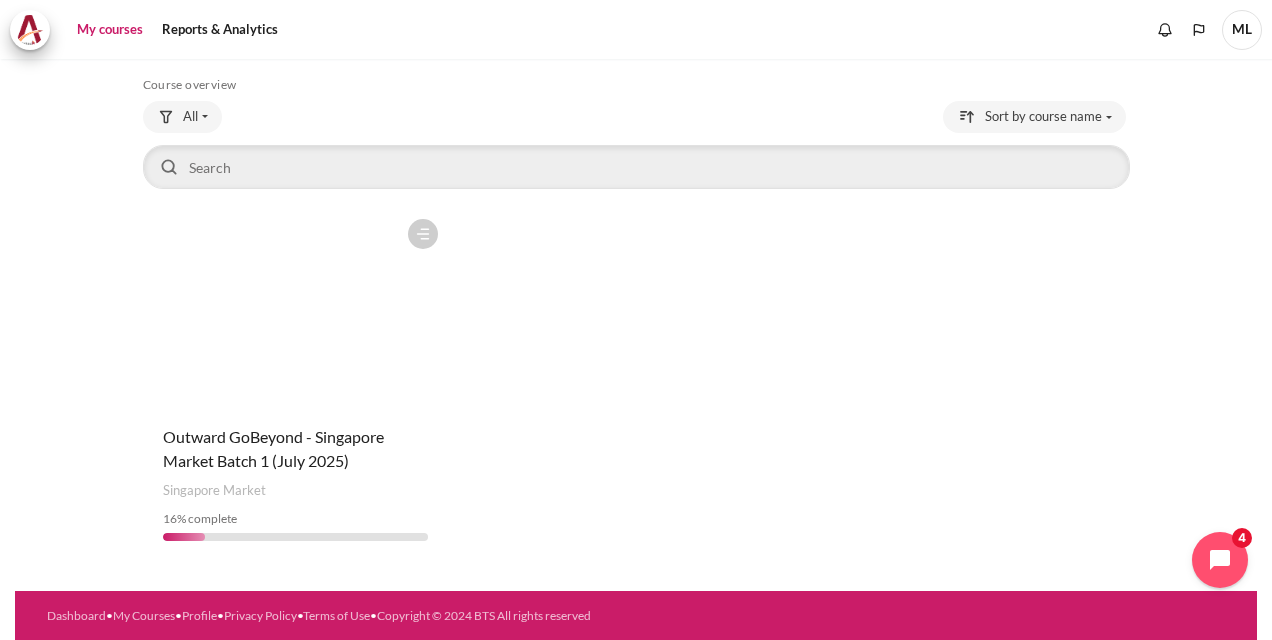 click at bounding box center (295, 309) 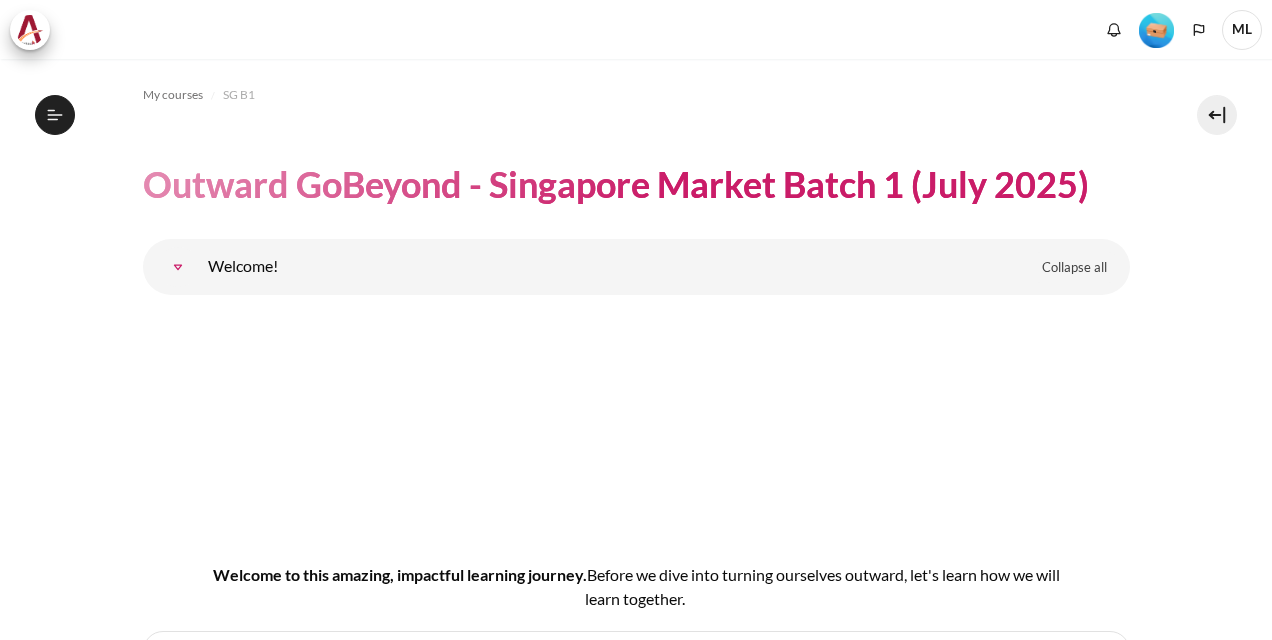 scroll, scrollTop: 0, scrollLeft: 0, axis: both 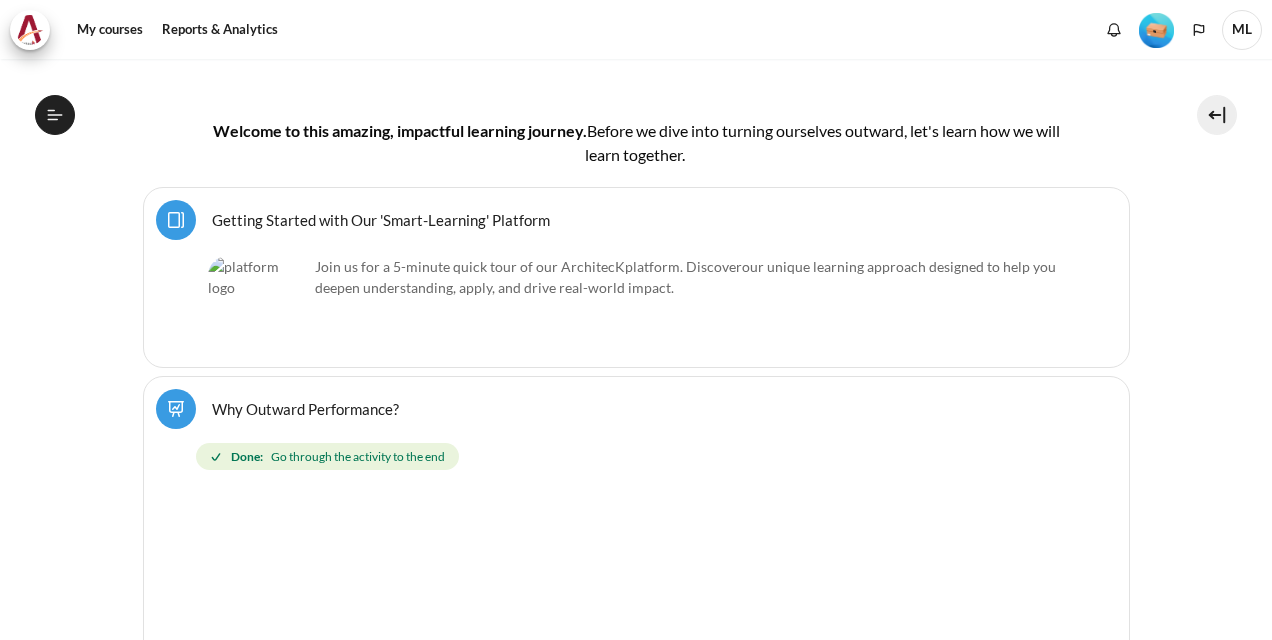 click on "Getting Started with Our 'Smart-Learning' Platform   Page" at bounding box center [381, 219] 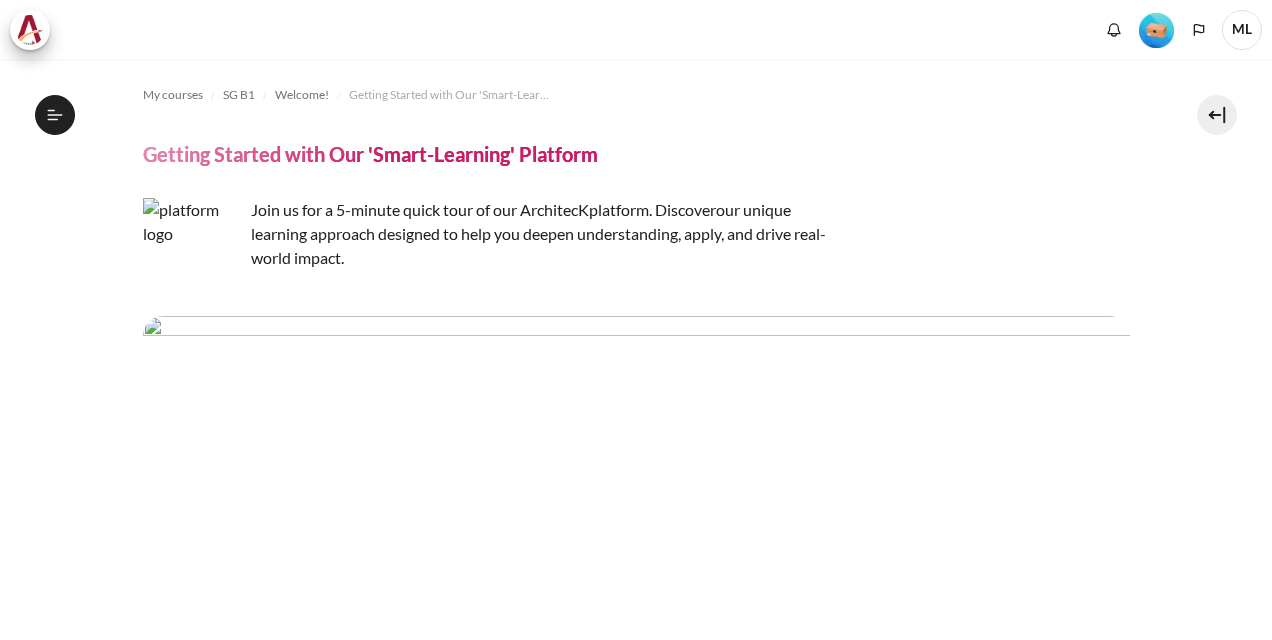 scroll, scrollTop: 0, scrollLeft: 0, axis: both 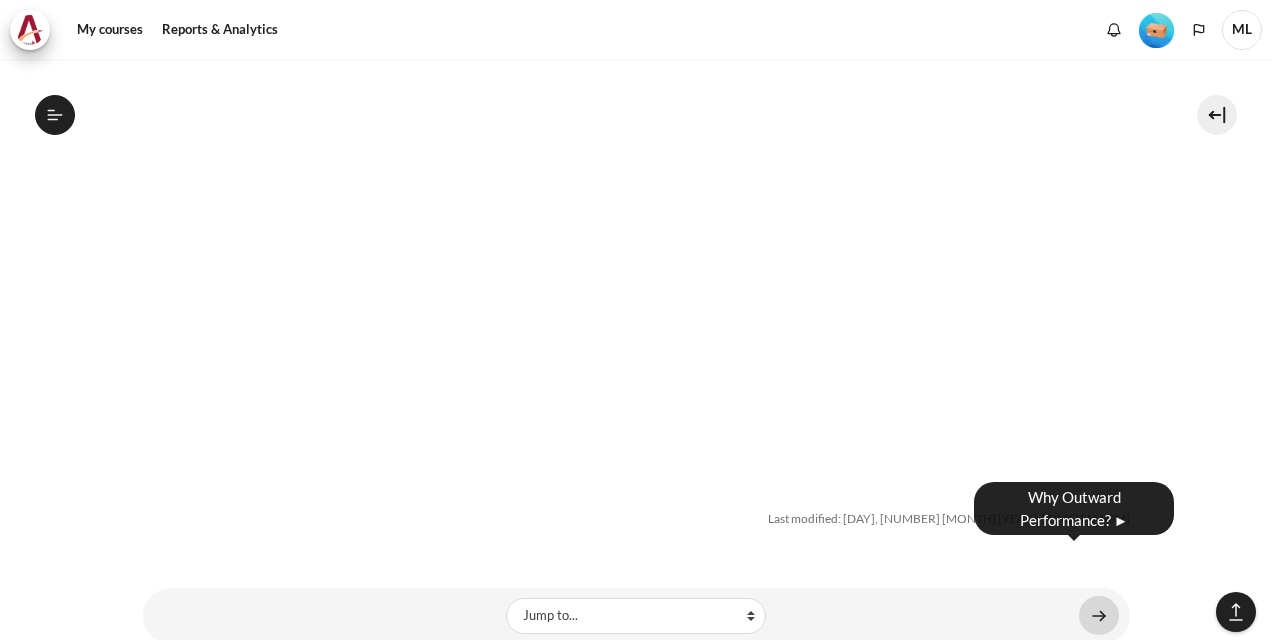 click at bounding box center (1099, 615) 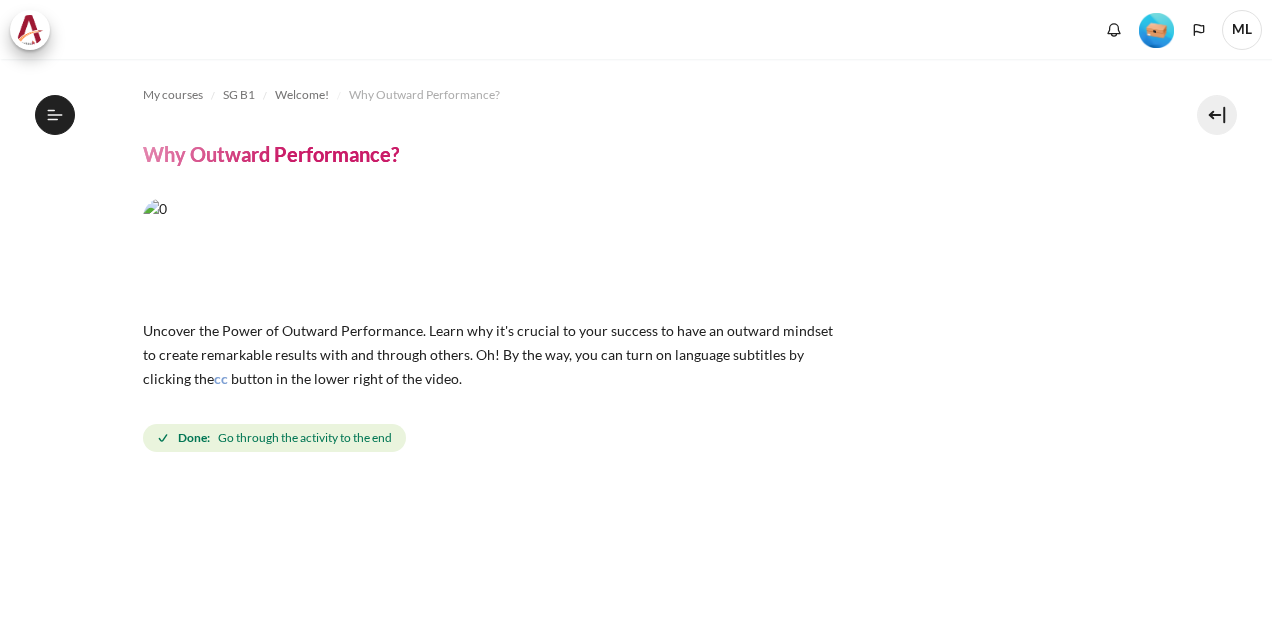 scroll, scrollTop: 0, scrollLeft: 0, axis: both 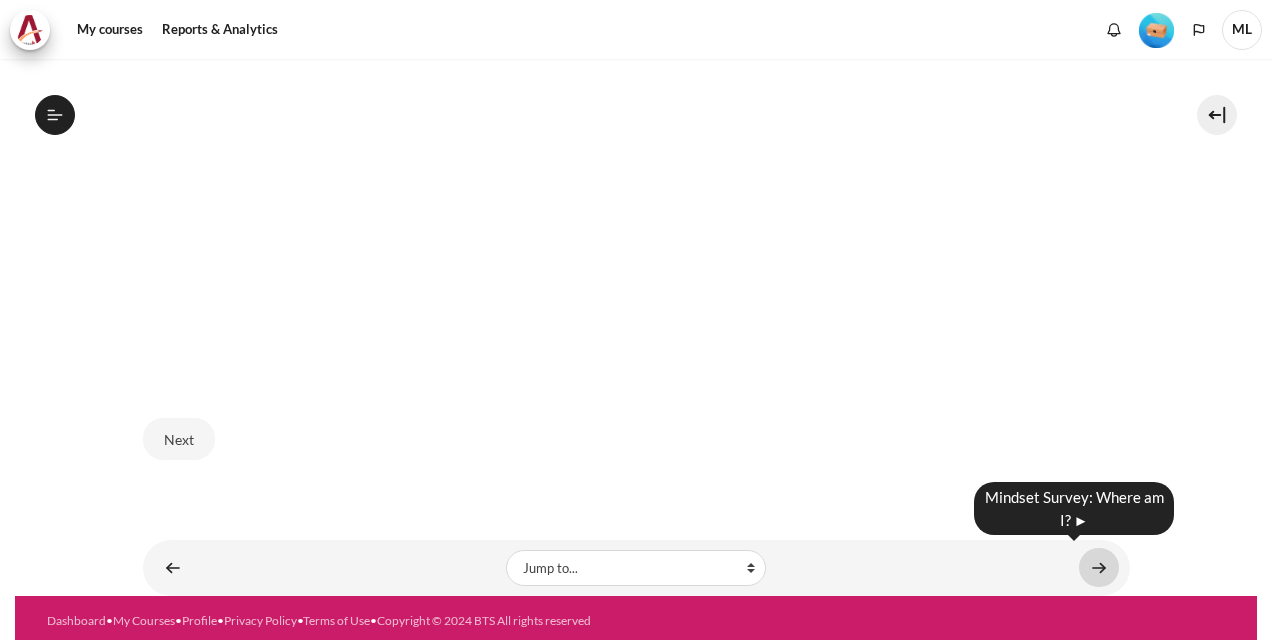 click at bounding box center [1099, 567] 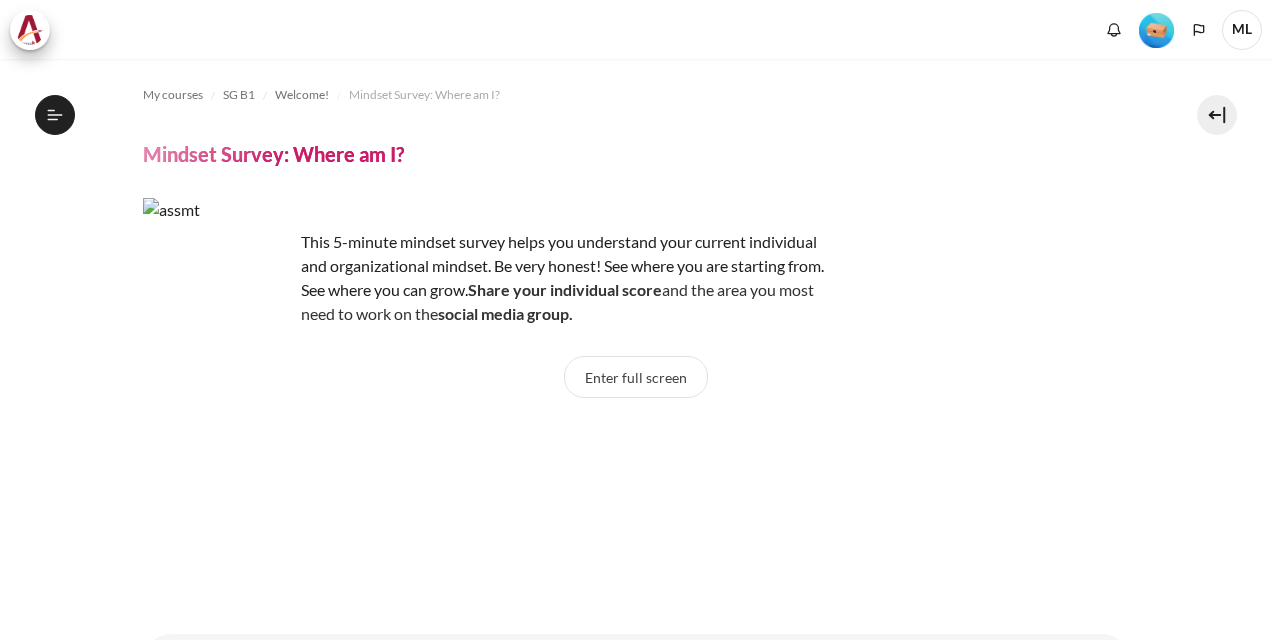scroll, scrollTop: 0, scrollLeft: 0, axis: both 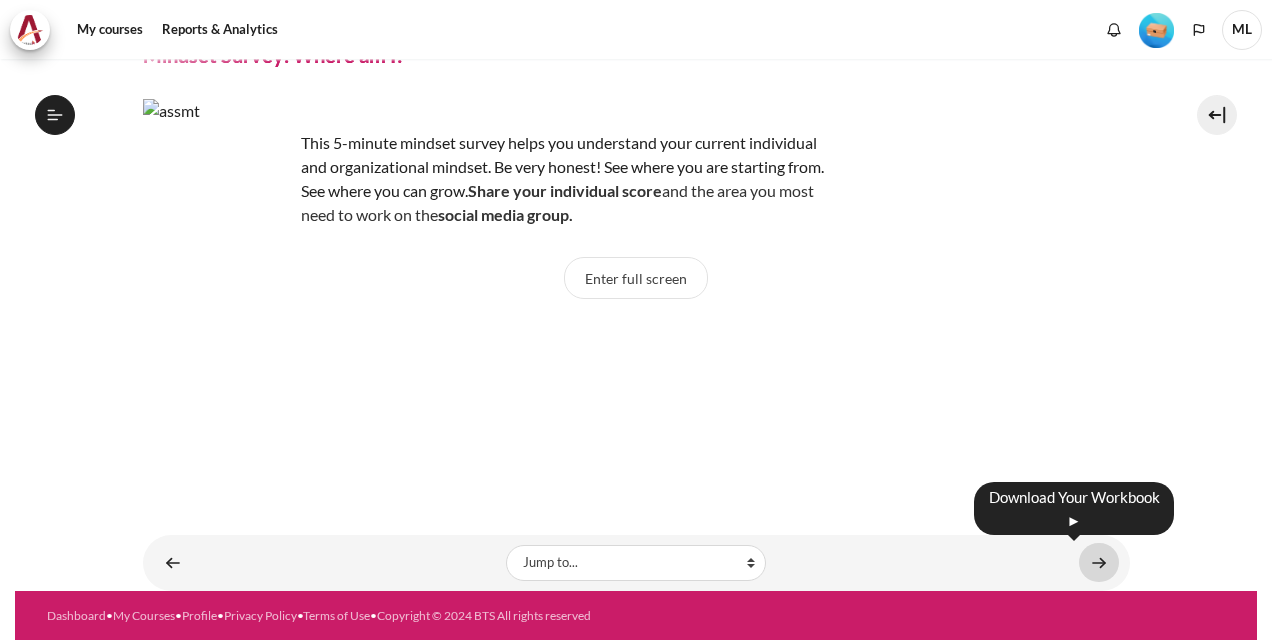 click at bounding box center (1099, 562) 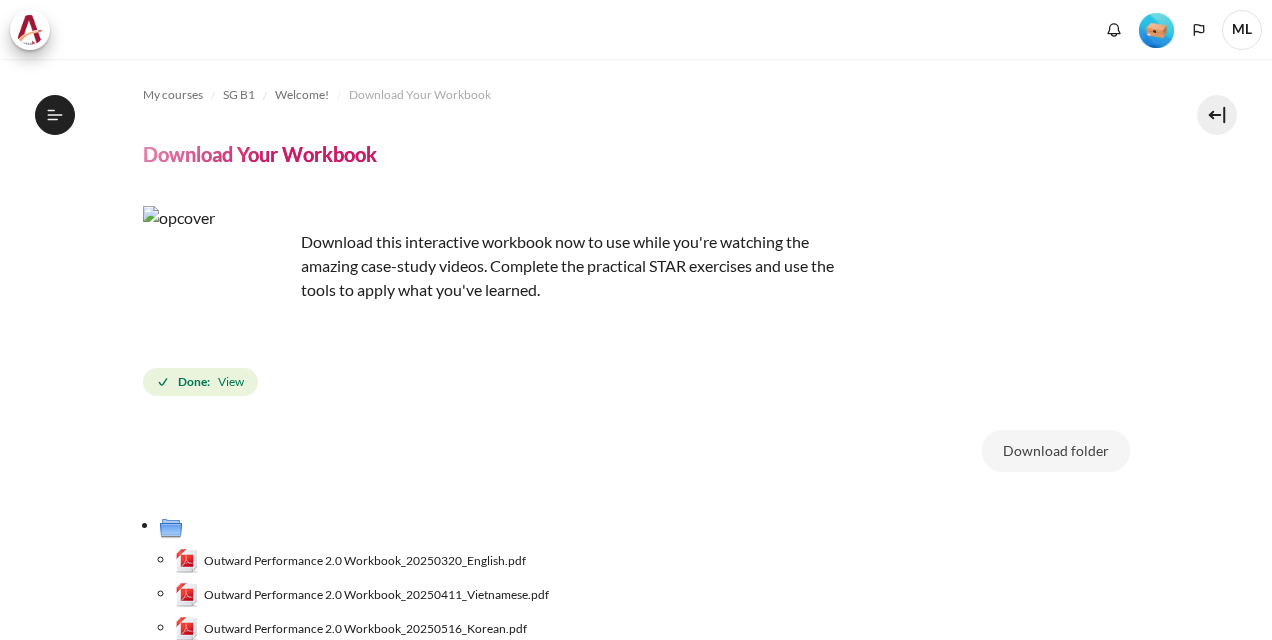 scroll, scrollTop: 0, scrollLeft: 0, axis: both 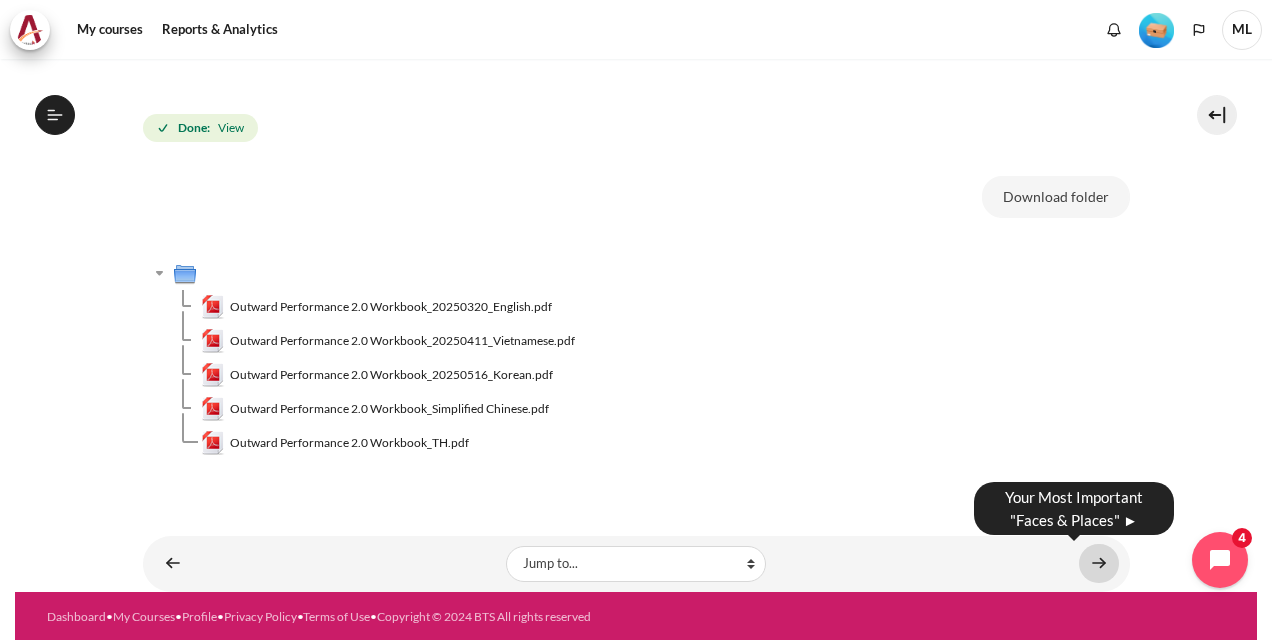 click at bounding box center (1099, 563) 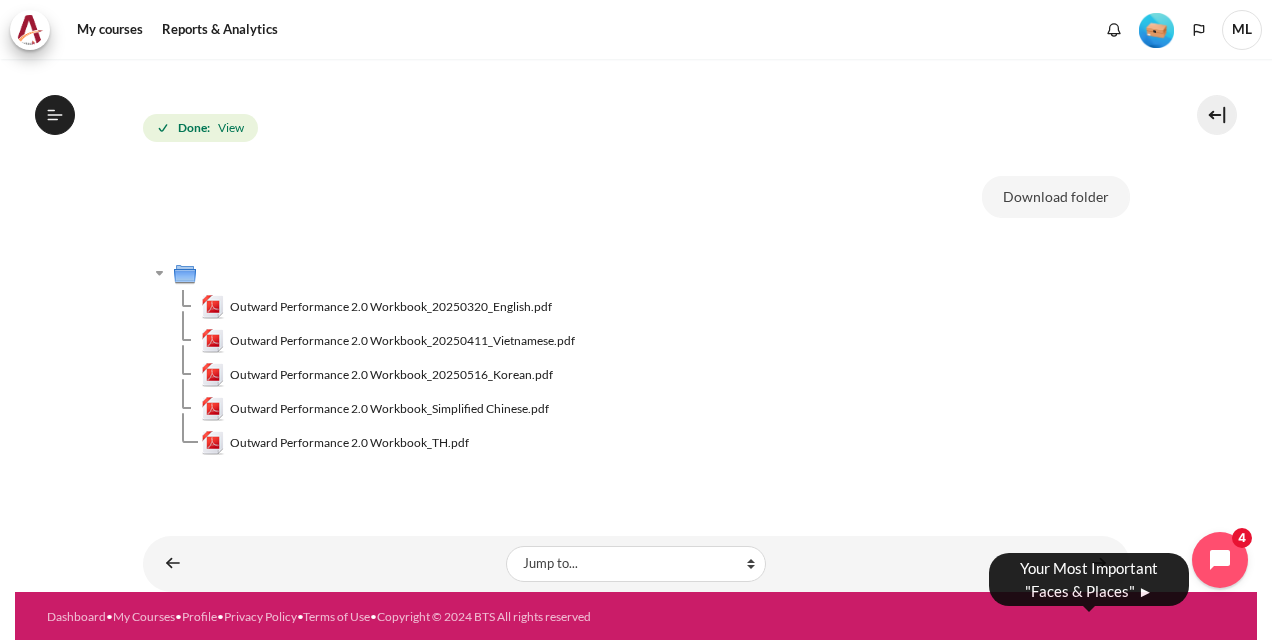 scroll, scrollTop: 94, scrollLeft: 0, axis: vertical 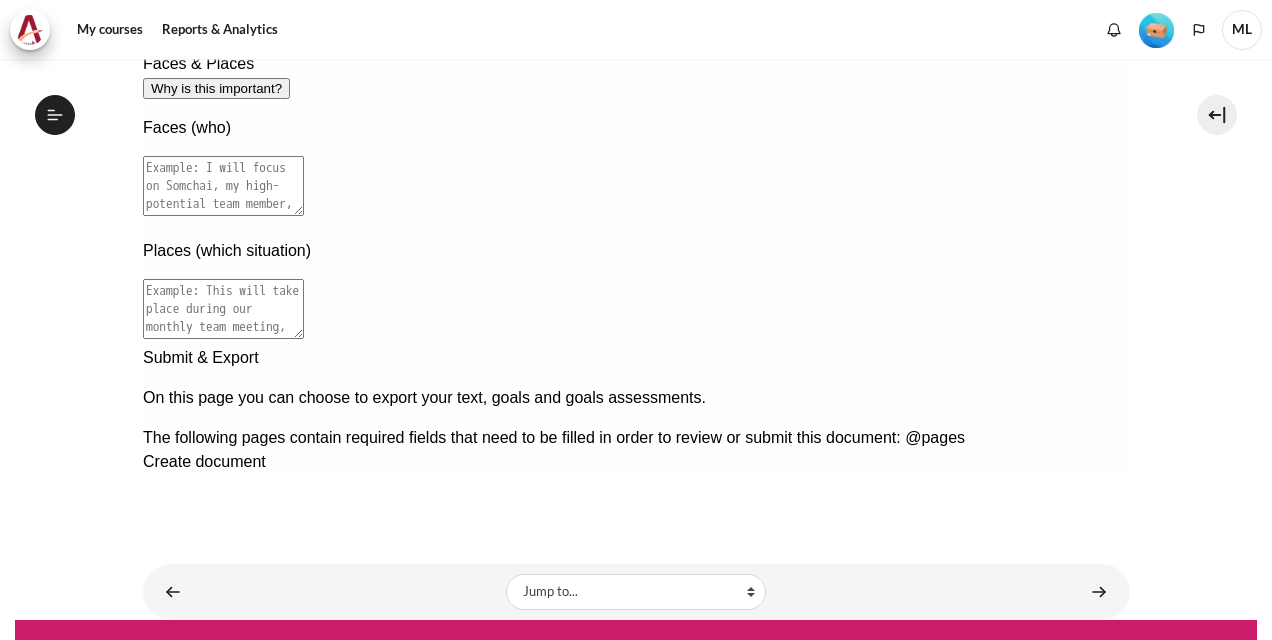 click at bounding box center [635, 346] 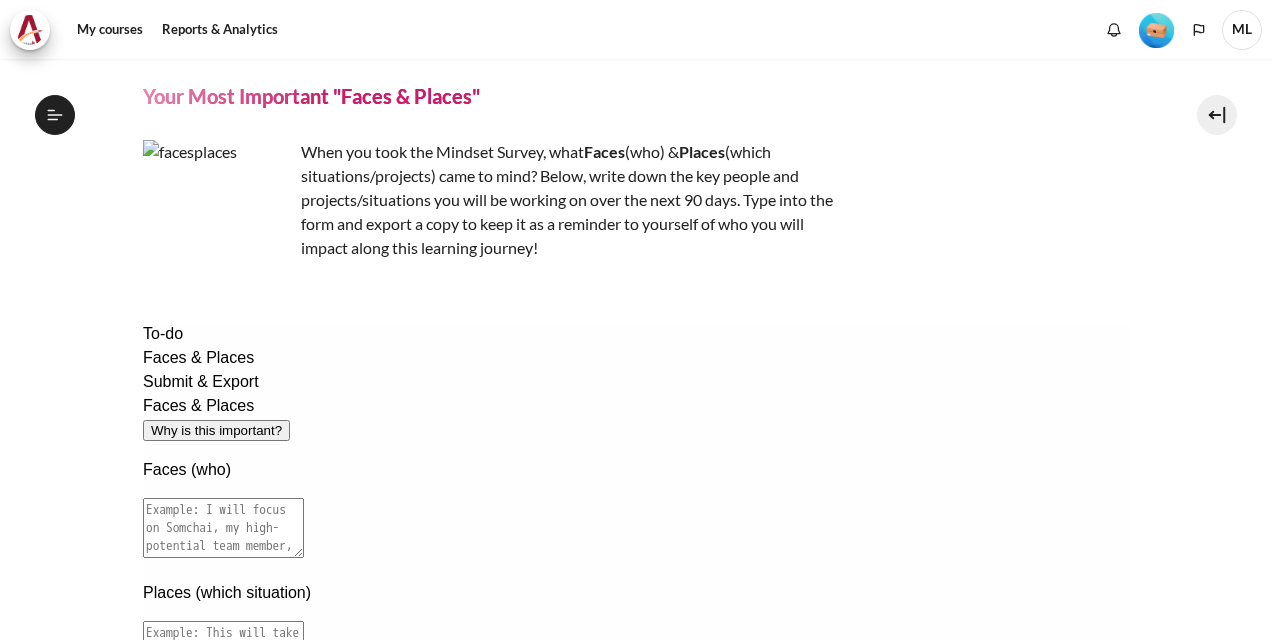 click on "Faces & Places" at bounding box center (197, 357) 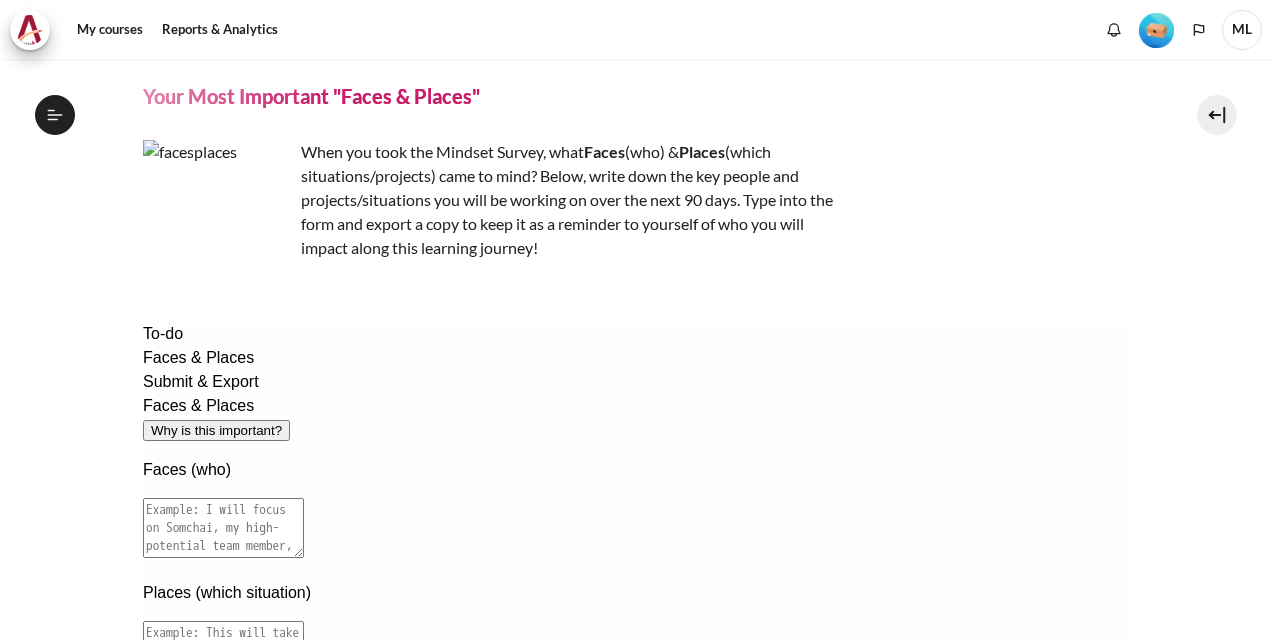 drag, startPoint x: 566, startPoint y: 451, endPoint x: 926, endPoint y: 457, distance: 360.05 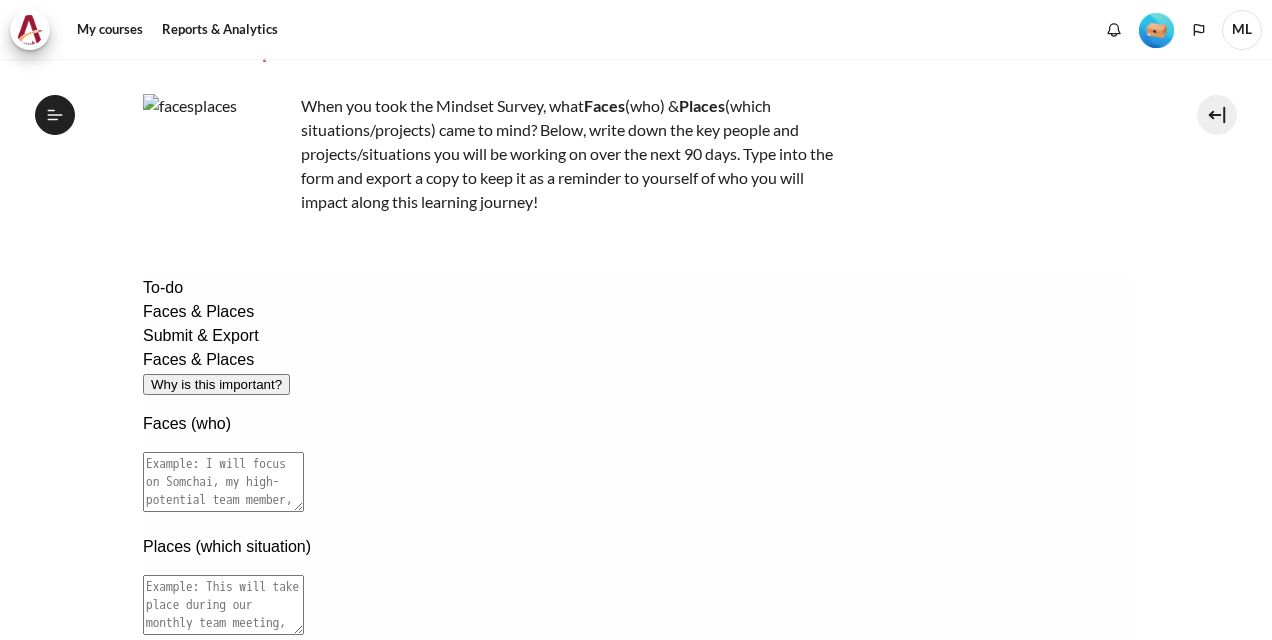 scroll, scrollTop: 58, scrollLeft: 0, axis: vertical 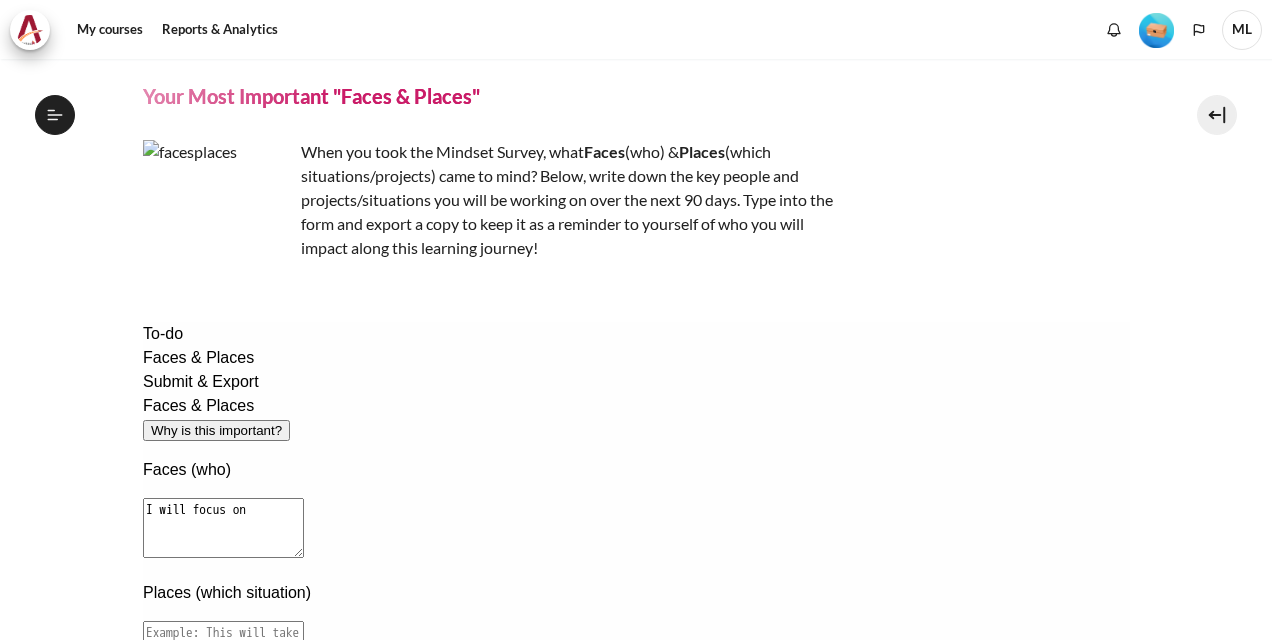 drag, startPoint x: 643, startPoint y: 542, endPoint x: 666, endPoint y: 544, distance: 23.086792 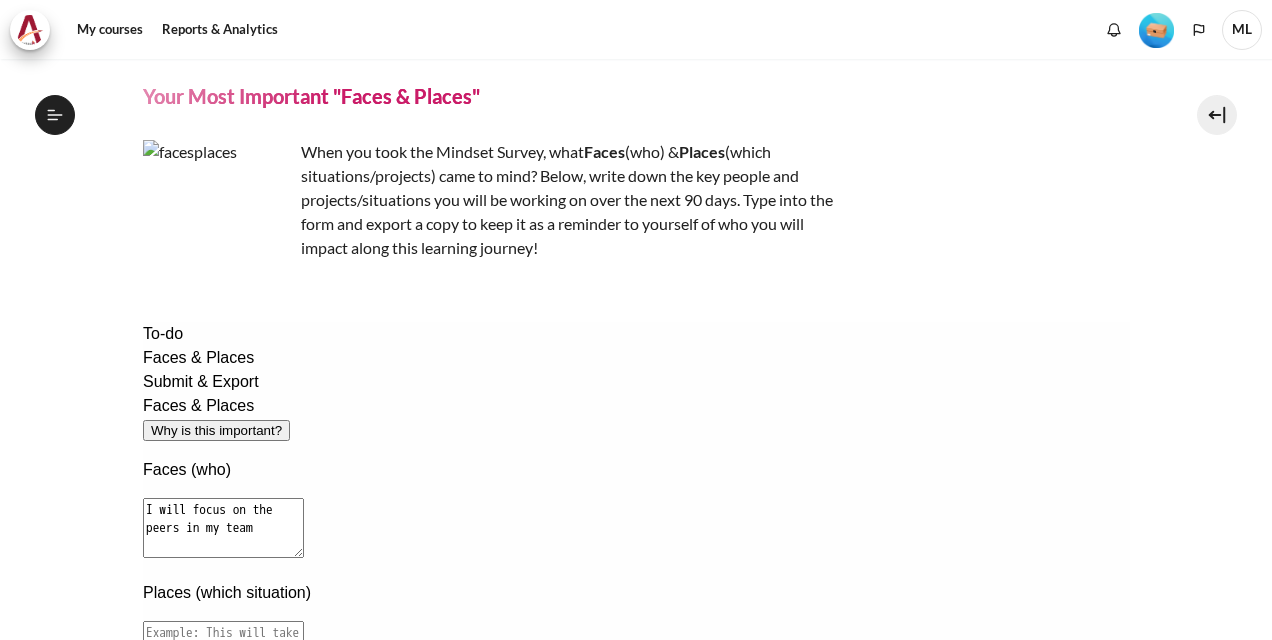 click at bounding box center [222, 651] 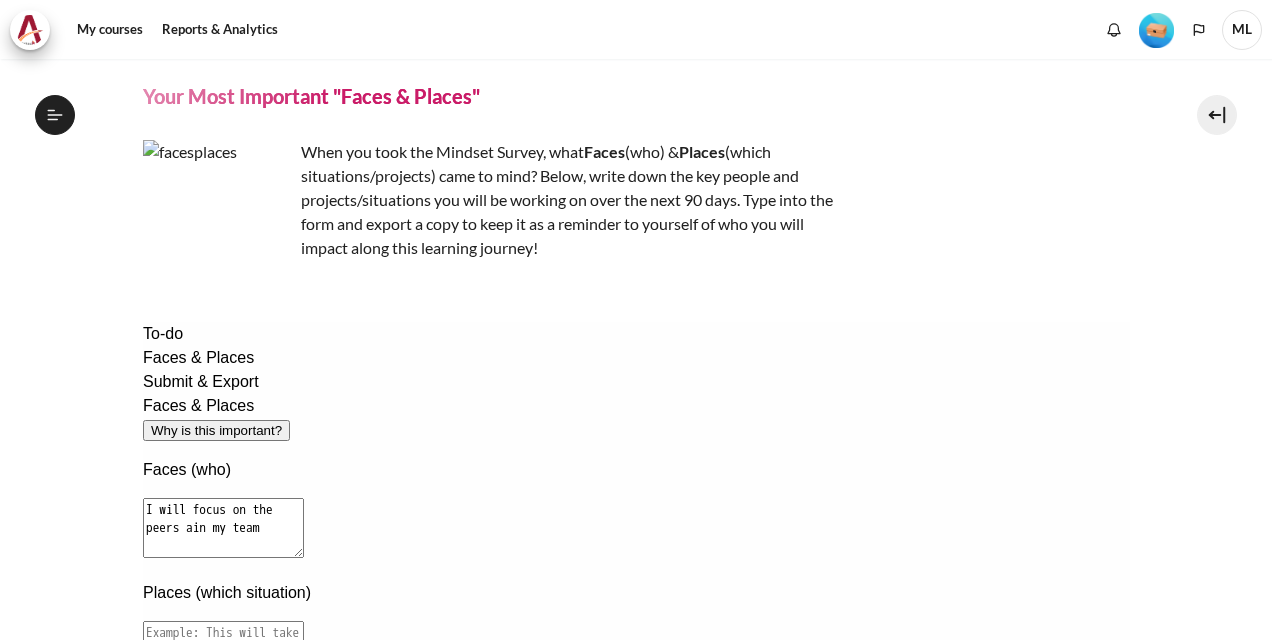 type on "I will focus on the peers in my team" 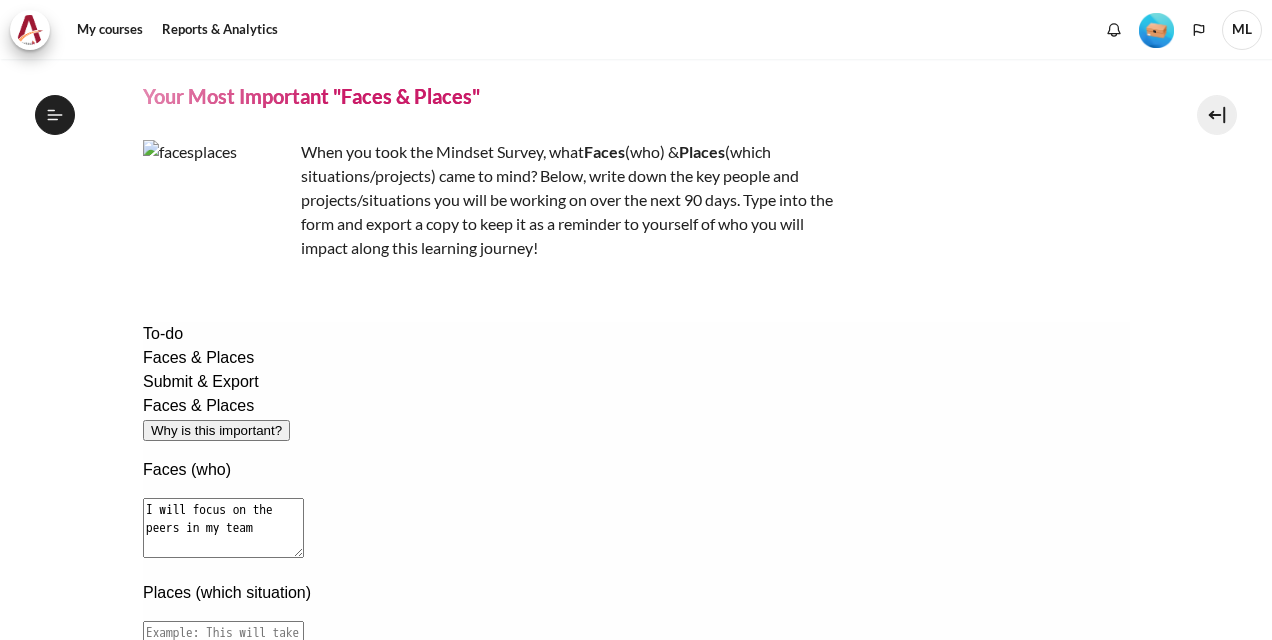 click at bounding box center [222, 651] 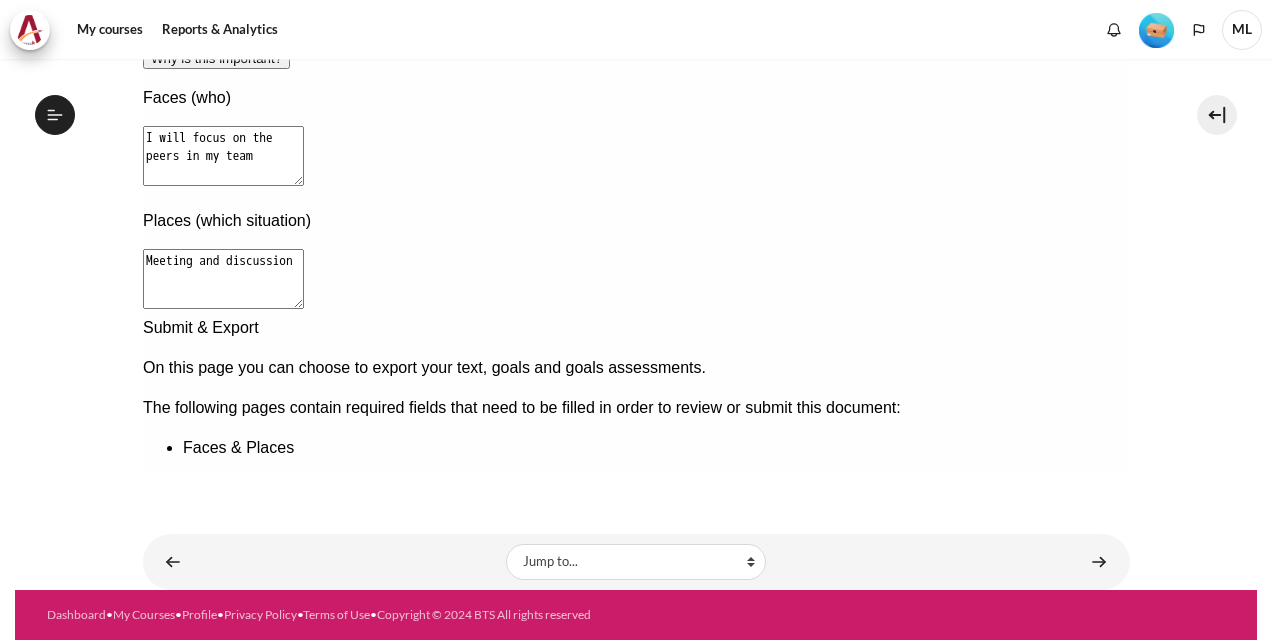 type on "Meeting and discussion" 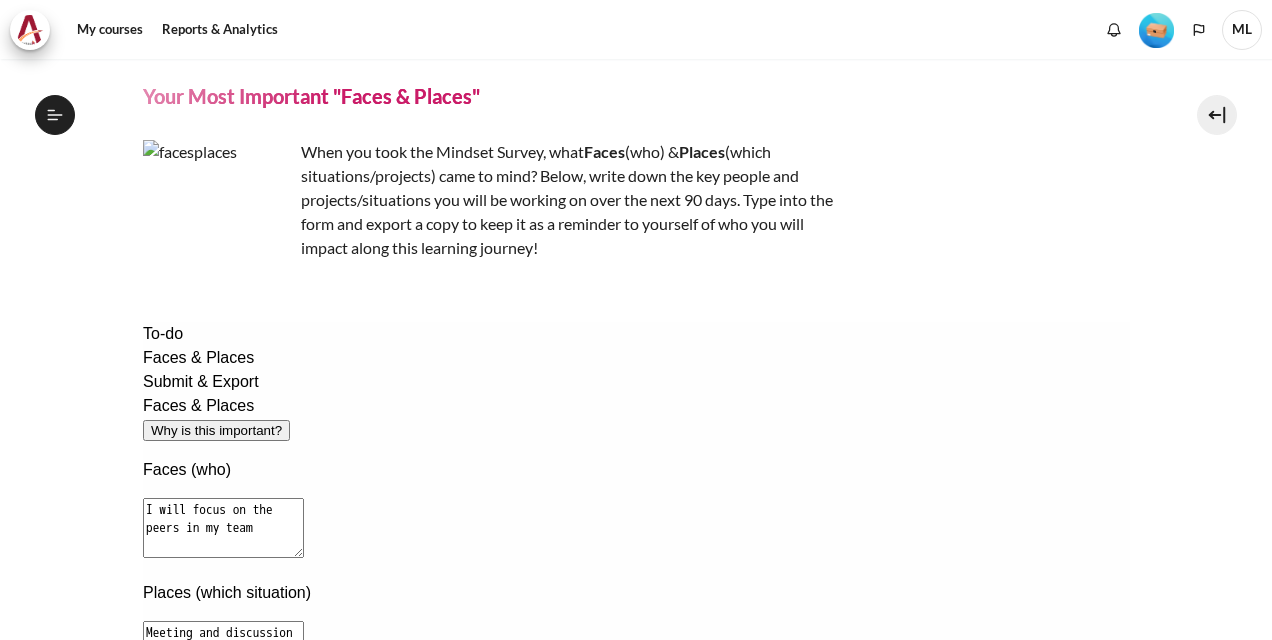 click on "Create document" at bounding box center (203, 803) 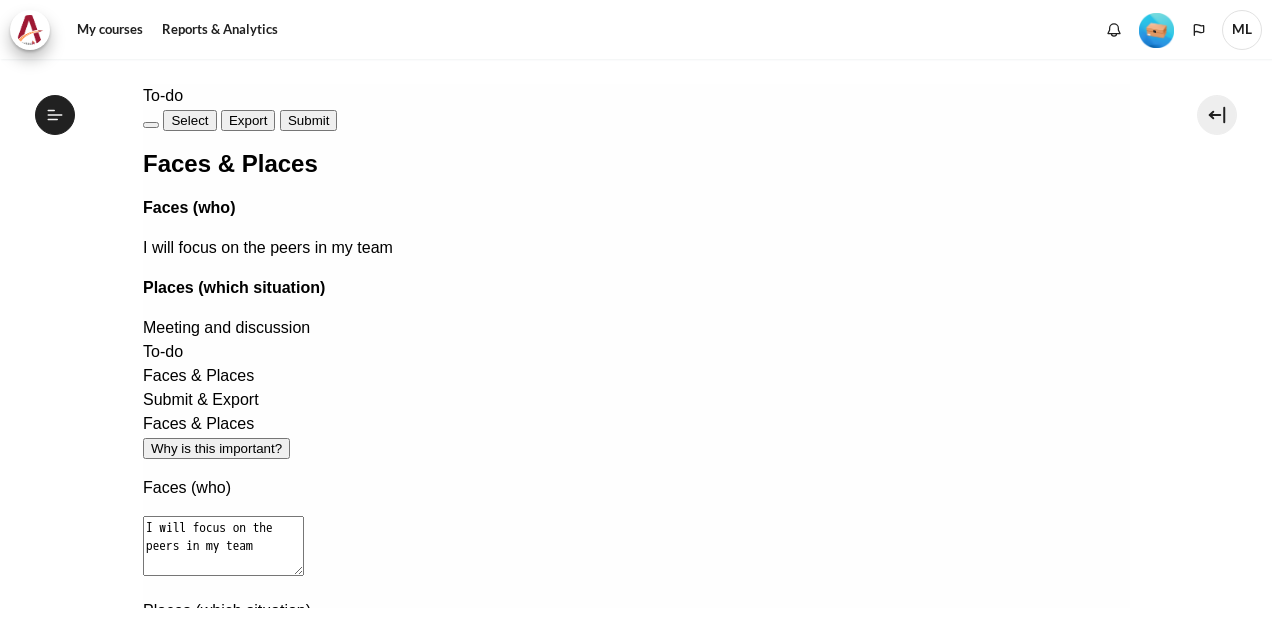 scroll, scrollTop: 430, scrollLeft: 0, axis: vertical 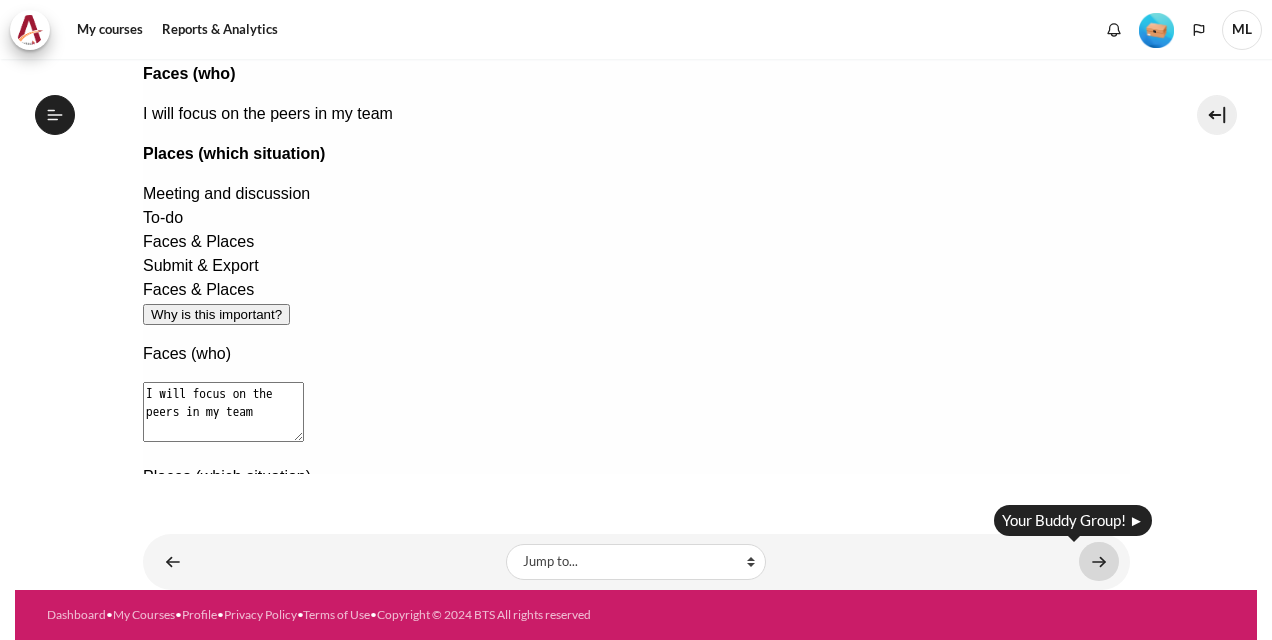 click at bounding box center [1099, 561] 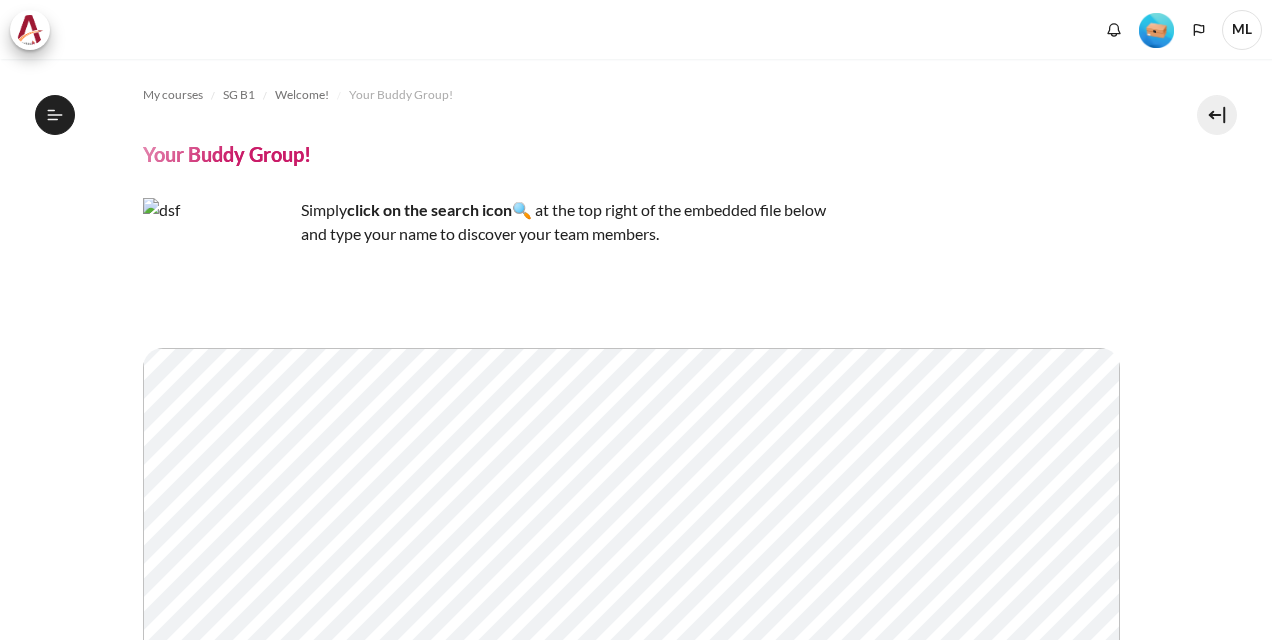 scroll, scrollTop: 0, scrollLeft: 0, axis: both 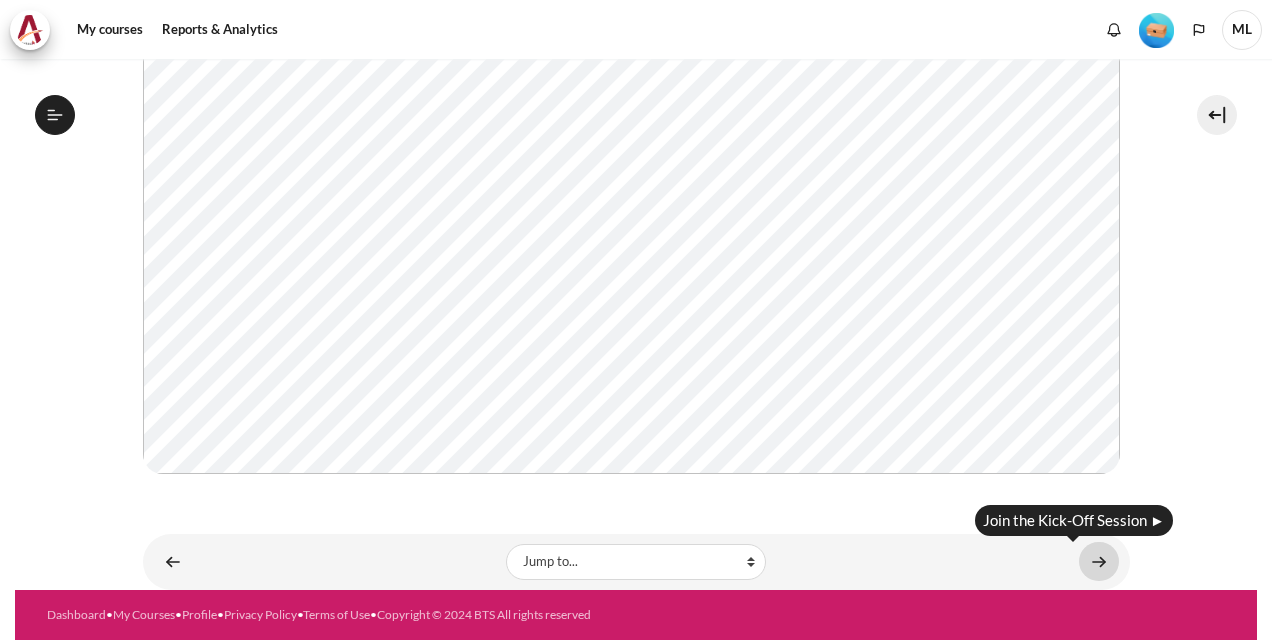 click at bounding box center [1099, 561] 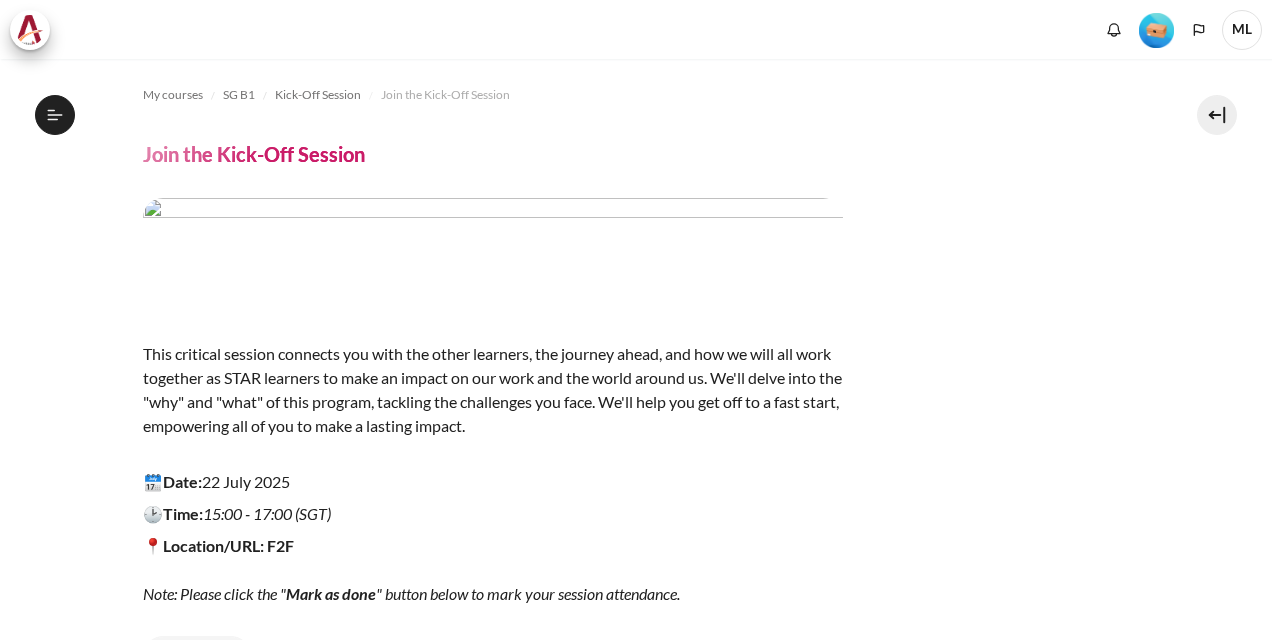 scroll, scrollTop: 0, scrollLeft: 0, axis: both 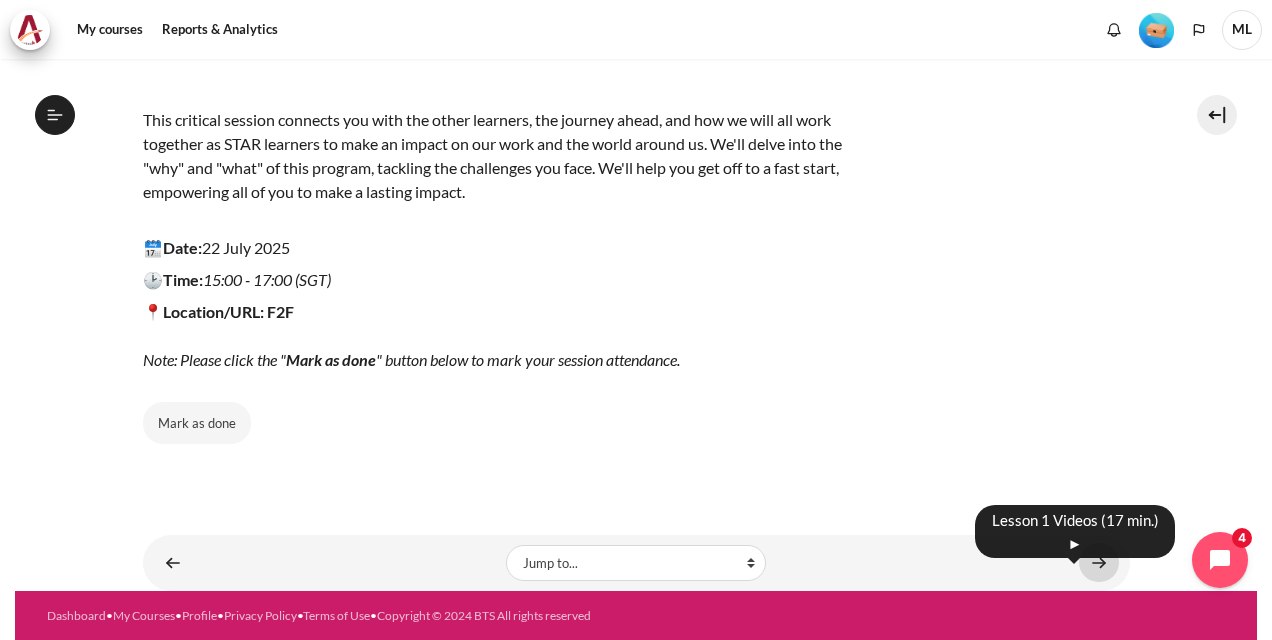 click at bounding box center (1099, 562) 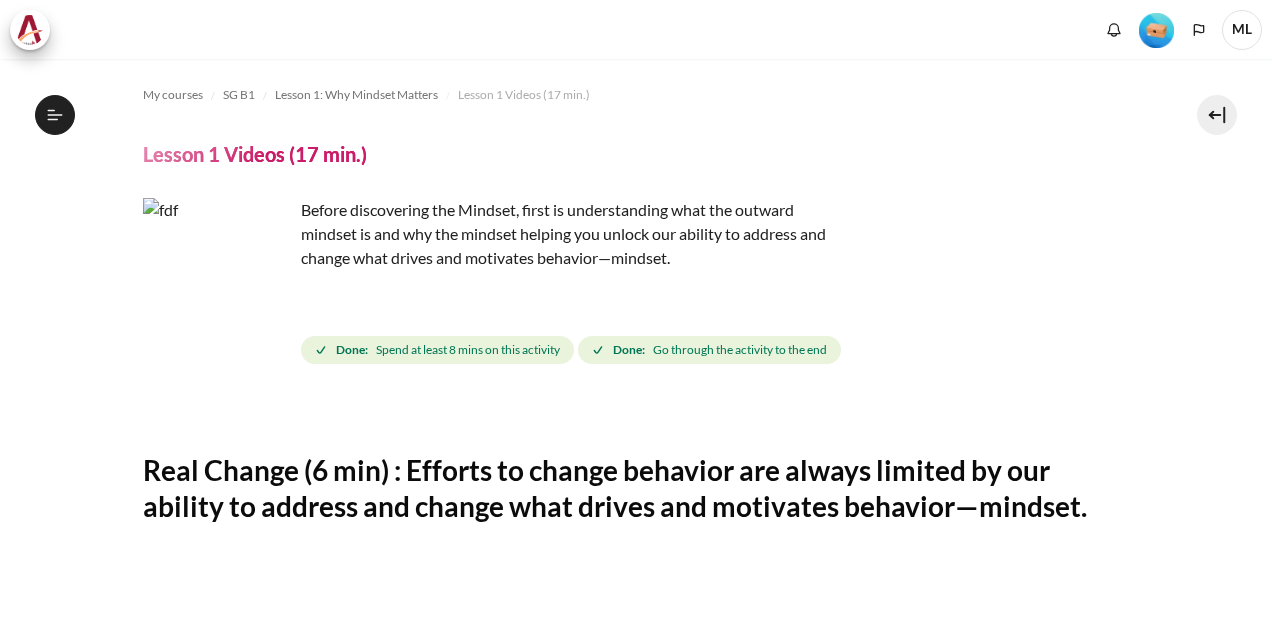 scroll, scrollTop: 0, scrollLeft: 0, axis: both 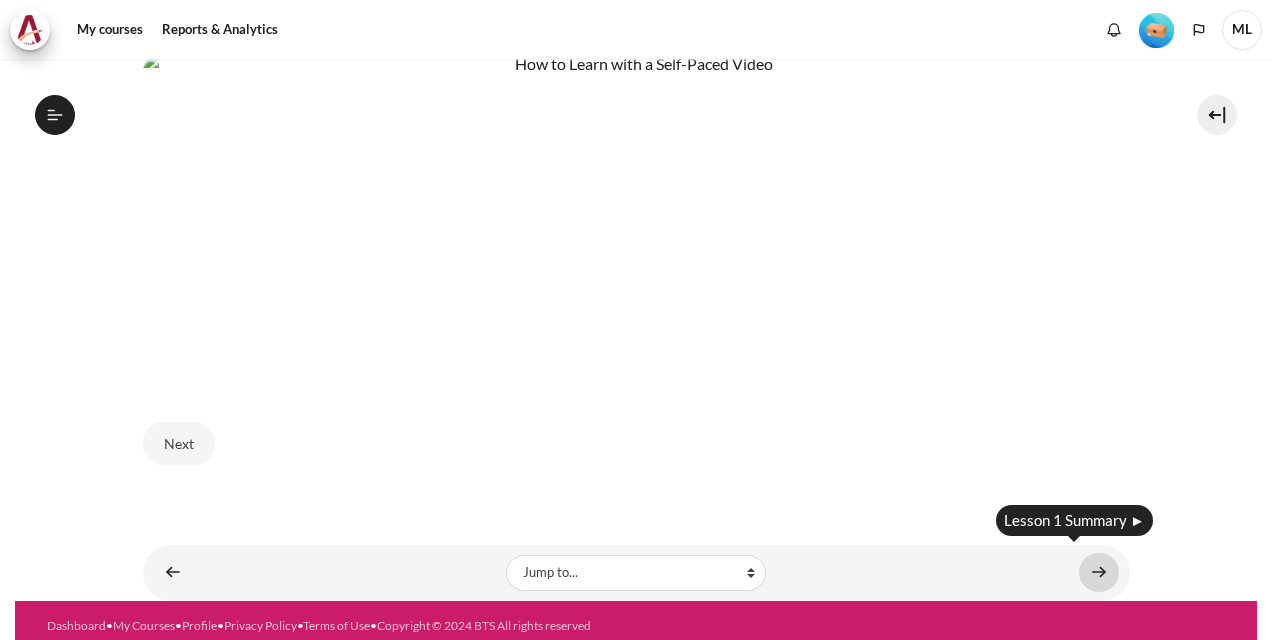 click at bounding box center (1099, 572) 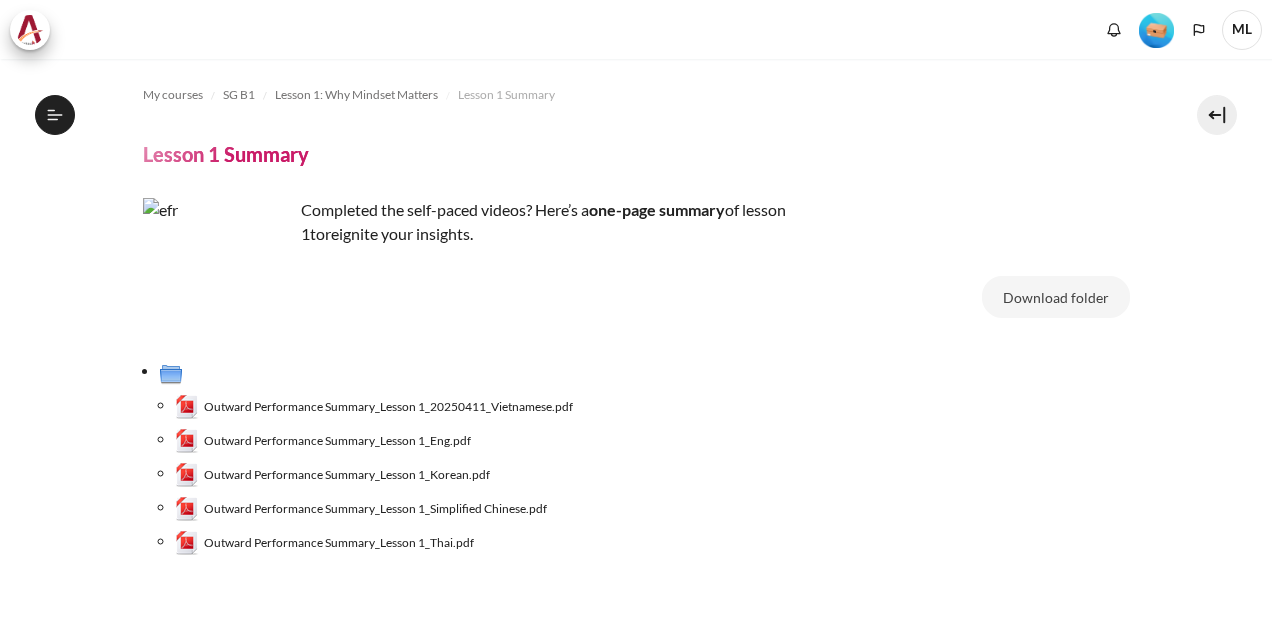 scroll, scrollTop: 0, scrollLeft: 0, axis: both 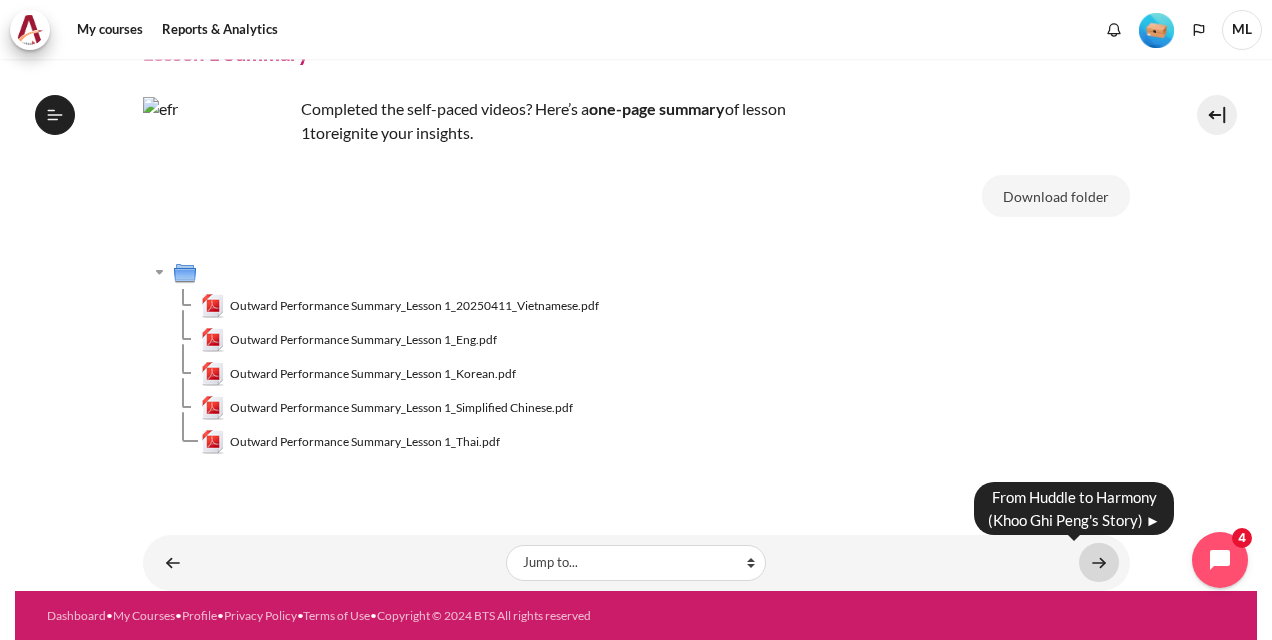click at bounding box center (1099, 562) 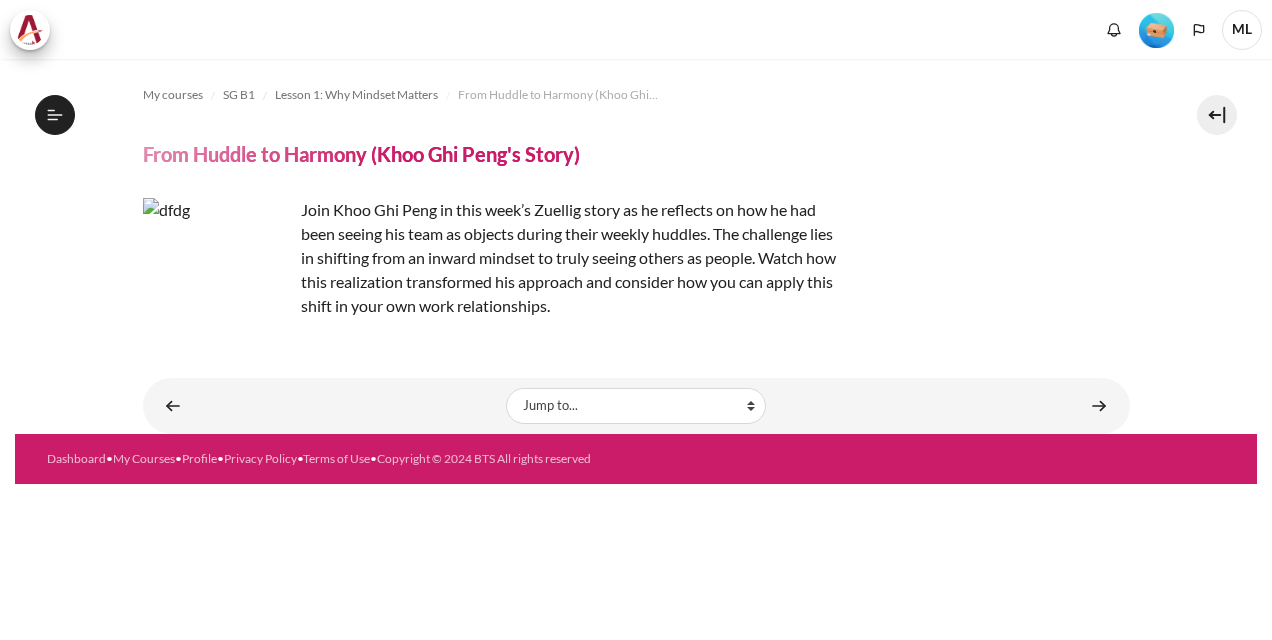 scroll, scrollTop: 0, scrollLeft: 0, axis: both 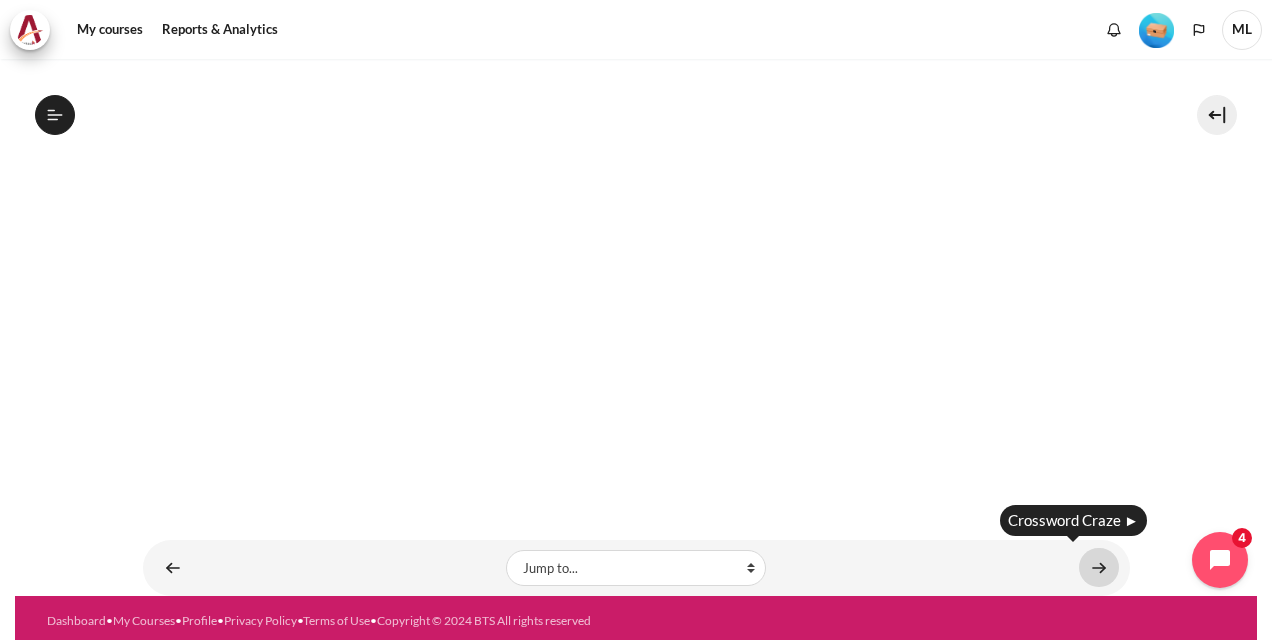 click at bounding box center [1099, 567] 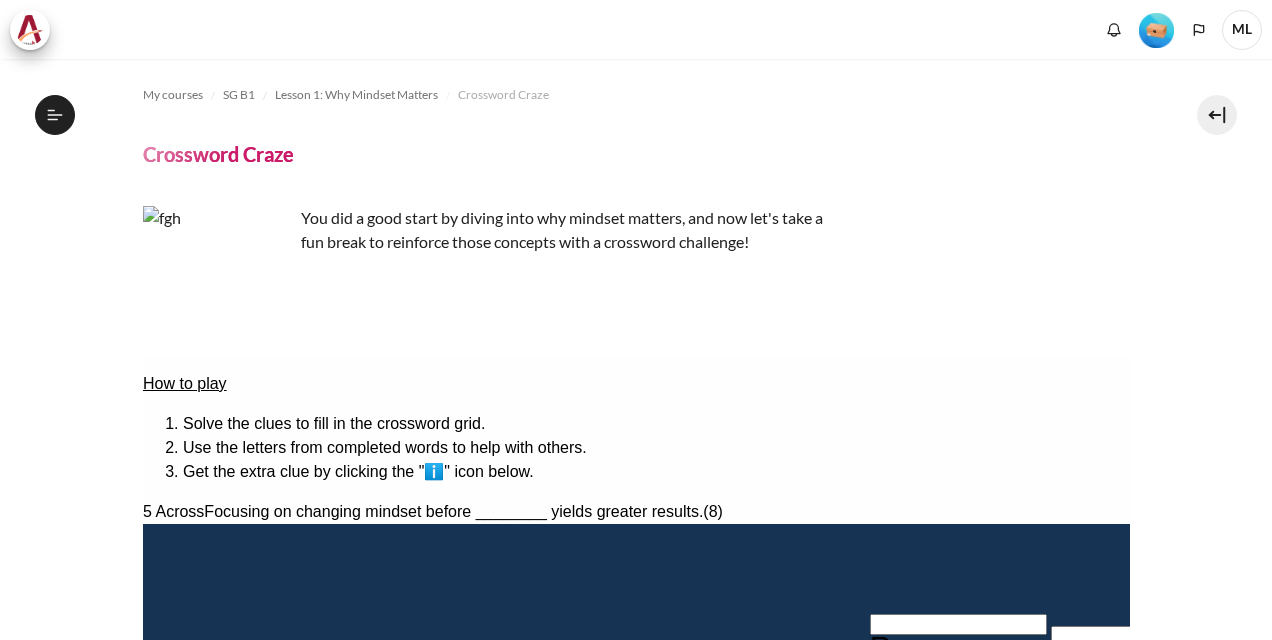 scroll, scrollTop: 0, scrollLeft: 0, axis: both 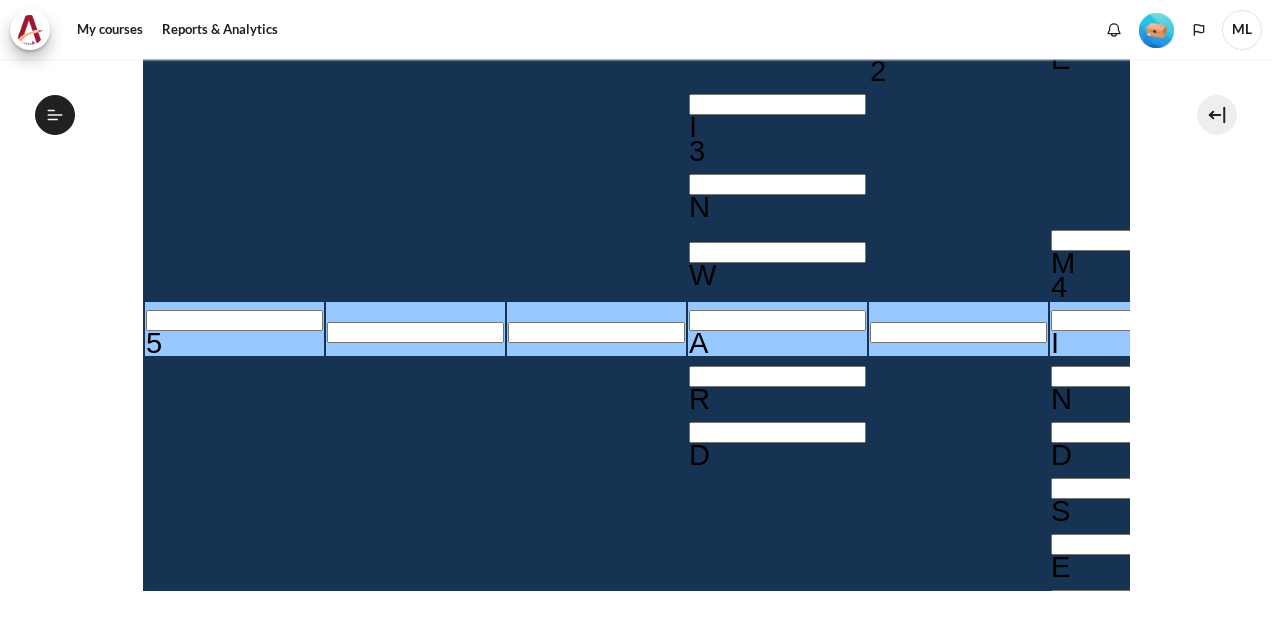 type 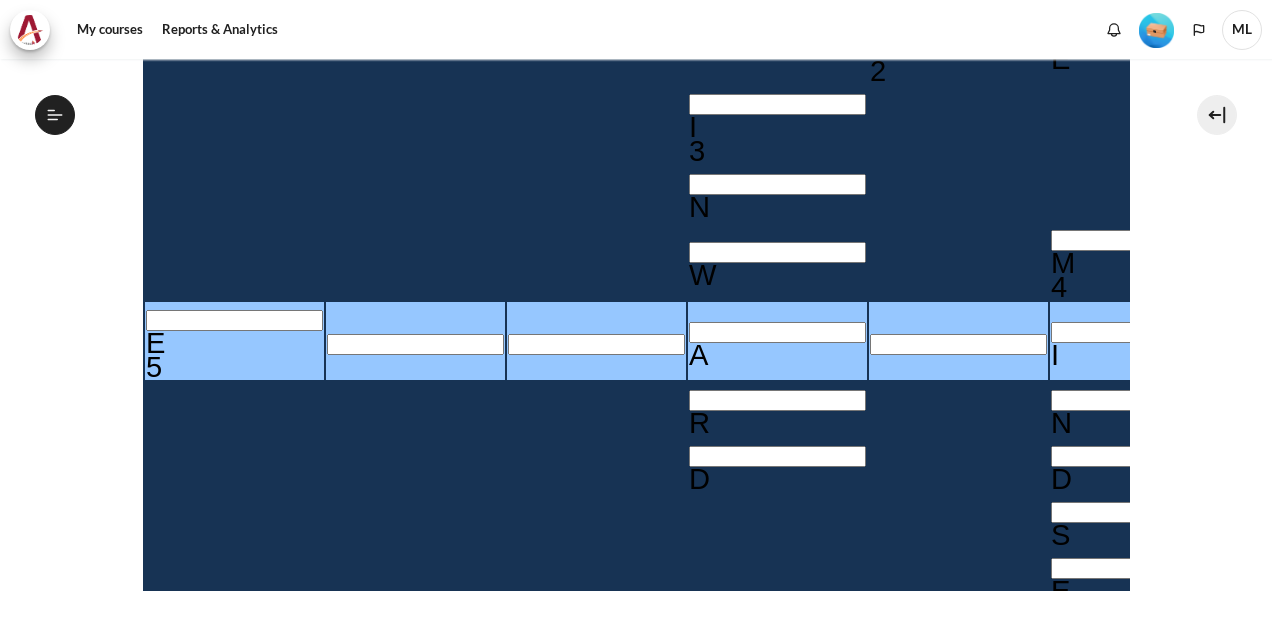 type 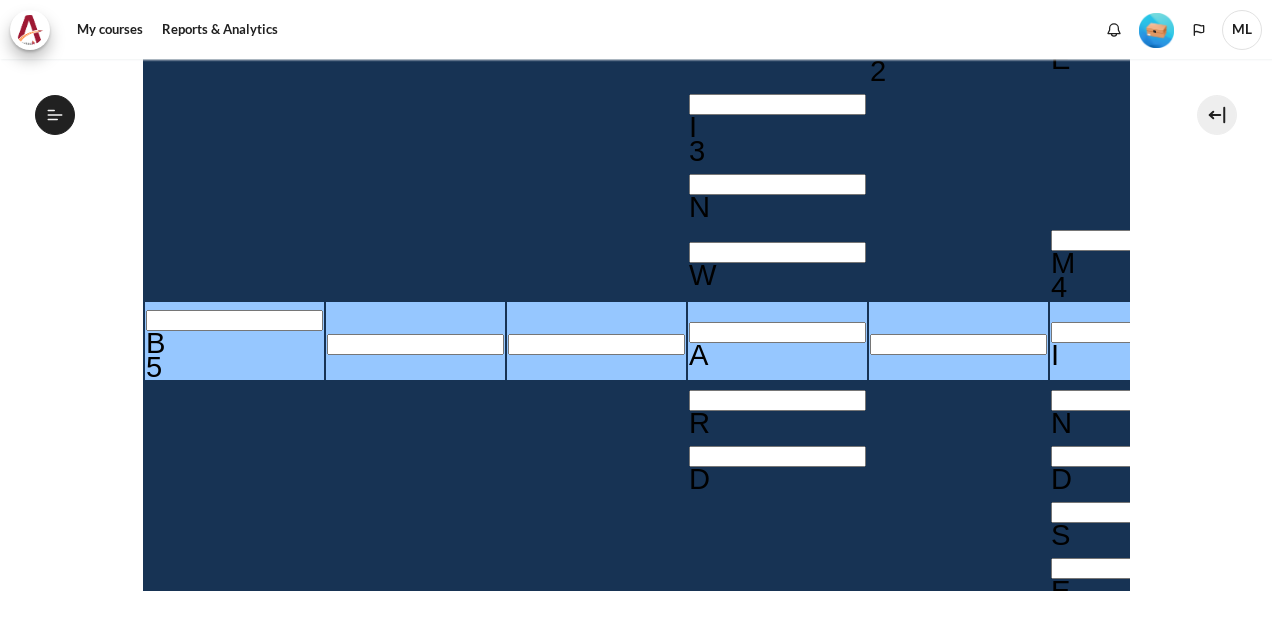 type 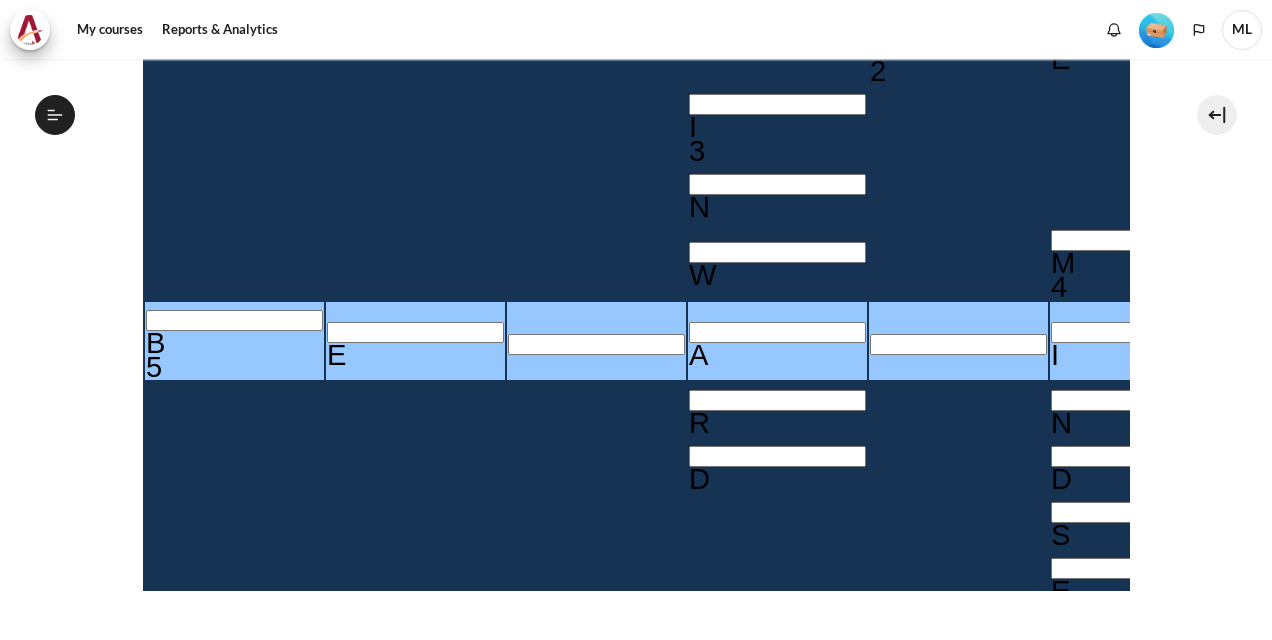 type 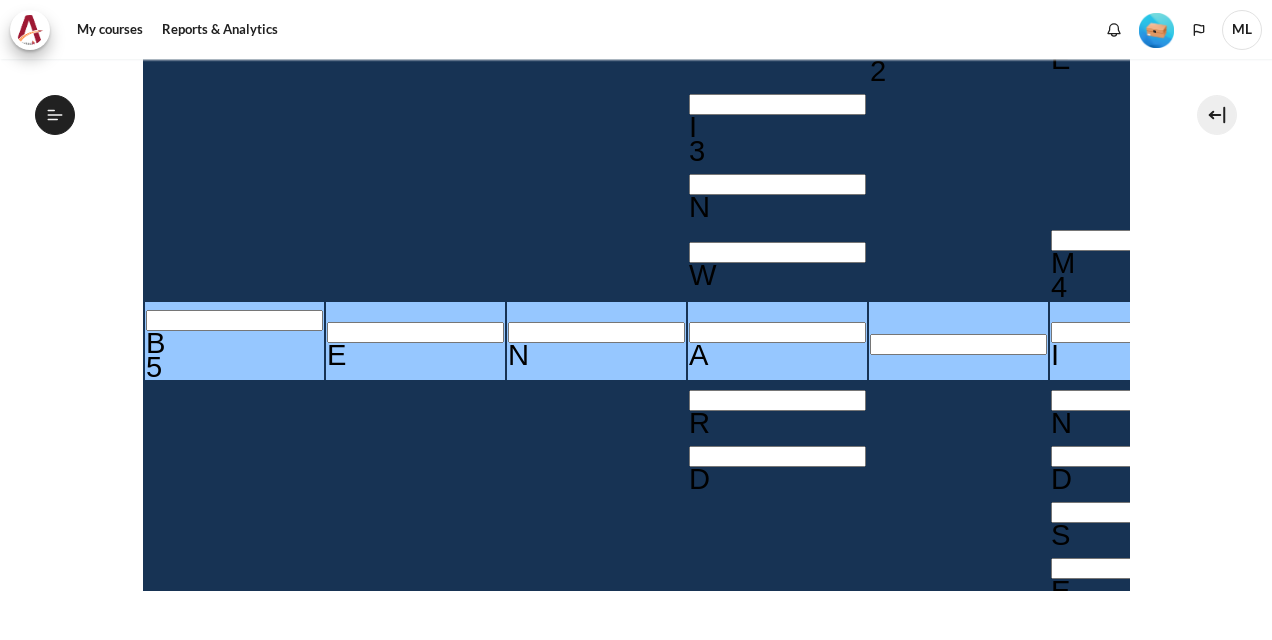 type on "BEN＿＿I＿R" 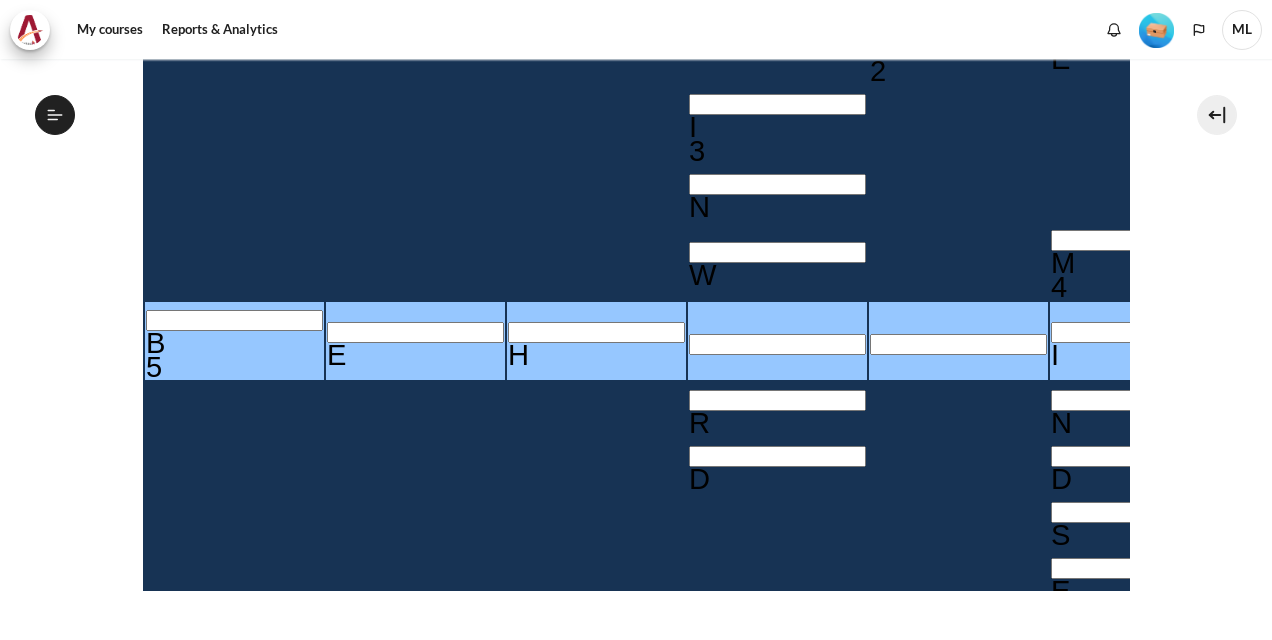 type 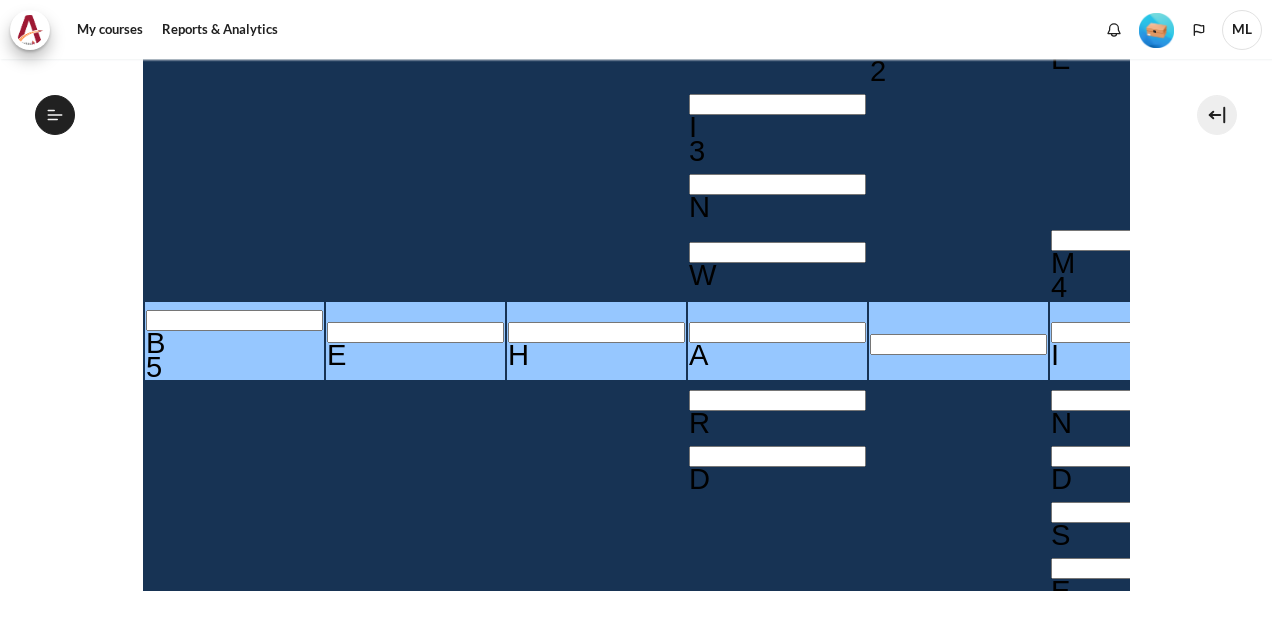 type 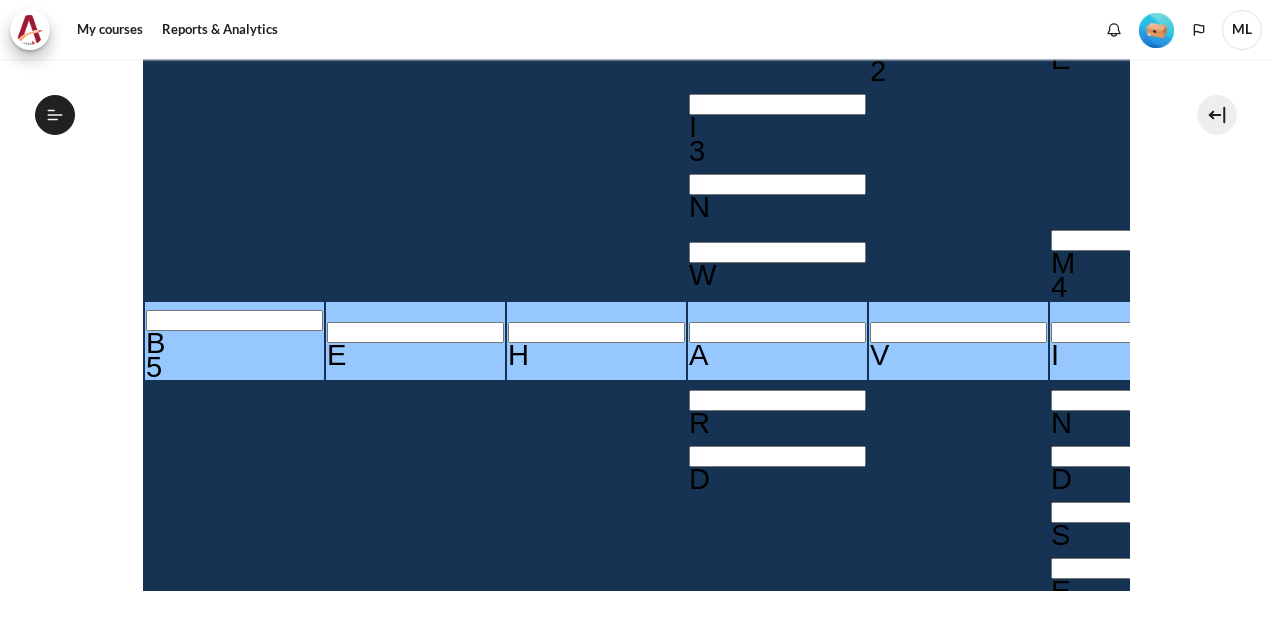 type 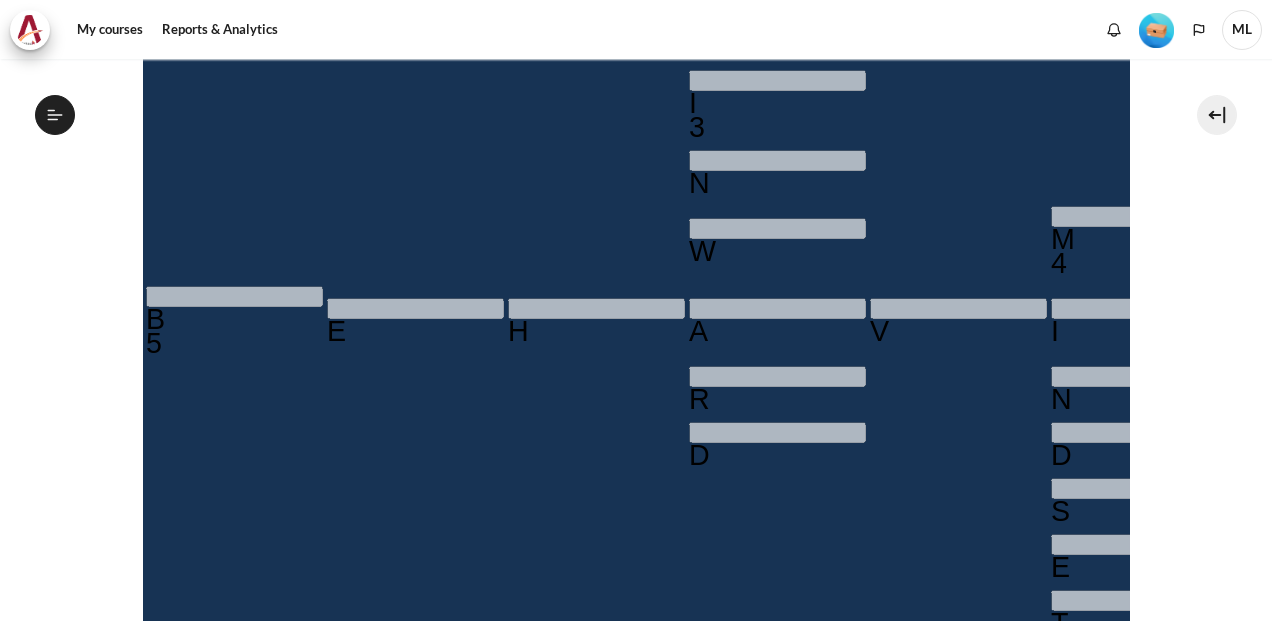 scroll, scrollTop: 80, scrollLeft: 0, axis: vertical 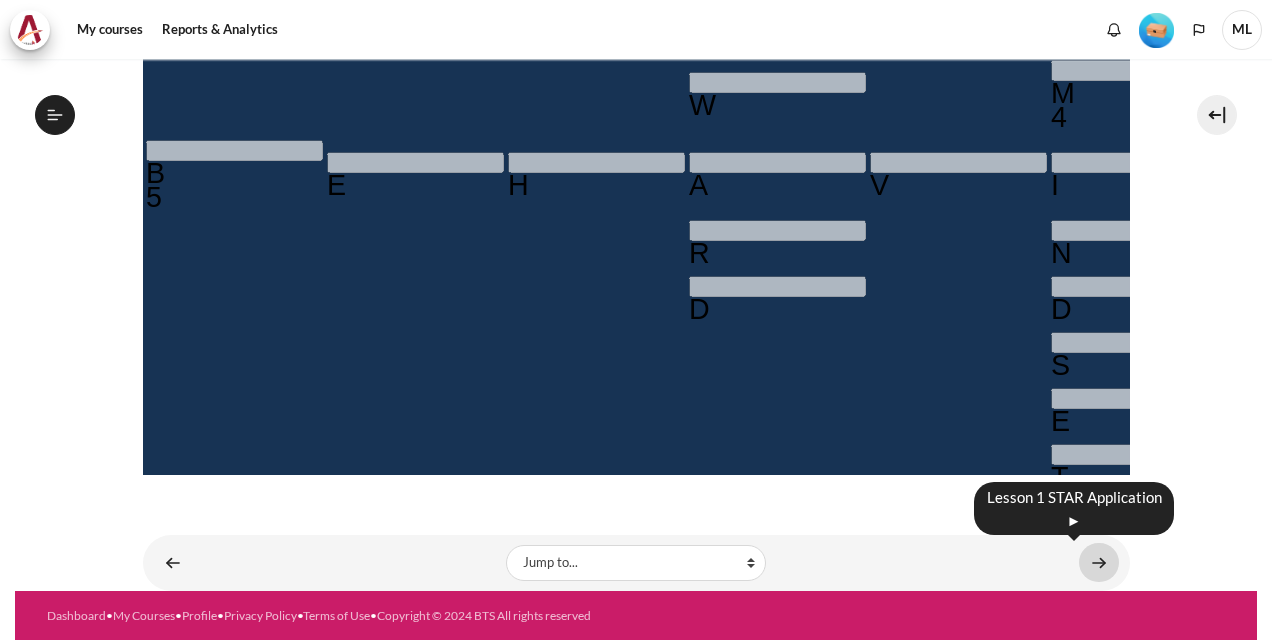 click at bounding box center (1099, 562) 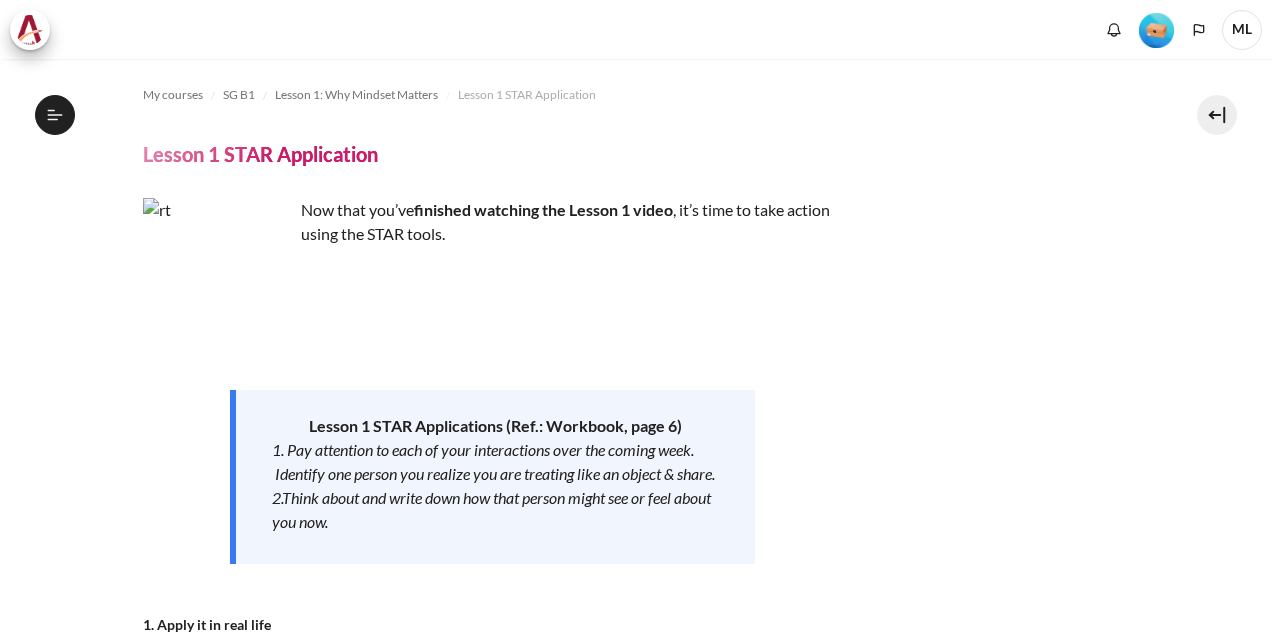 scroll, scrollTop: 0, scrollLeft: 0, axis: both 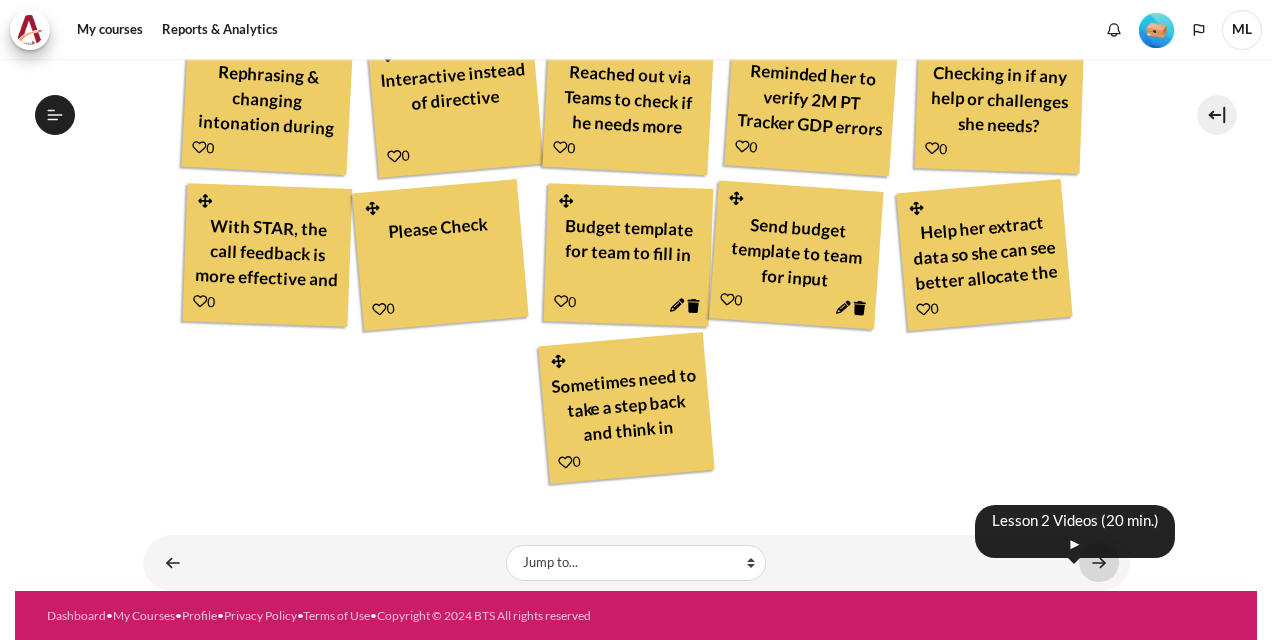 click at bounding box center (1099, 562) 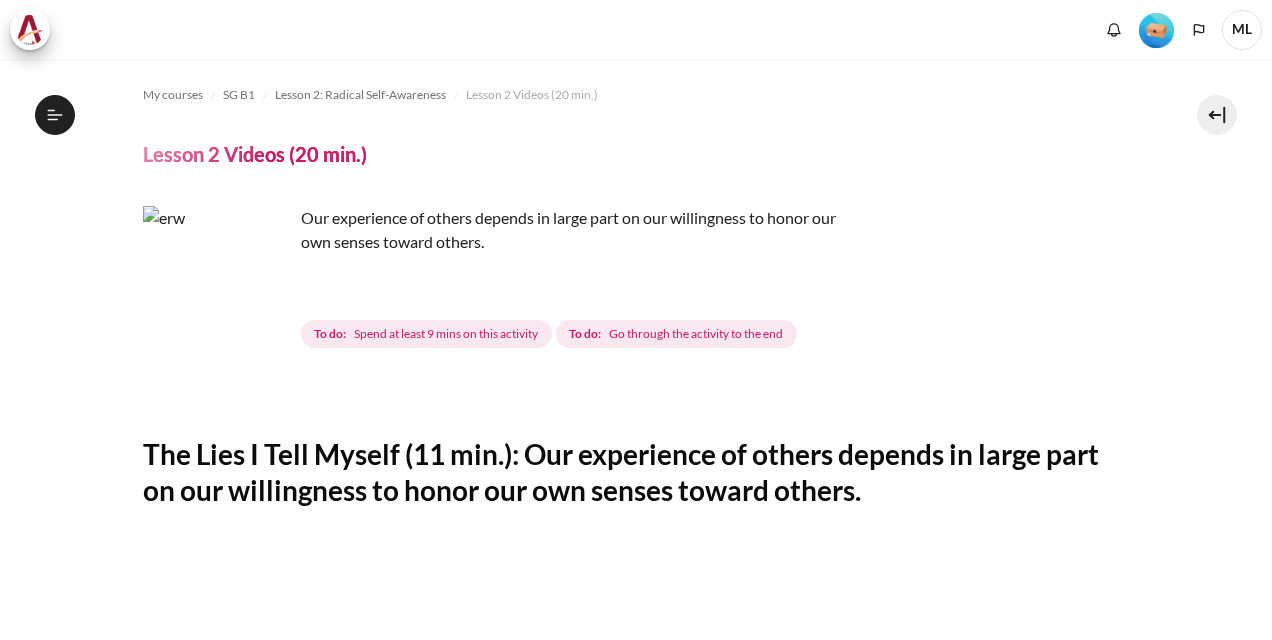 scroll, scrollTop: 0, scrollLeft: 0, axis: both 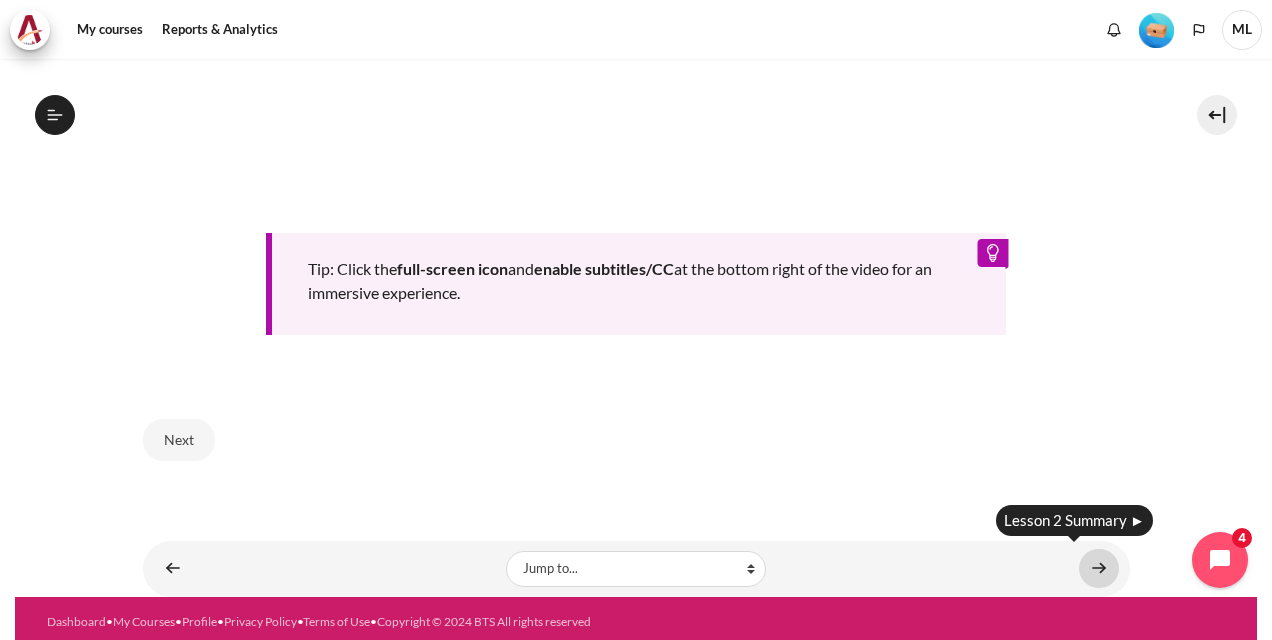 click at bounding box center [1099, 568] 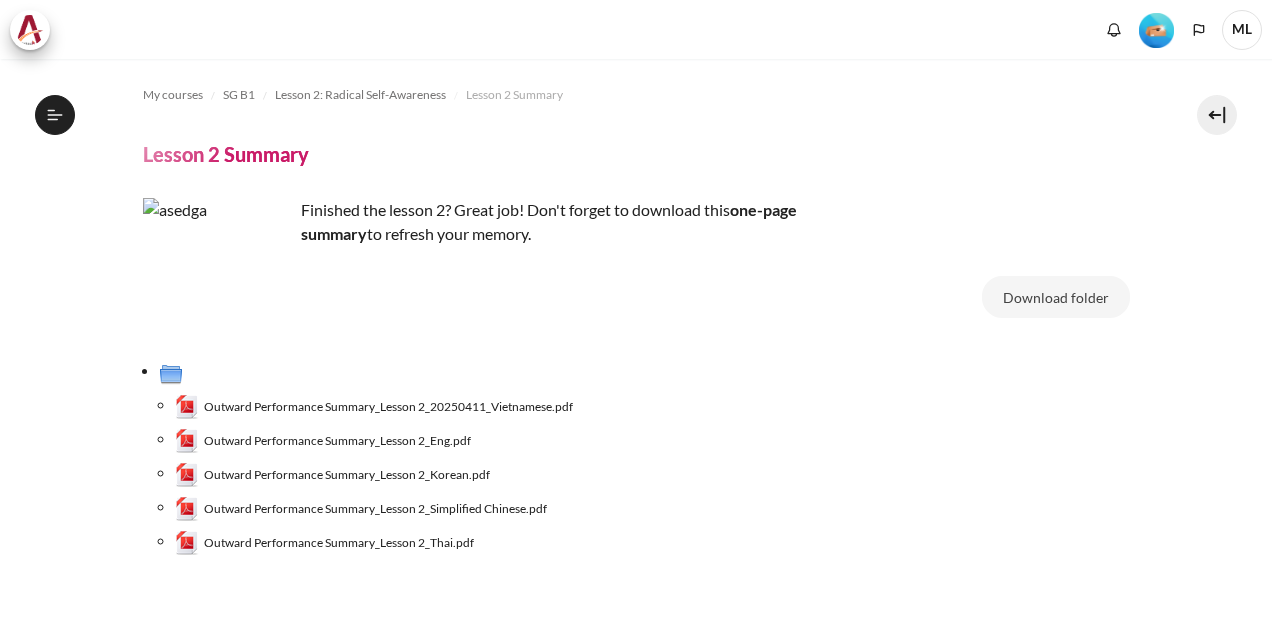 scroll, scrollTop: 0, scrollLeft: 0, axis: both 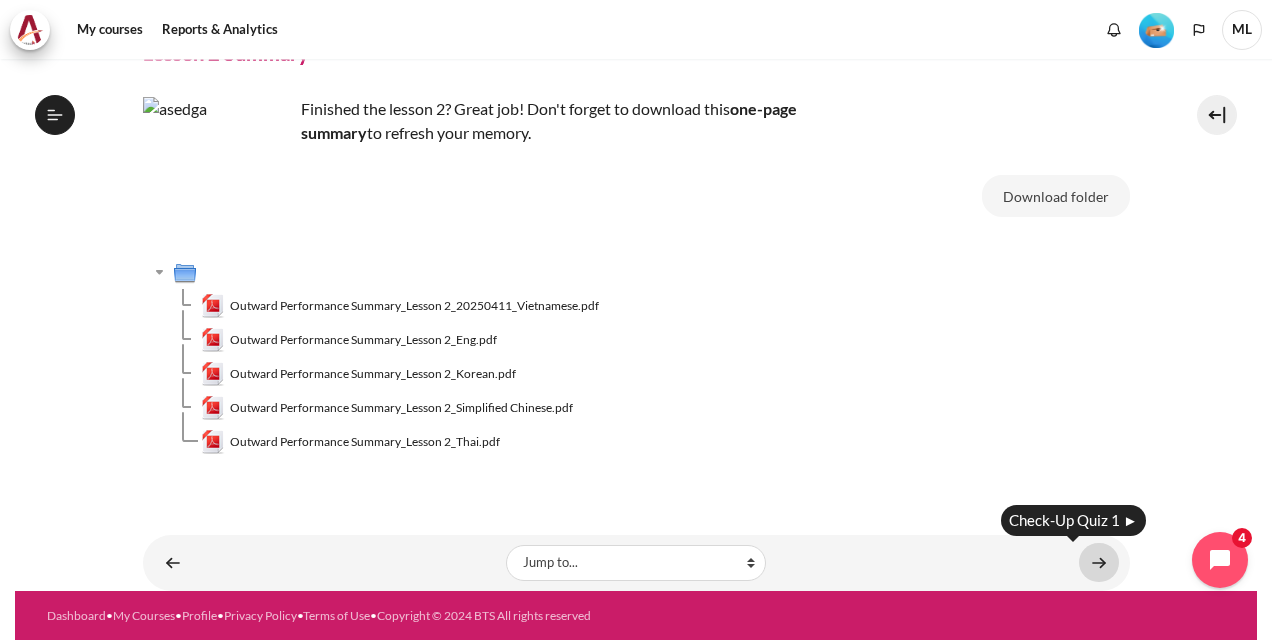 click at bounding box center [1099, 562] 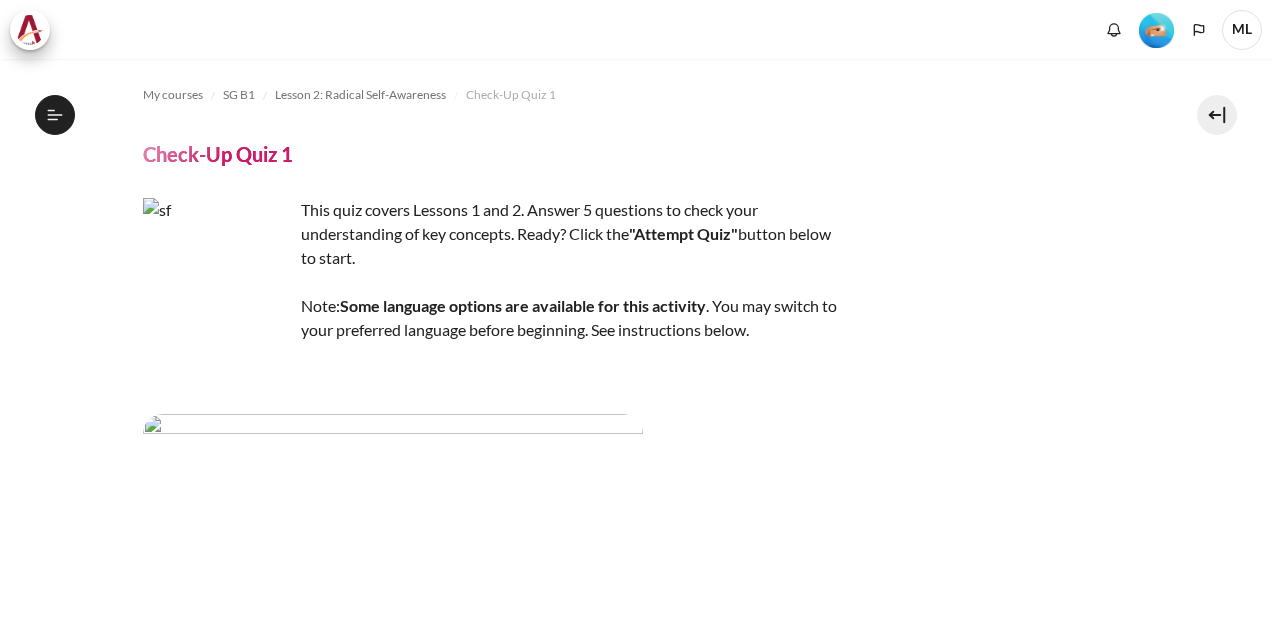 scroll, scrollTop: 0, scrollLeft: 0, axis: both 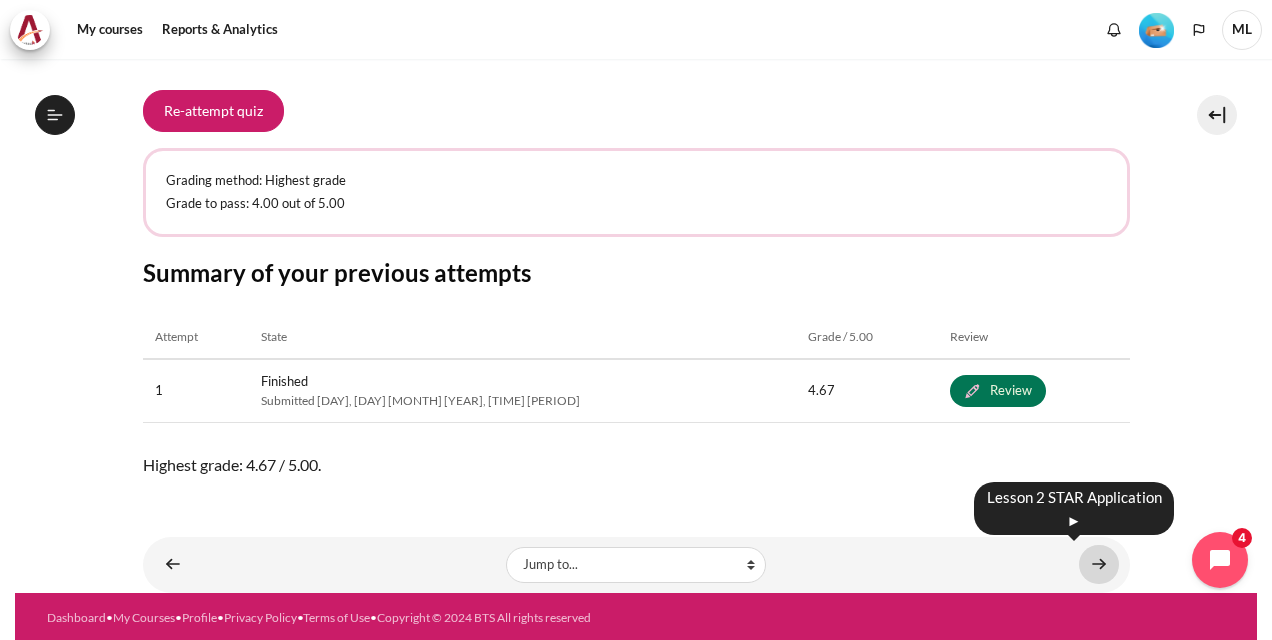 click at bounding box center [1099, 564] 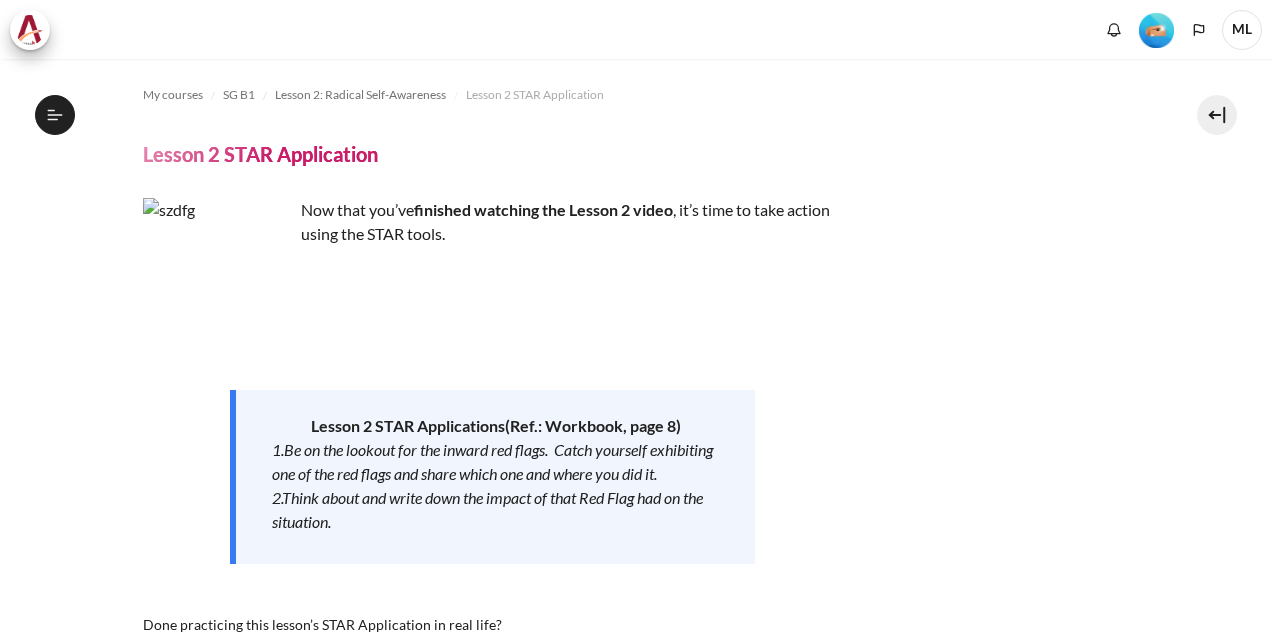 scroll, scrollTop: 0, scrollLeft: 0, axis: both 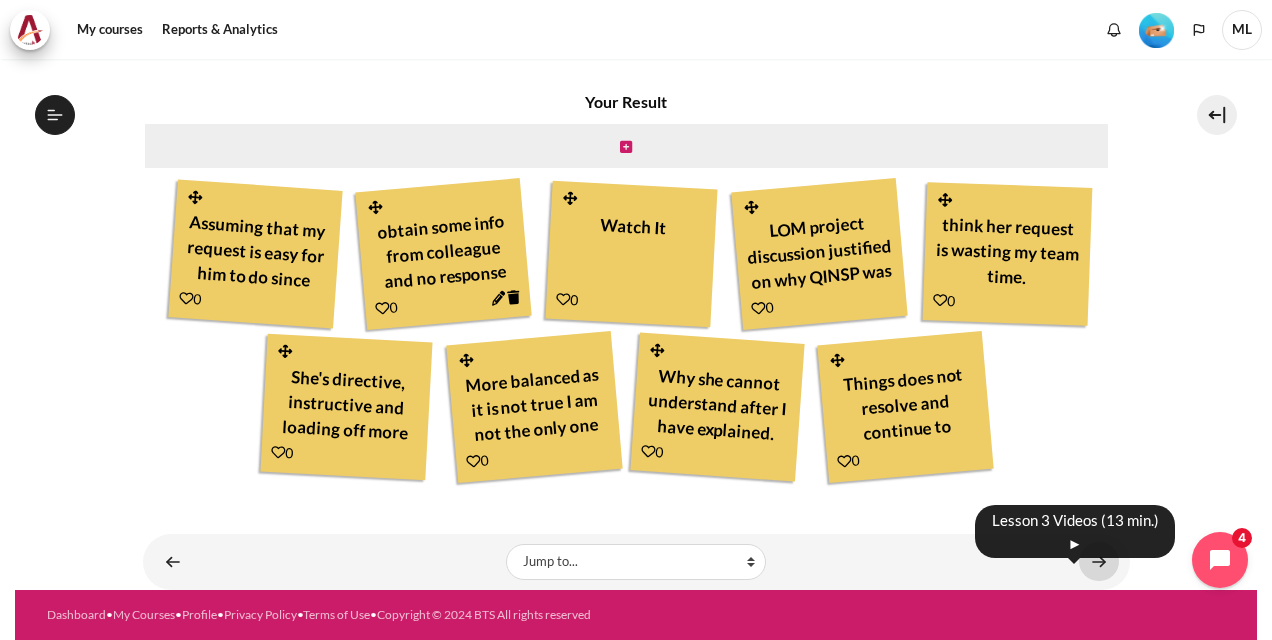 click at bounding box center (1099, 561) 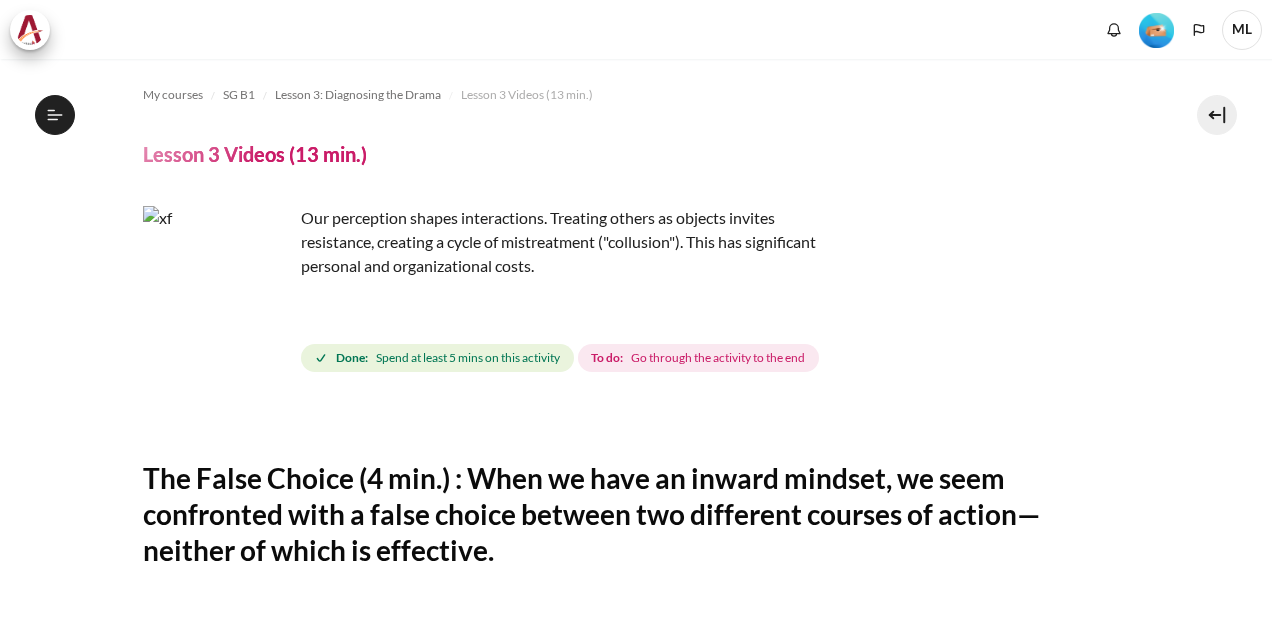 scroll, scrollTop: 0, scrollLeft: 0, axis: both 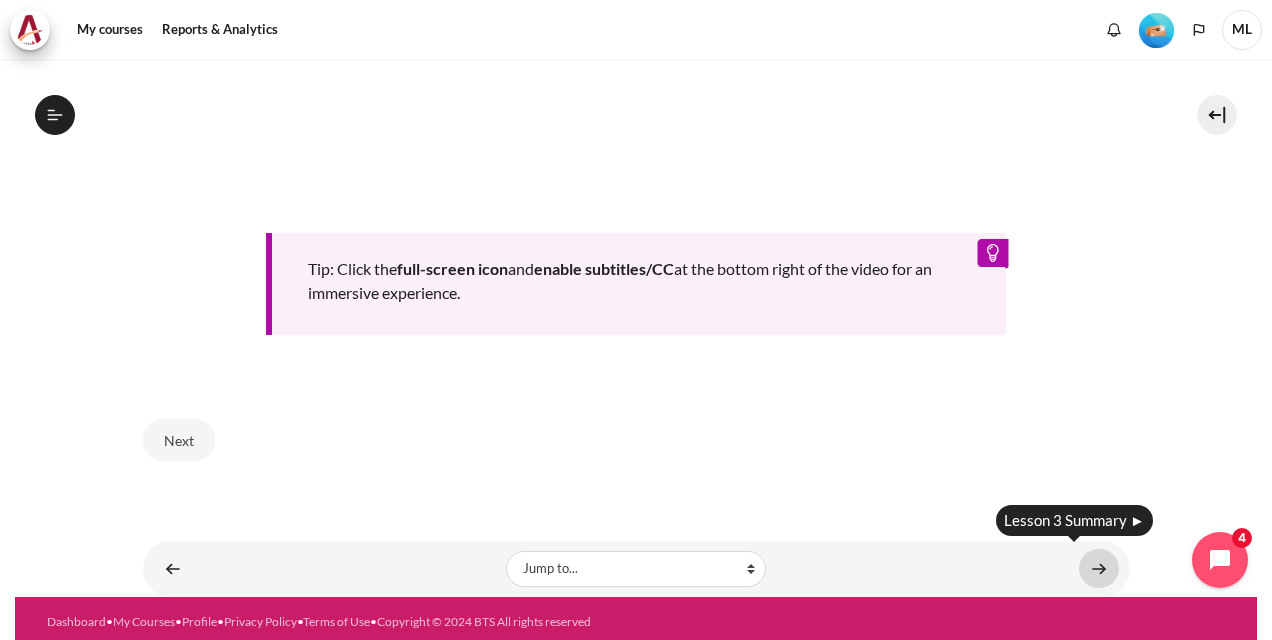 click at bounding box center (1099, 568) 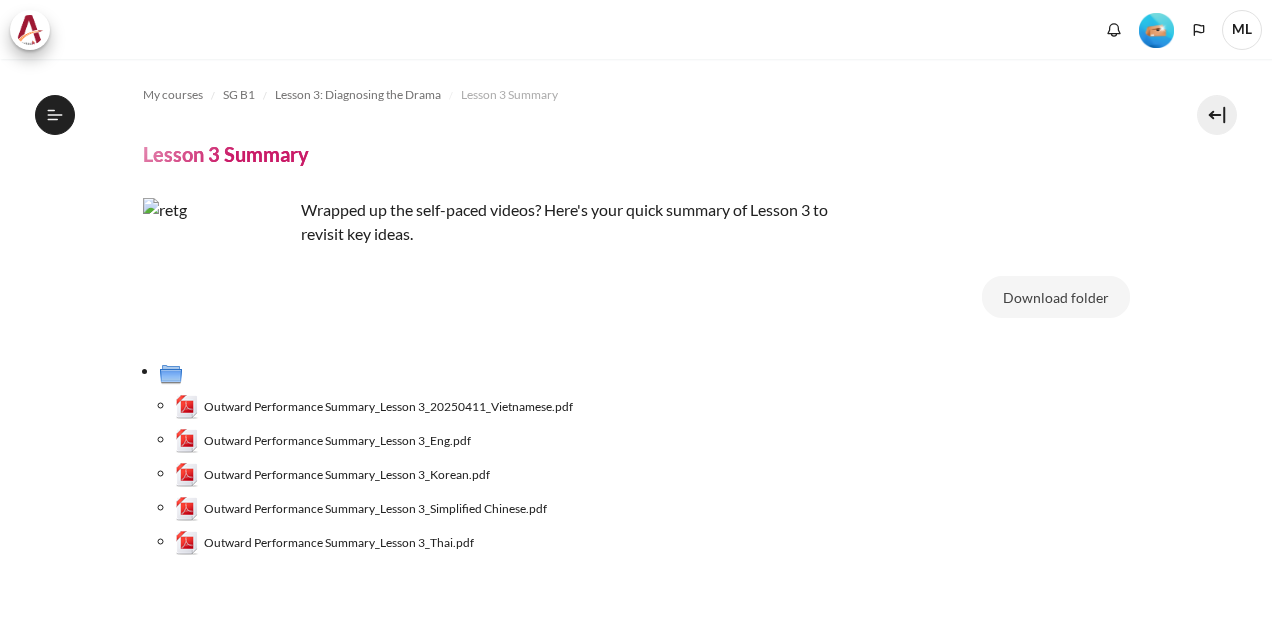 scroll, scrollTop: 0, scrollLeft: 0, axis: both 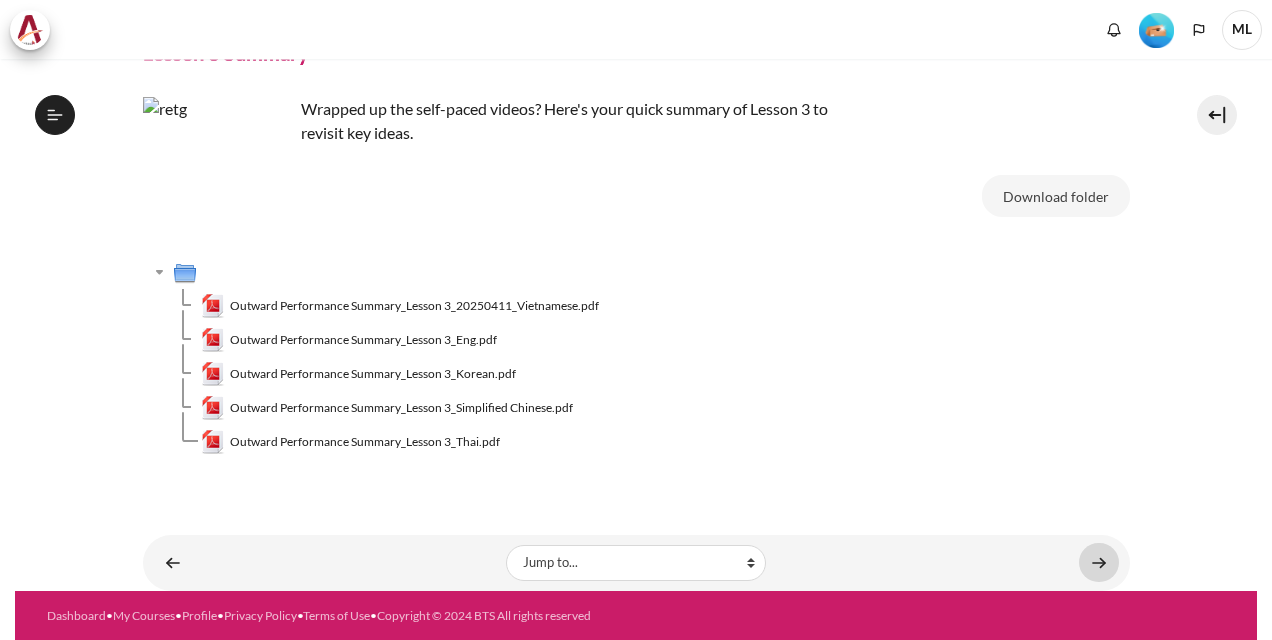 click at bounding box center (1099, 562) 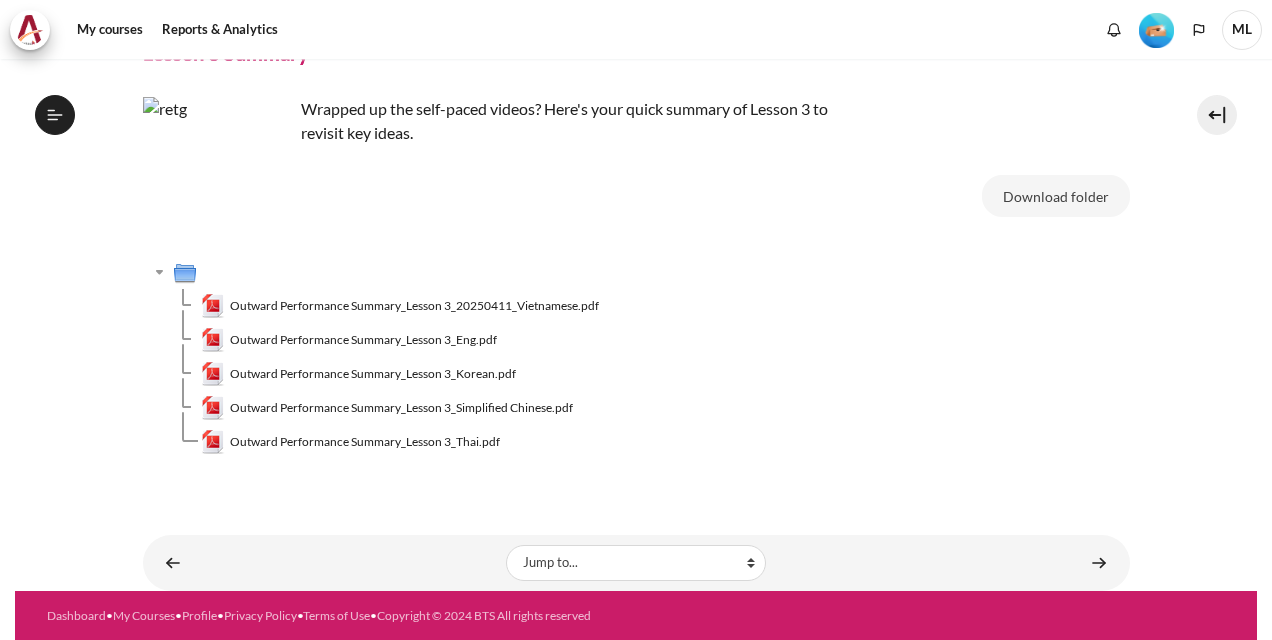 scroll, scrollTop: 462, scrollLeft: 0, axis: vertical 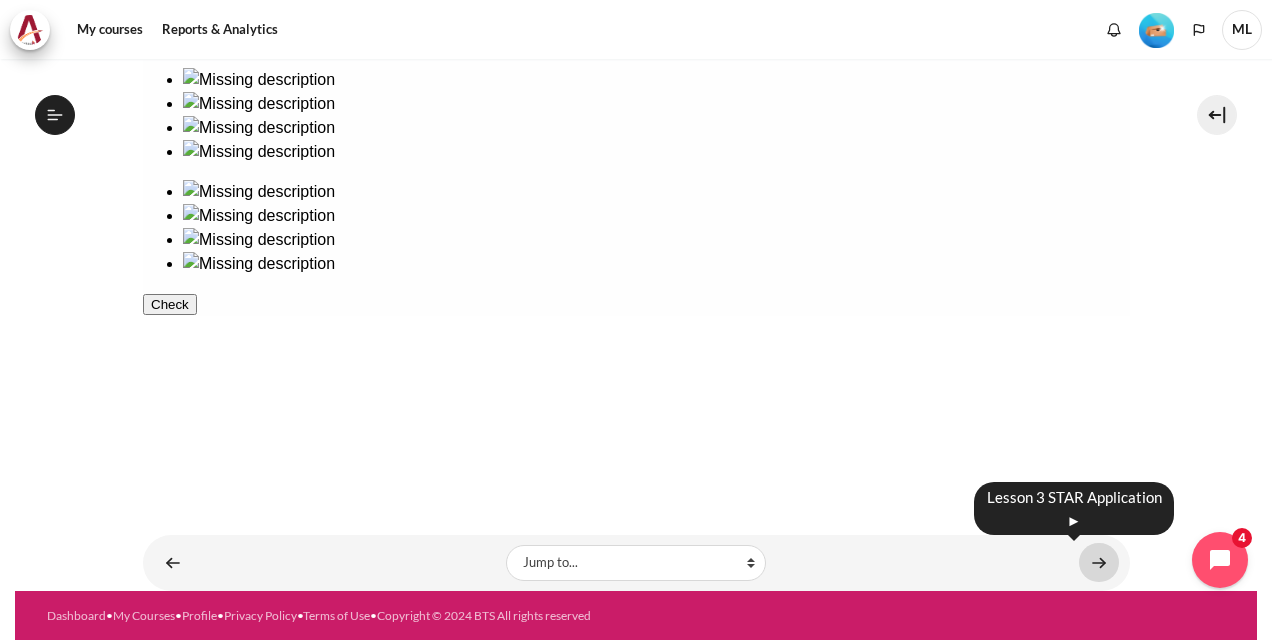 click at bounding box center [1099, 562] 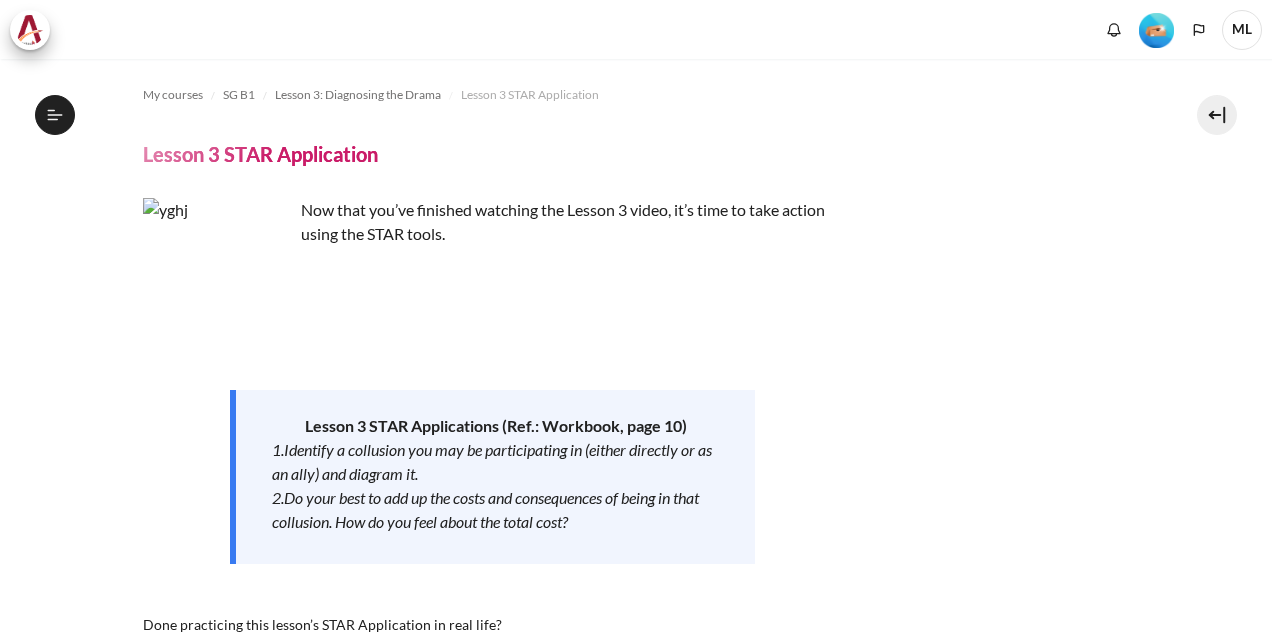 scroll, scrollTop: 0, scrollLeft: 0, axis: both 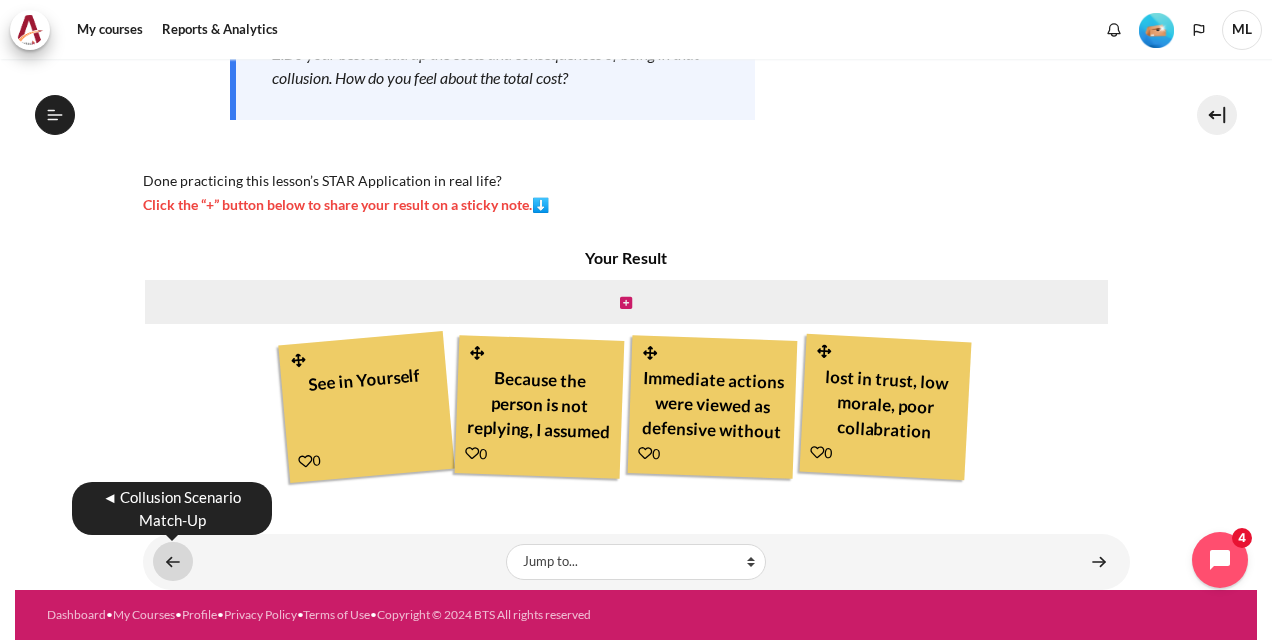 click at bounding box center [173, 561] 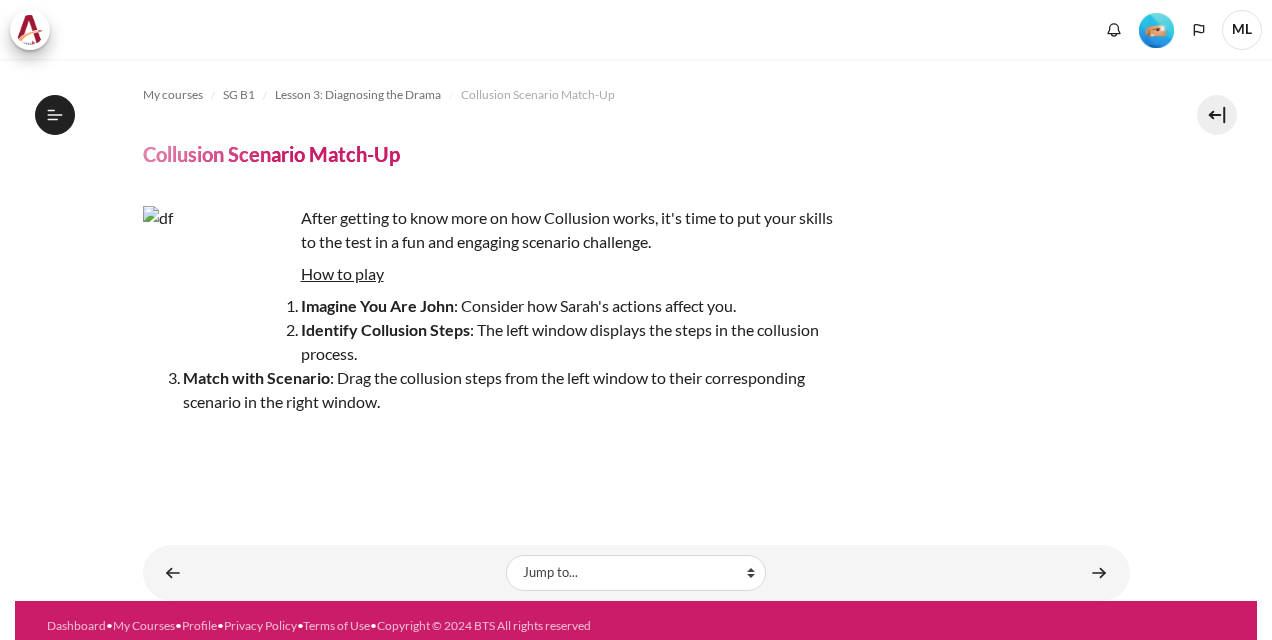 scroll, scrollTop: 0, scrollLeft: 0, axis: both 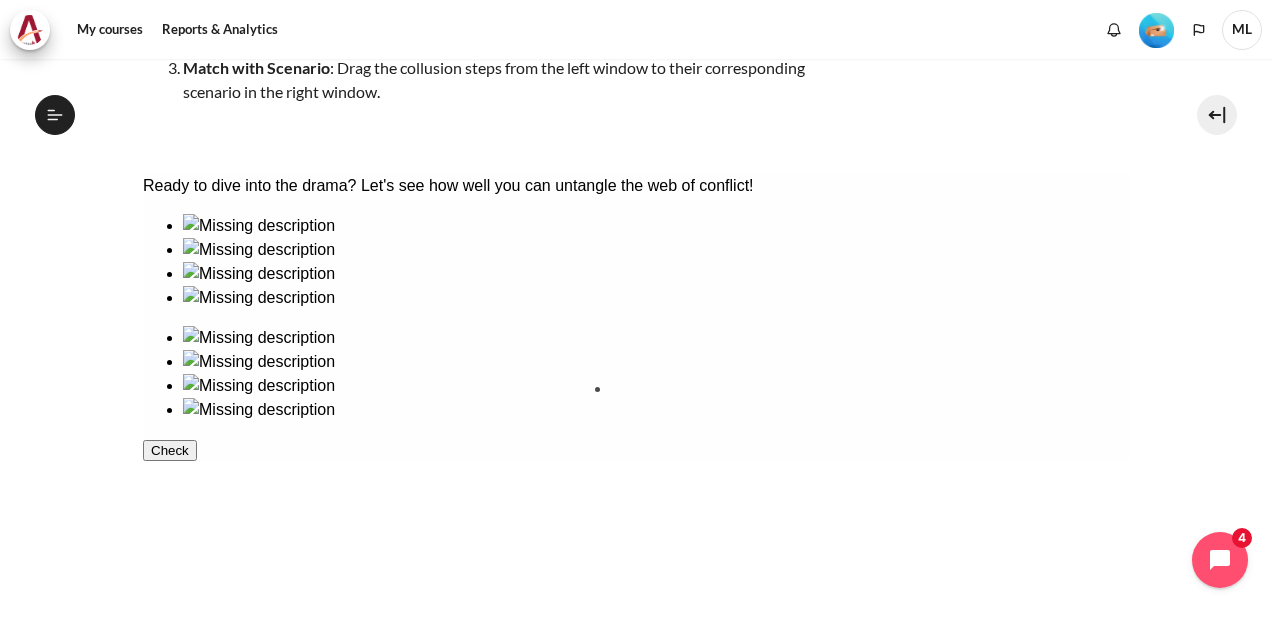 drag, startPoint x: 262, startPoint y: 314, endPoint x: 714, endPoint y: 444, distance: 470.3233 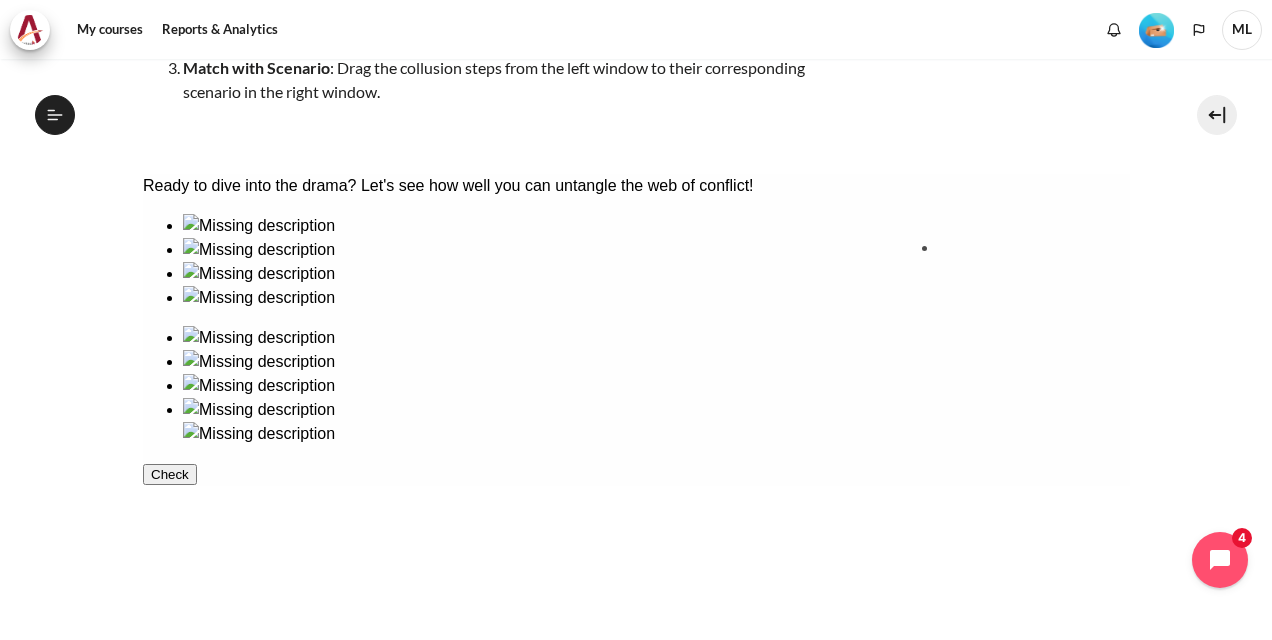 drag, startPoint x: 346, startPoint y: 317, endPoint x: 990, endPoint y: 306, distance: 644.09393 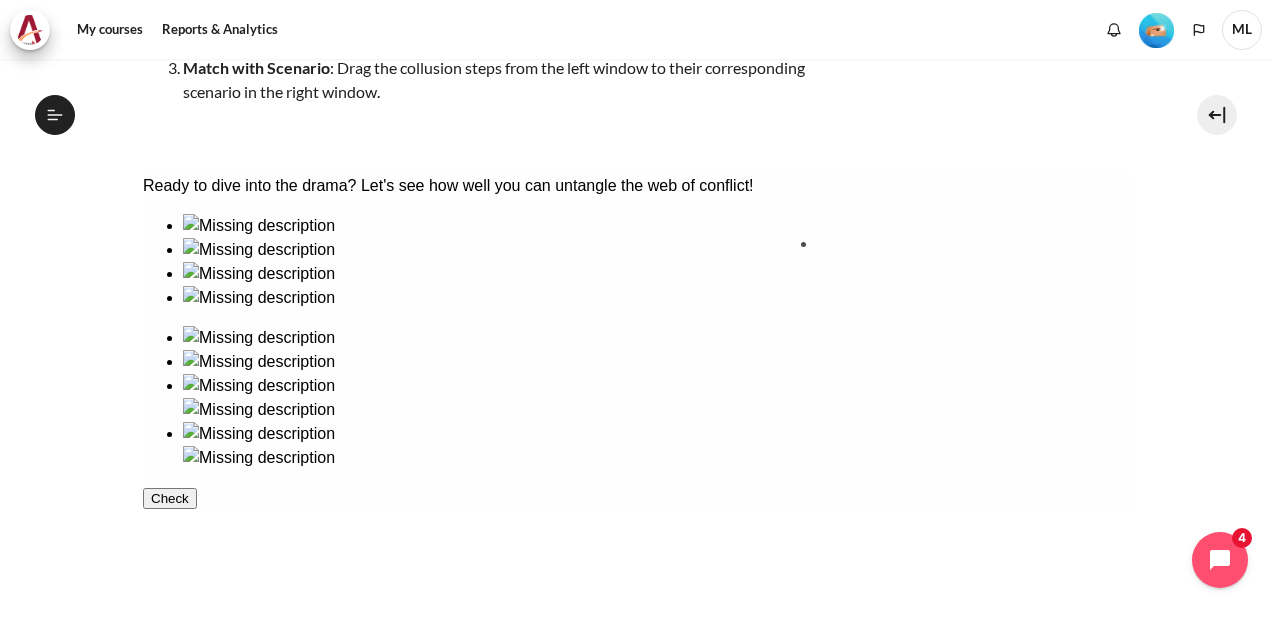 drag, startPoint x: 484, startPoint y: 307, endPoint x: 874, endPoint y: 292, distance: 390.28836 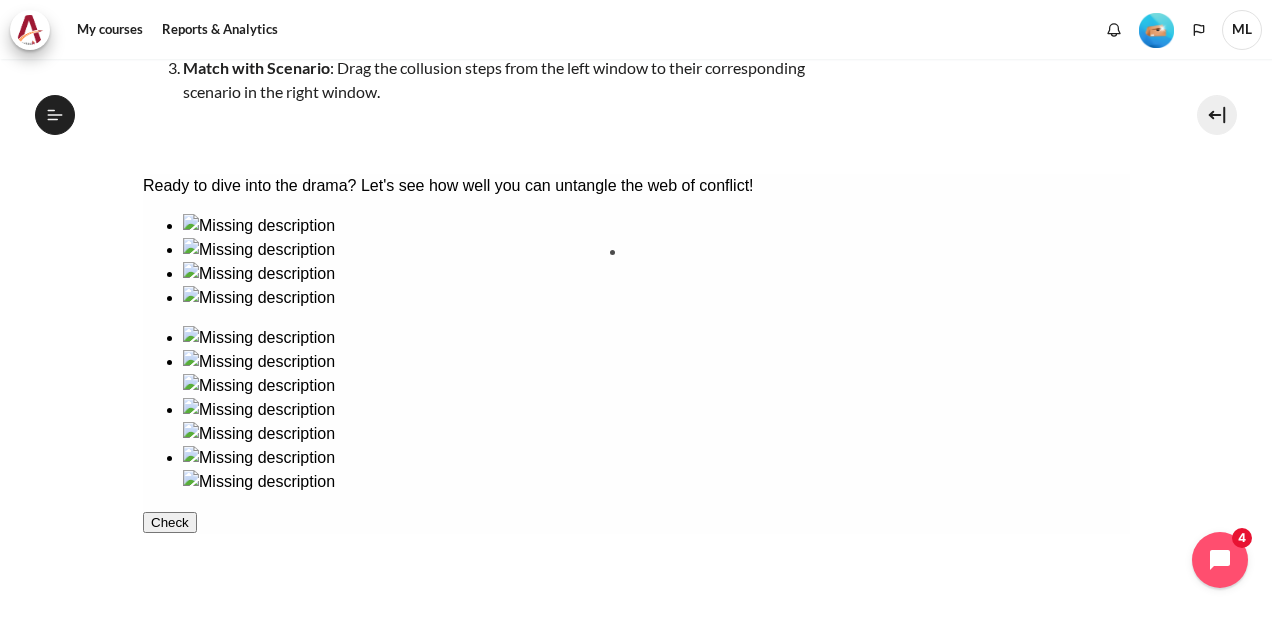 drag, startPoint x: 240, startPoint y: 452, endPoint x: 713, endPoint y: 310, distance: 493.85526 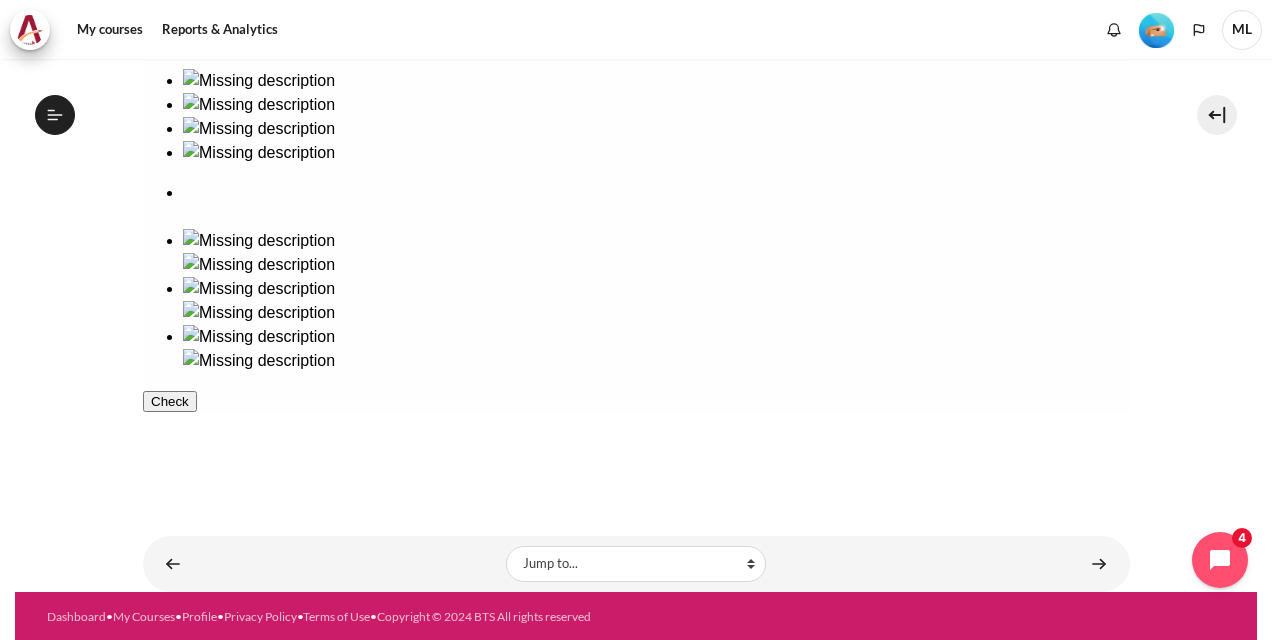 scroll, scrollTop: 456, scrollLeft: 0, axis: vertical 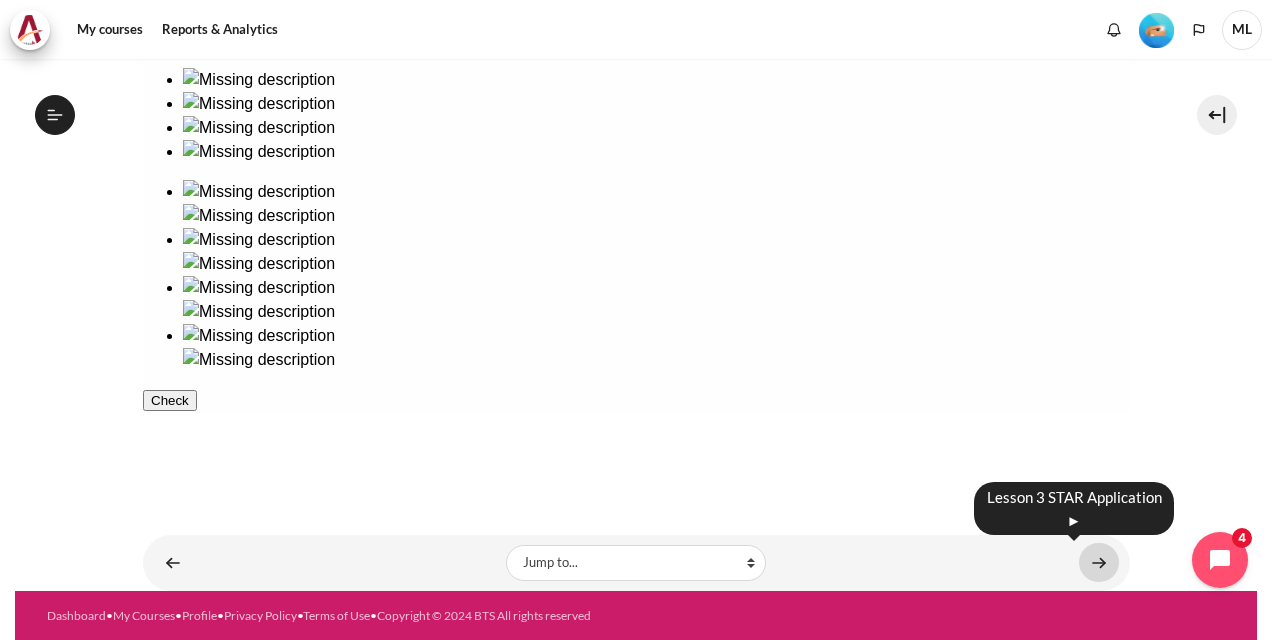 click at bounding box center [1099, 562] 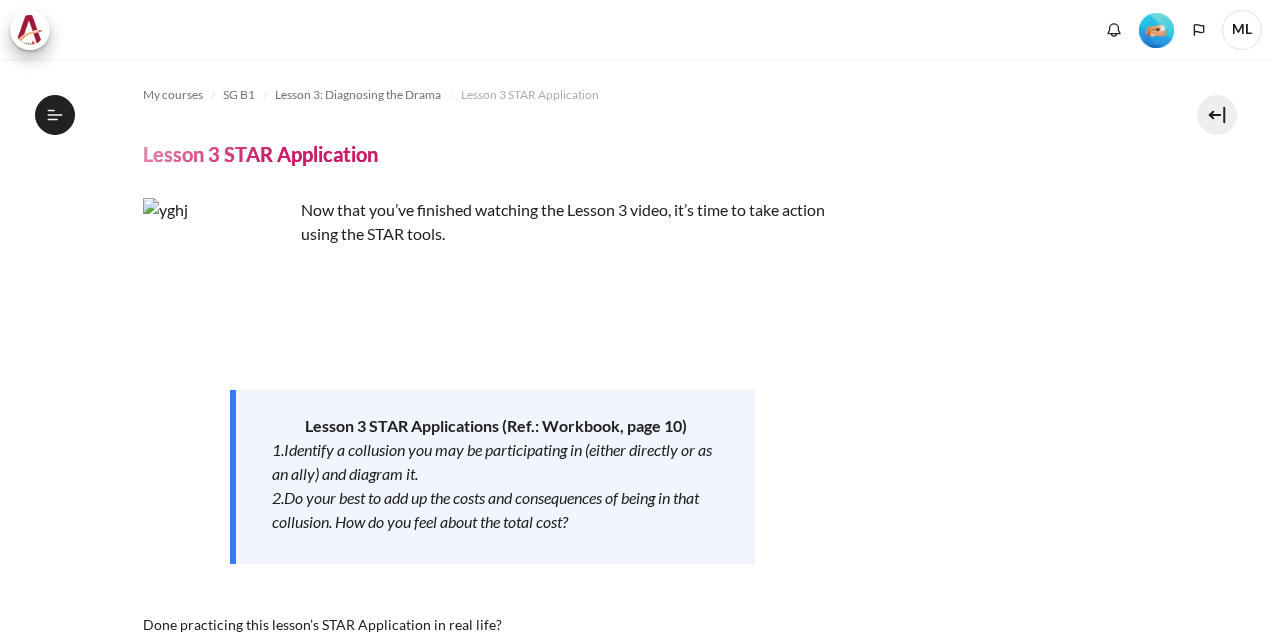 scroll, scrollTop: 0, scrollLeft: 0, axis: both 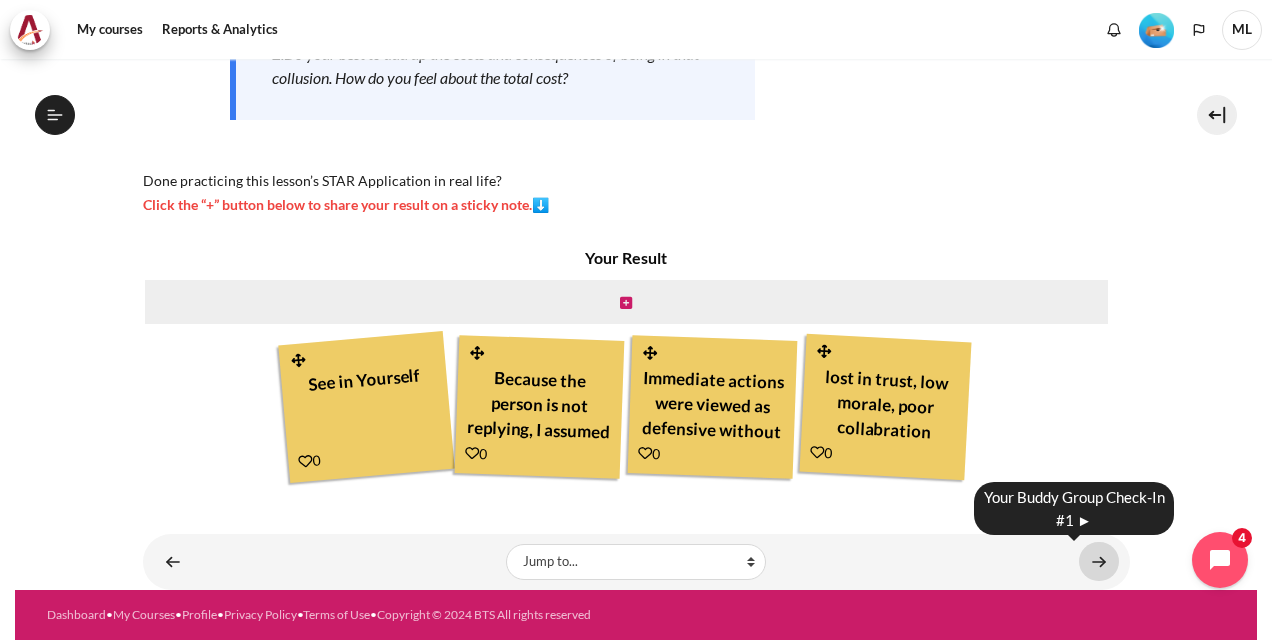click at bounding box center (1099, 561) 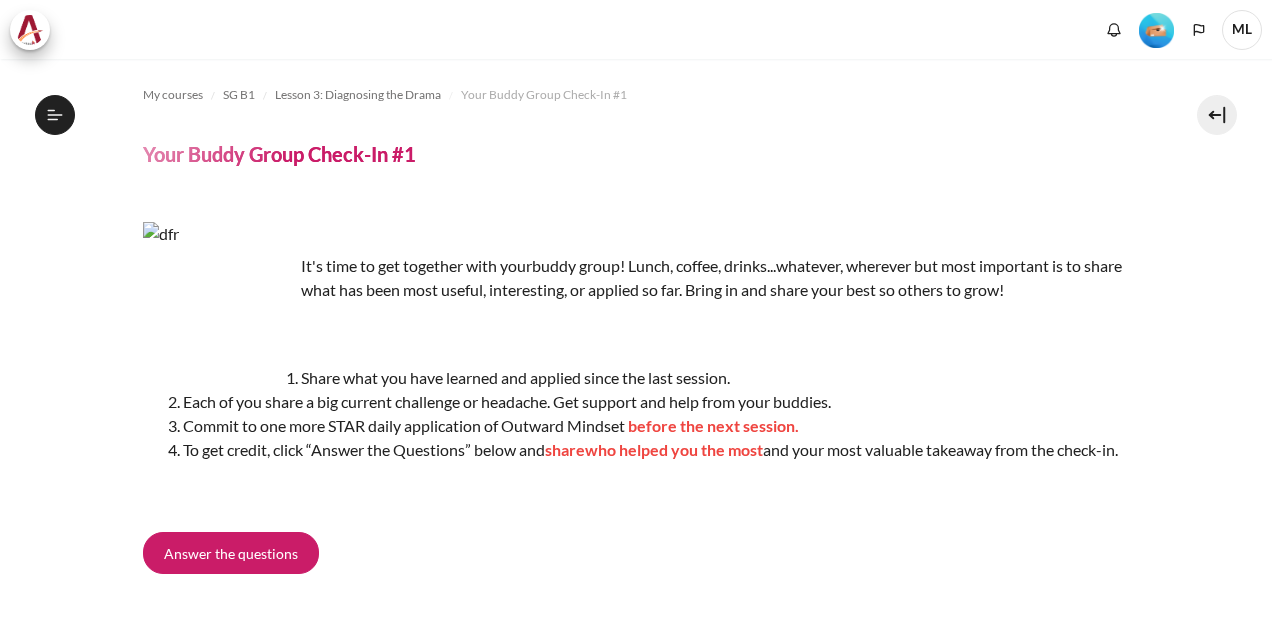 scroll, scrollTop: 0, scrollLeft: 0, axis: both 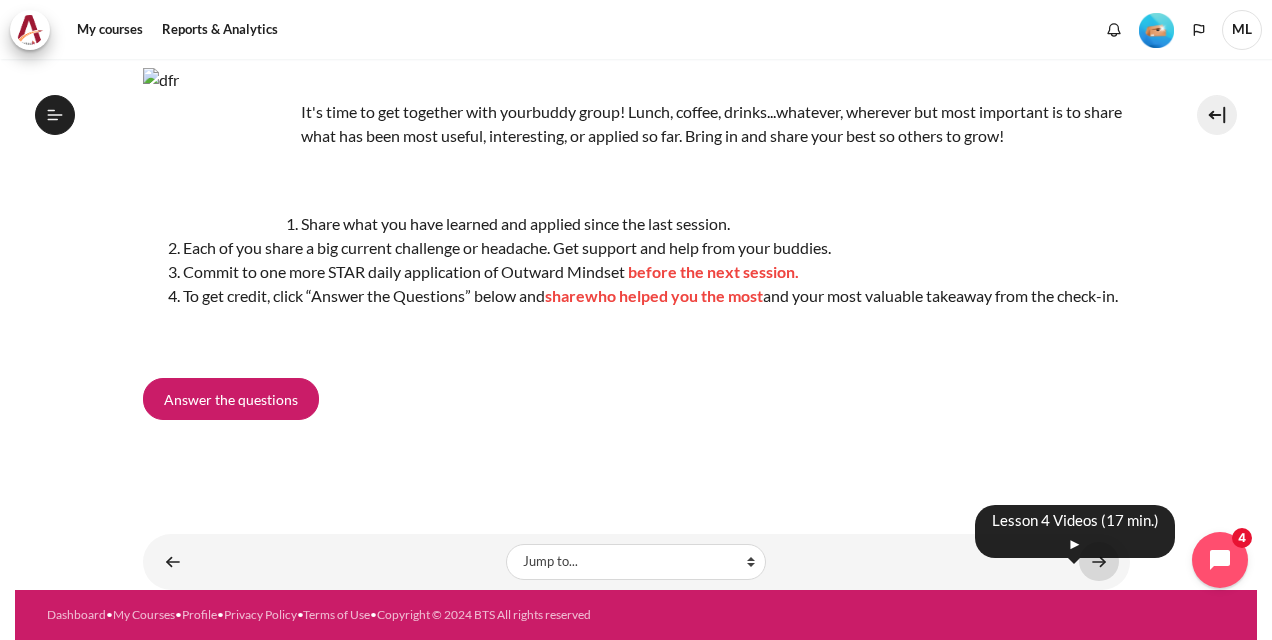 click at bounding box center [1099, 561] 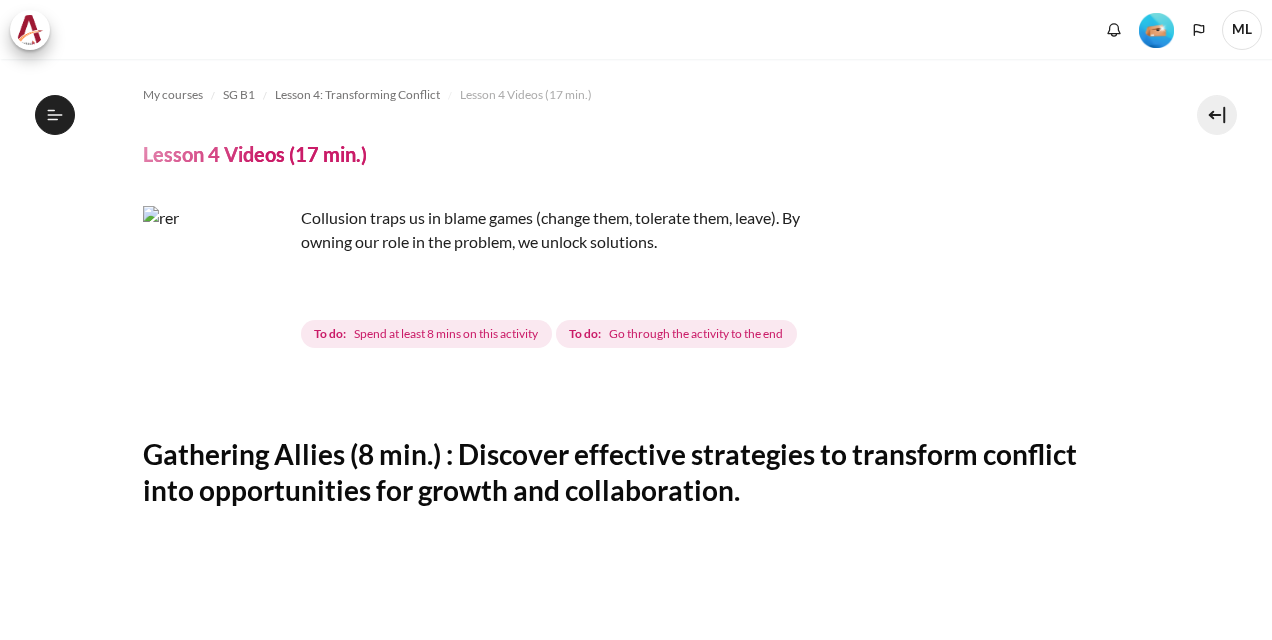 scroll, scrollTop: 0, scrollLeft: 0, axis: both 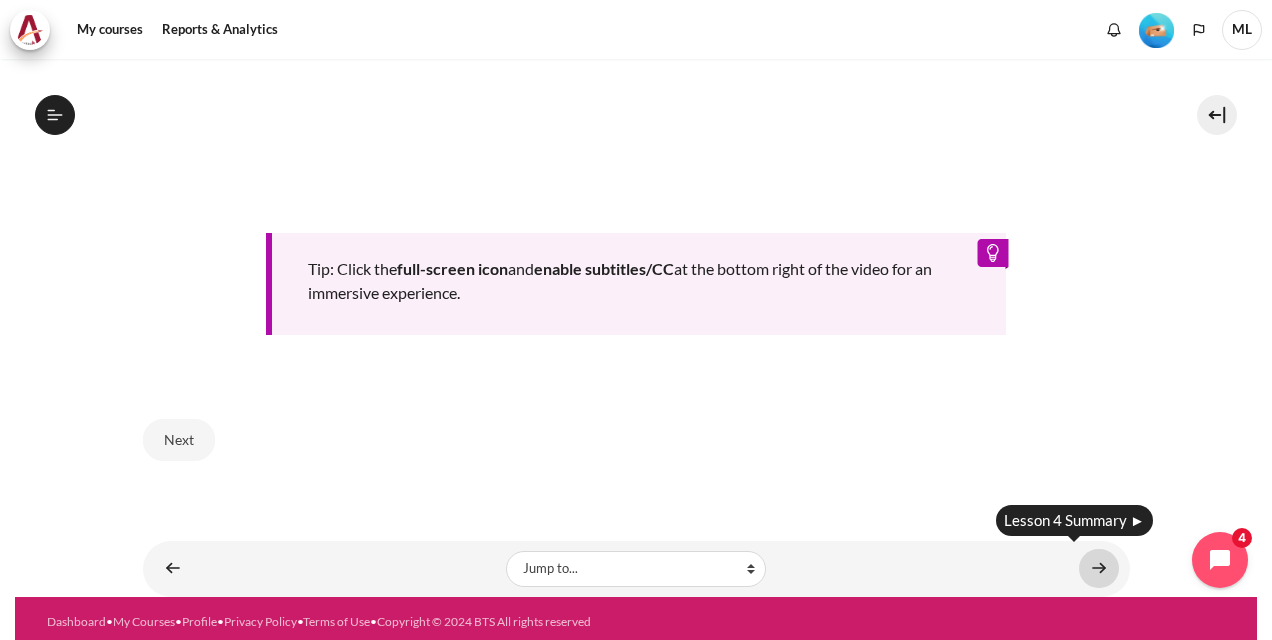 click at bounding box center [1099, 568] 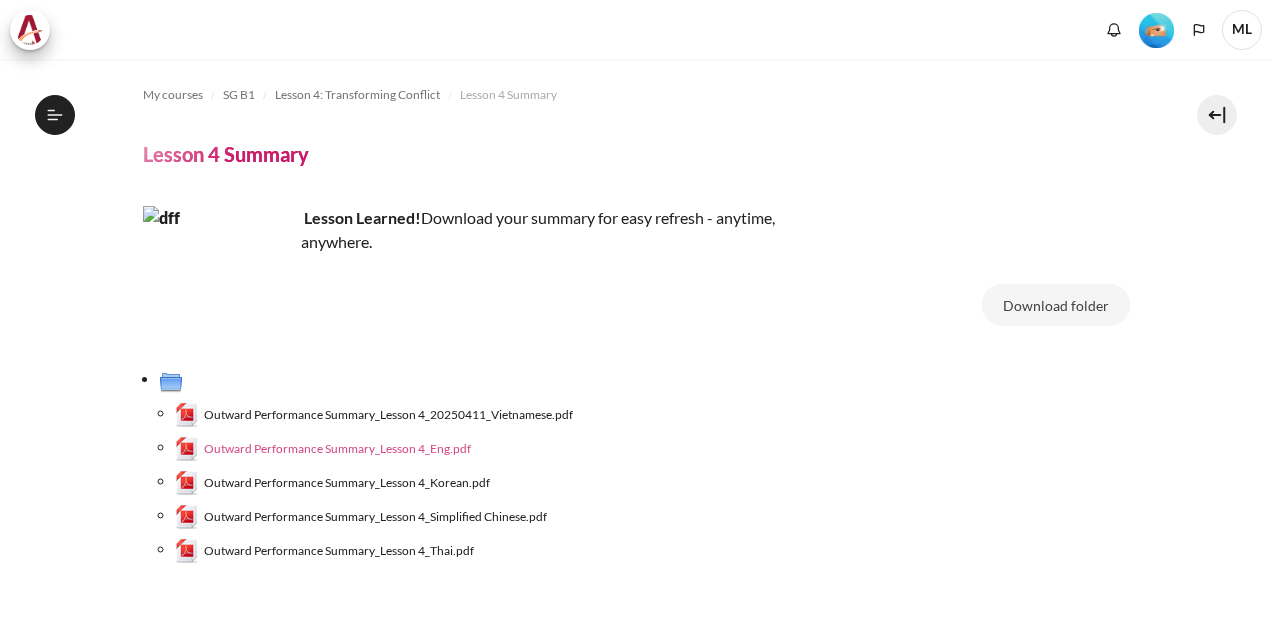 scroll, scrollTop: 0, scrollLeft: 0, axis: both 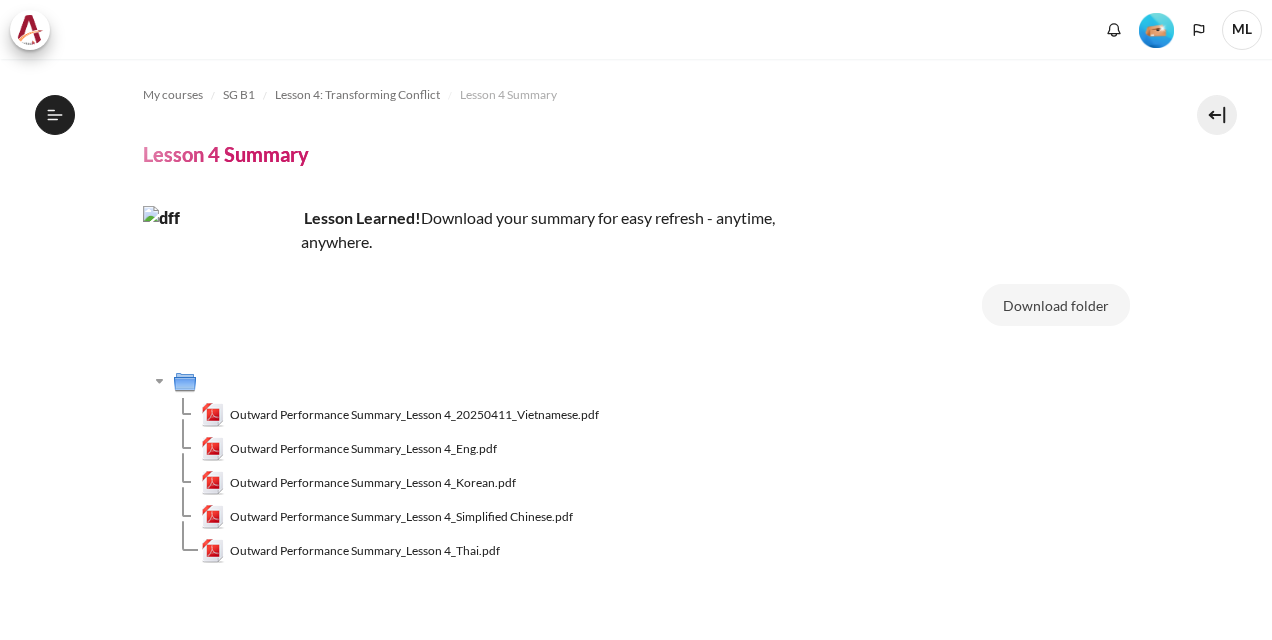 click on "Outward Performance Summary_Lesson 4_Eng.pdf" at bounding box center (363, 449) 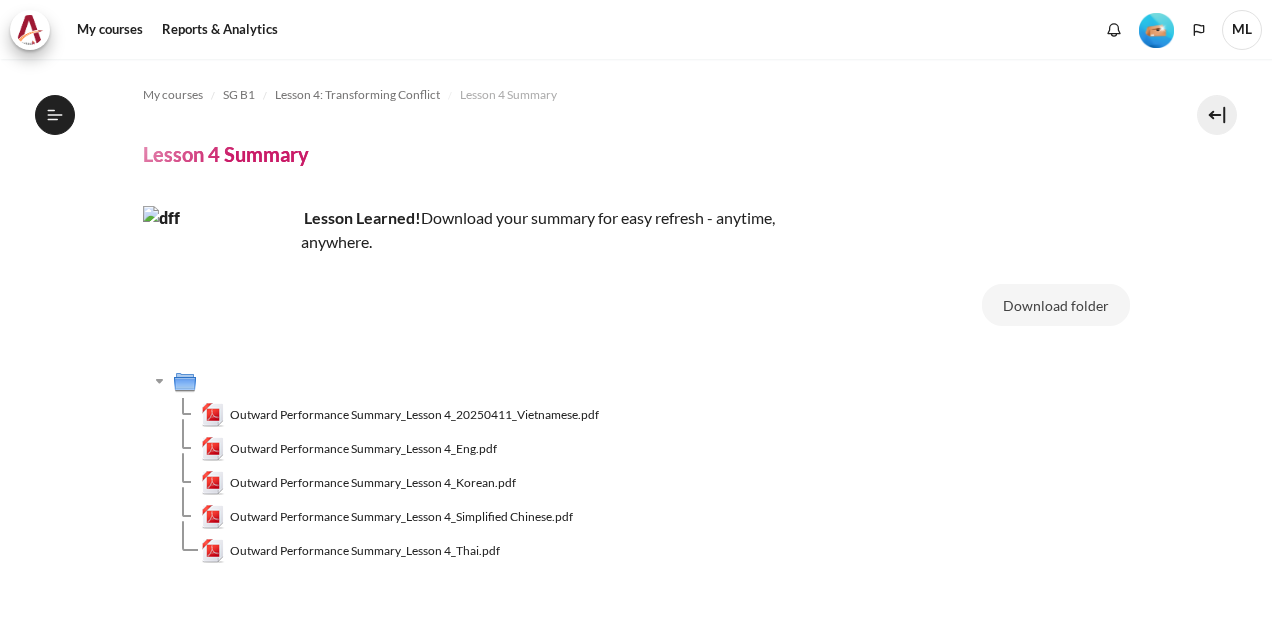 scroll, scrollTop: 621, scrollLeft: 0, axis: vertical 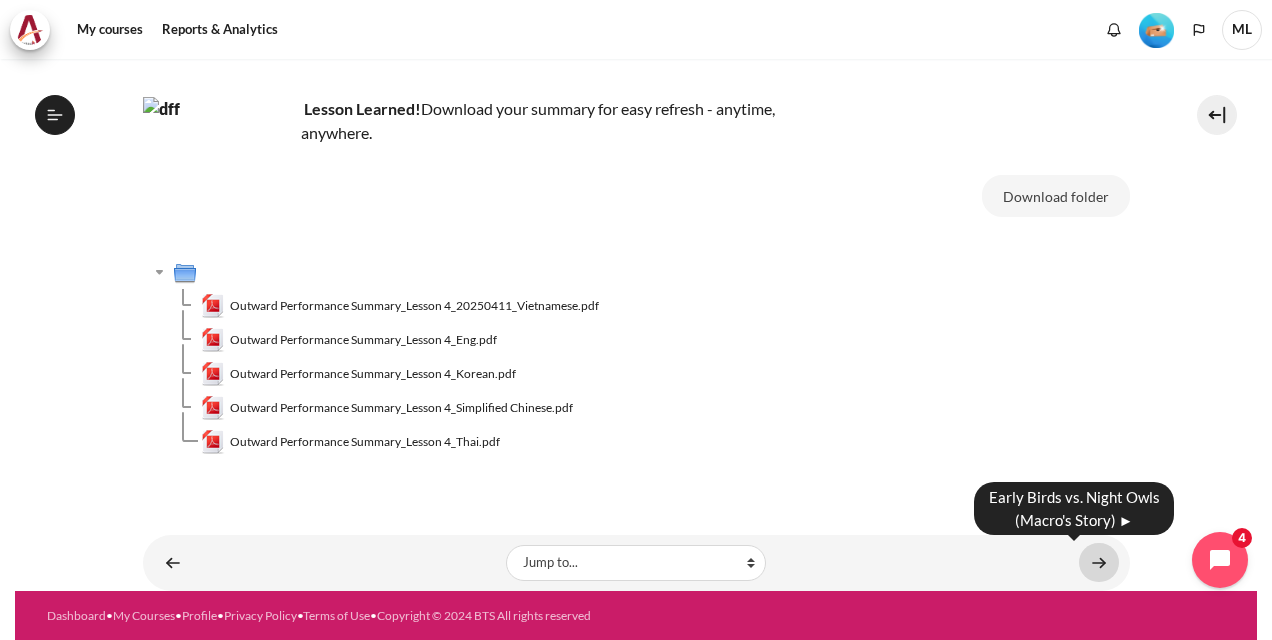 click at bounding box center (1099, 562) 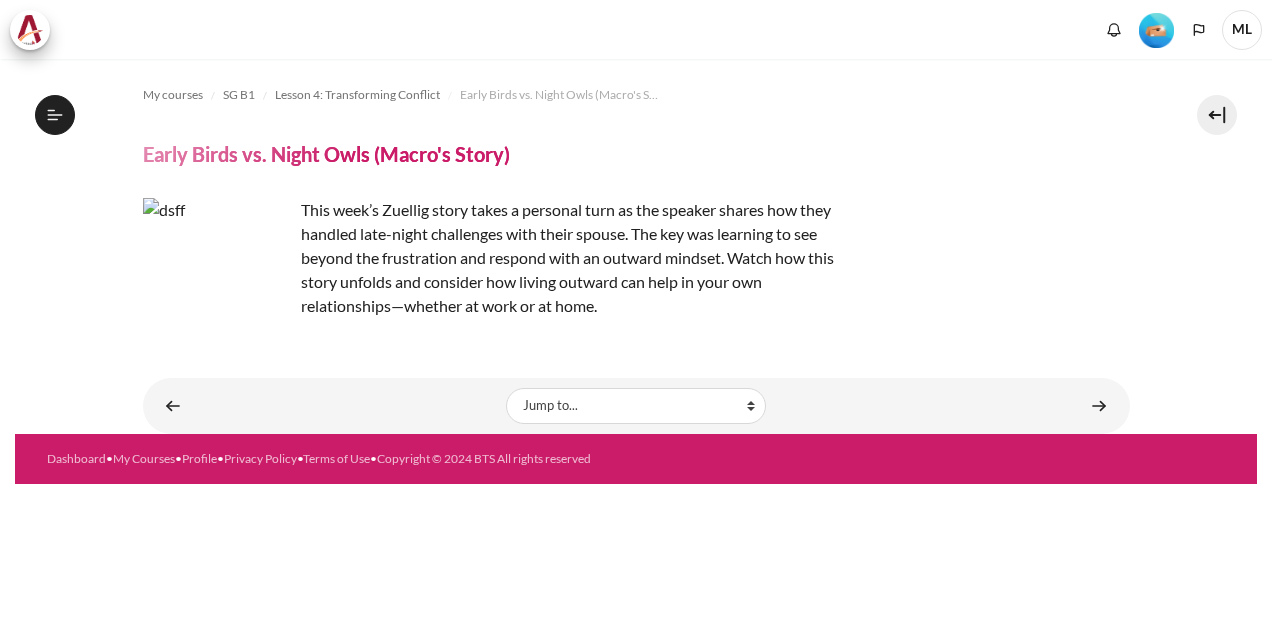 scroll, scrollTop: 0, scrollLeft: 0, axis: both 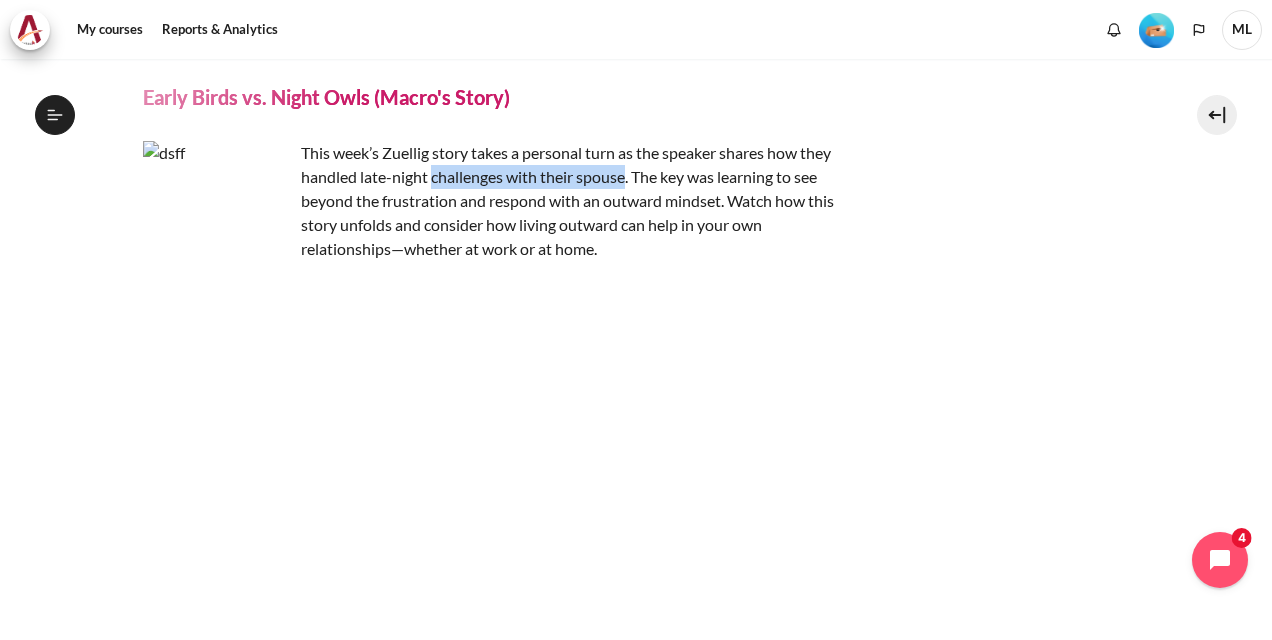 drag, startPoint x: 432, startPoint y: 169, endPoint x: 626, endPoint y: 186, distance: 194.74342 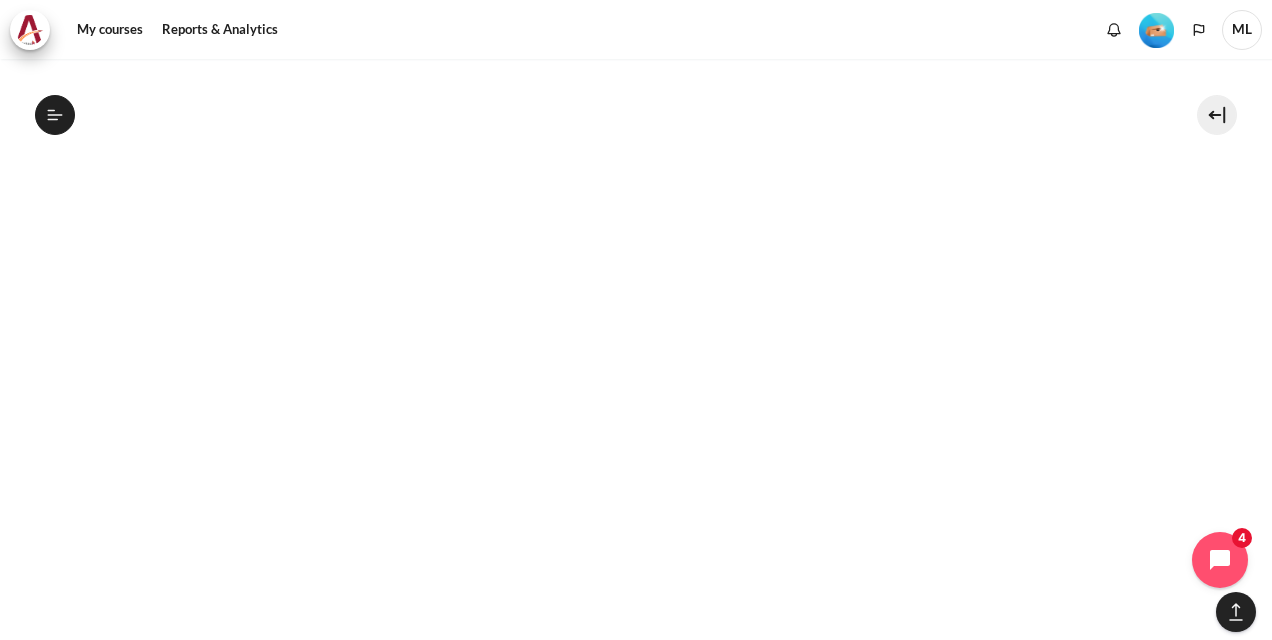 scroll, scrollTop: 1557, scrollLeft: 0, axis: vertical 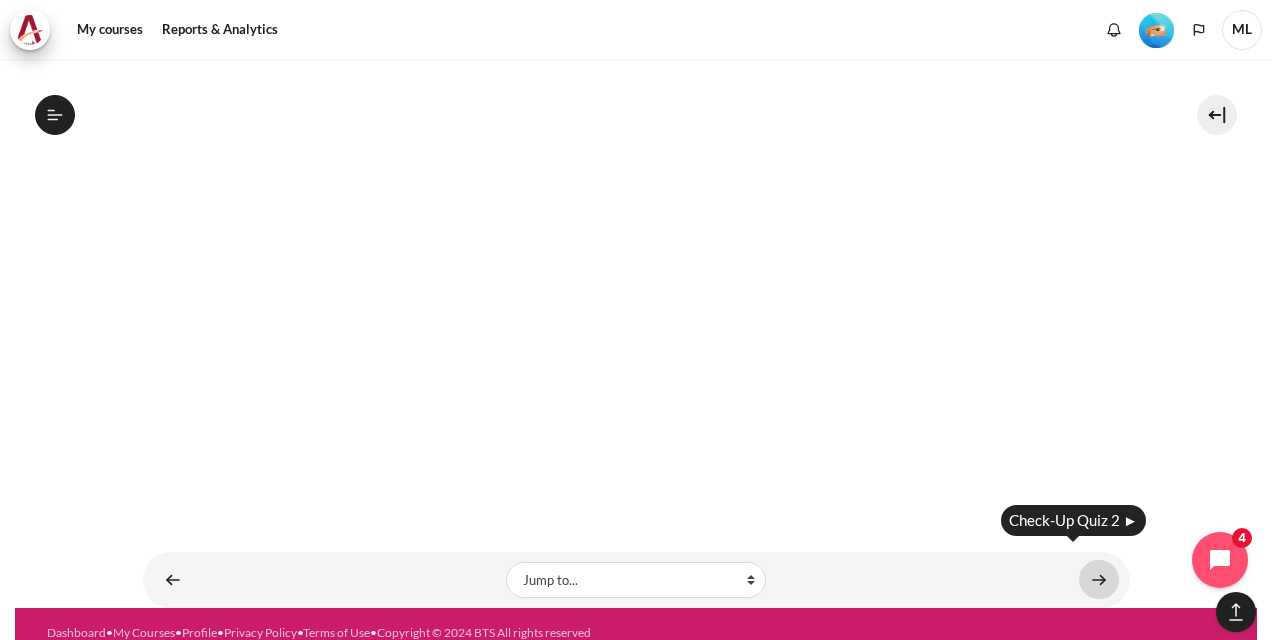 click at bounding box center (1099, 579) 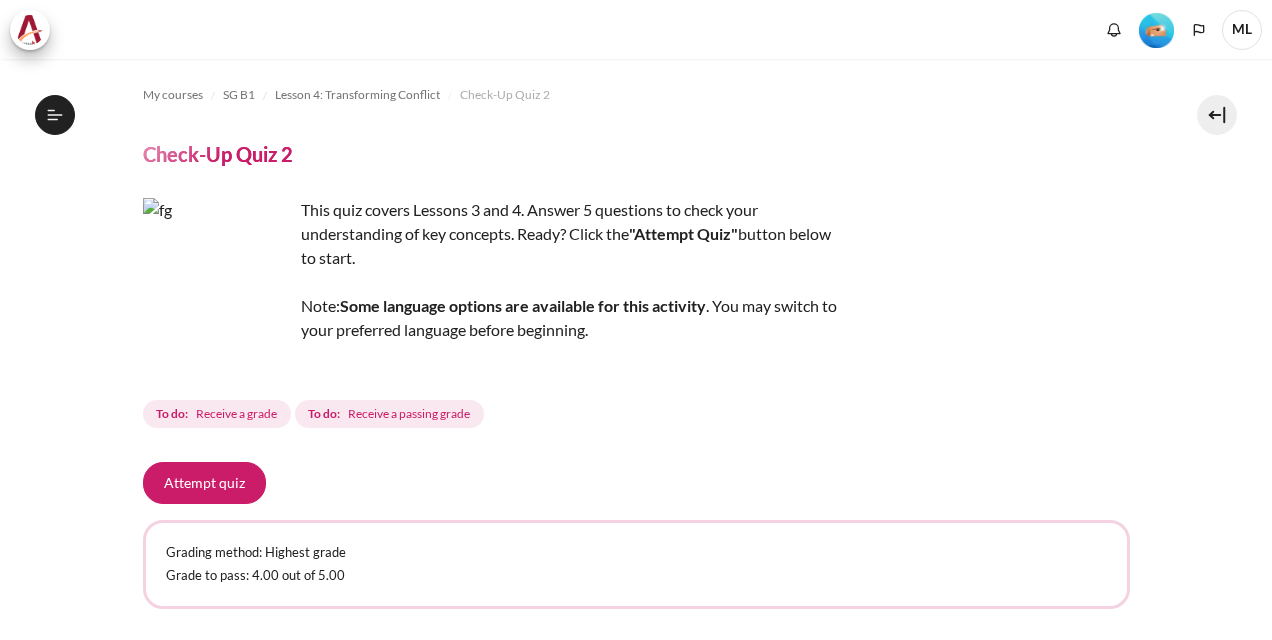 scroll, scrollTop: 0, scrollLeft: 0, axis: both 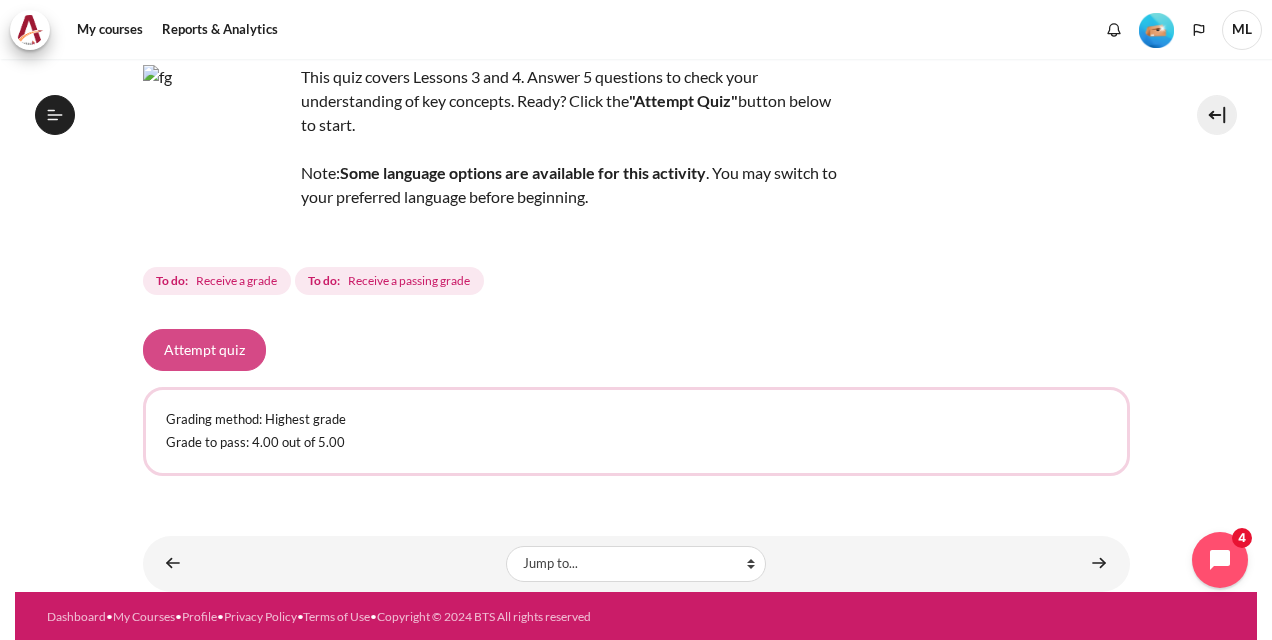 click on "Attempt quiz" at bounding box center [204, 350] 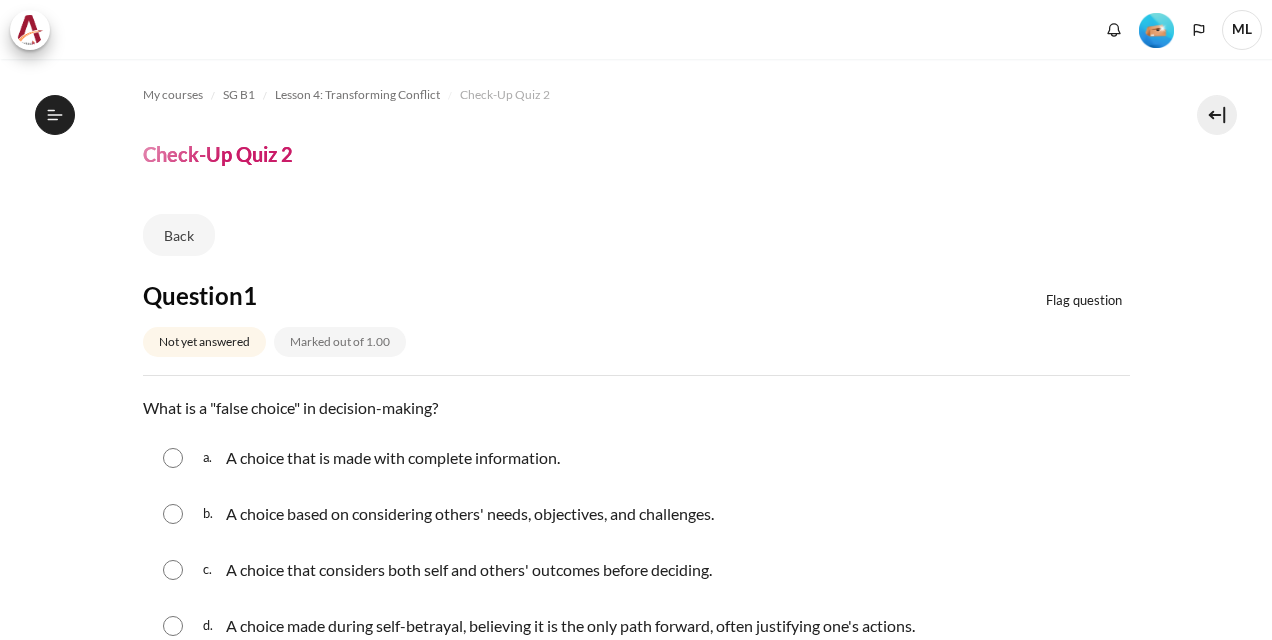 scroll, scrollTop: 0, scrollLeft: 0, axis: both 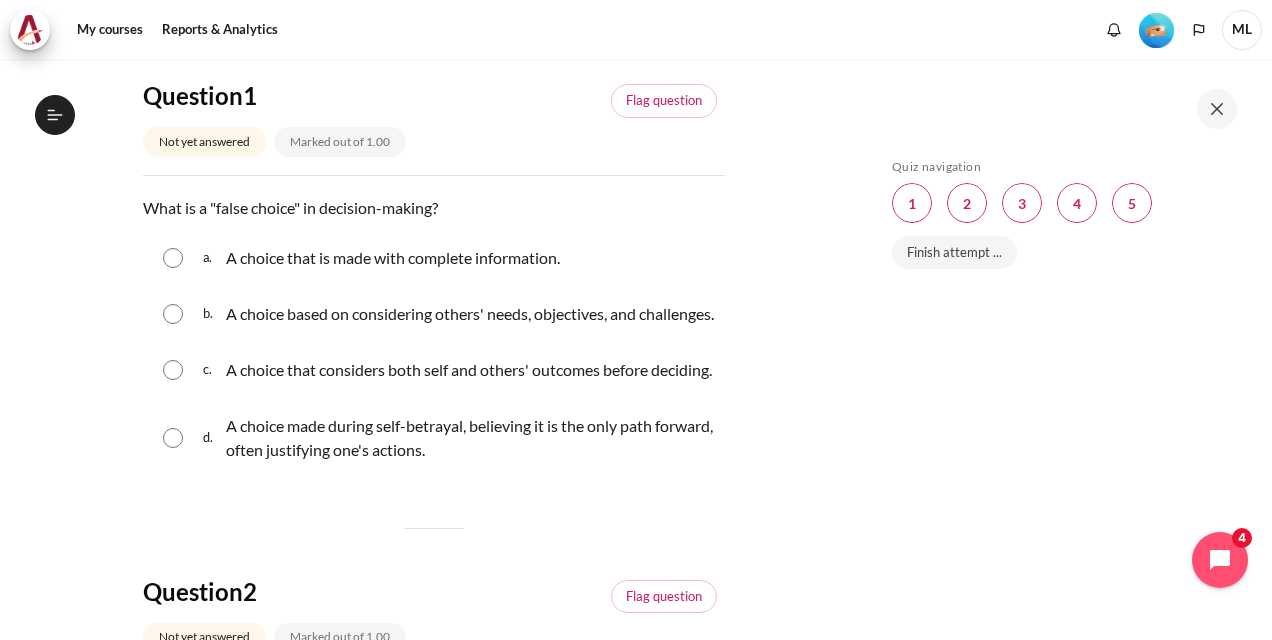 drag, startPoint x: 178, startPoint y: 479, endPoint x: 407, endPoint y: 472, distance: 229.10696 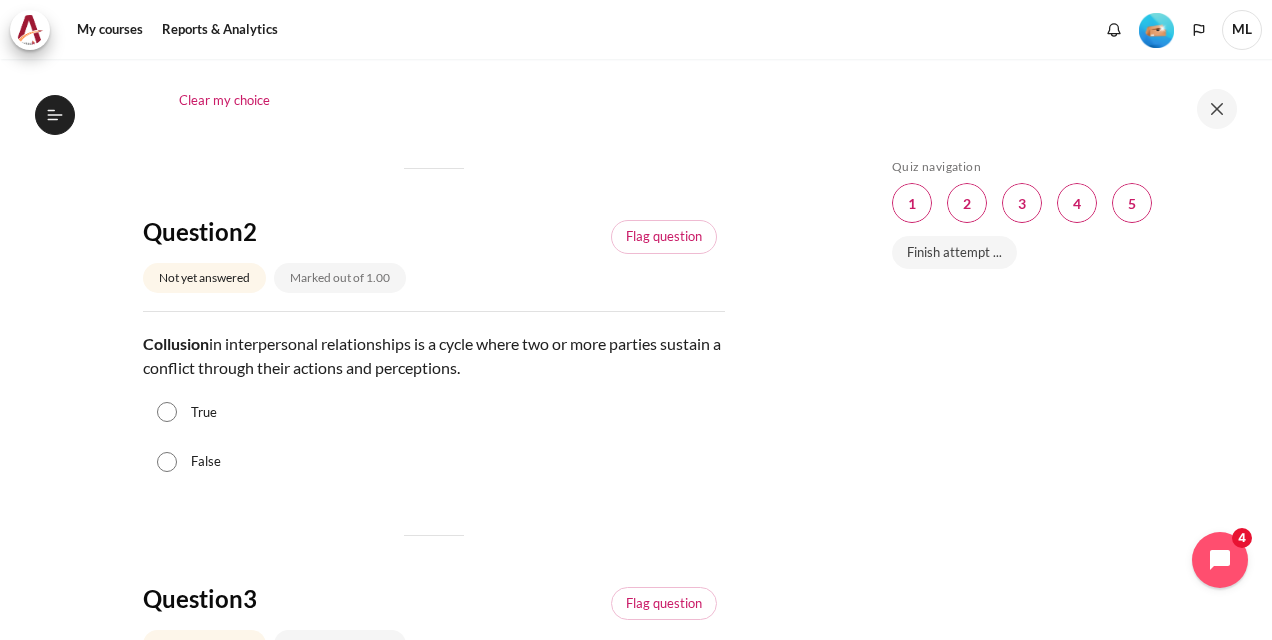 scroll, scrollTop: 700, scrollLeft: 0, axis: vertical 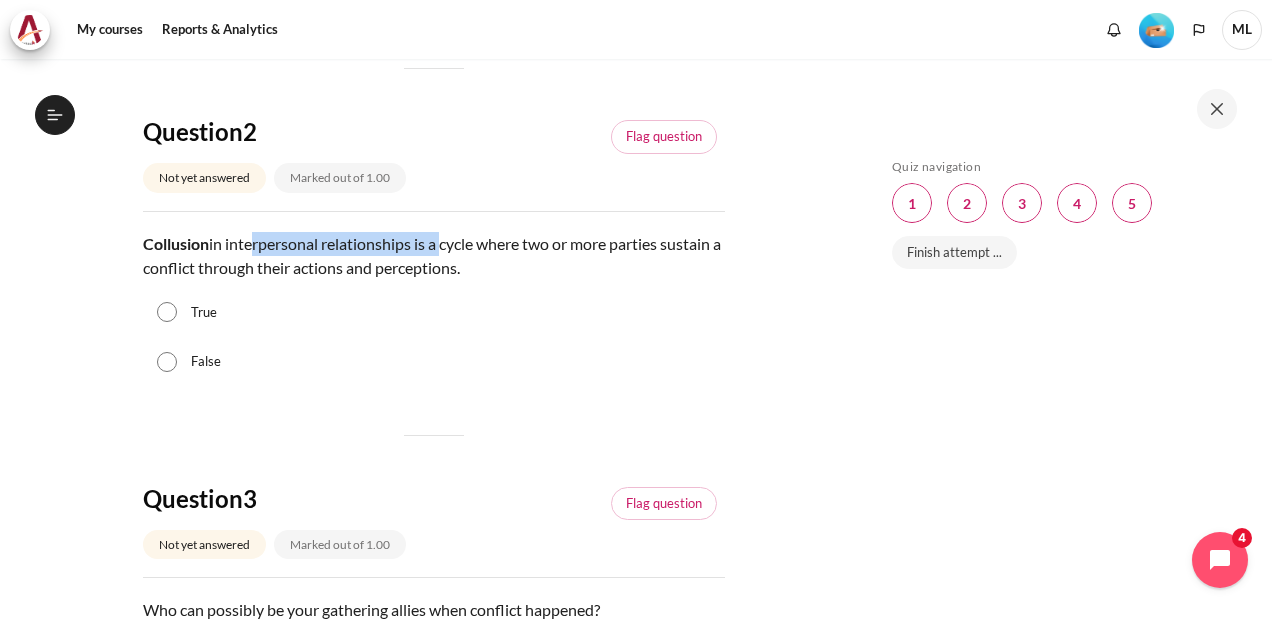 drag, startPoint x: 245, startPoint y: 290, endPoint x: 442, endPoint y: 285, distance: 197.06345 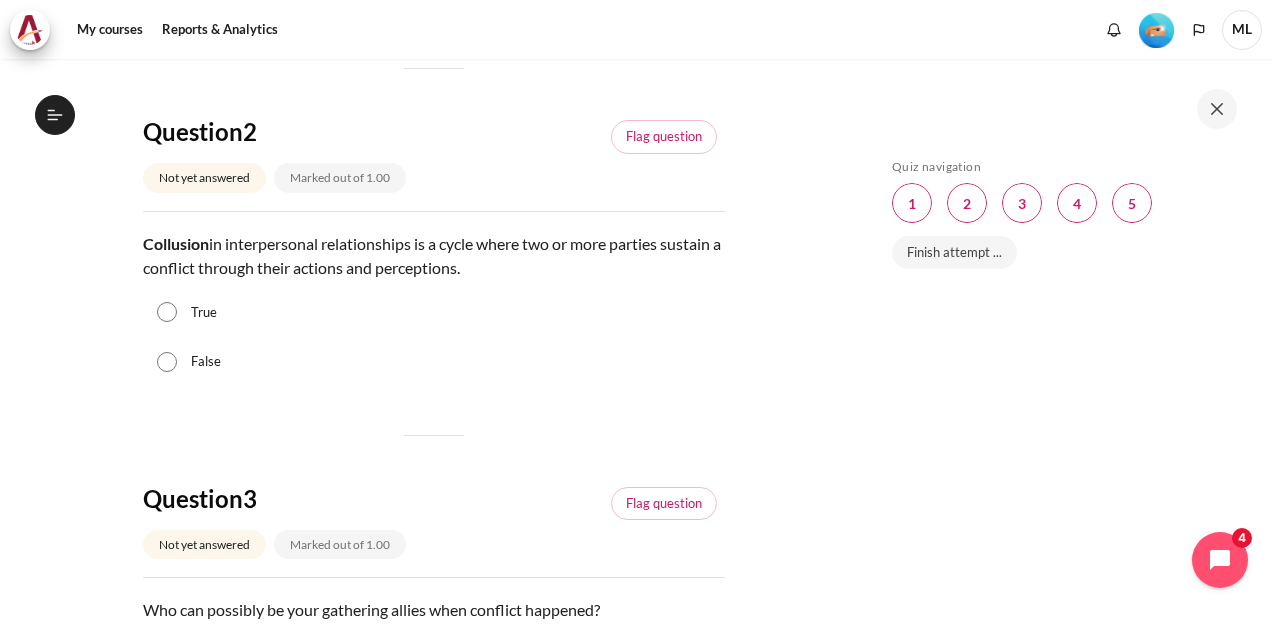 click on "Collusion  in interpersonal relationships is a cycle where two or more parties sustain a conflict through their actions and perceptions." at bounding box center [434, 256] 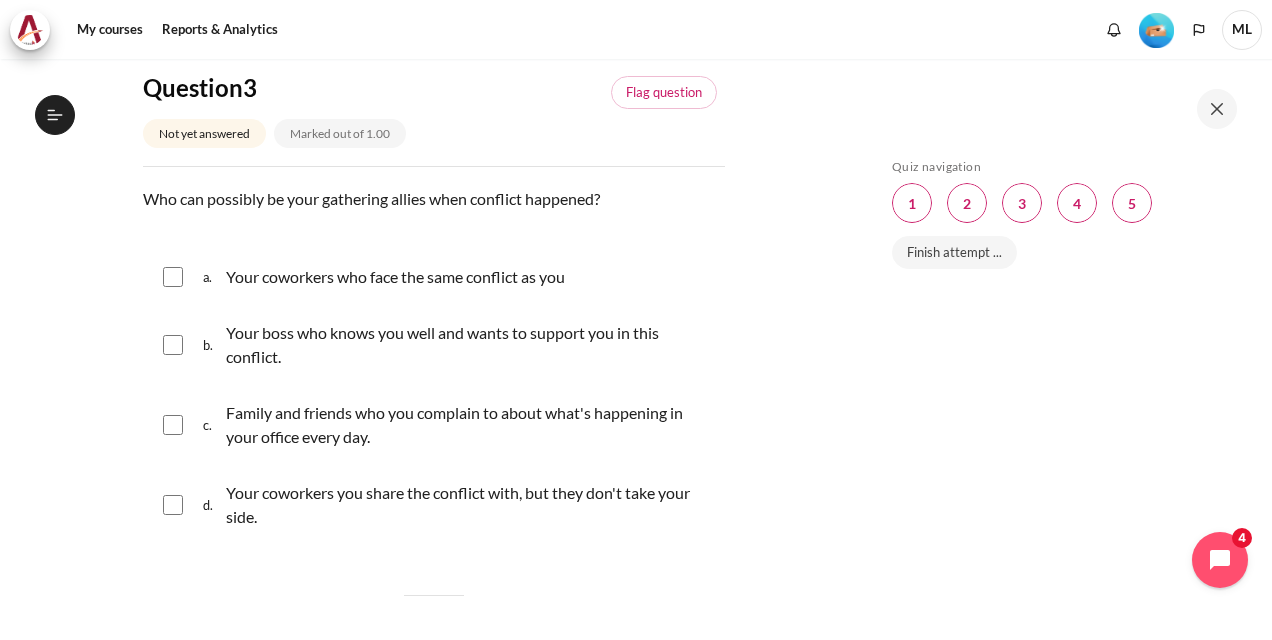 scroll, scrollTop: 1200, scrollLeft: 0, axis: vertical 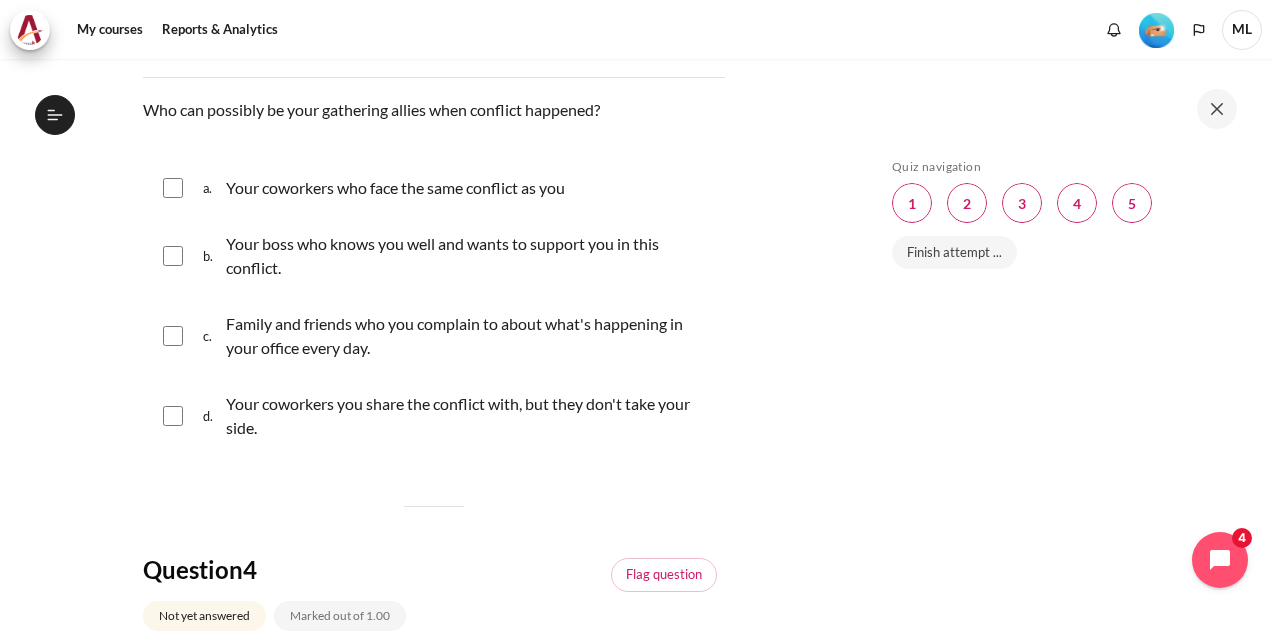 click at bounding box center (173, 188) 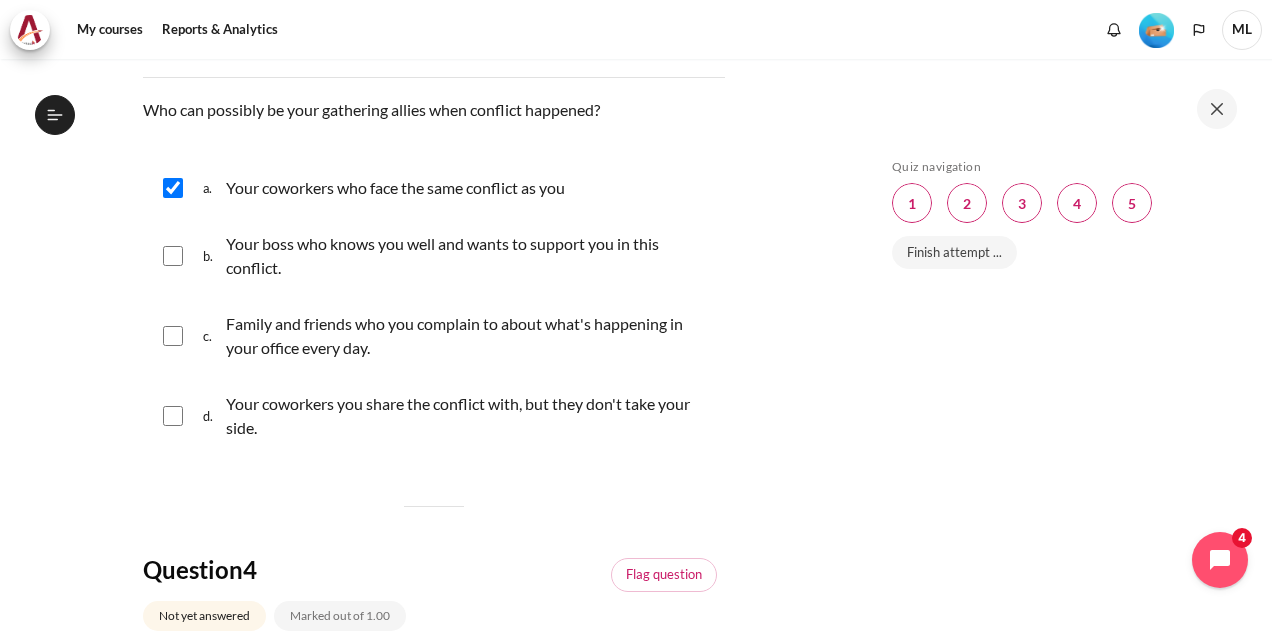 click at bounding box center [173, 256] 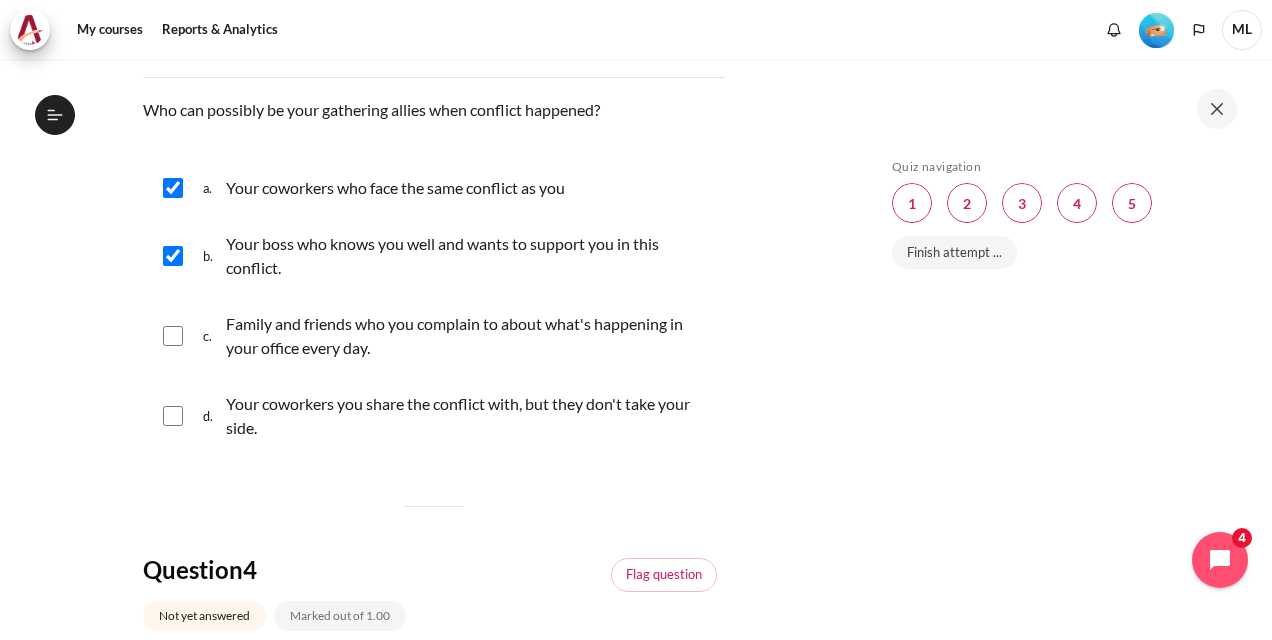 click at bounding box center (173, 256) 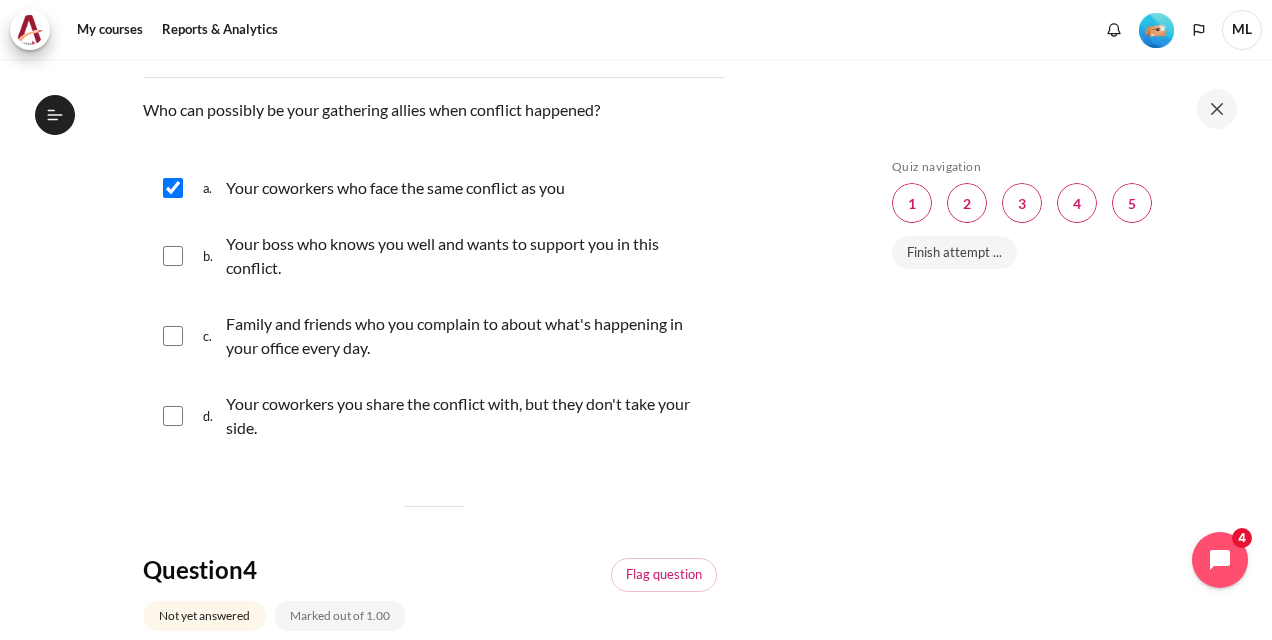drag, startPoint x: 178, startPoint y: 394, endPoint x: 181, endPoint y: 428, distance: 34.132095 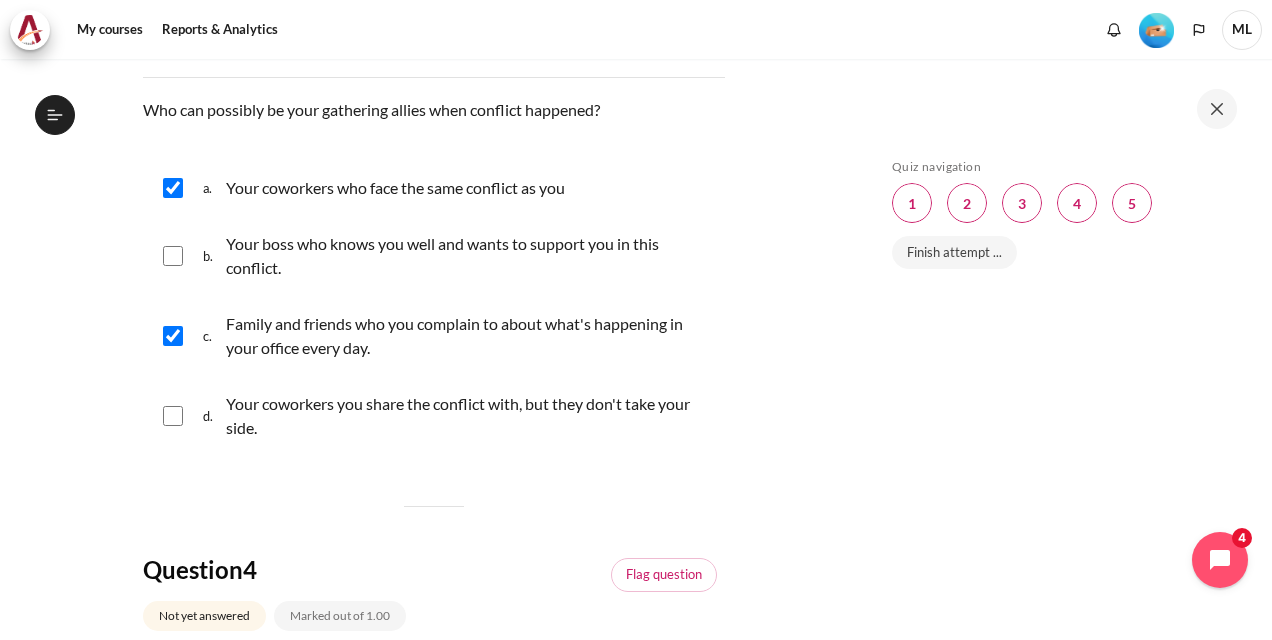 click at bounding box center (173, 256) 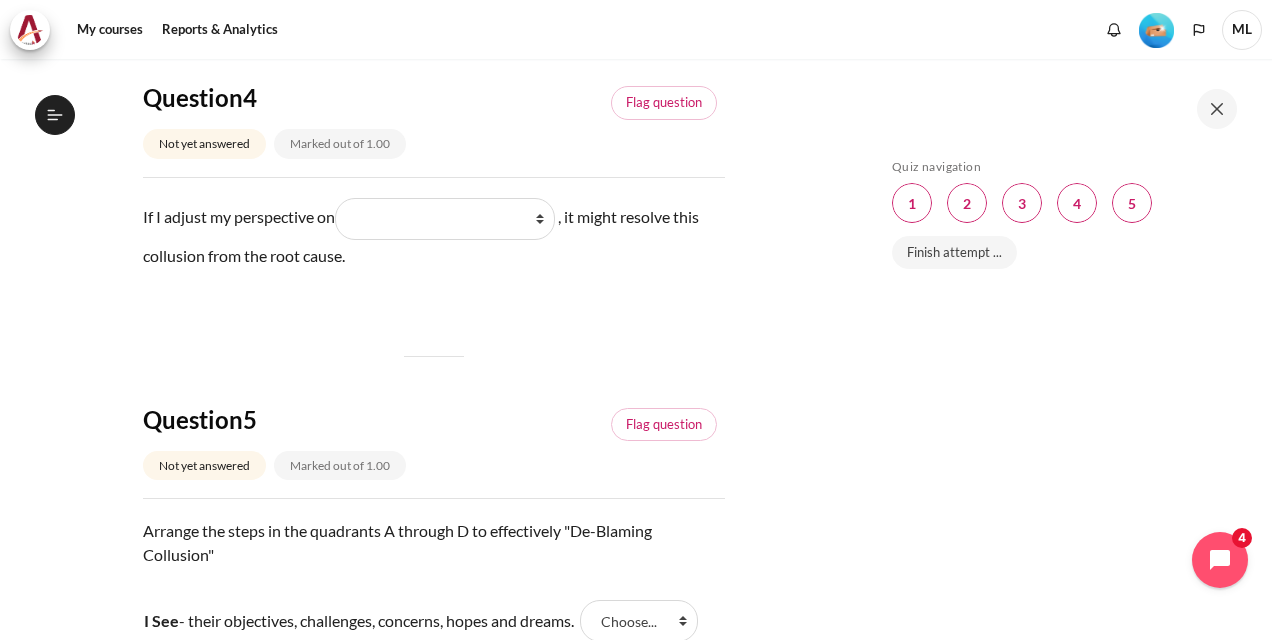 scroll, scrollTop: 1700, scrollLeft: 0, axis: vertical 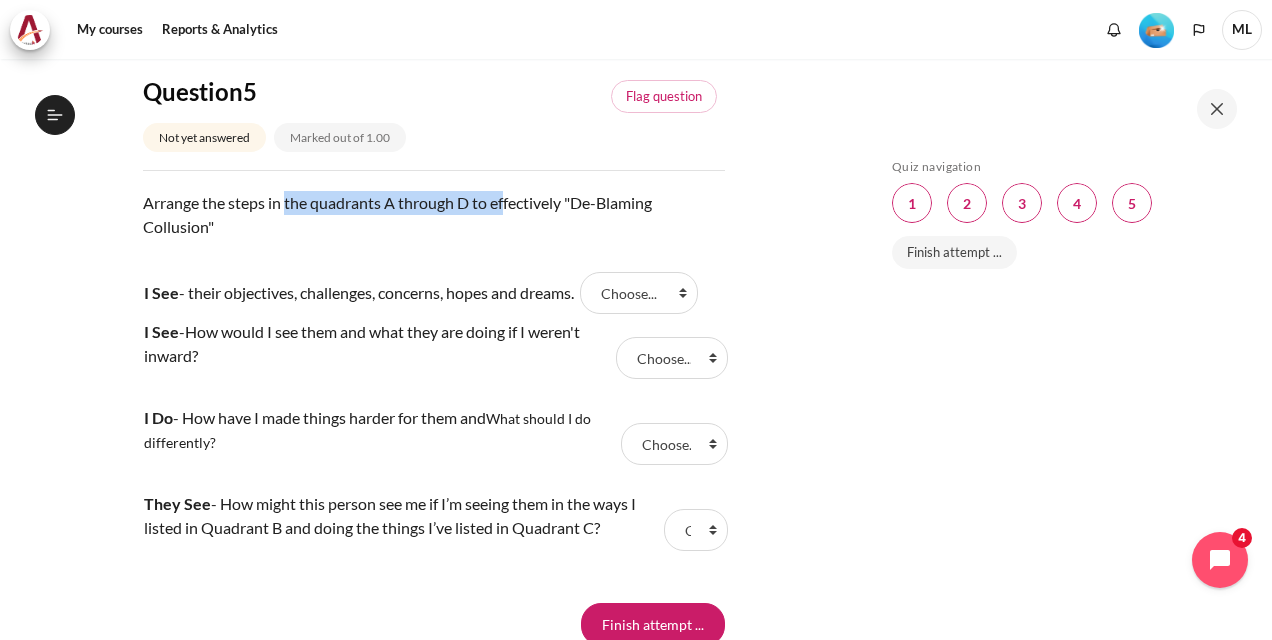 drag, startPoint x: 286, startPoint y: 250, endPoint x: 503, endPoint y: 252, distance: 217.00922 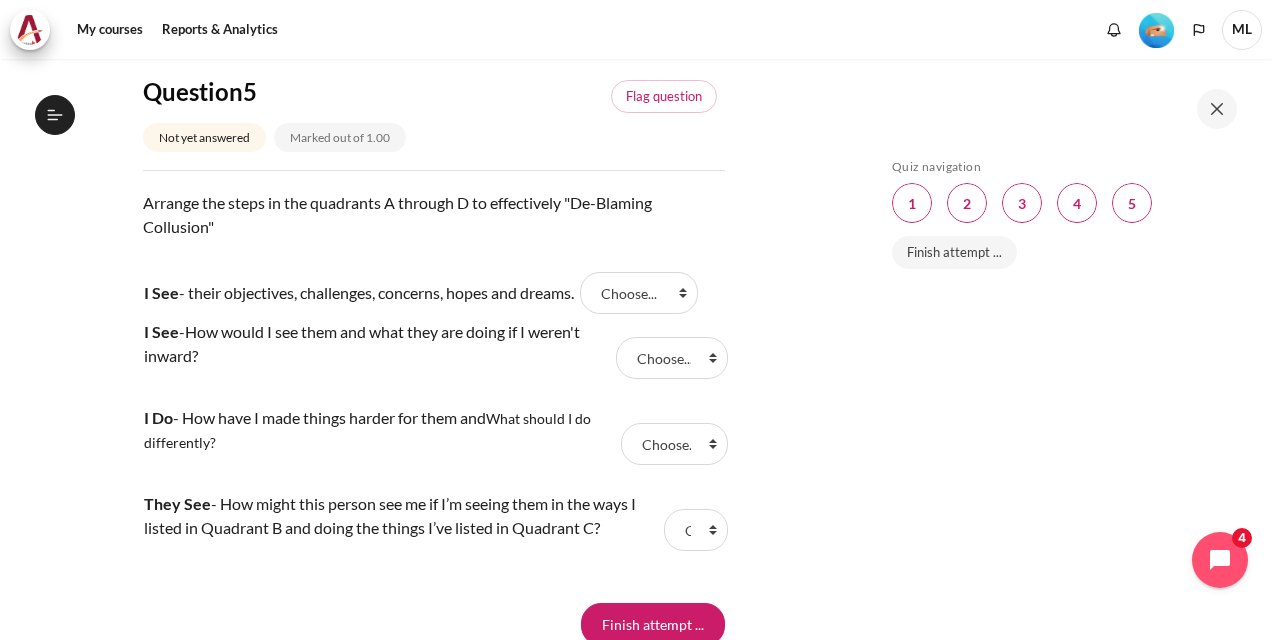 drag, startPoint x: 503, startPoint y: 252, endPoint x: 496, endPoint y: 282, distance: 30.805843 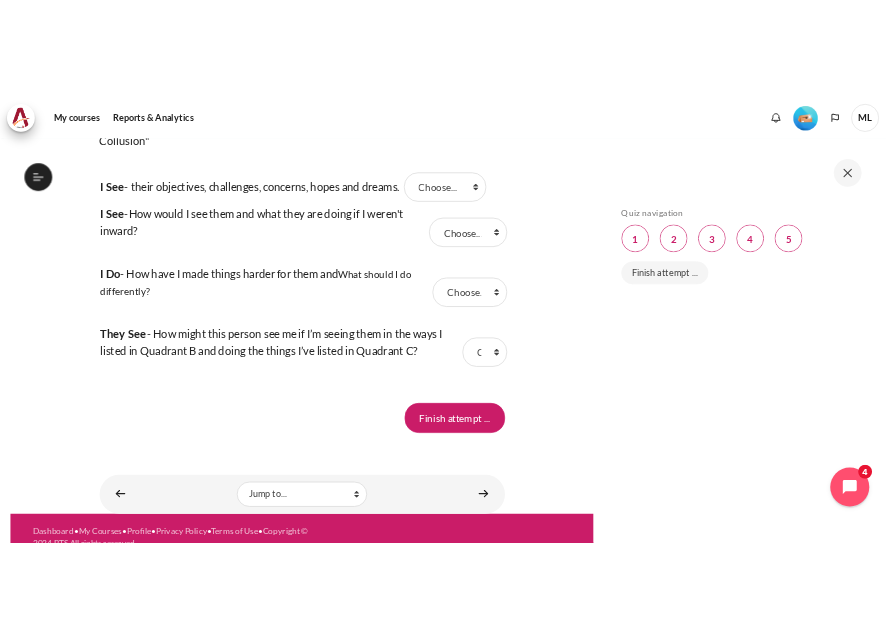 scroll, scrollTop: 2134, scrollLeft: 0, axis: vertical 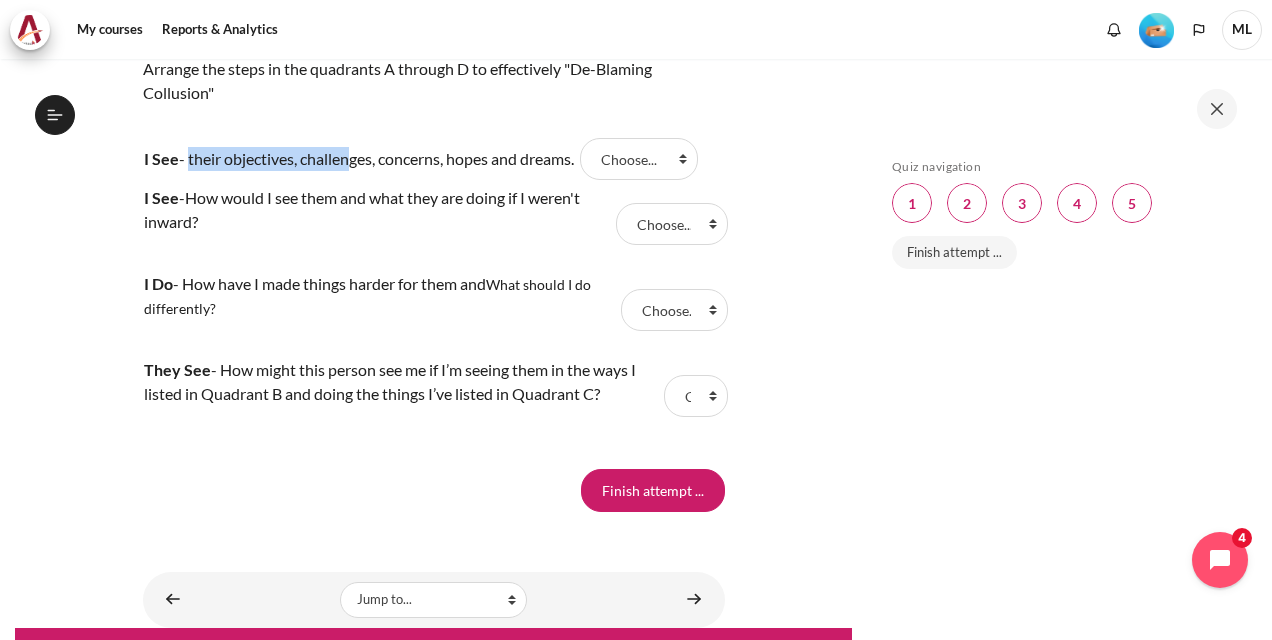 drag, startPoint x: 184, startPoint y: 202, endPoint x: 347, endPoint y: 206, distance: 163.04907 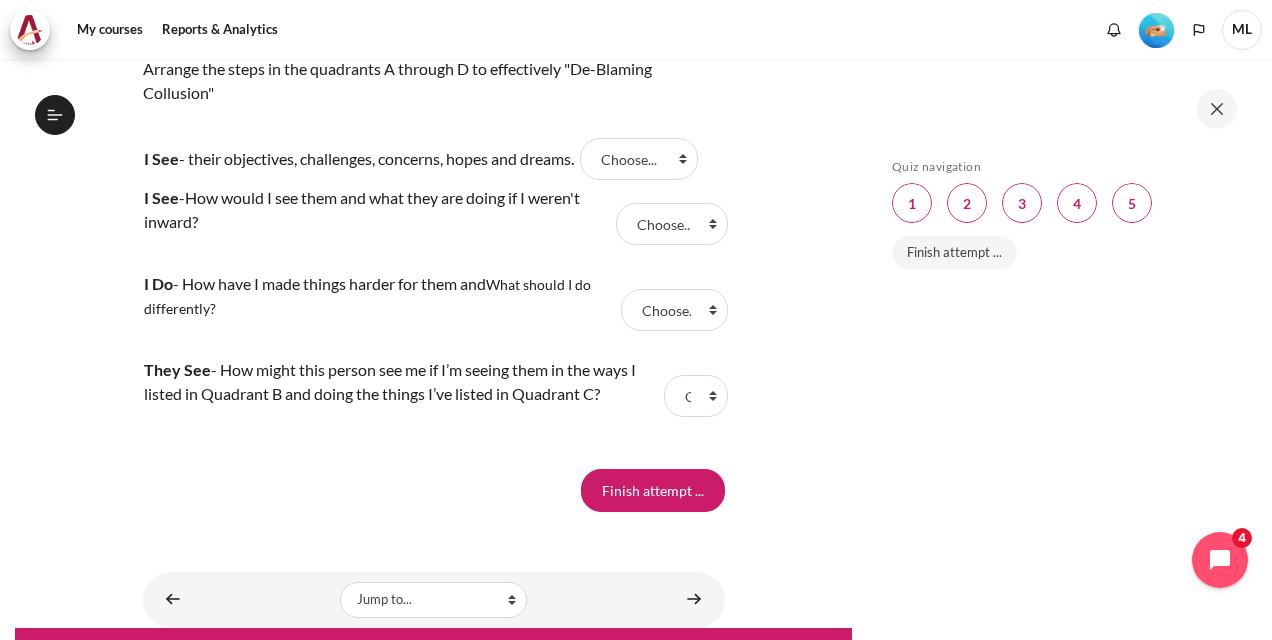 drag, startPoint x: 347, startPoint y: 206, endPoint x: 329, endPoint y: 255, distance: 52.201534 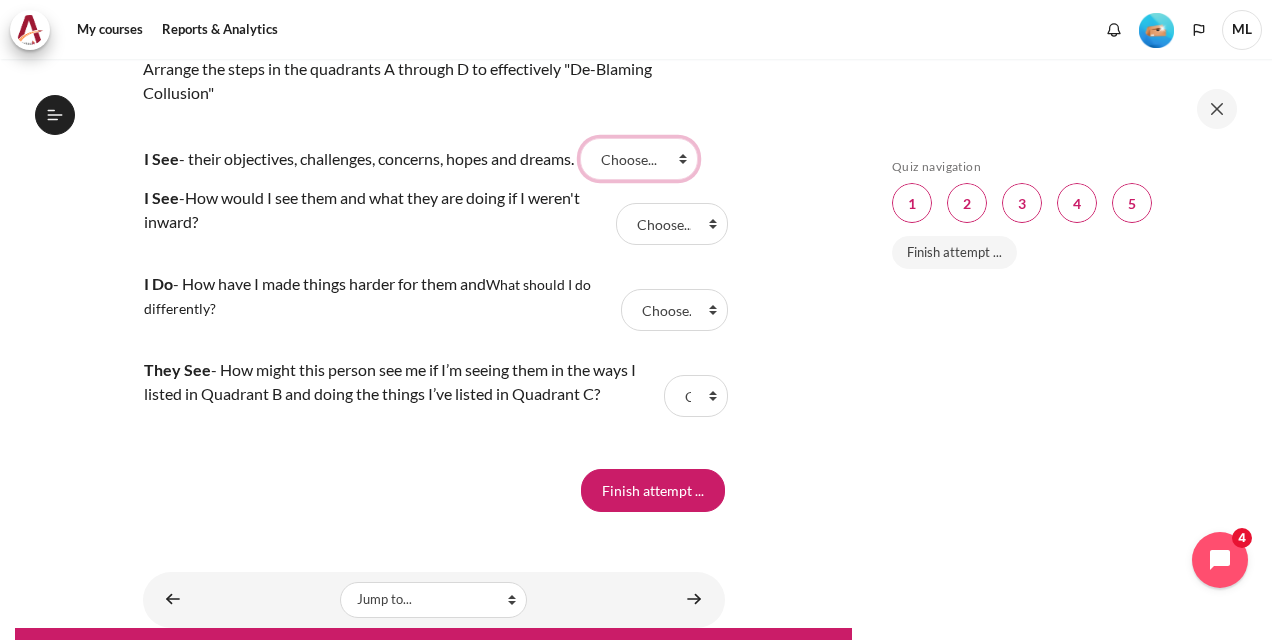 click on "Choose... A D B C" at bounding box center [639, 159] 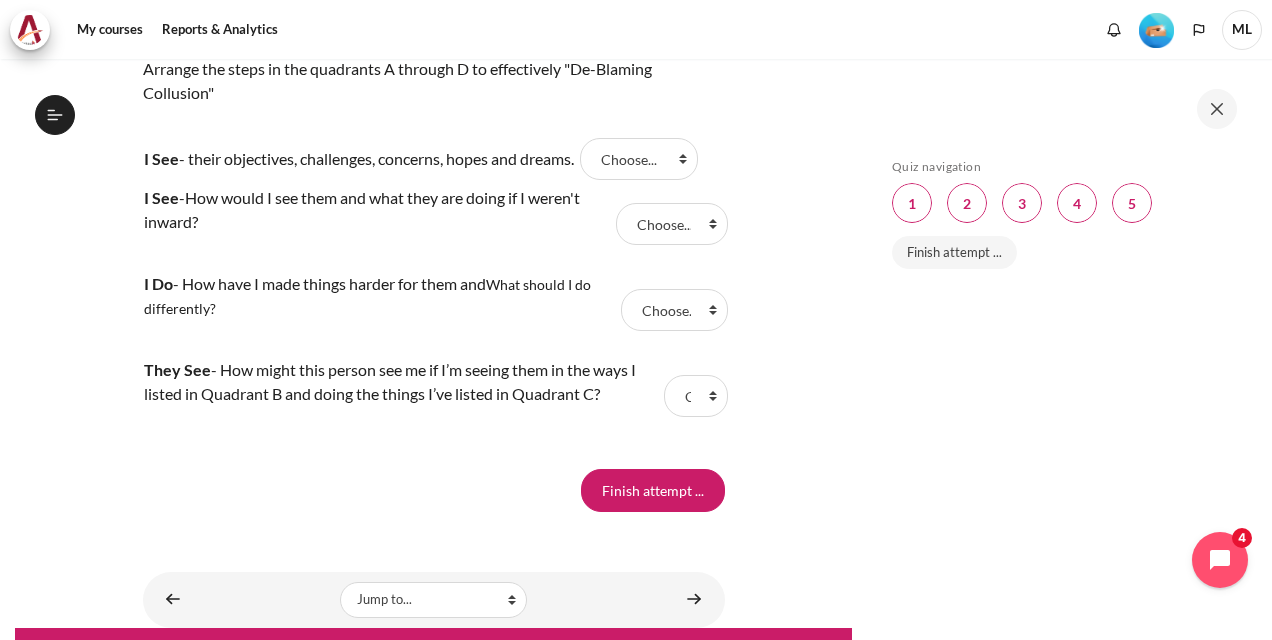 drag, startPoint x: 154, startPoint y: 114, endPoint x: 417, endPoint y: 136, distance: 263.91855 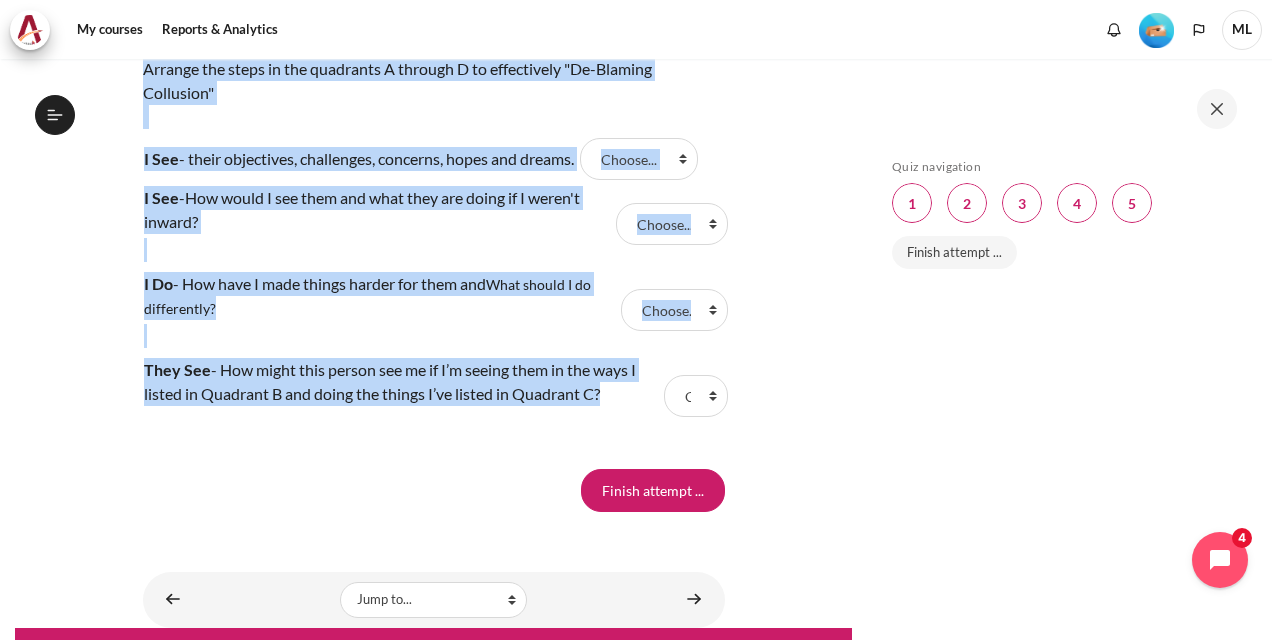 drag, startPoint x: 142, startPoint y: 111, endPoint x: 607, endPoint y: 456, distance: 579.00775 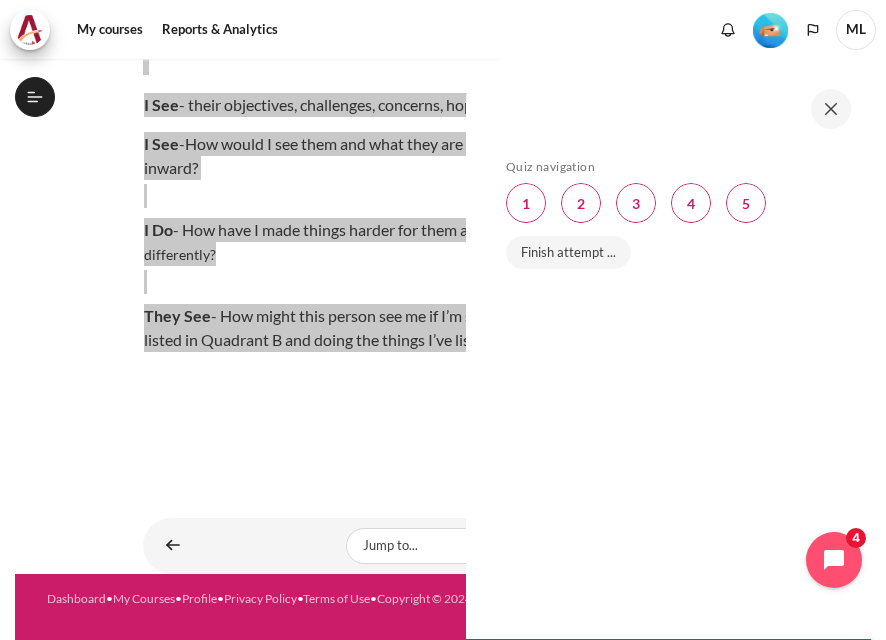 scroll, scrollTop: 715, scrollLeft: 0, axis: vertical 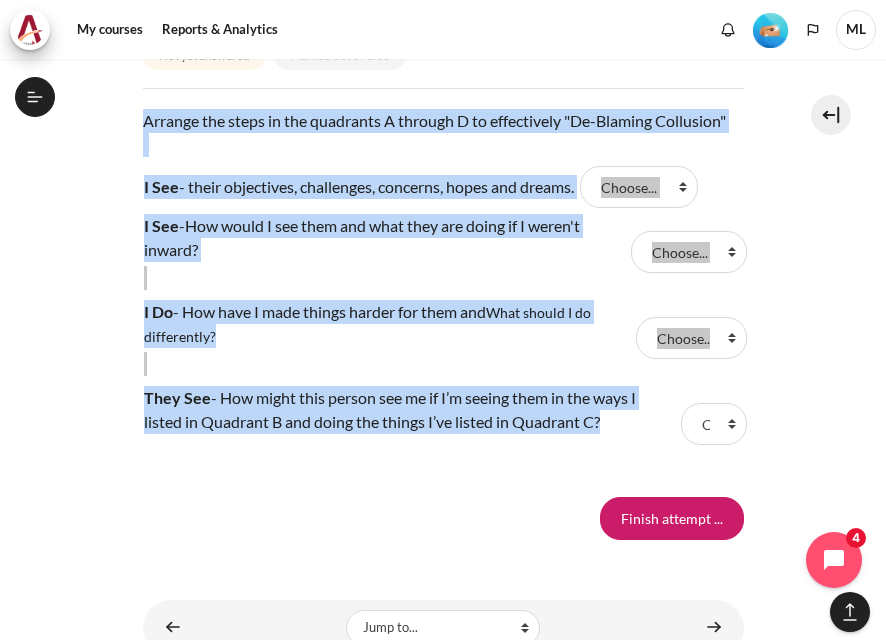 click on "Arrange the steps in the quadrants A through D to effectively "De-Blaming Collusion"" at bounding box center (443, 133) 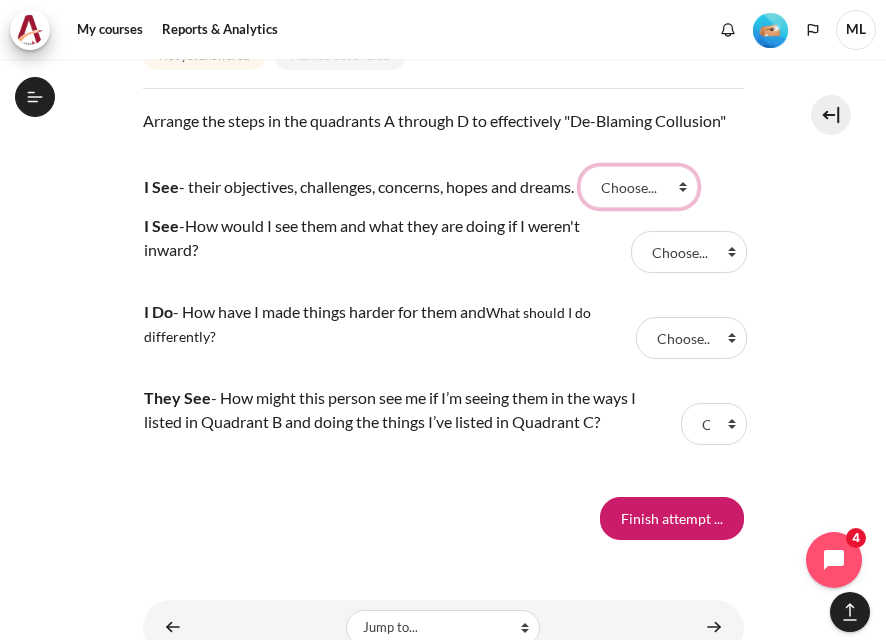 click on "Choose... A D B C" at bounding box center [639, 187] 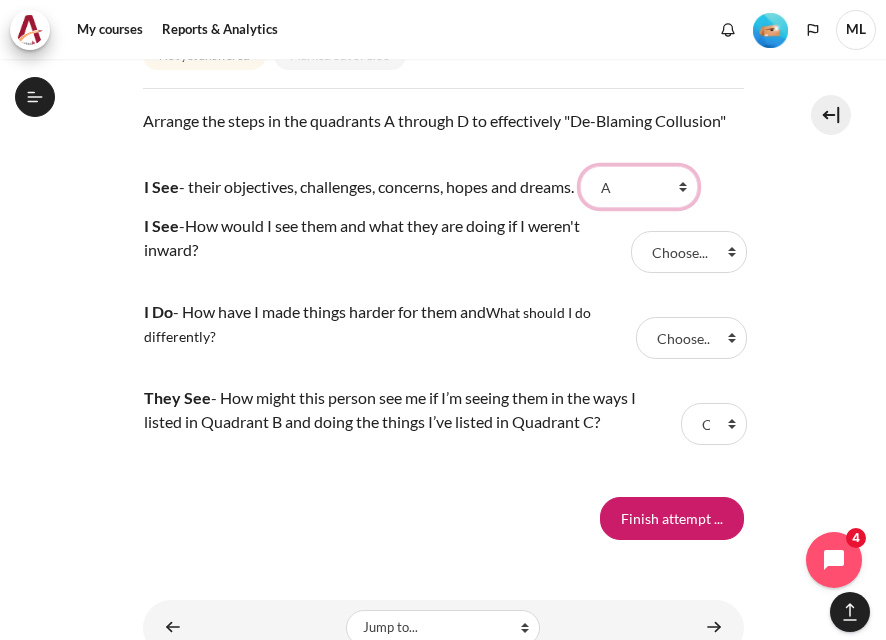 click on "Choose... A D B C" at bounding box center (639, 187) 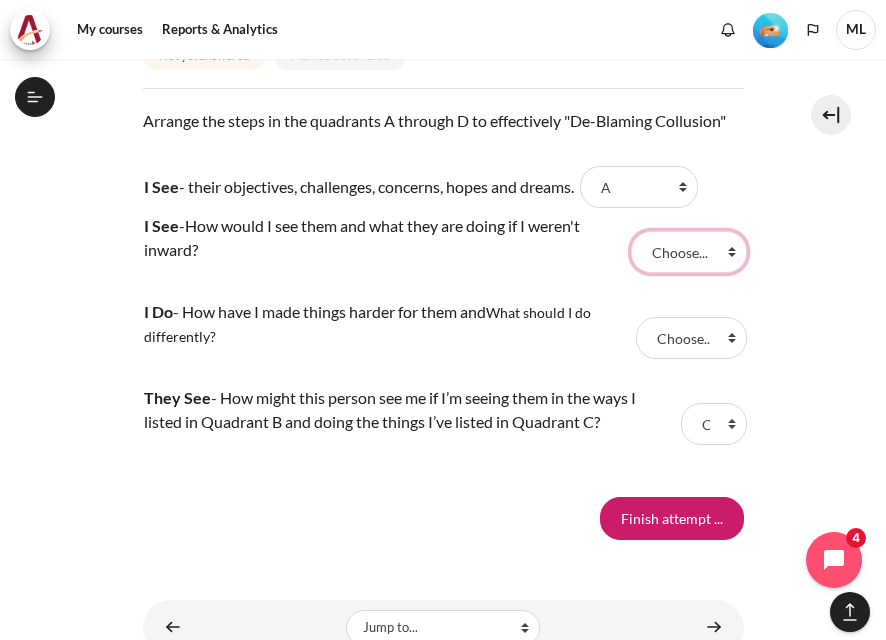 click on "Choose... A D B C" at bounding box center (688, 252) 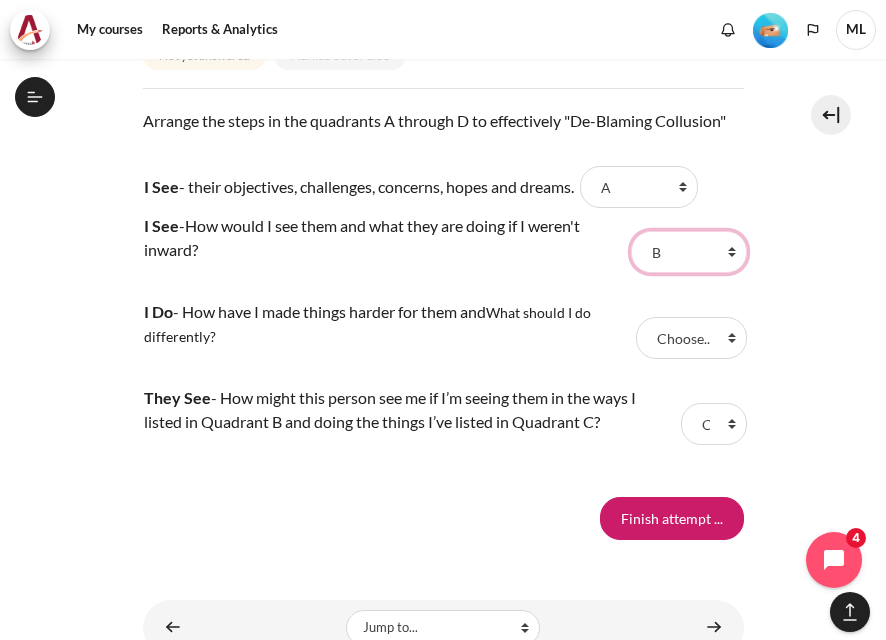 click on "Choose... A D B C" at bounding box center [688, 252] 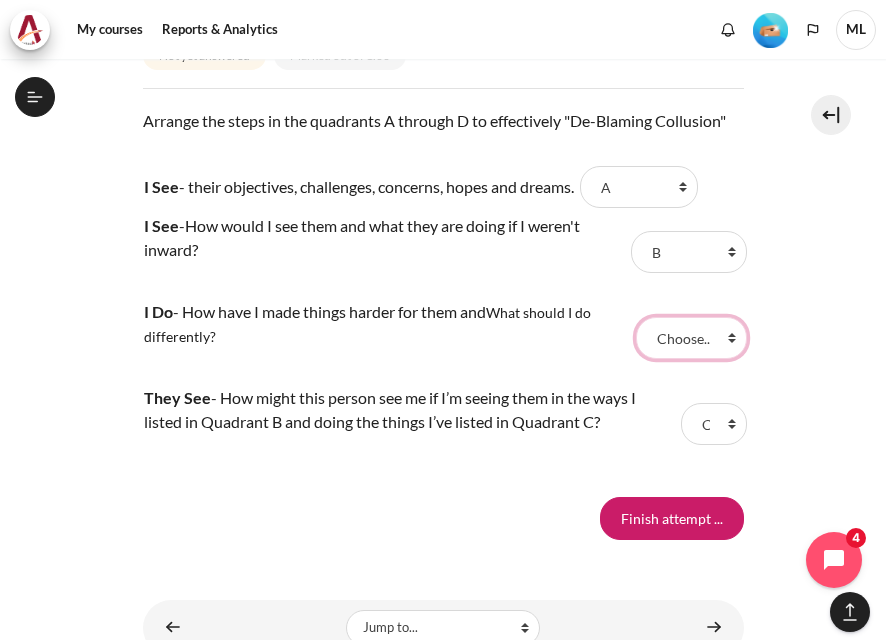 click on "Choose... A D B C" at bounding box center (691, 338) 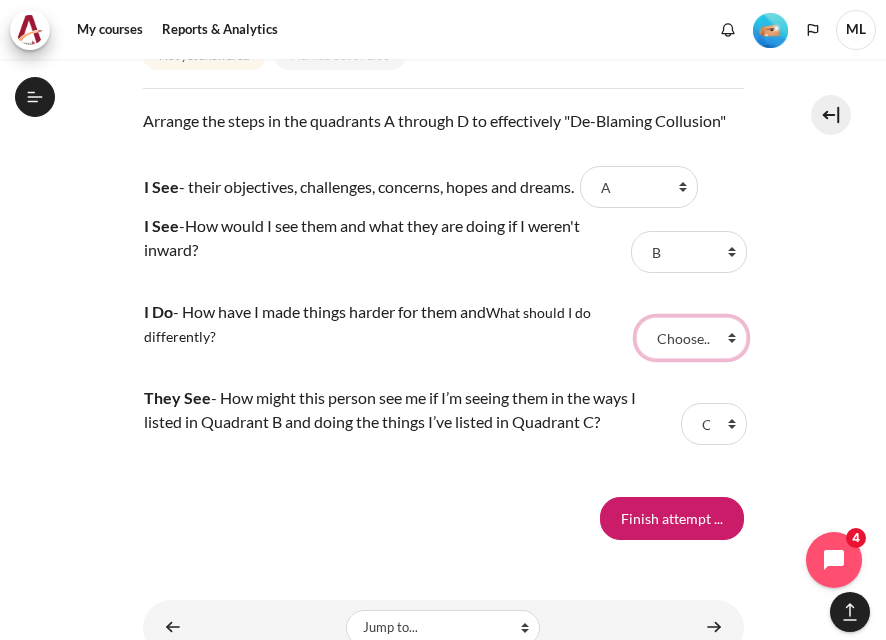 select on "4" 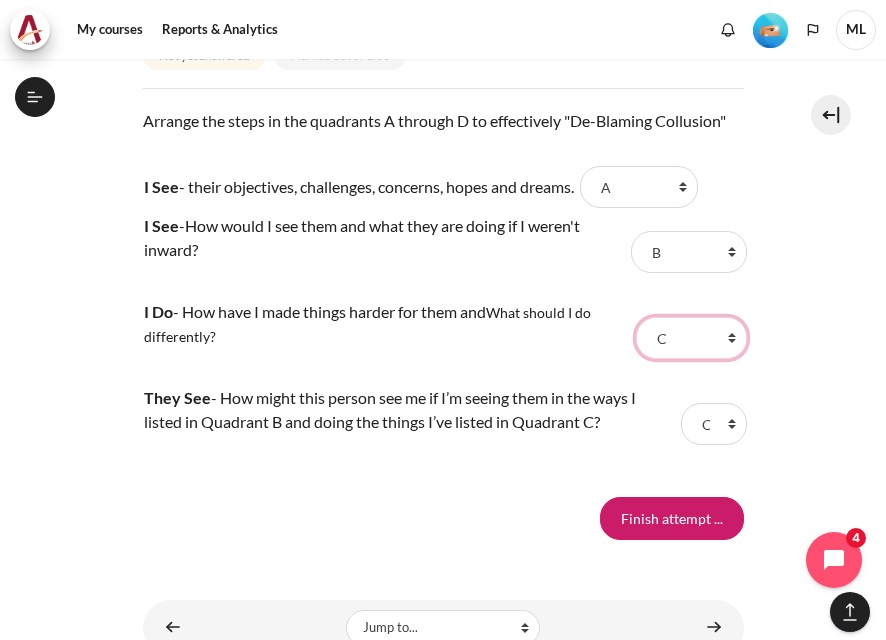 click on "Choose... A D B C" at bounding box center [691, 338] 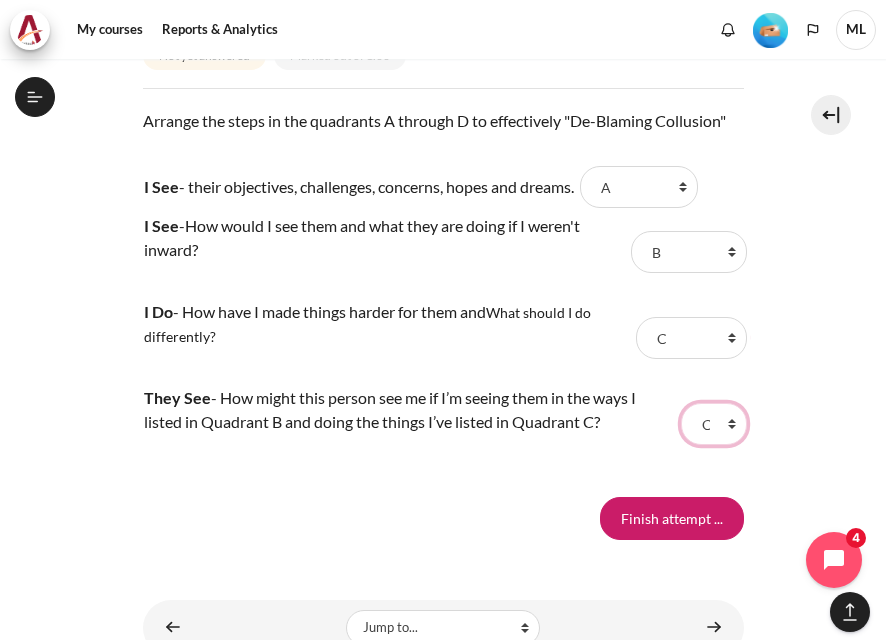 click on "Choose... A D B C" at bounding box center [714, 424] 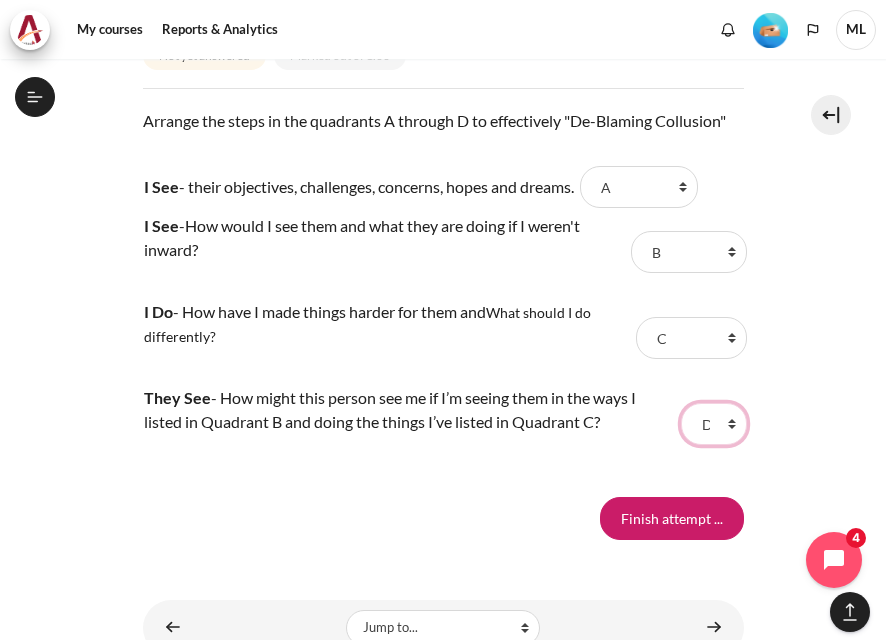 click on "Choose... A D B C" at bounding box center (714, 424) 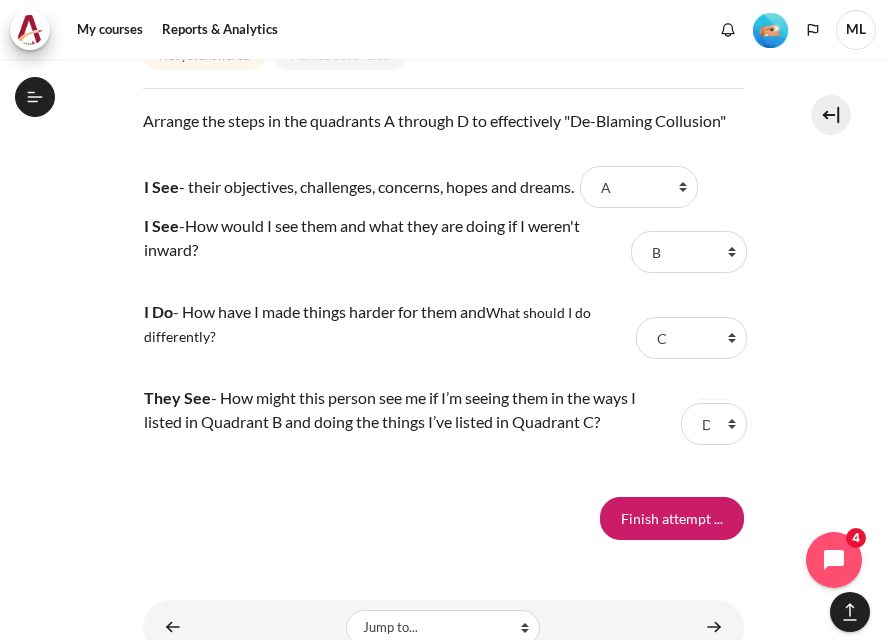 click on "Arrange the steps in the quadrants A through D to effectively "De-Blaming Collusion"" at bounding box center [443, 133] 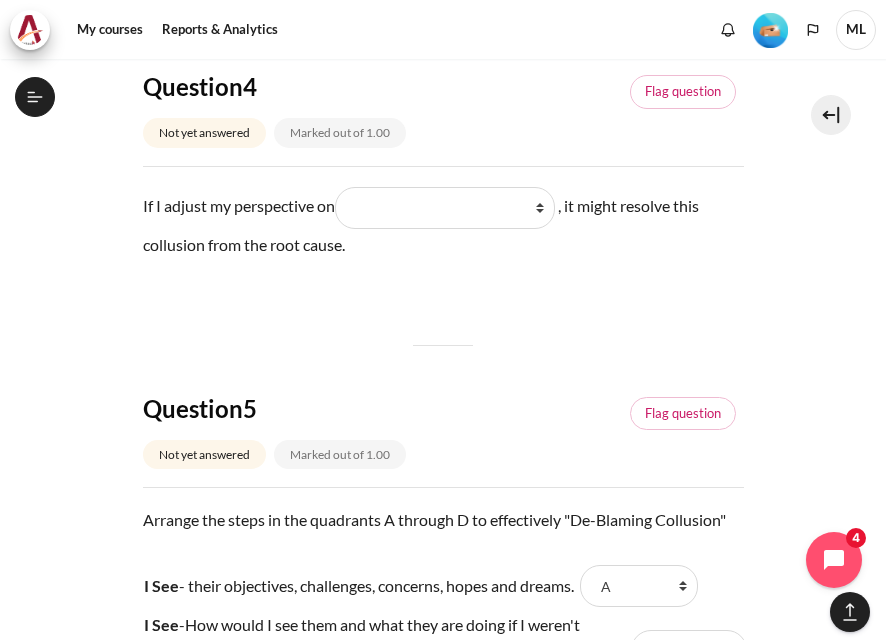 scroll, scrollTop: 1634, scrollLeft: 0, axis: vertical 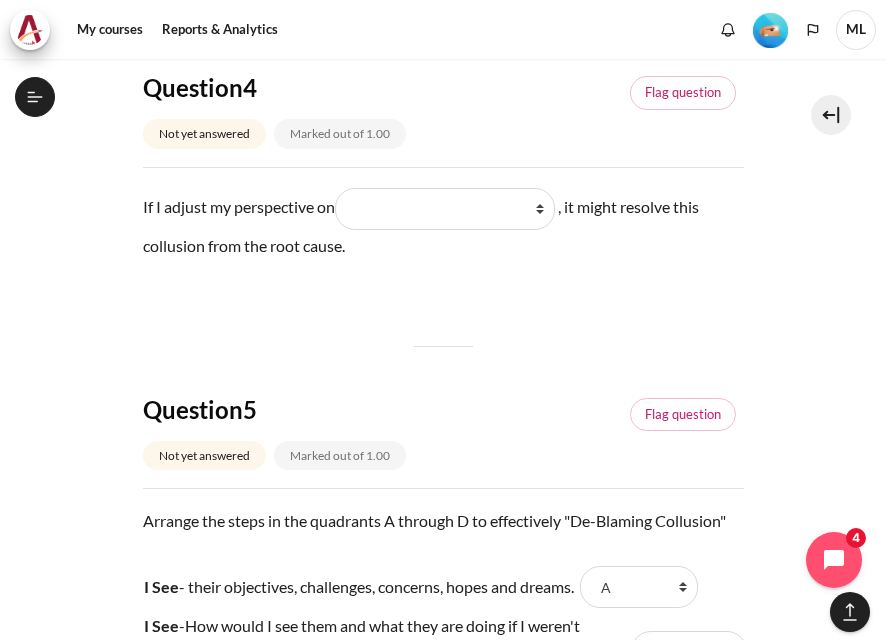drag, startPoint x: 400, startPoint y: 306, endPoint x: 131, endPoint y: 254, distance: 273.97992 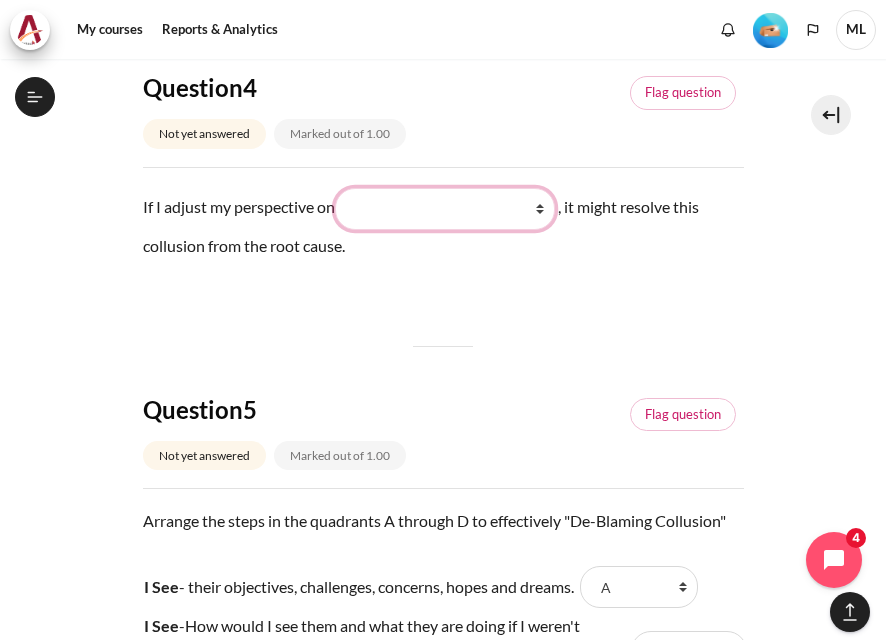click on "What they do What I see and feel about what they do What I do What they see and feel" at bounding box center [445, 209] 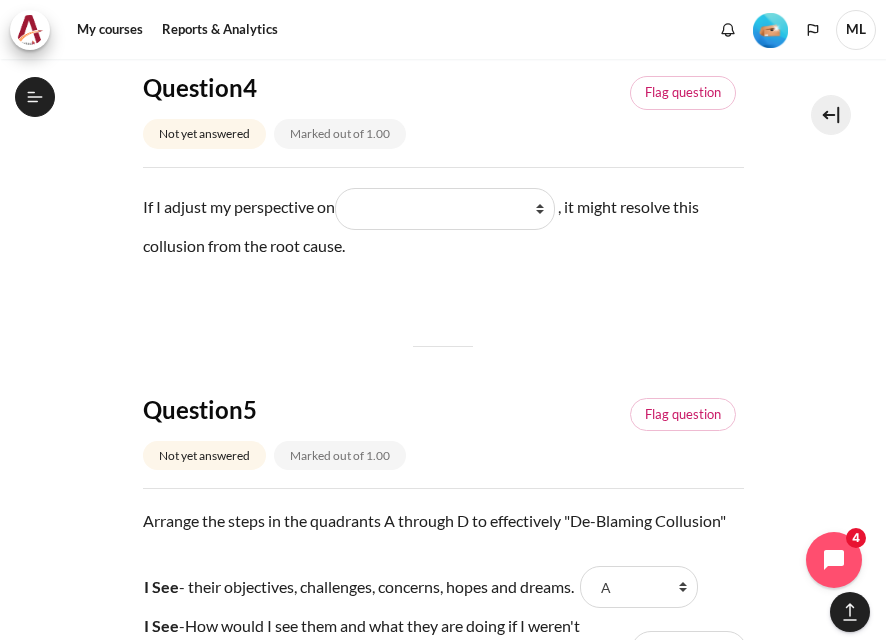 click on "If I adjust my perspective on   Blank 1 Question 4   What they do What I see and feel about what they do What I do What they see and feel    , it might resolve this collusion from
the root cause." at bounding box center (443, 243) 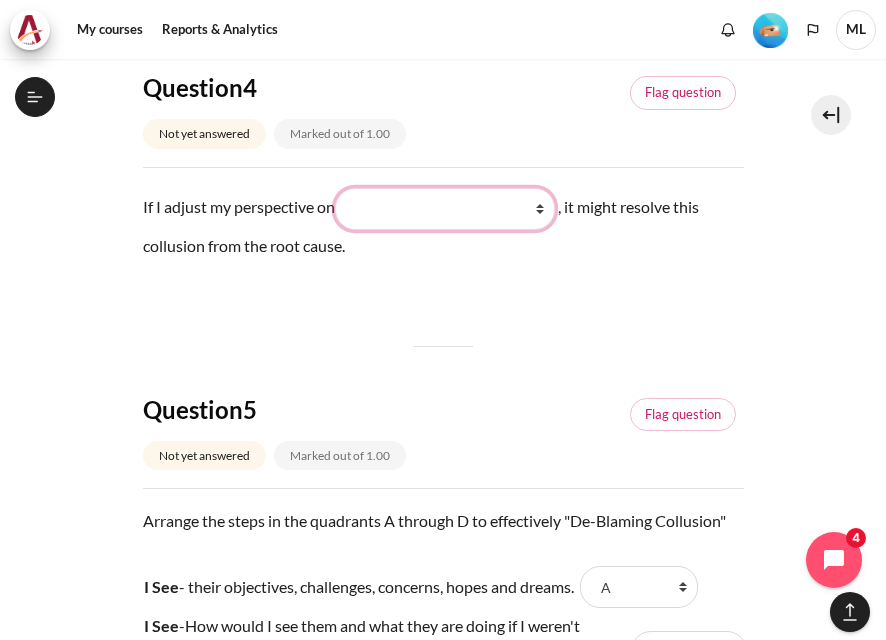 click on "What they do What I see and feel about what they do What I do What they see and feel" at bounding box center (445, 209) 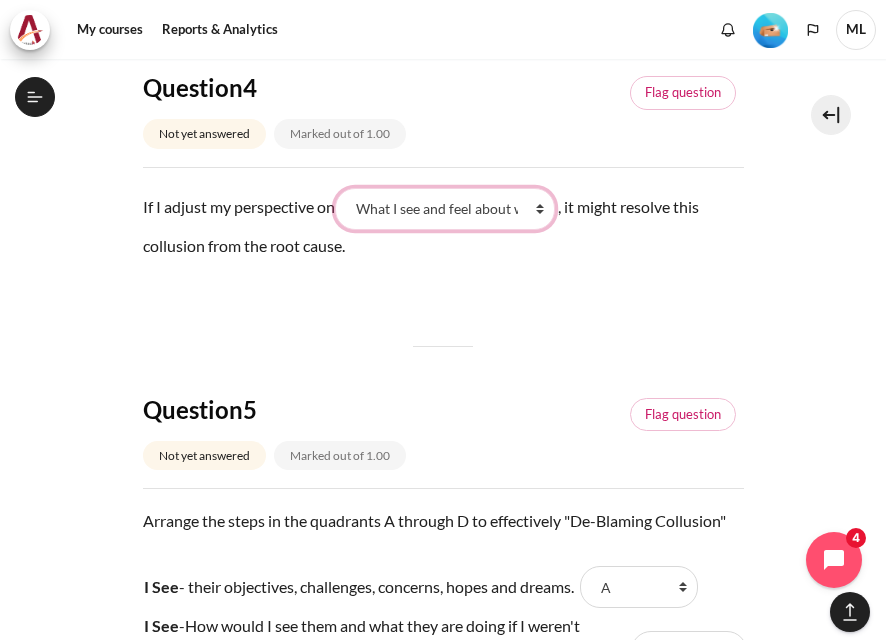 click on "What they do What I see and feel about what they do What I do What they see and feel" at bounding box center [445, 209] 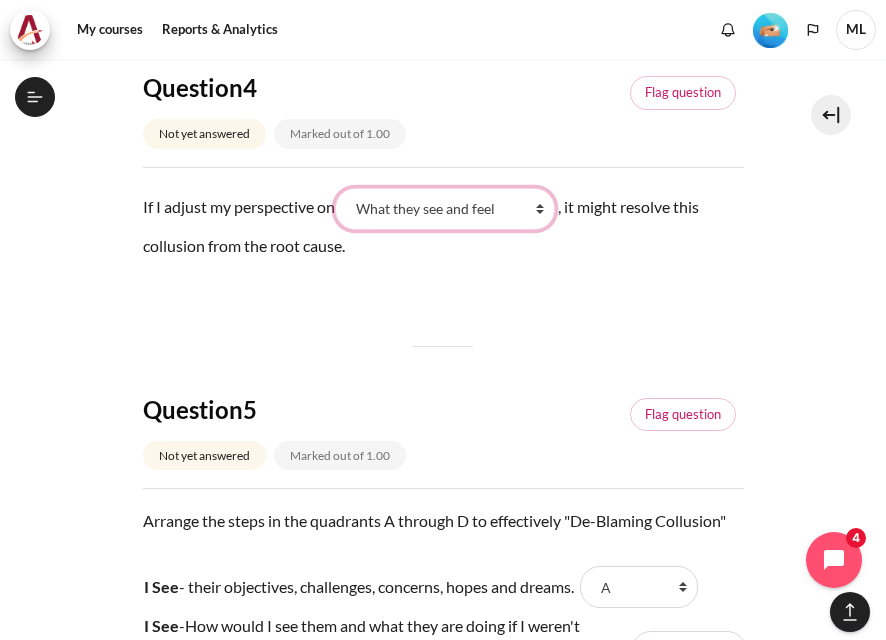 click on "What they do What I see and feel about what they do What I do What they see and feel" at bounding box center [445, 209] 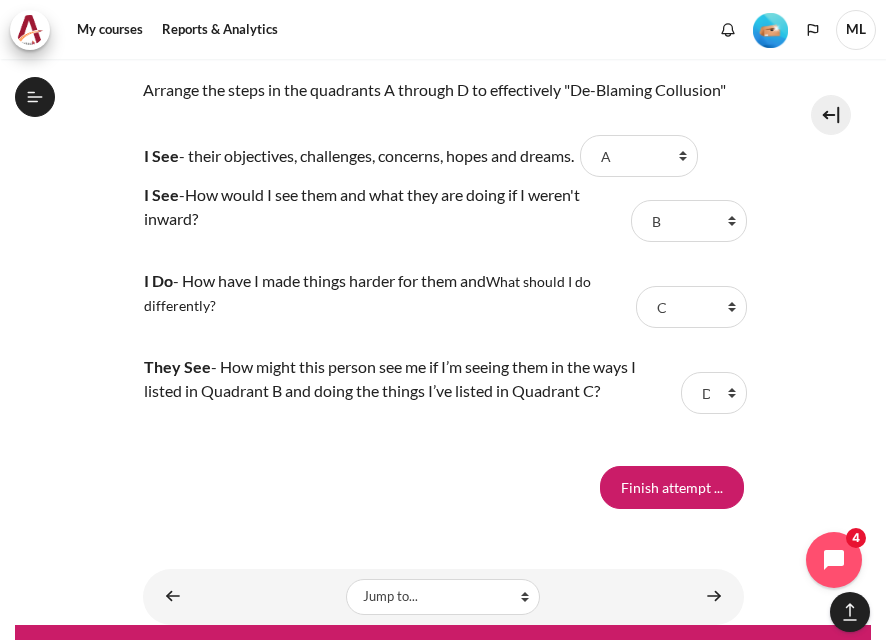 scroll, scrollTop: 2184, scrollLeft: 0, axis: vertical 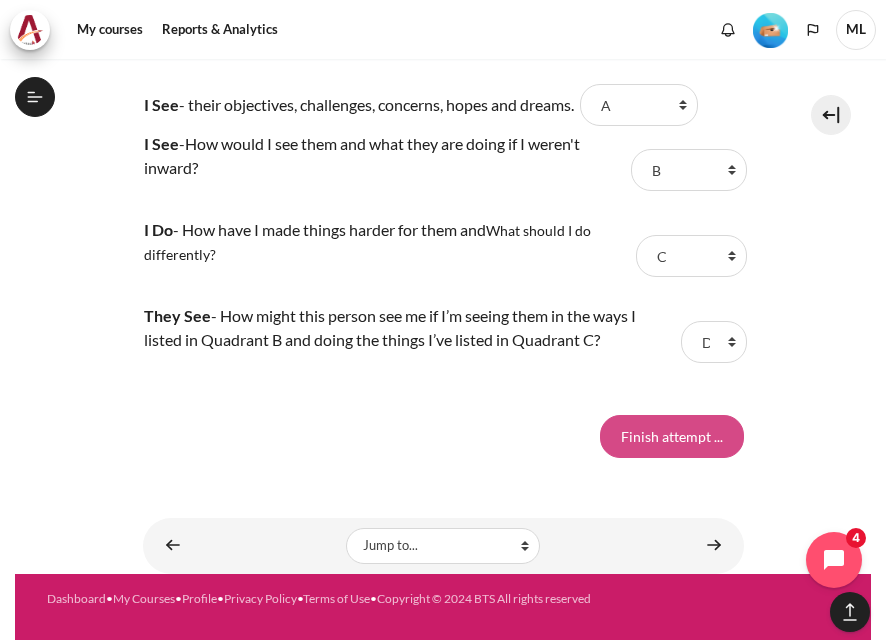 click on "Finish attempt ..." at bounding box center (672, 436) 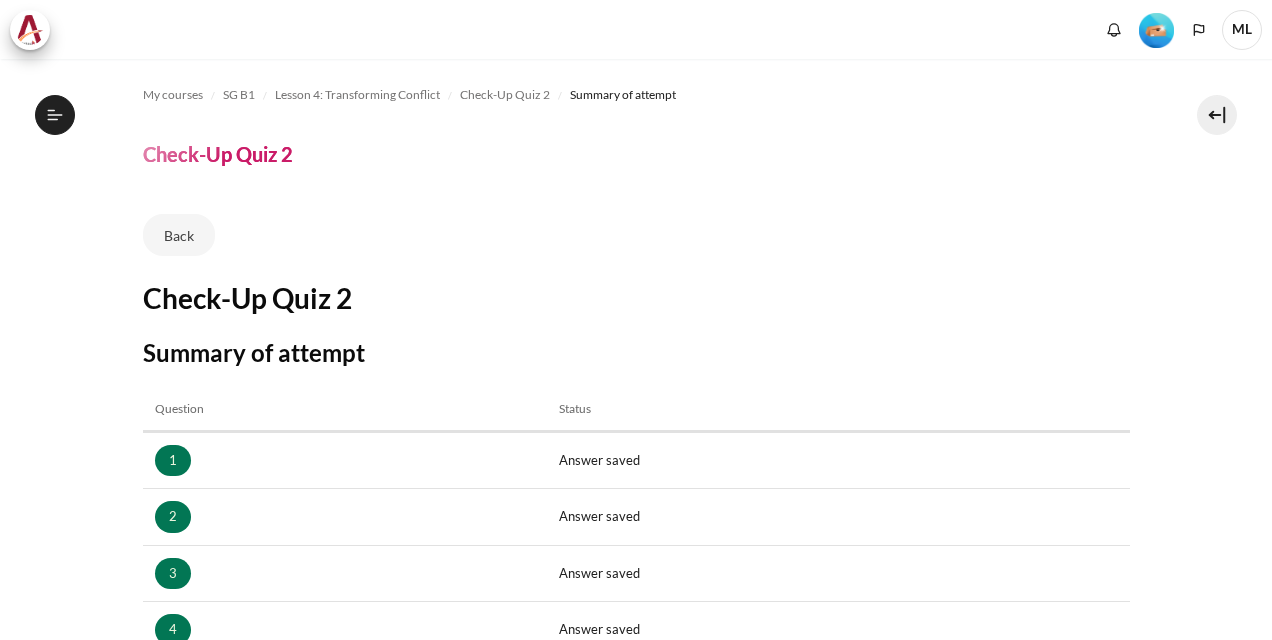 scroll, scrollTop: 0, scrollLeft: 0, axis: both 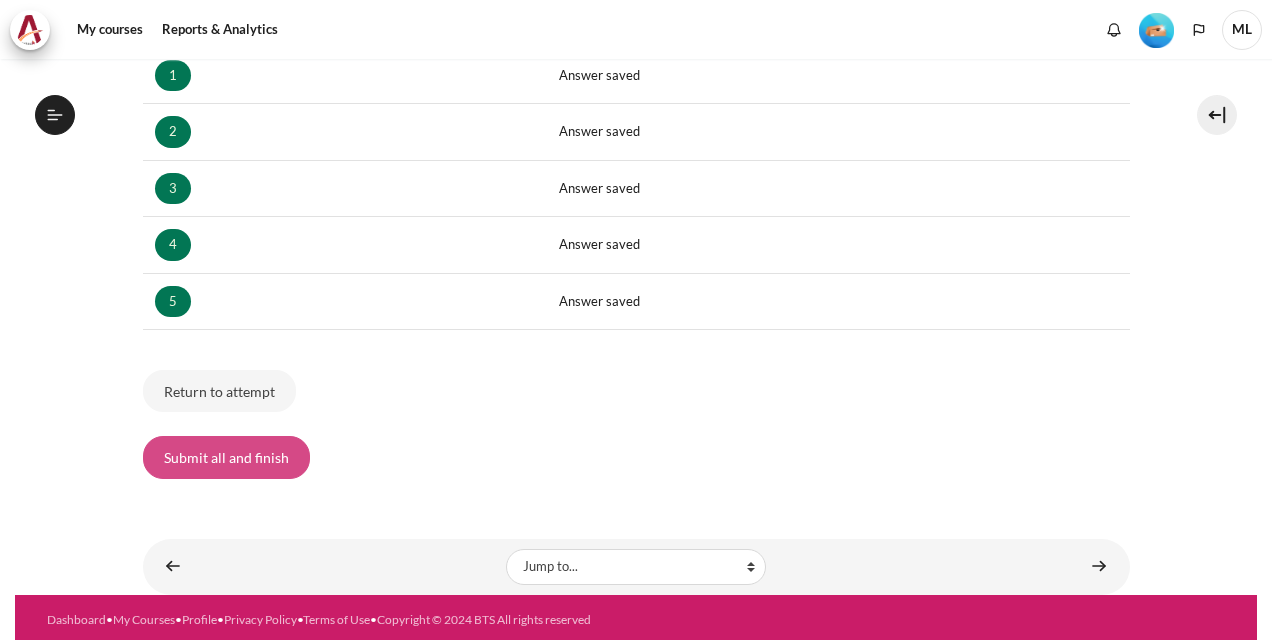 drag, startPoint x: 0, startPoint y: 0, endPoint x: 249, endPoint y: 448, distance: 512.54755 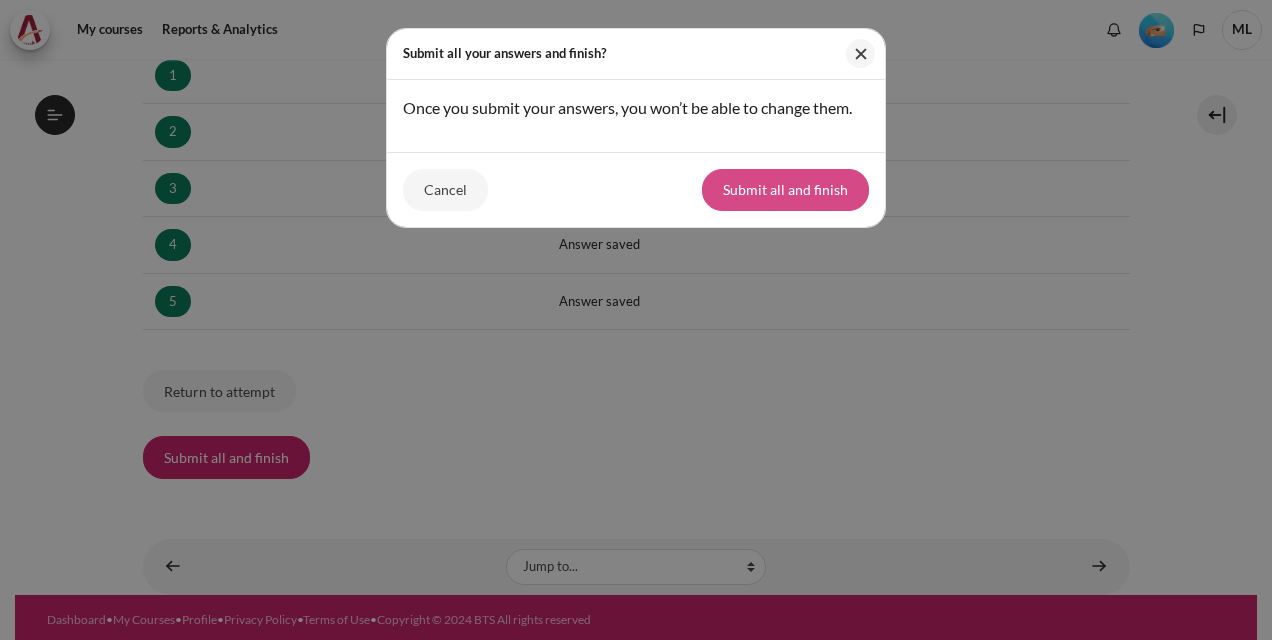 click on "Submit all and finish" at bounding box center [785, 190] 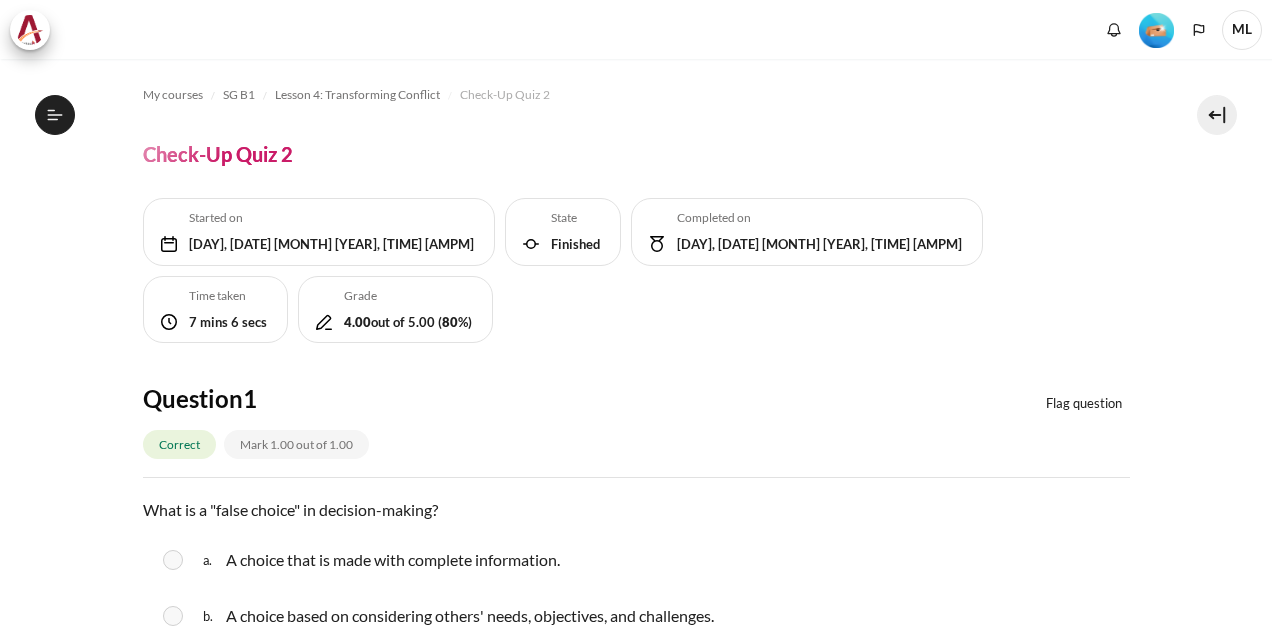 scroll, scrollTop: 0, scrollLeft: 0, axis: both 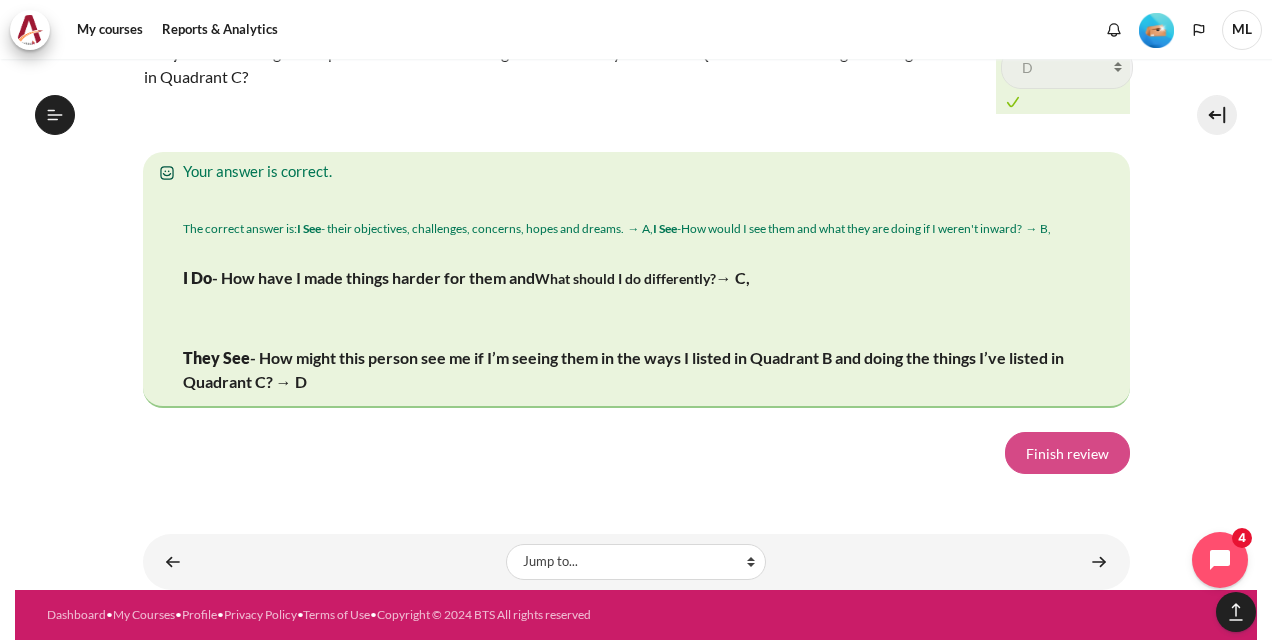click on "Finish review" at bounding box center [1067, 453] 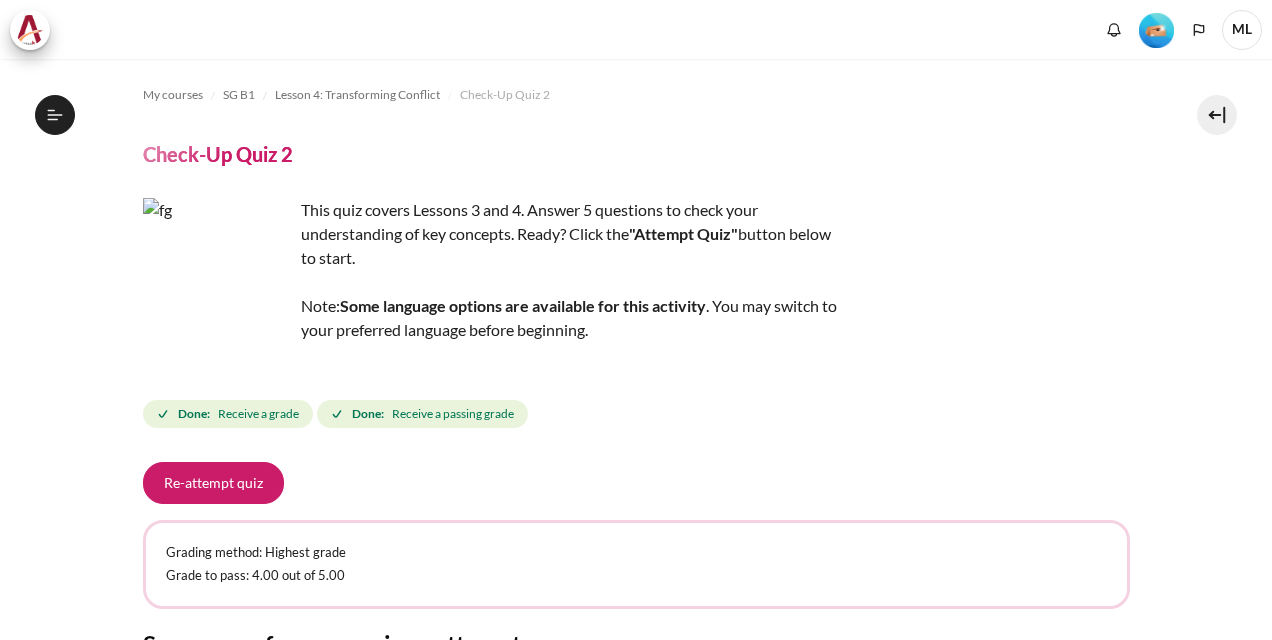 scroll, scrollTop: 0, scrollLeft: 0, axis: both 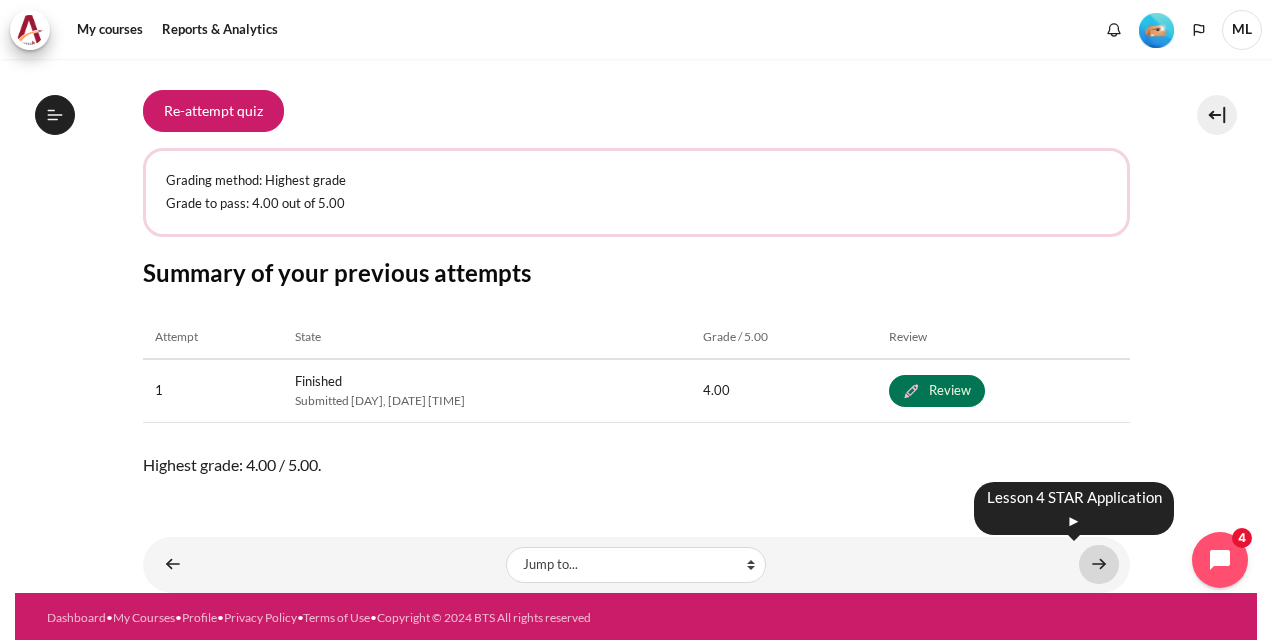 click at bounding box center [1099, 564] 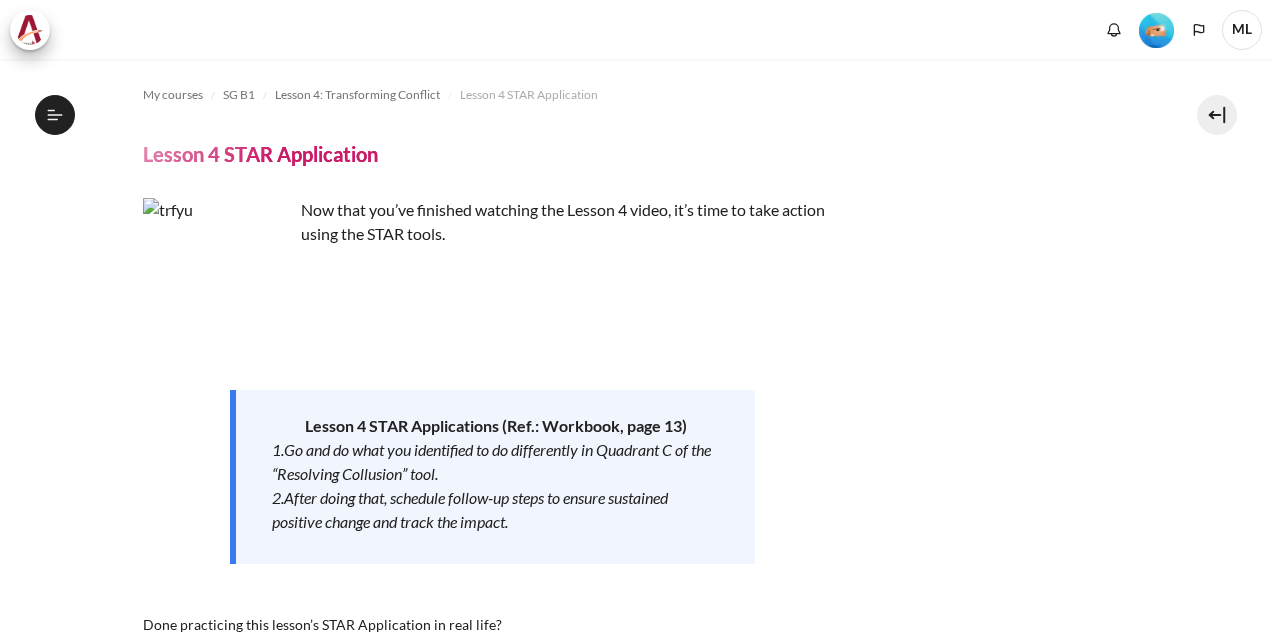 scroll, scrollTop: 0, scrollLeft: 0, axis: both 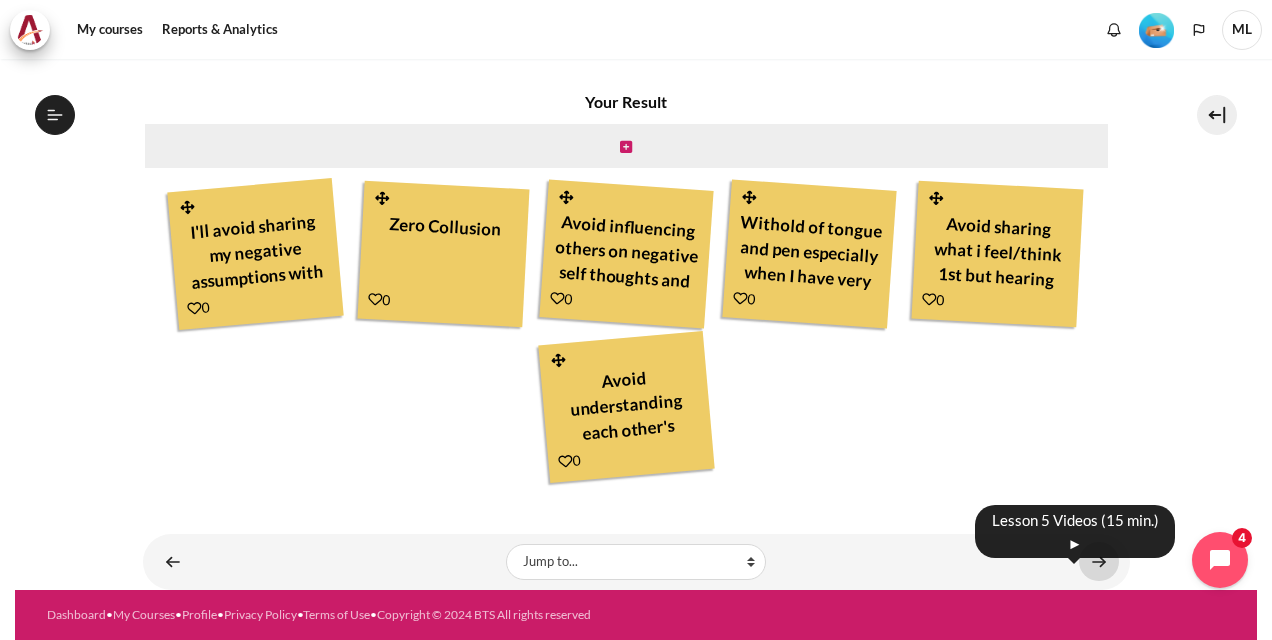 click at bounding box center [1099, 561] 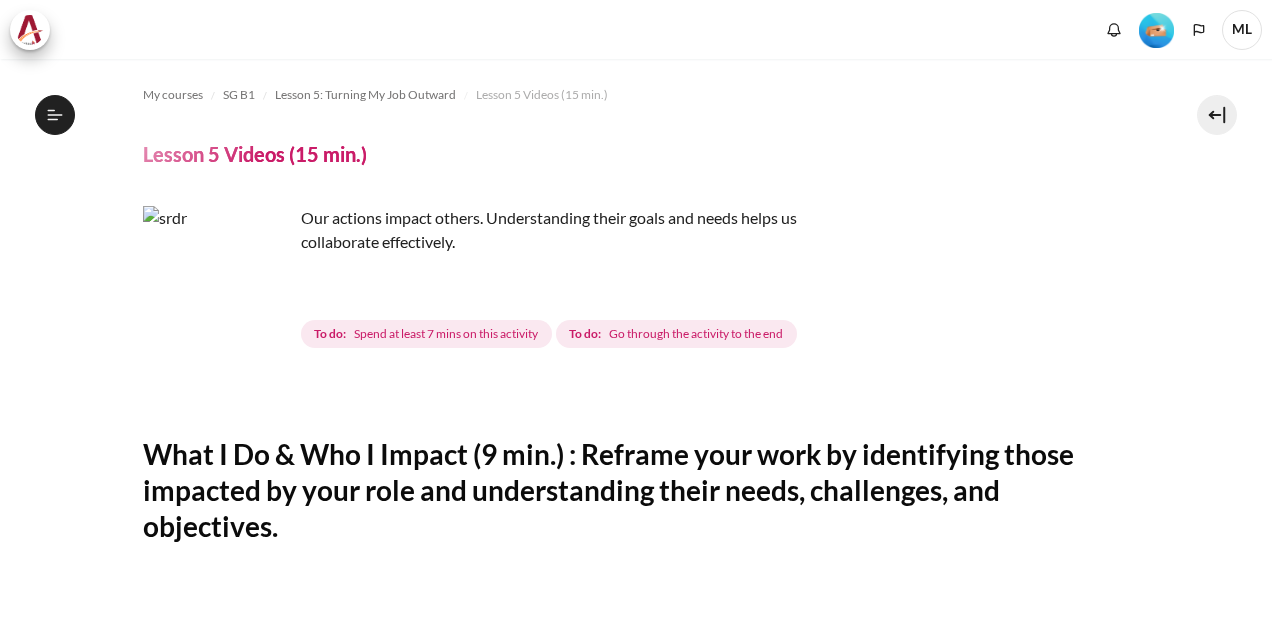 scroll, scrollTop: 0, scrollLeft: 0, axis: both 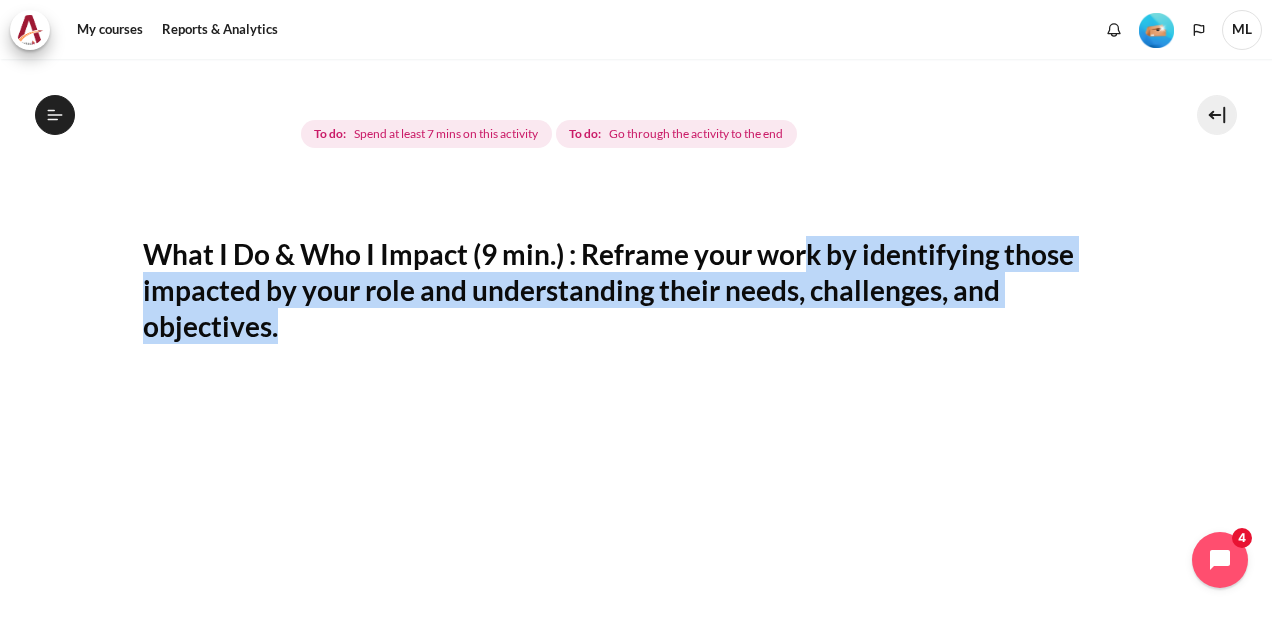 drag, startPoint x: 807, startPoint y: 255, endPoint x: 808, endPoint y: 314, distance: 59.008472 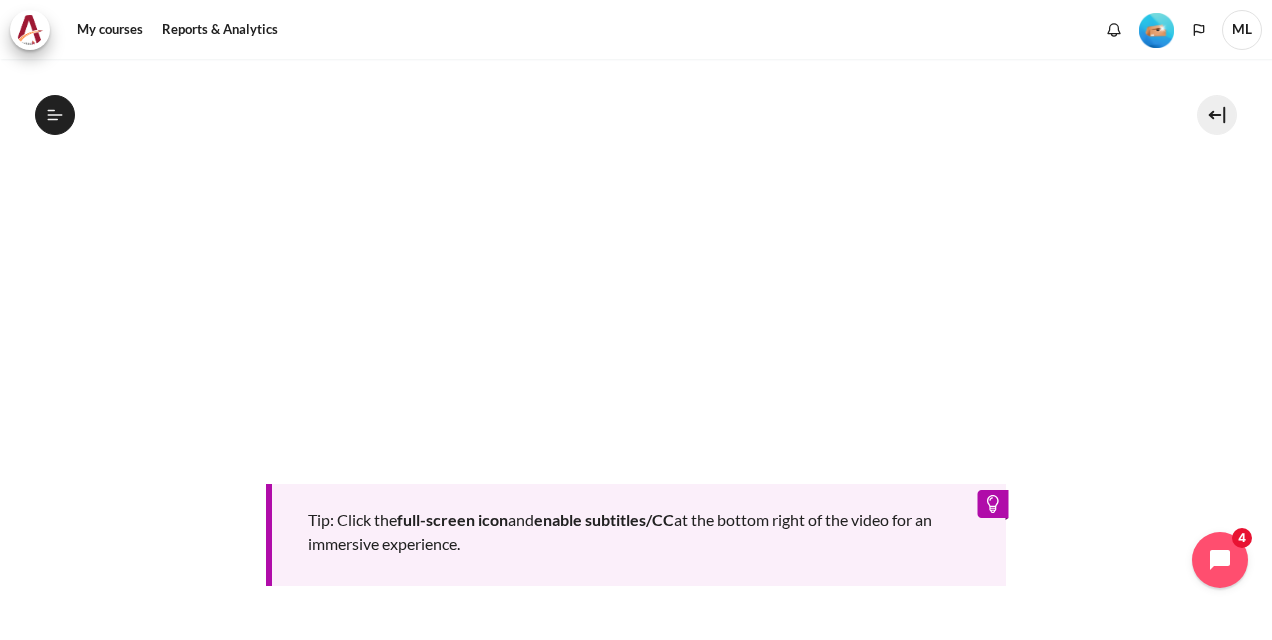 scroll, scrollTop: 951, scrollLeft: 0, axis: vertical 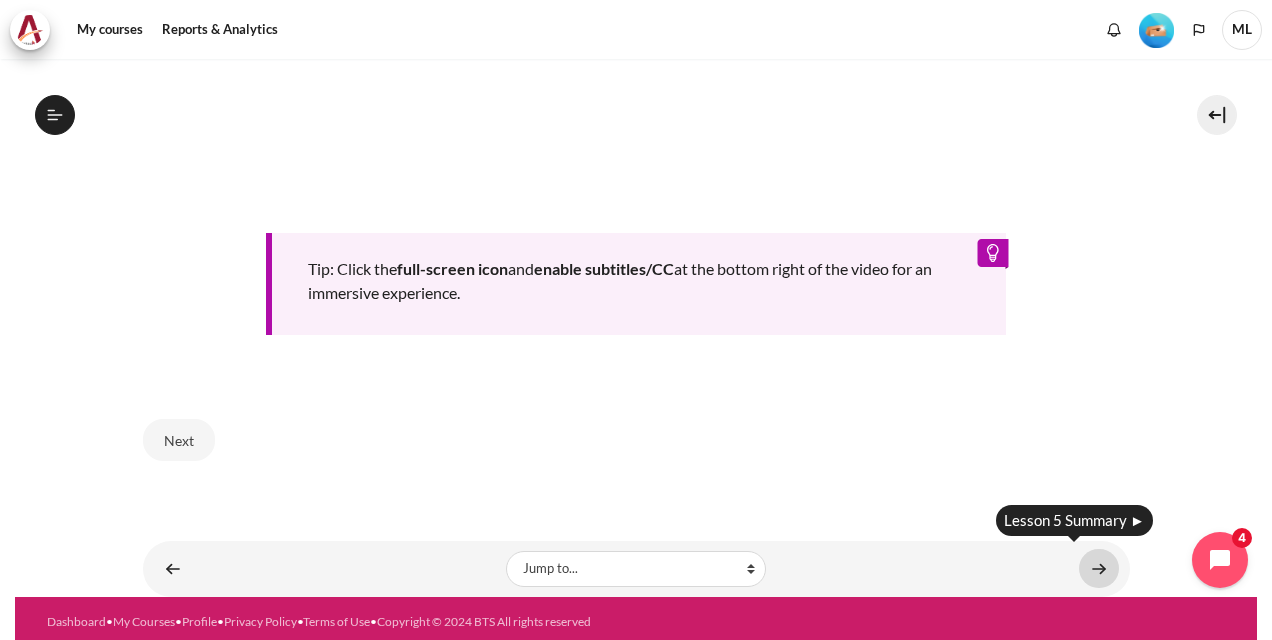 click at bounding box center (1099, 568) 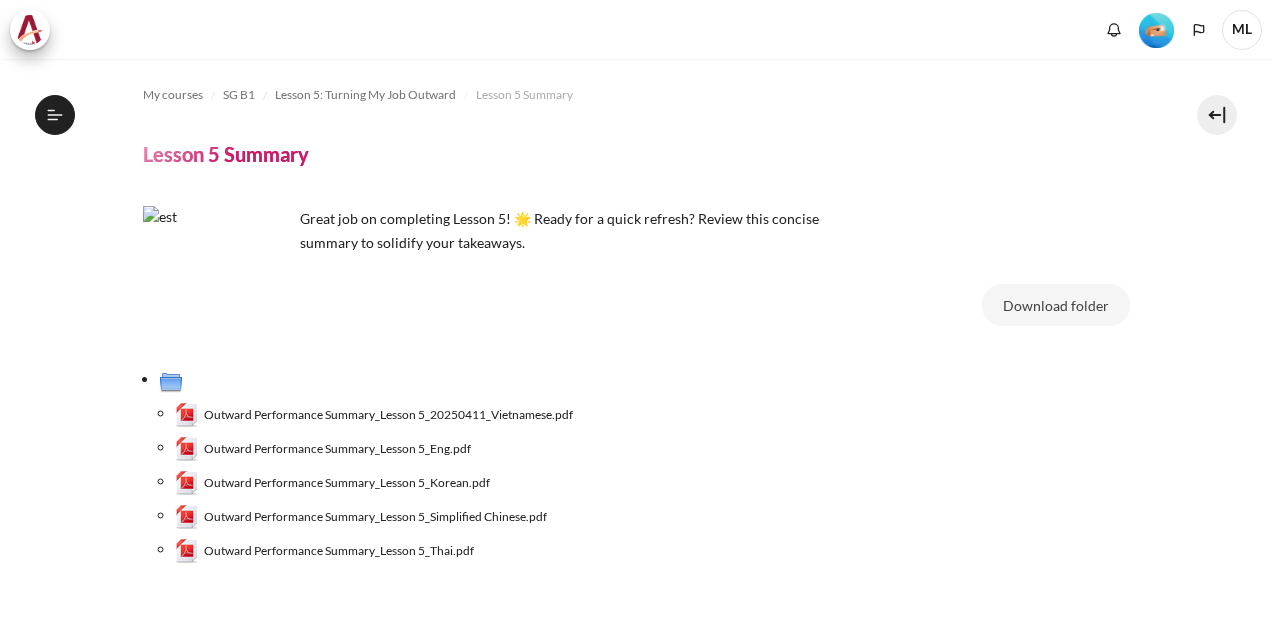 scroll, scrollTop: 0, scrollLeft: 0, axis: both 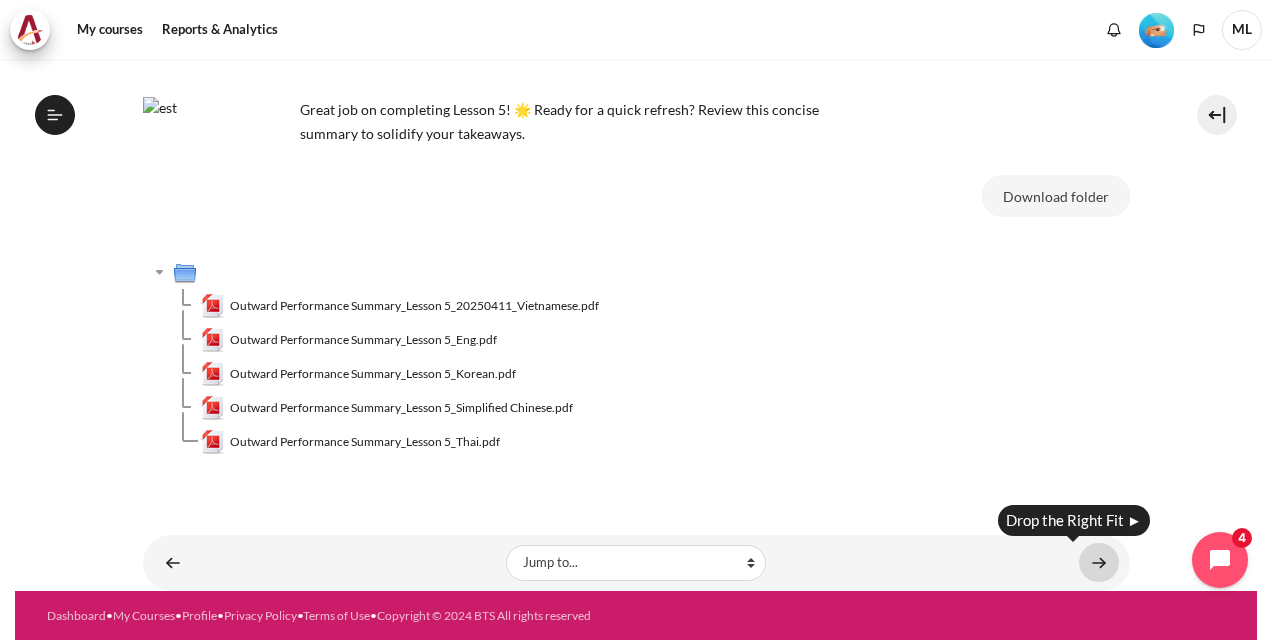 click at bounding box center (1099, 562) 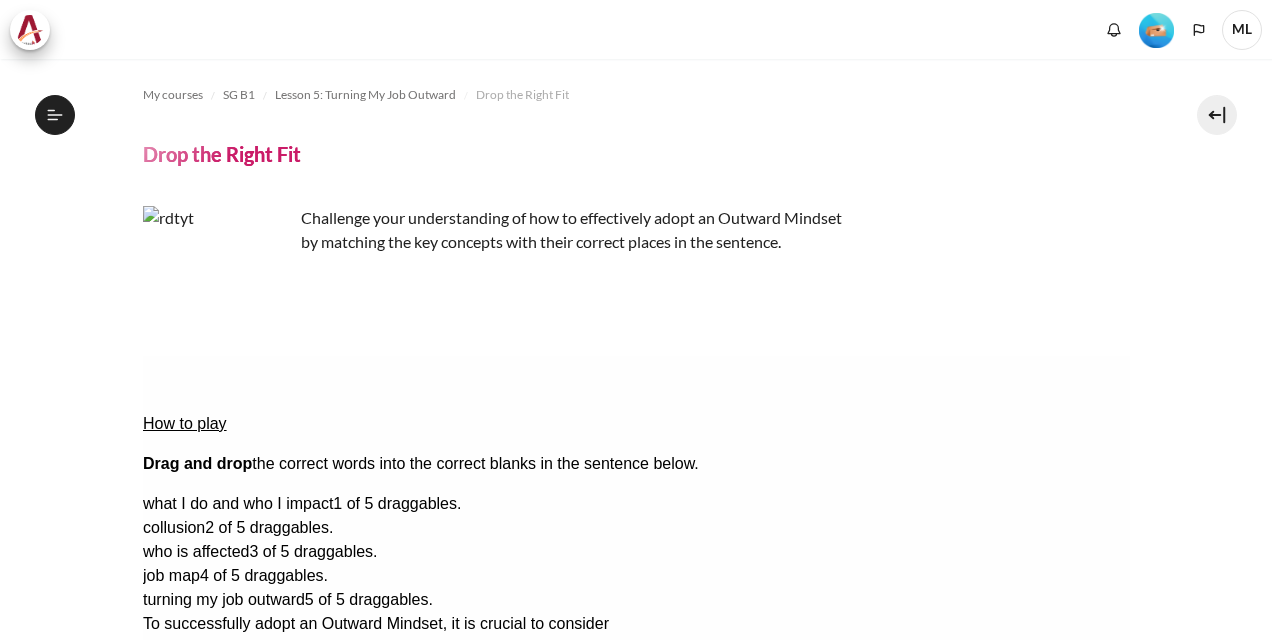 scroll, scrollTop: 0, scrollLeft: 0, axis: both 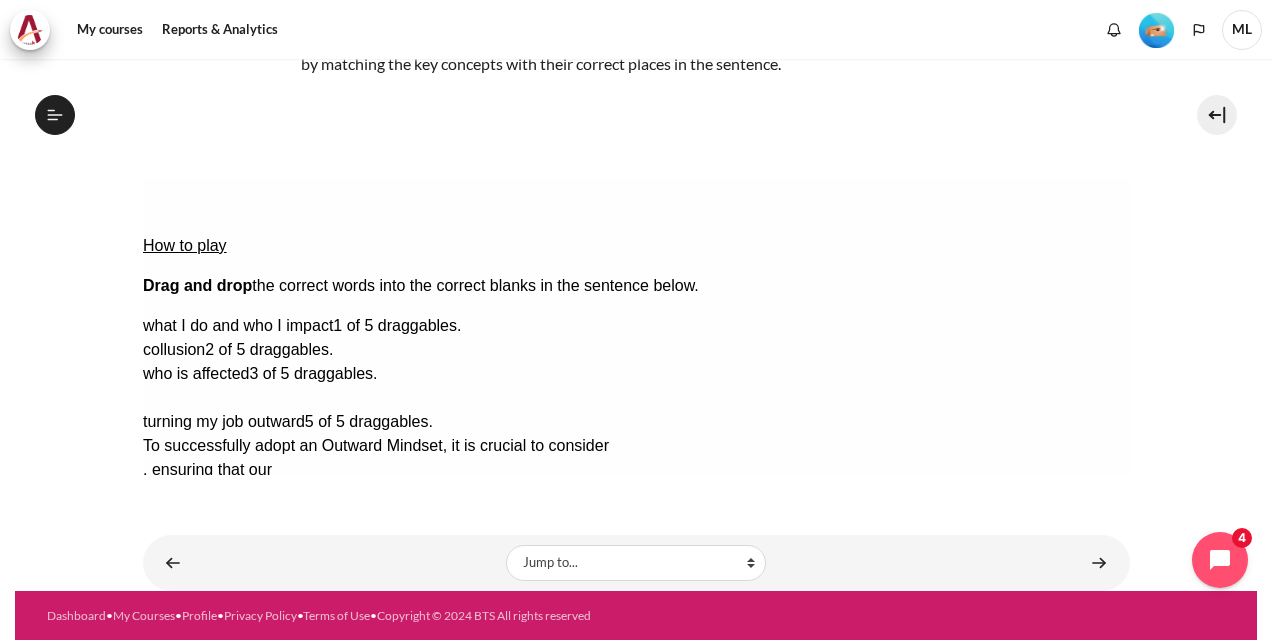 drag, startPoint x: 1028, startPoint y: 365, endPoint x: 392, endPoint y: 293, distance: 640.0625 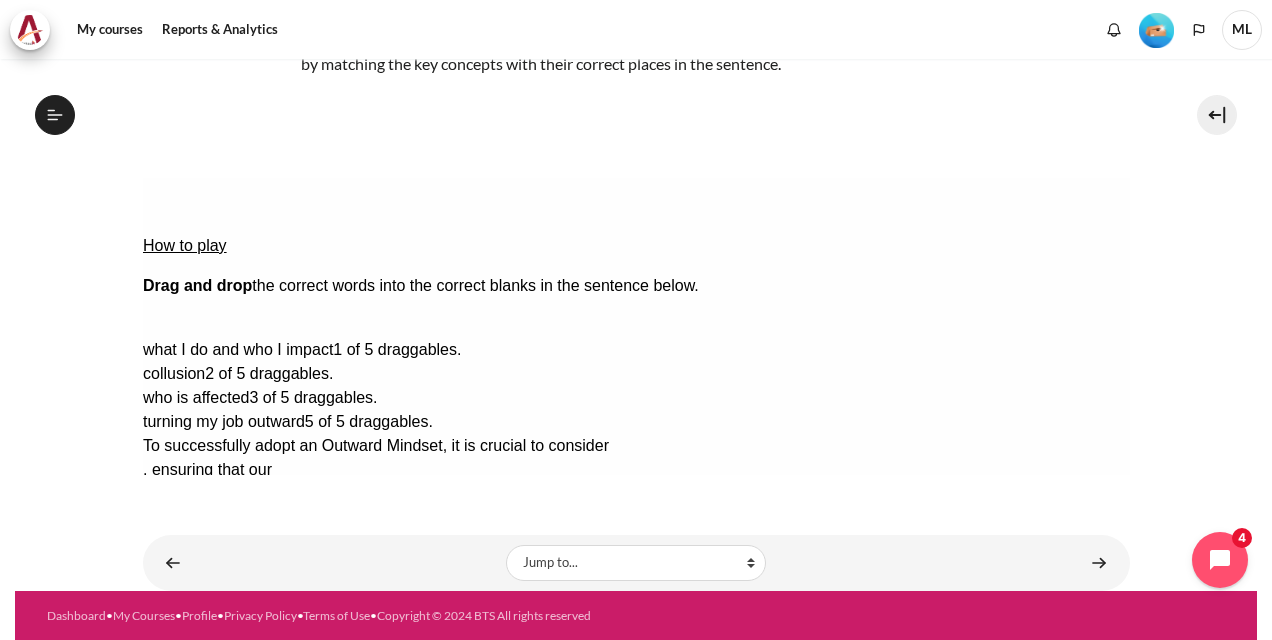 drag, startPoint x: 916, startPoint y: 263, endPoint x: 284, endPoint y: 282, distance: 632.2855 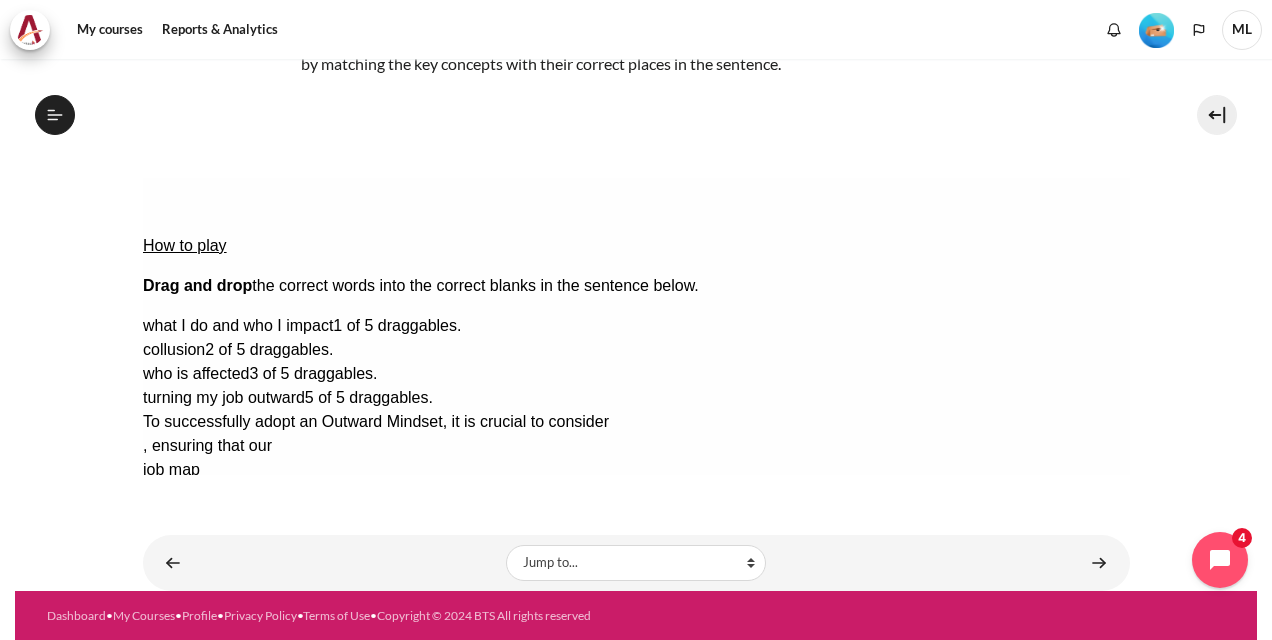scroll, scrollTop: 148, scrollLeft: 0, axis: vertical 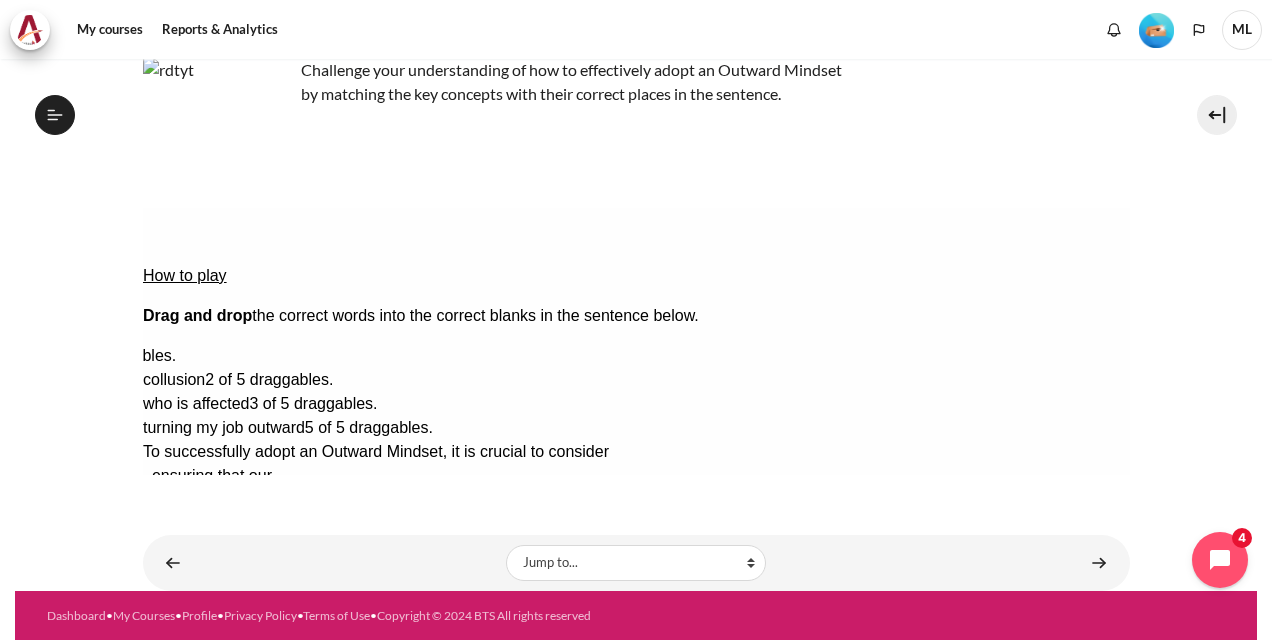 drag, startPoint x: 947, startPoint y: 292, endPoint x: 662, endPoint y: 288, distance: 285.02808 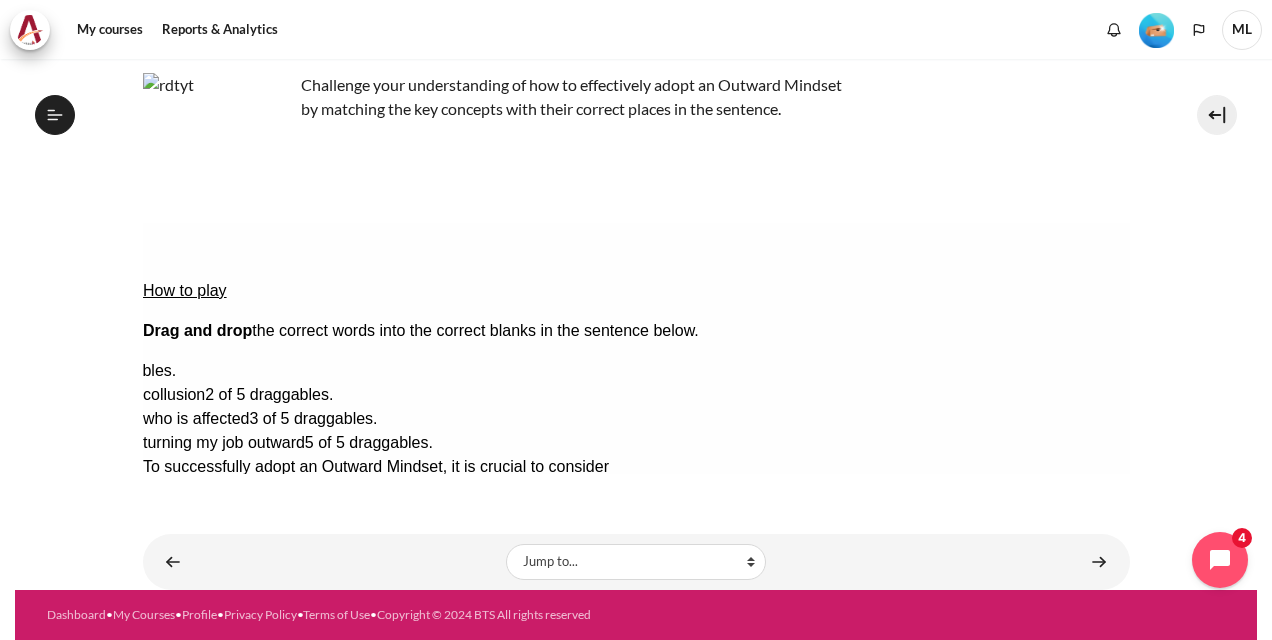 scroll, scrollTop: 132, scrollLeft: 0, axis: vertical 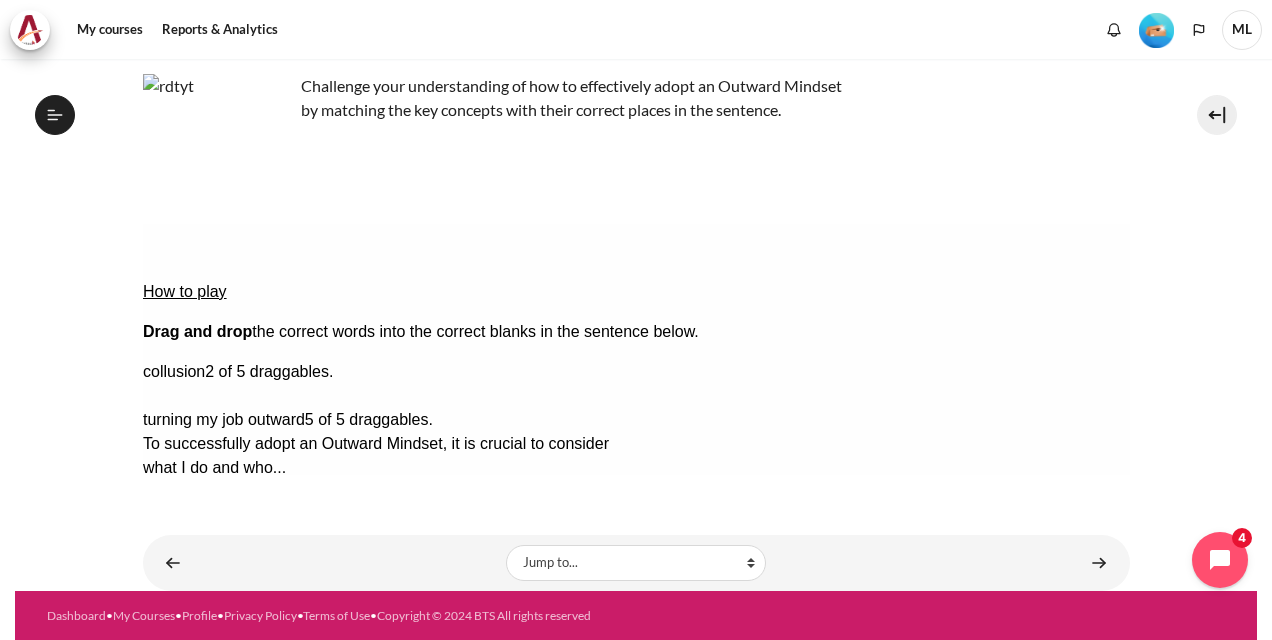 drag, startPoint x: 998, startPoint y: 343, endPoint x: 225, endPoint y: 364, distance: 773.2852 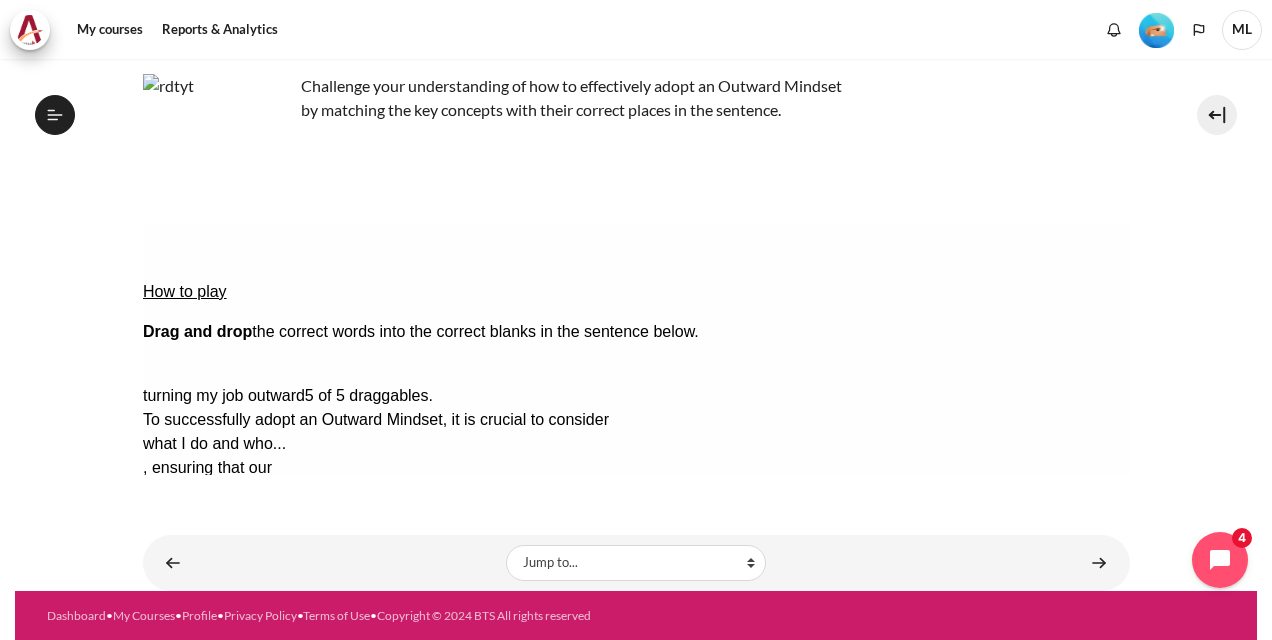 drag, startPoint x: 984, startPoint y: 314, endPoint x: 650, endPoint y: 367, distance: 338.17896 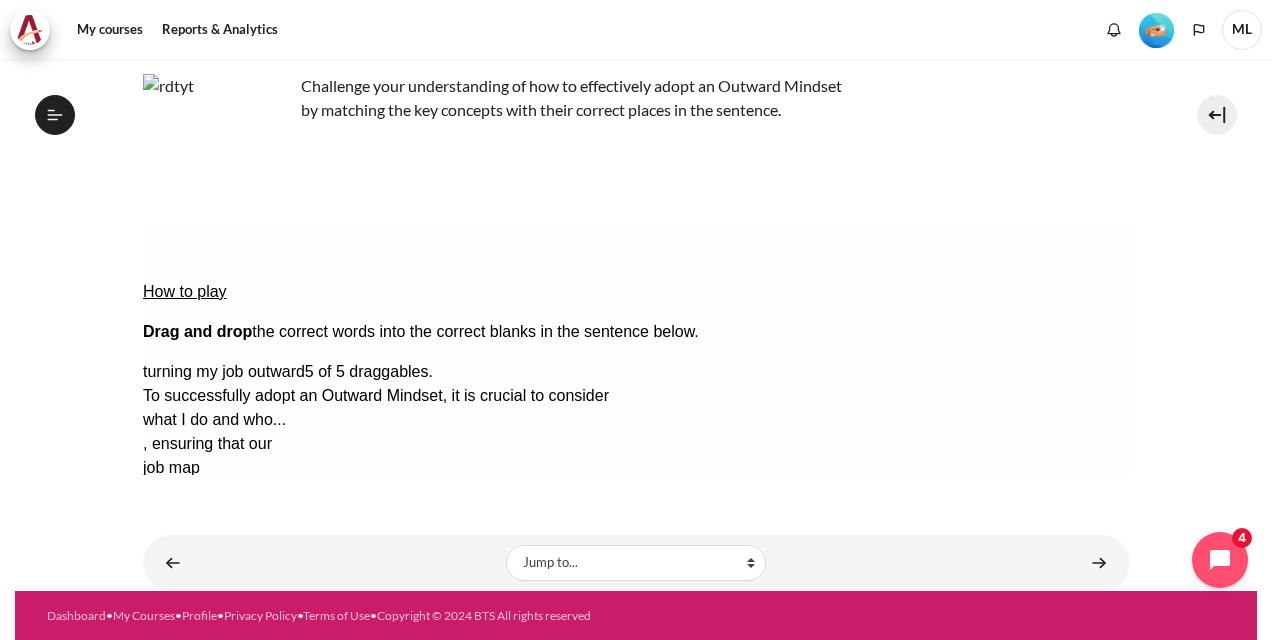 click on "Check Check the answers. The responses will be marked as correct, incorrect, or unanswered." at bounding box center [169, 612] 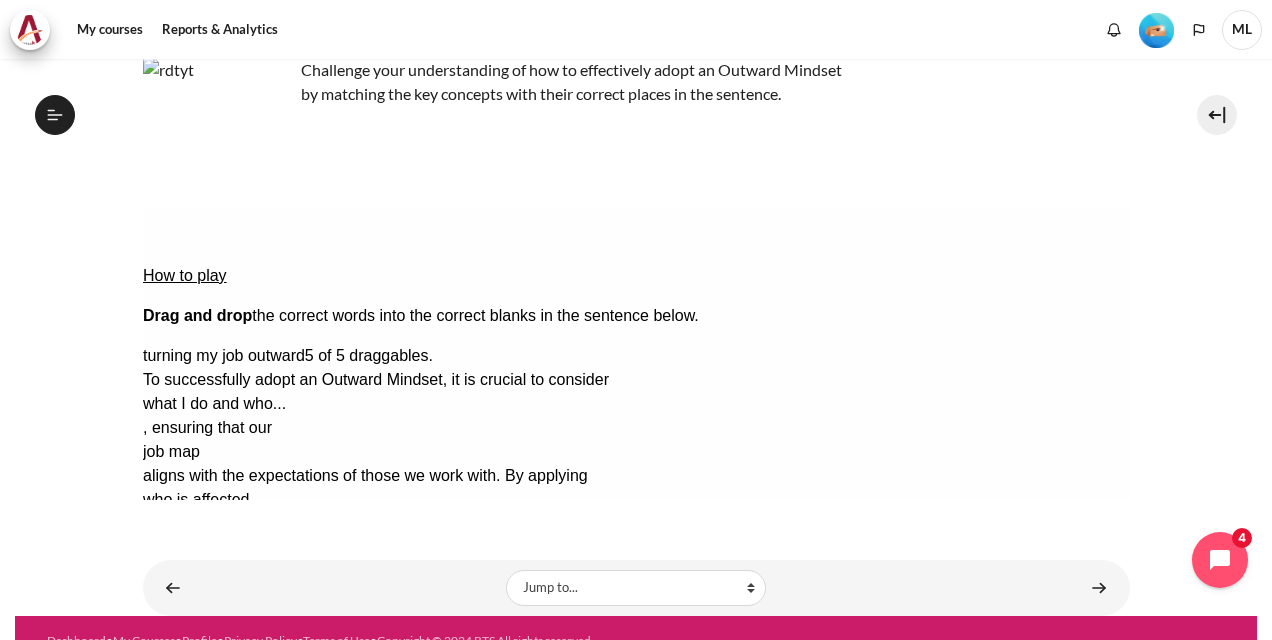 scroll, scrollTop: 174, scrollLeft: 0, axis: vertical 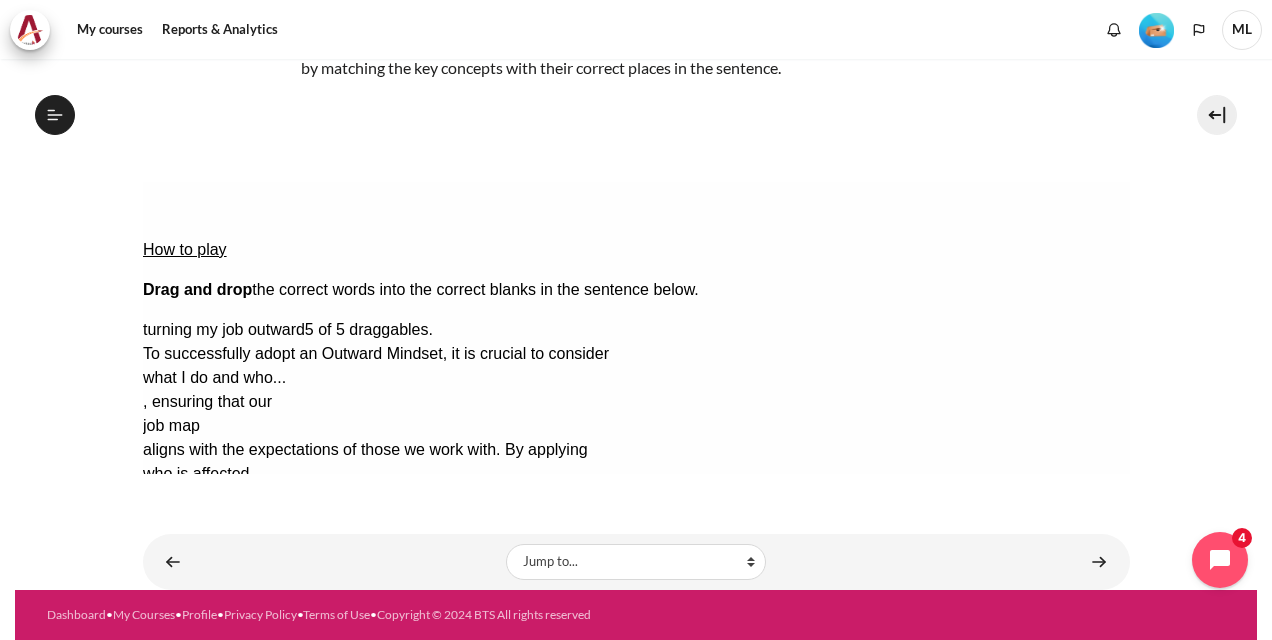 click on "Show solution Show the solution. The task will be marked with its correct solution." at bounding box center [191, 630] 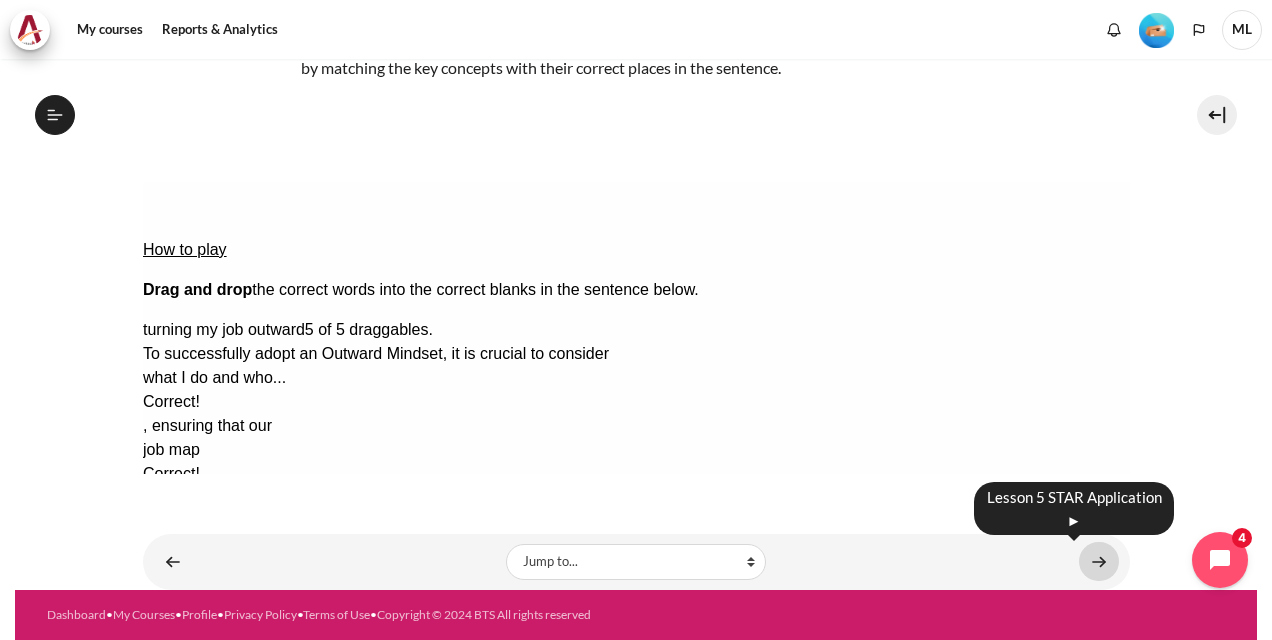 click at bounding box center (1099, 561) 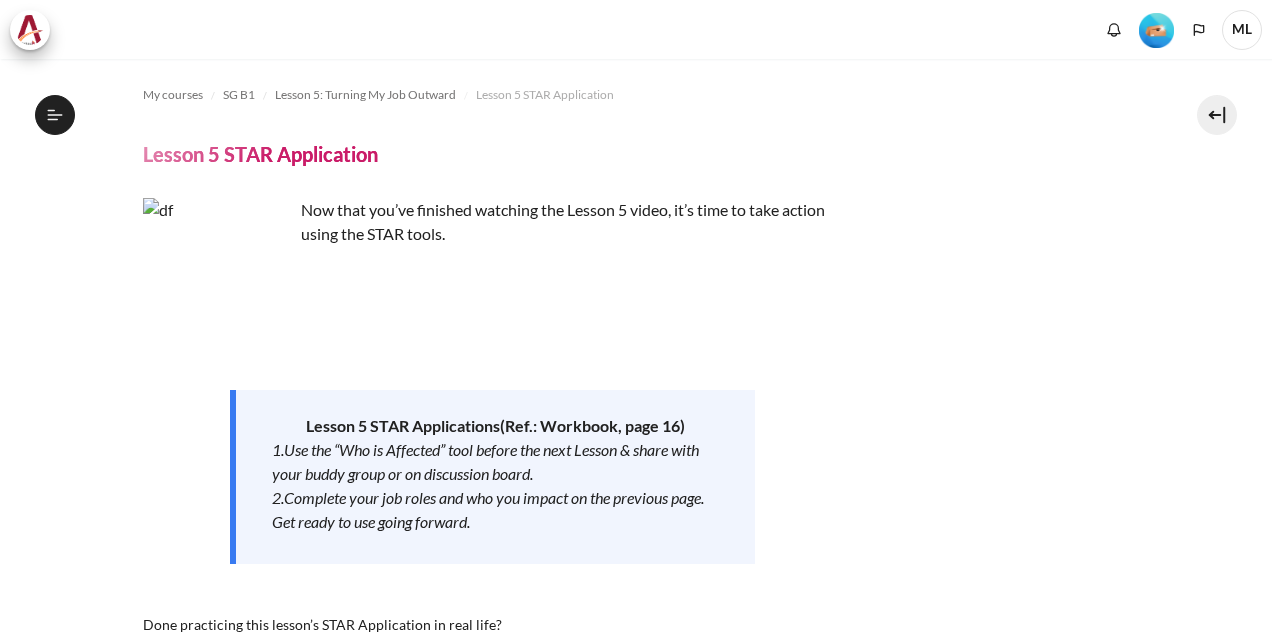scroll, scrollTop: 0, scrollLeft: 0, axis: both 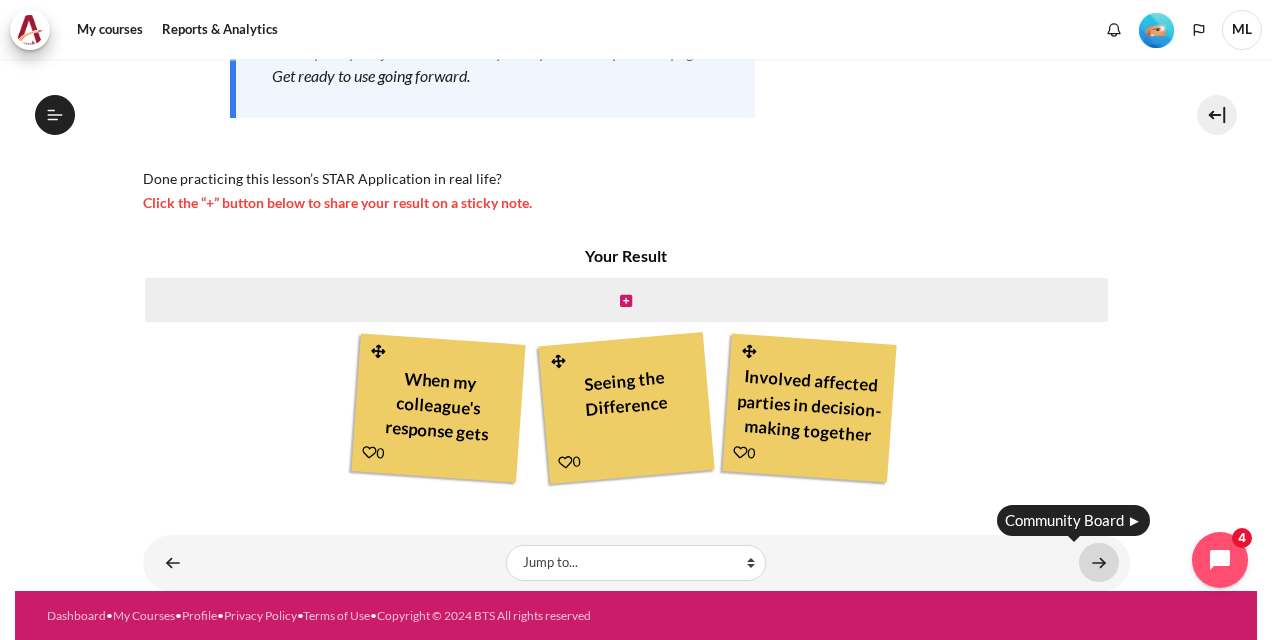 click at bounding box center (1099, 562) 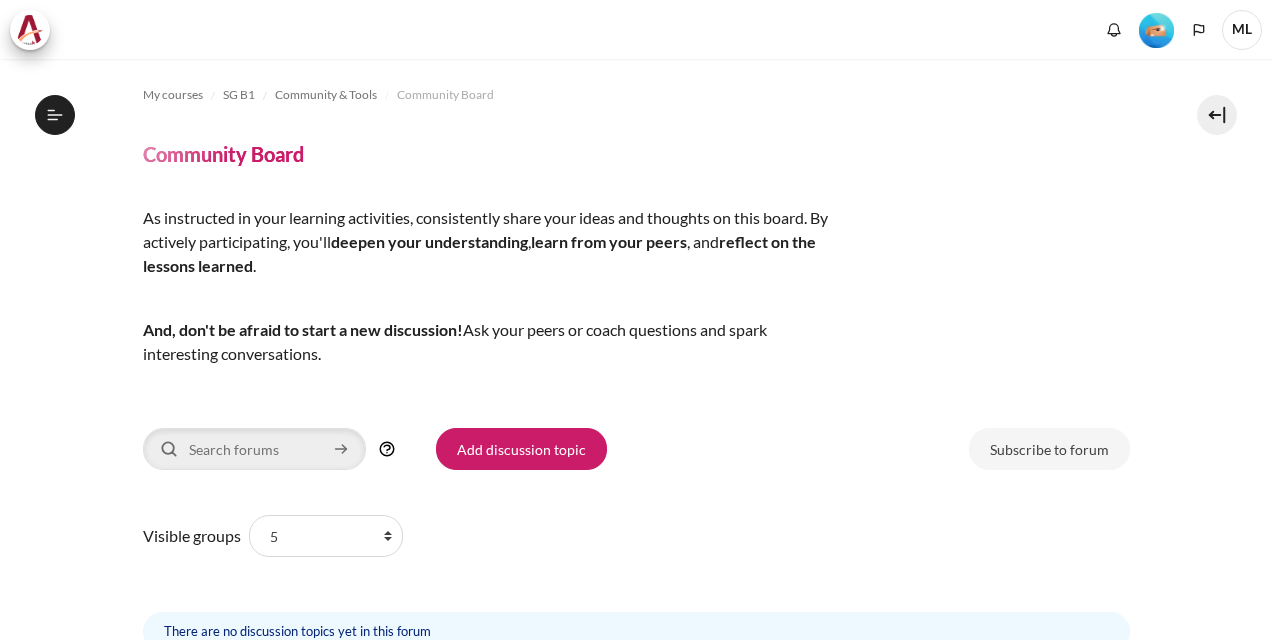 scroll, scrollTop: 0, scrollLeft: 0, axis: both 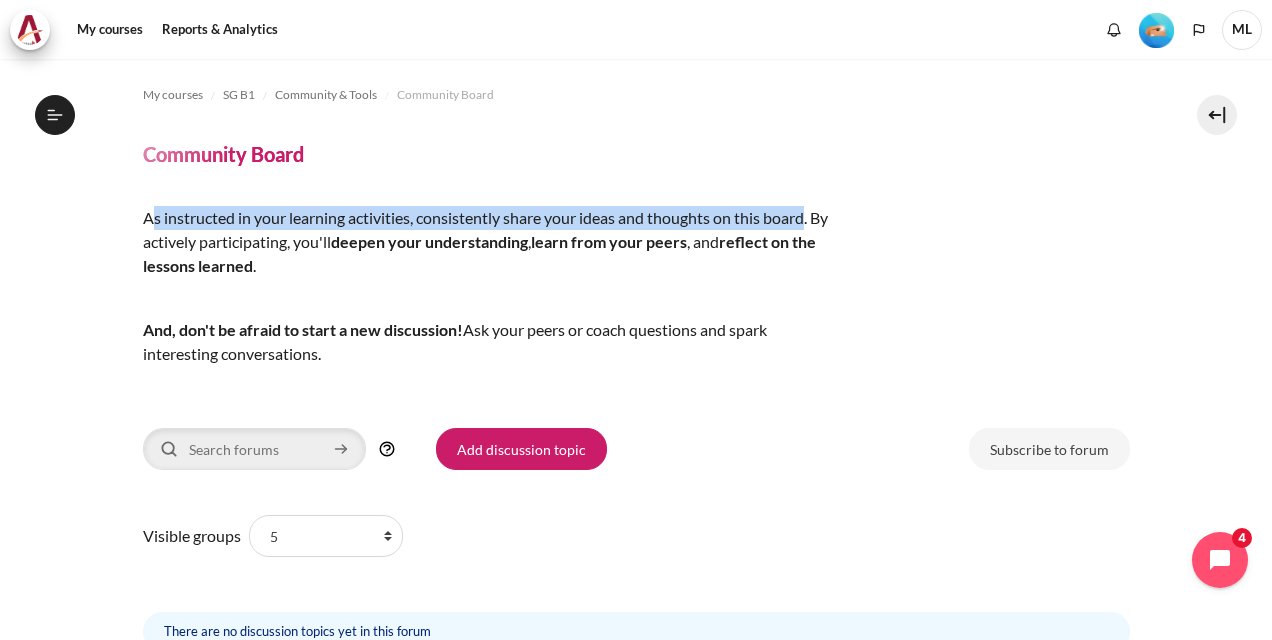 drag, startPoint x: 148, startPoint y: 224, endPoint x: 812, endPoint y: 223, distance: 664.00073 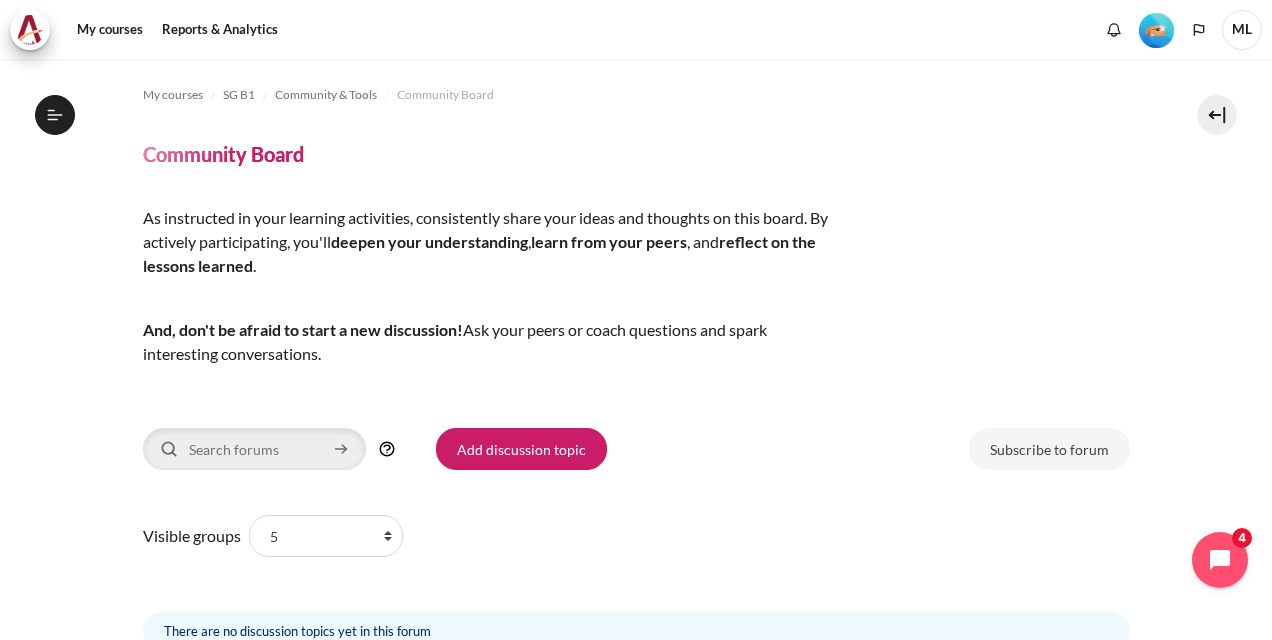 click on "As instructed in your learning activities, consistently share your ideas and thoughts on this board.   By actively participating, you'll  deepen your understanding ,  learn from your peers , and  reflect on the lessons learned ." at bounding box center [493, 242] 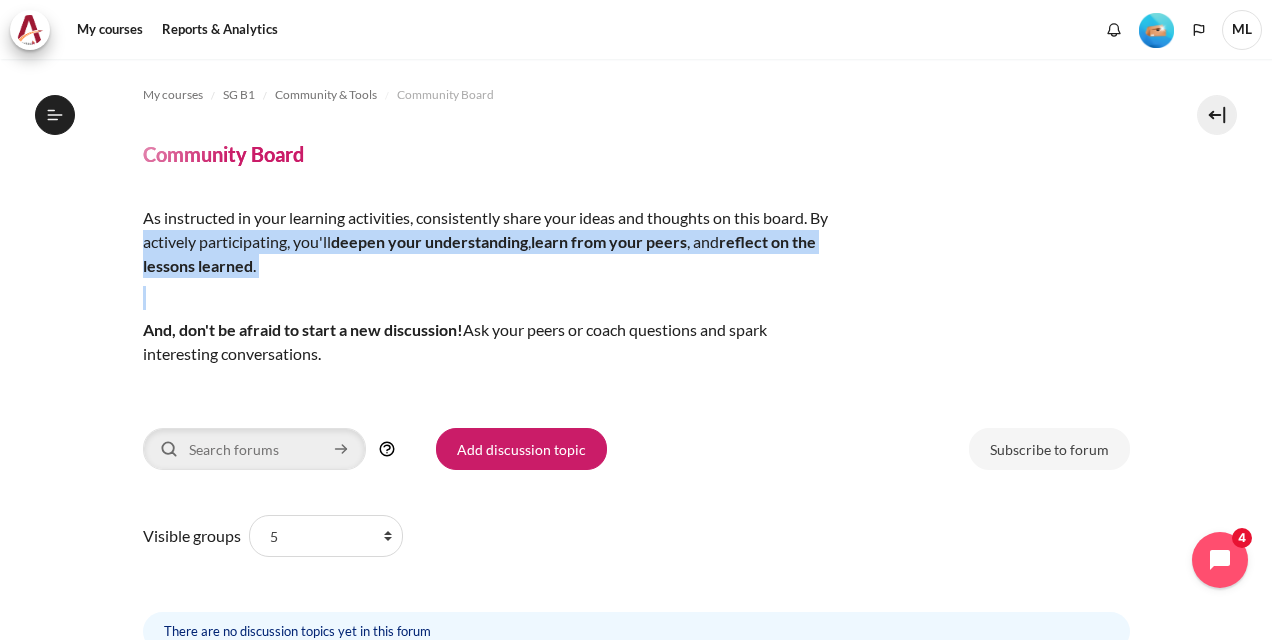 drag, startPoint x: 143, startPoint y: 240, endPoint x: 794, endPoint y: 280, distance: 652.2277 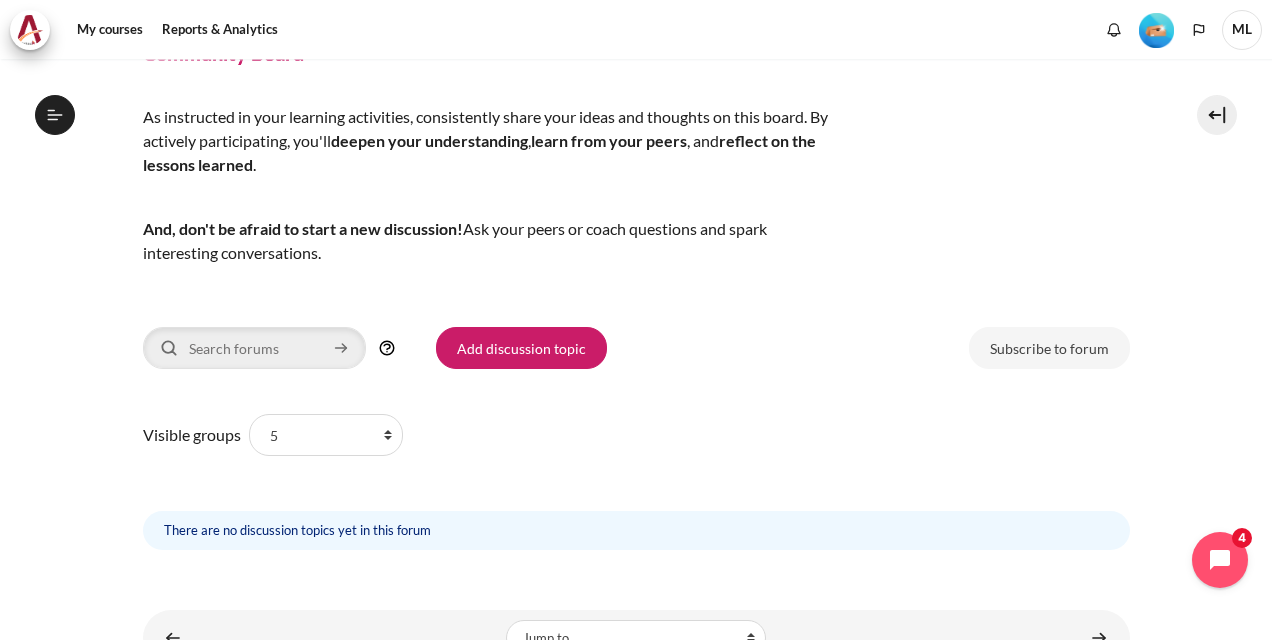 scroll, scrollTop: 176, scrollLeft: 0, axis: vertical 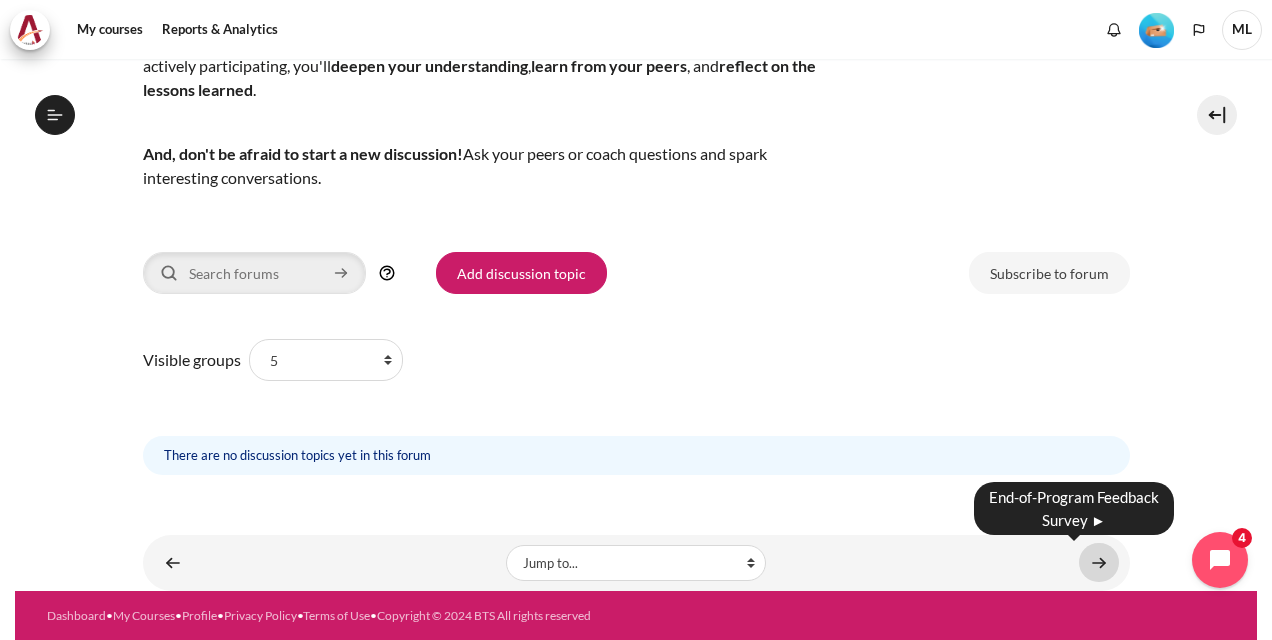 click at bounding box center (1099, 562) 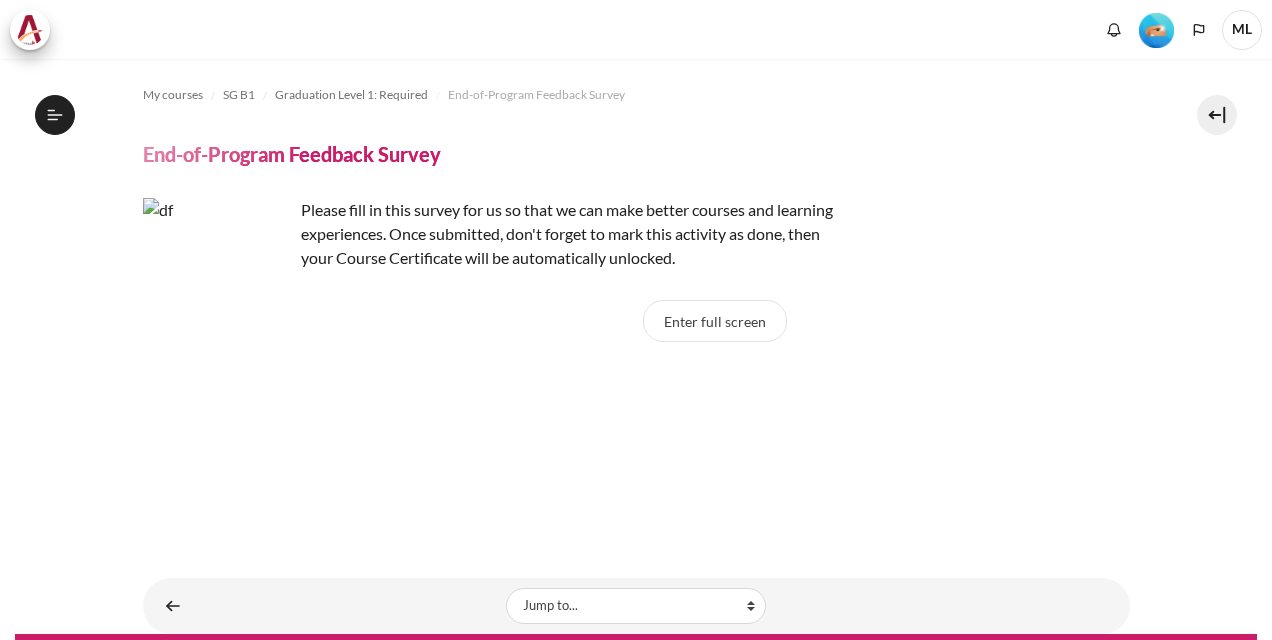scroll, scrollTop: 0, scrollLeft: 0, axis: both 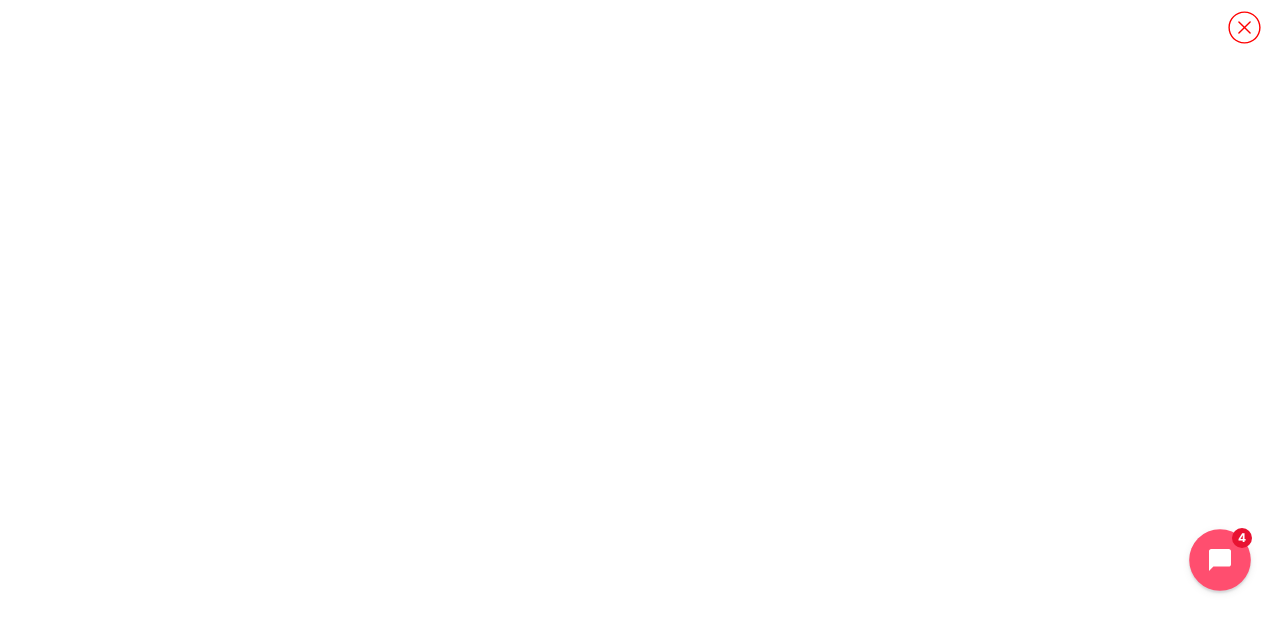click 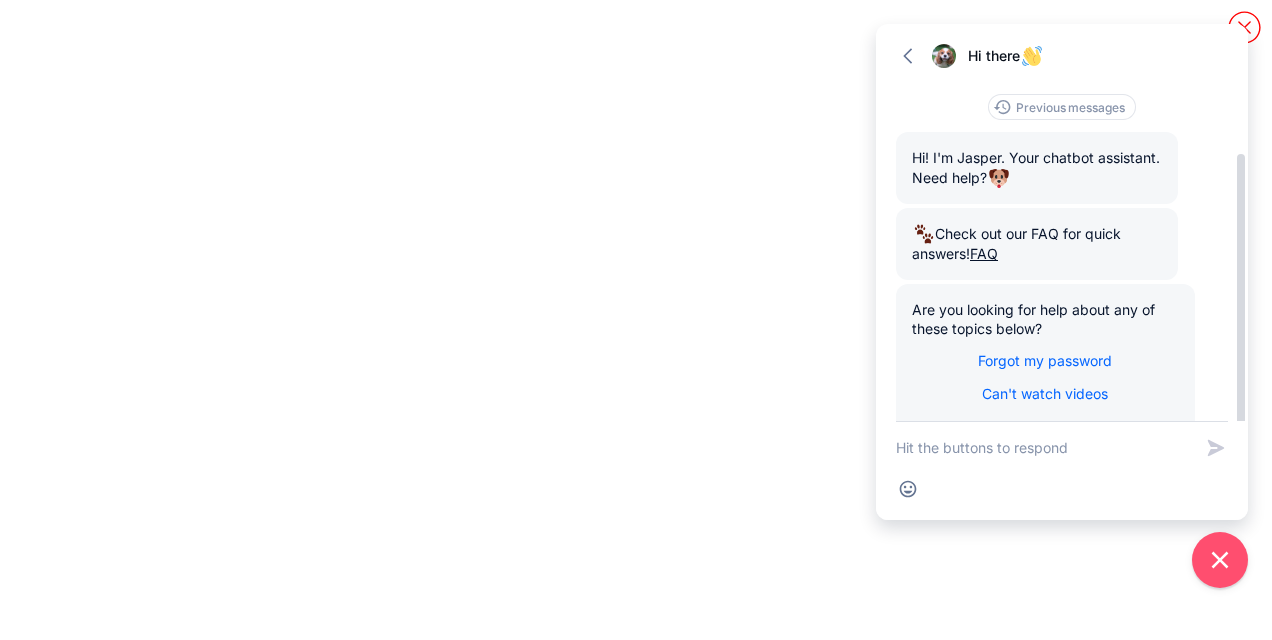 scroll, scrollTop: 45, scrollLeft: 0, axis: vertical 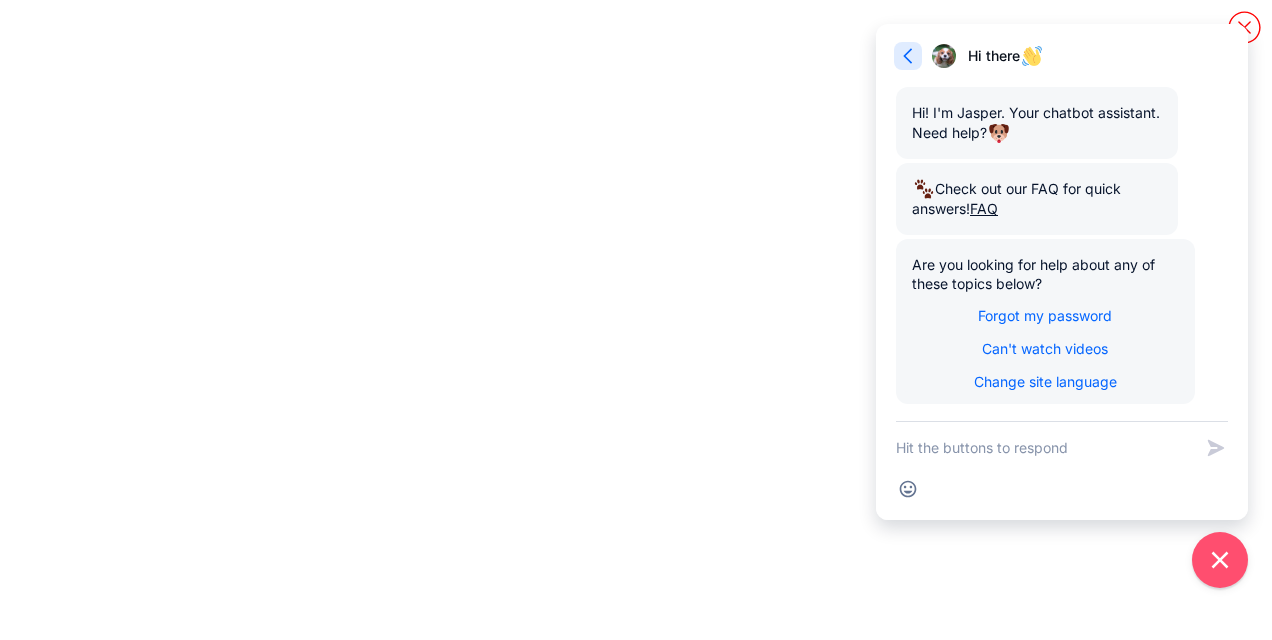 click 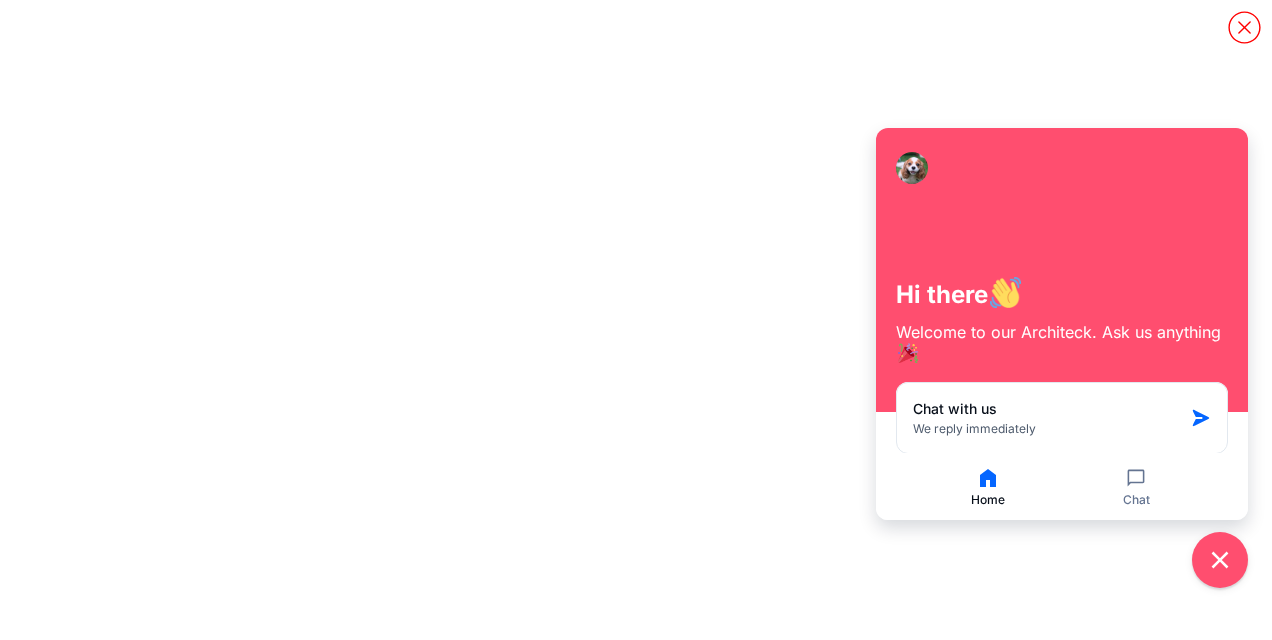click 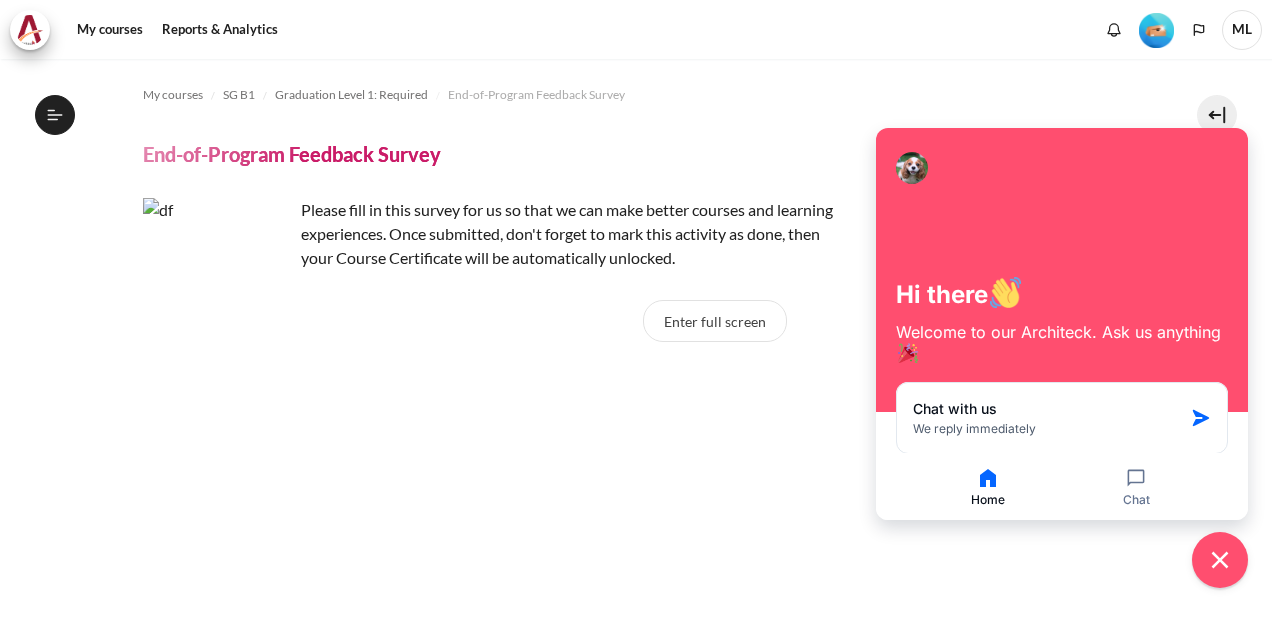 click on "My courses
SG B1
Graduation Level 1: Required
End-of-Program Feedback Survey
End-of-Program Feedback Survey" at bounding box center (636, 506) 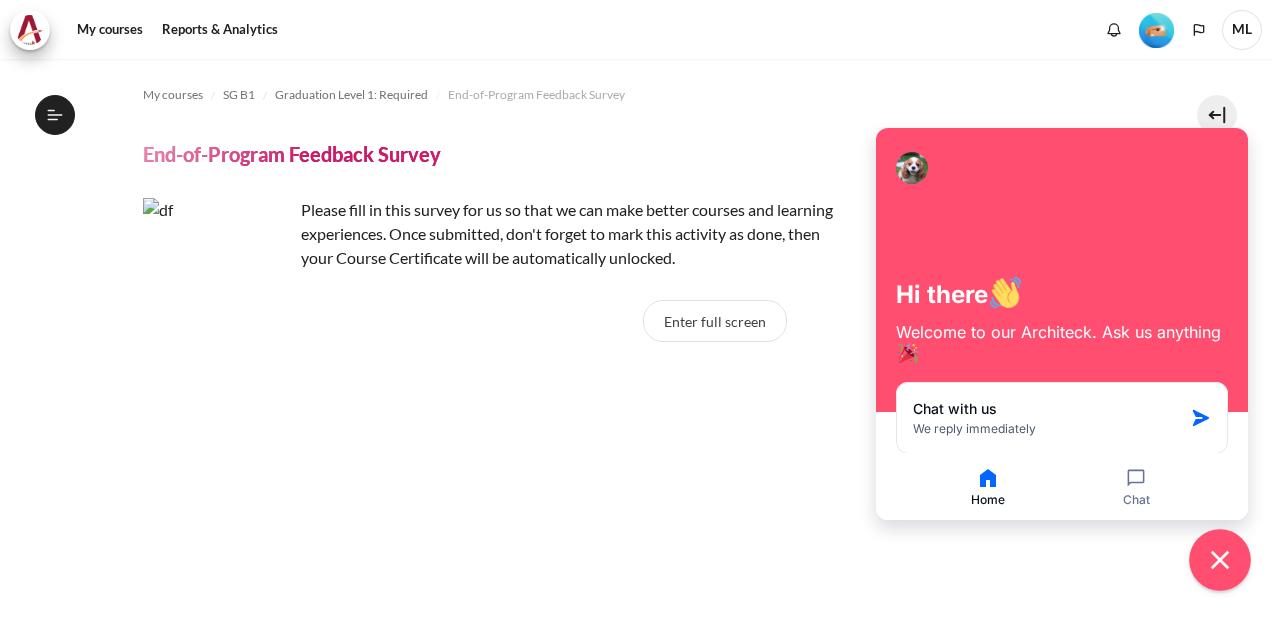 click 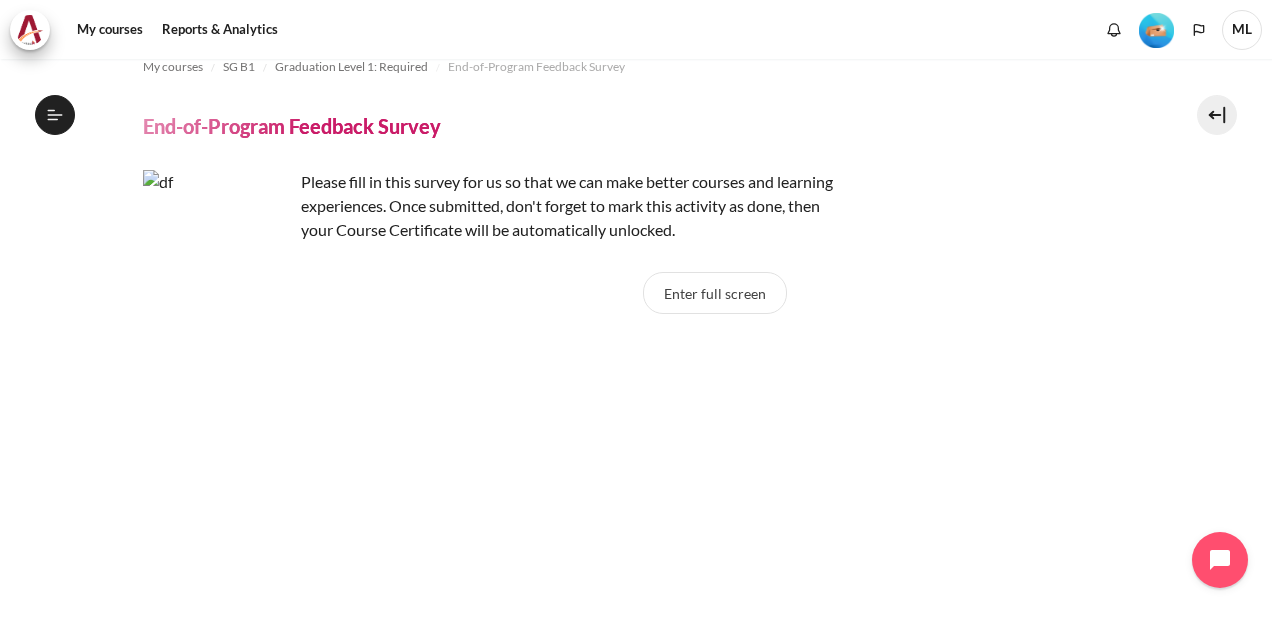 scroll, scrollTop: 0, scrollLeft: 0, axis: both 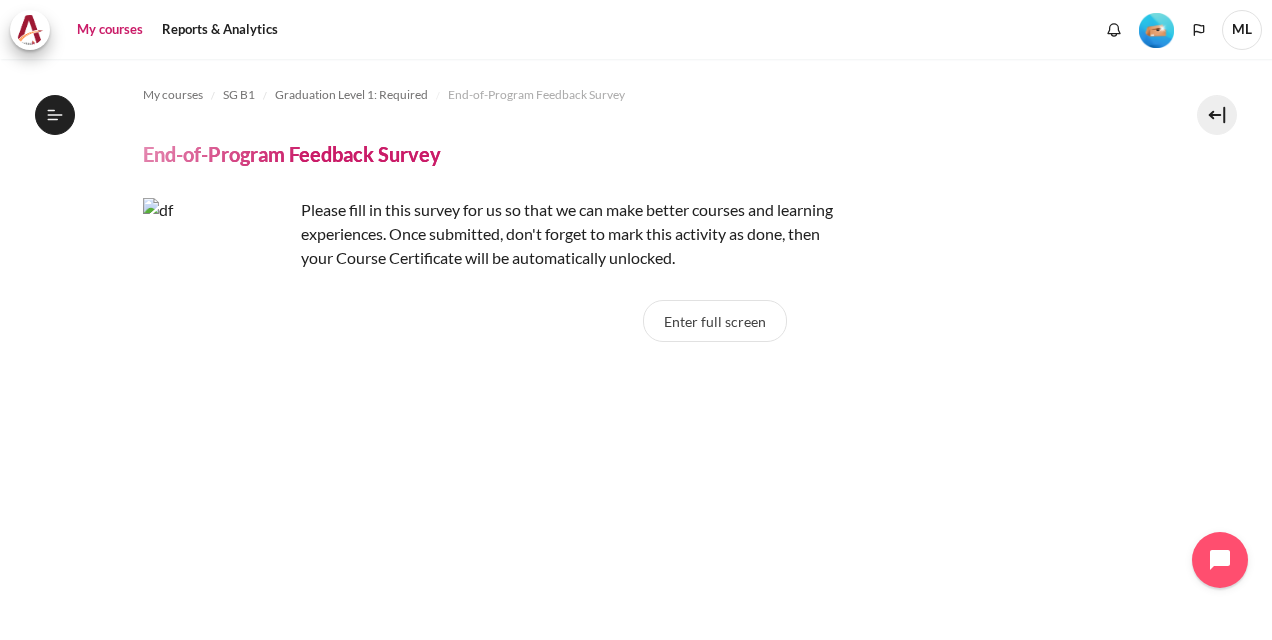 click on "My courses" at bounding box center (110, 30) 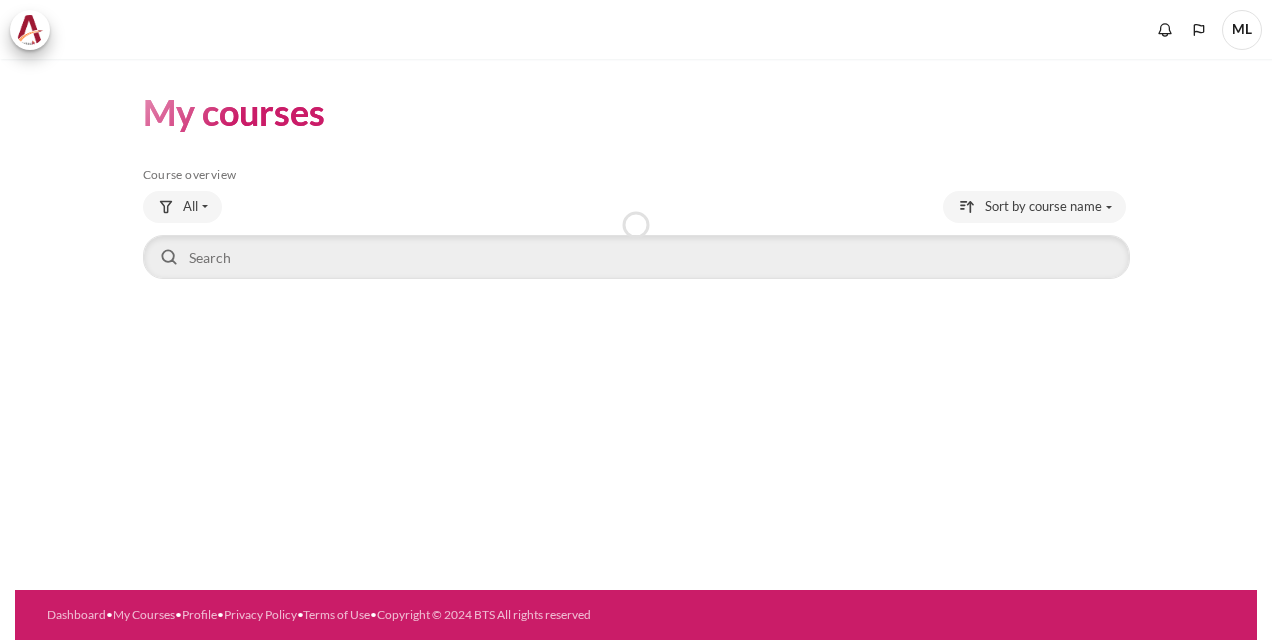 scroll, scrollTop: 0, scrollLeft: 0, axis: both 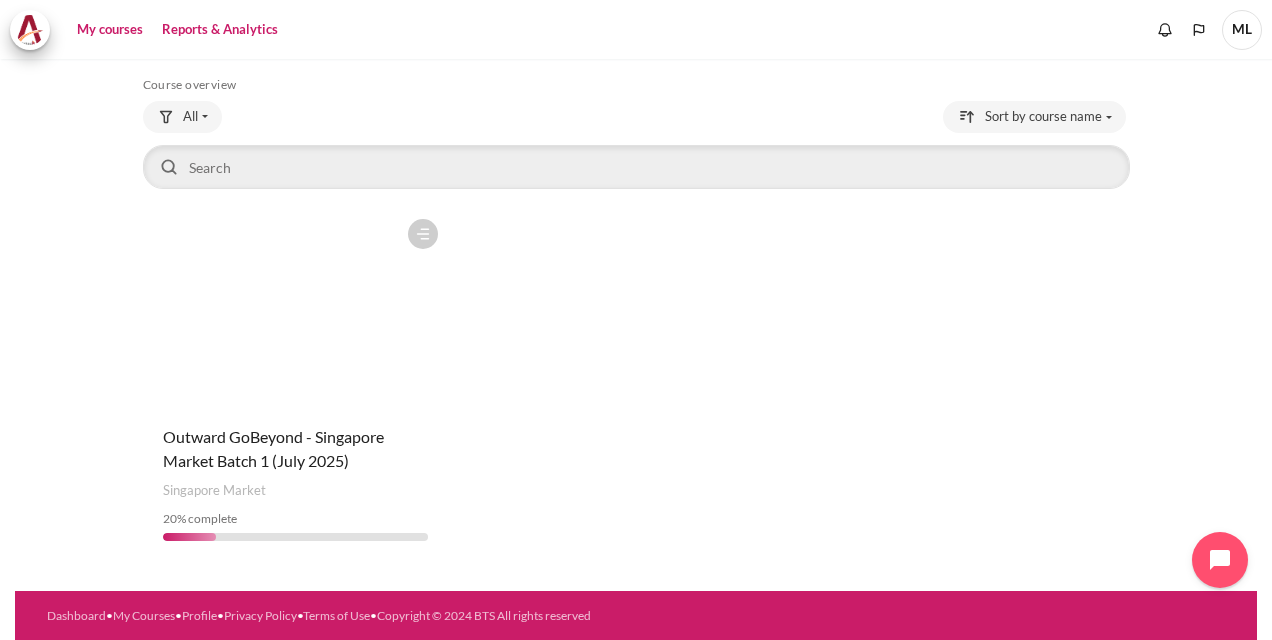 click on "Reports & Analytics" at bounding box center [220, 30] 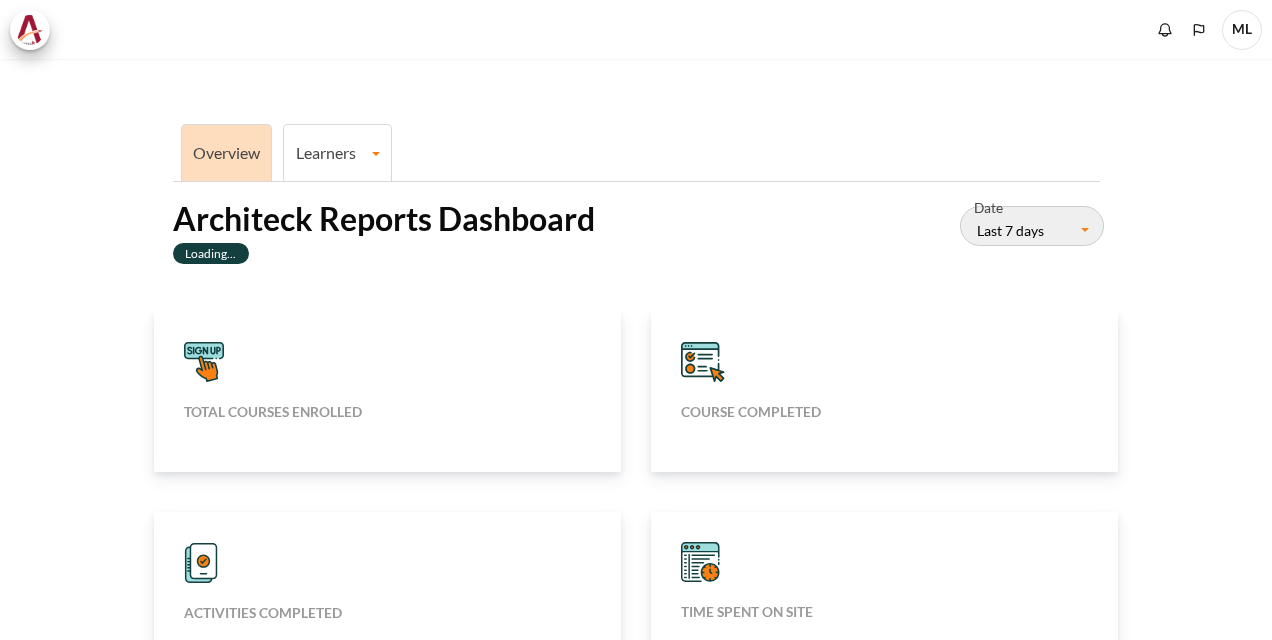 scroll, scrollTop: 0, scrollLeft: 0, axis: both 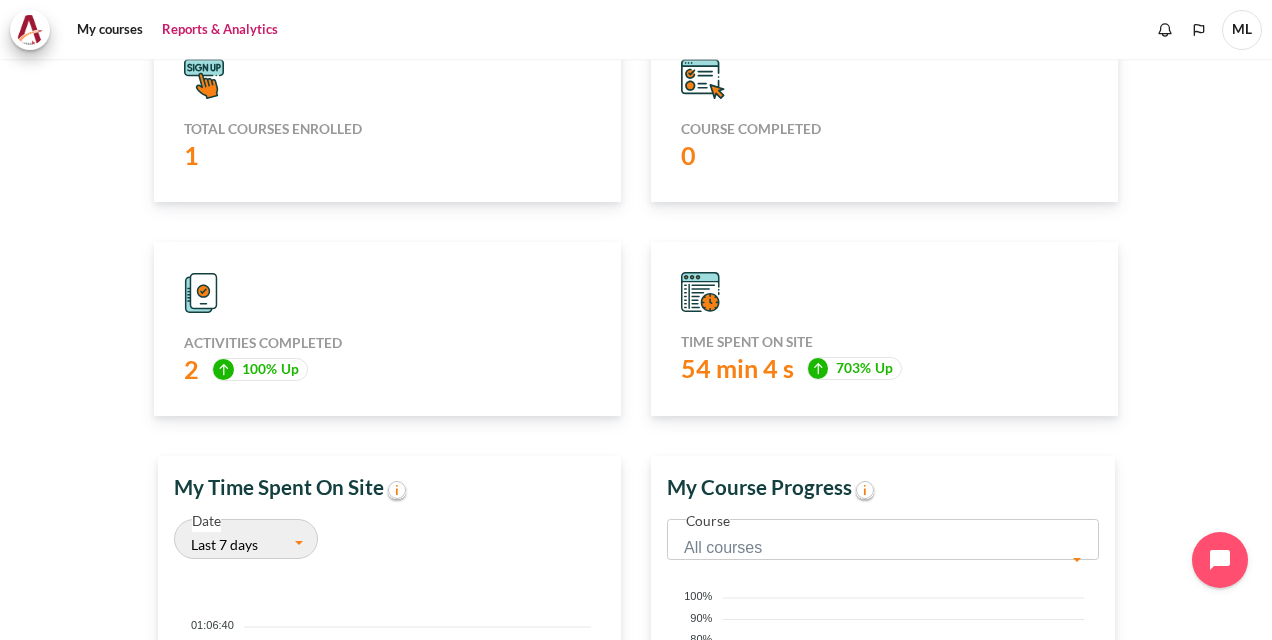 click on "Activities completed" at bounding box center [387, 343] 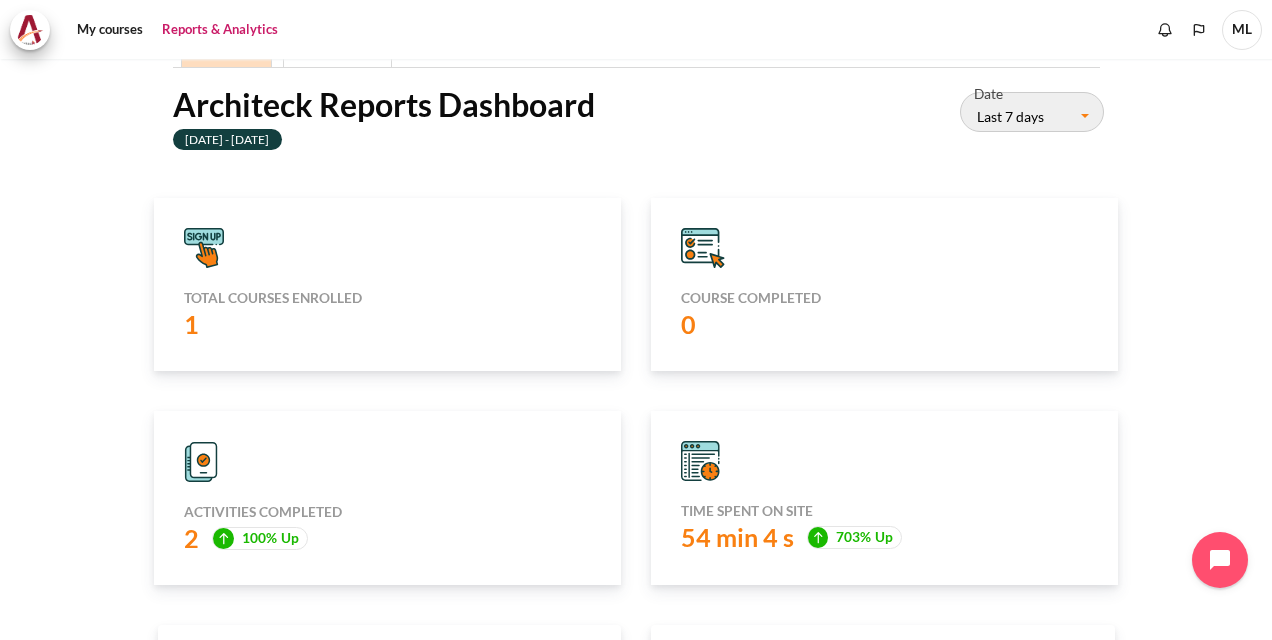 scroll, scrollTop: 0, scrollLeft: 0, axis: both 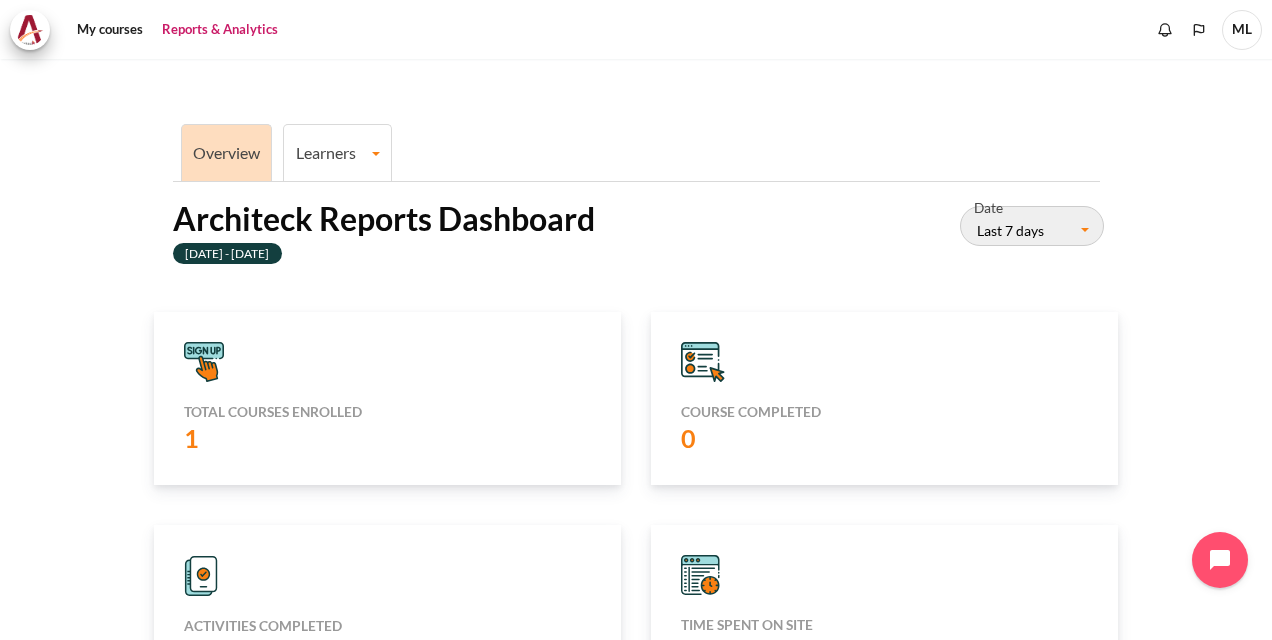 click 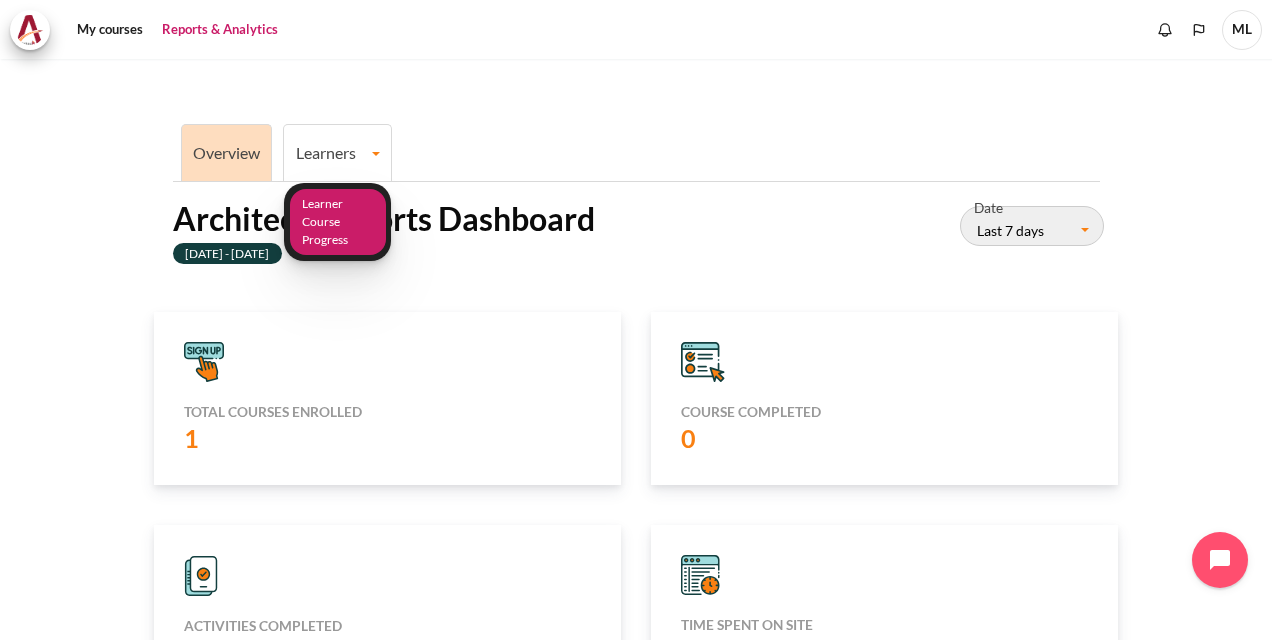 click on "Learner Course Progress" at bounding box center [338, 222] 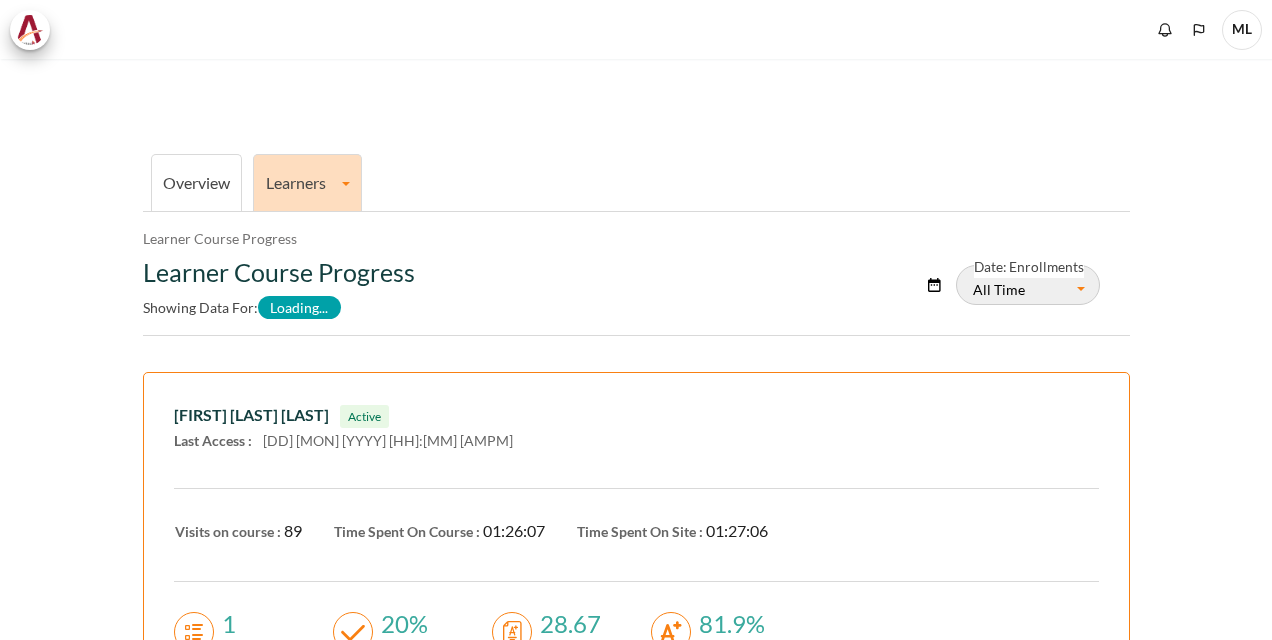 scroll, scrollTop: 0, scrollLeft: 0, axis: both 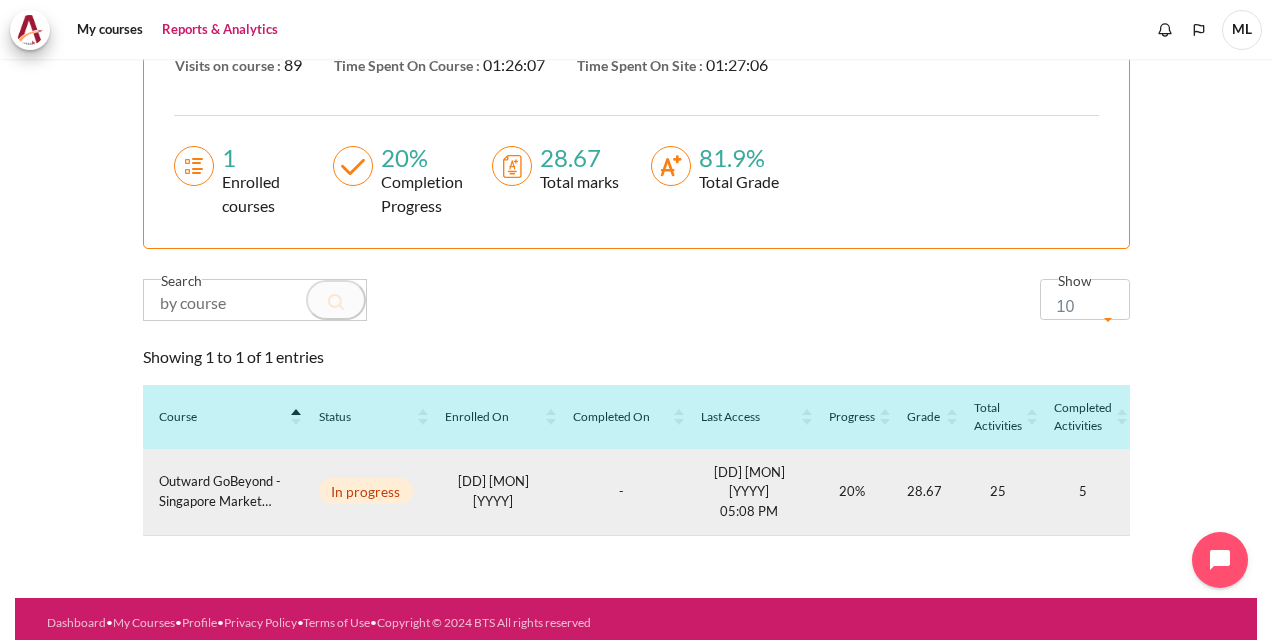 click on "Outward GoBeyond - Singapore Market Batch 1 (July 2025)" at bounding box center (223, 491) 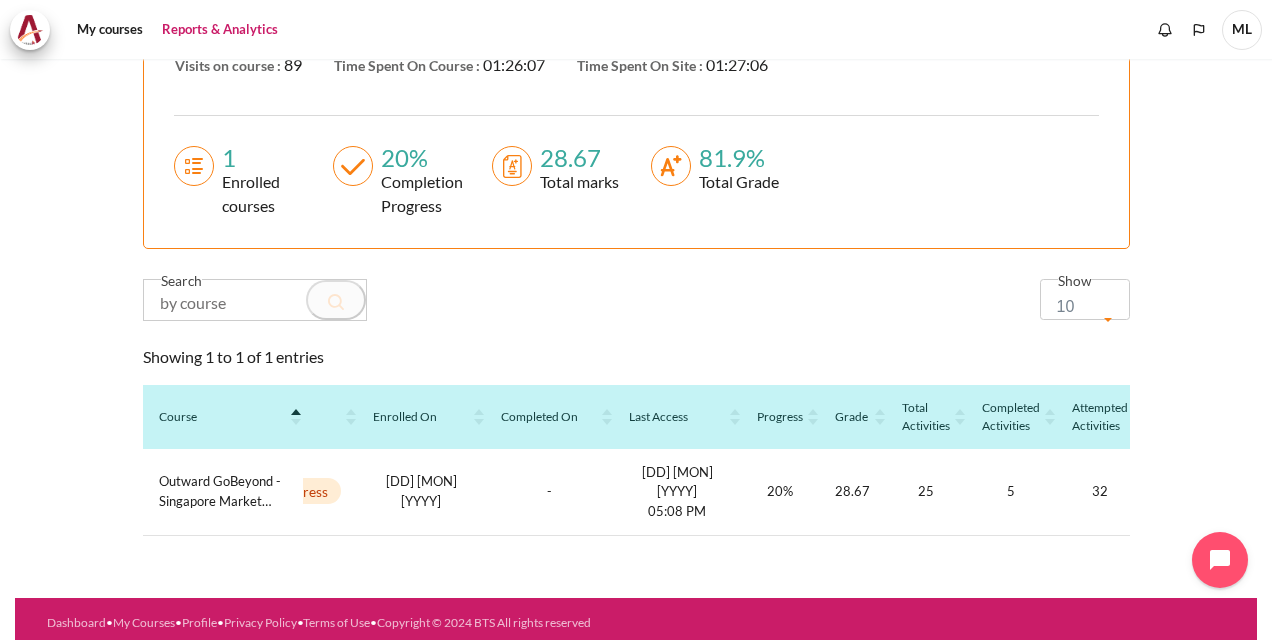 scroll, scrollTop: 0, scrollLeft: 217, axis: horizontal 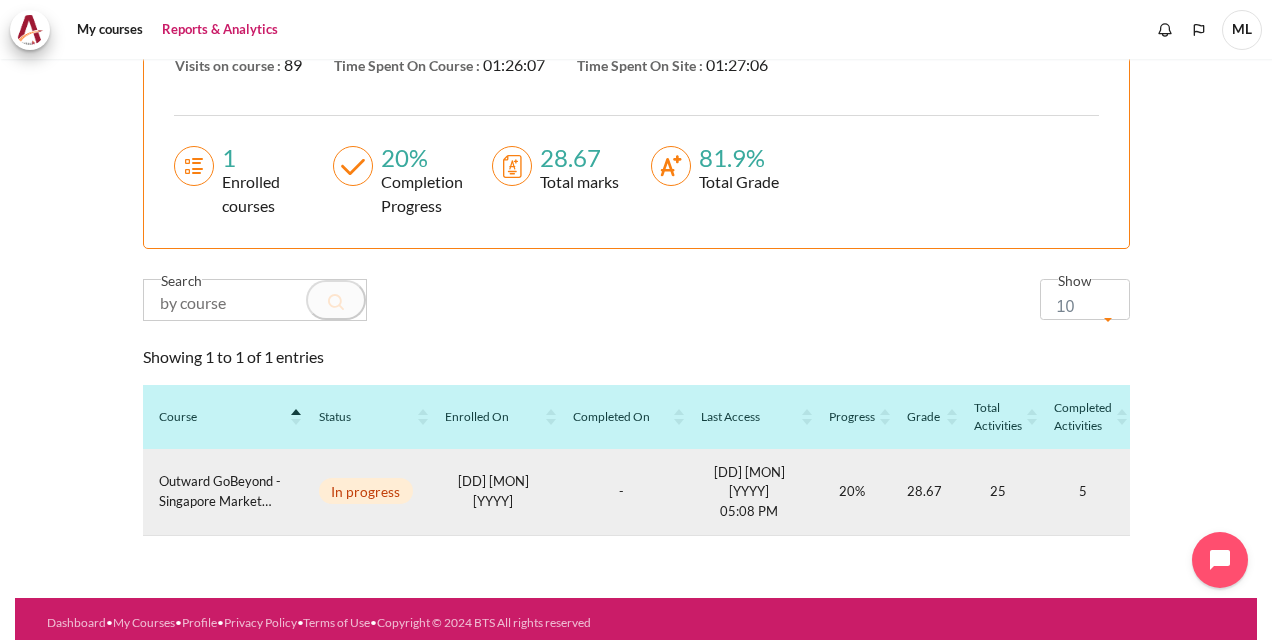 click on "Outward GoBeyond - Singapore Market Batch 1 (July 2025)" at bounding box center [223, 491] 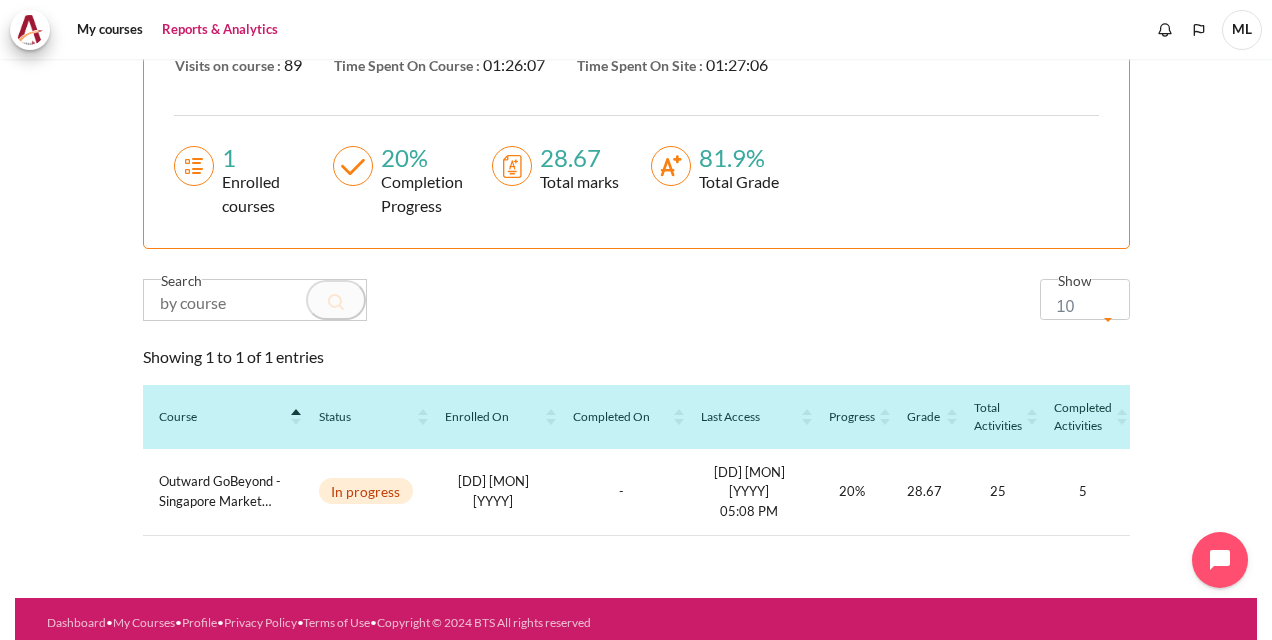 scroll, scrollTop: 0, scrollLeft: 0, axis: both 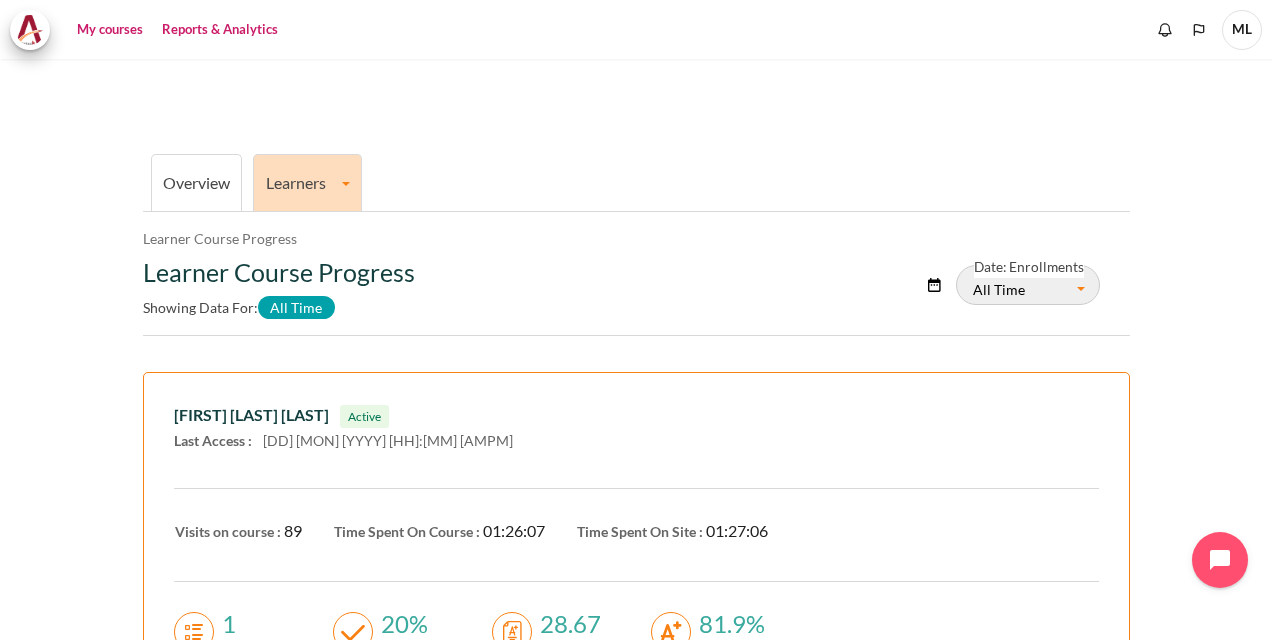 click on "My courses" at bounding box center (110, 30) 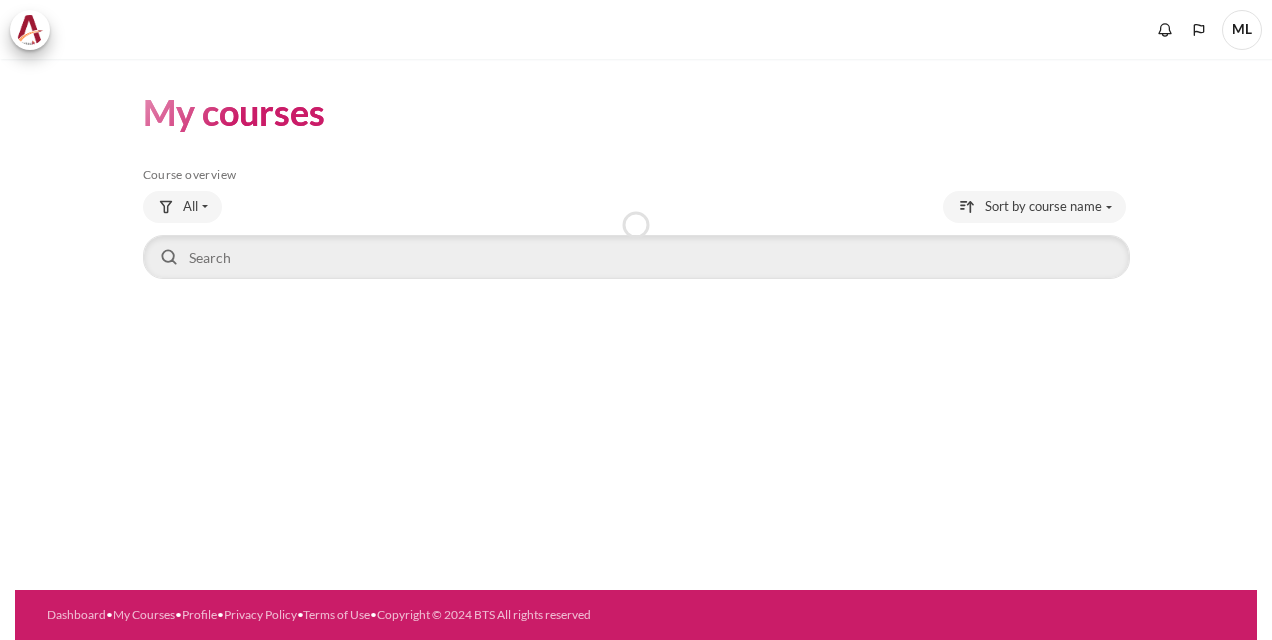 scroll, scrollTop: 0, scrollLeft: 0, axis: both 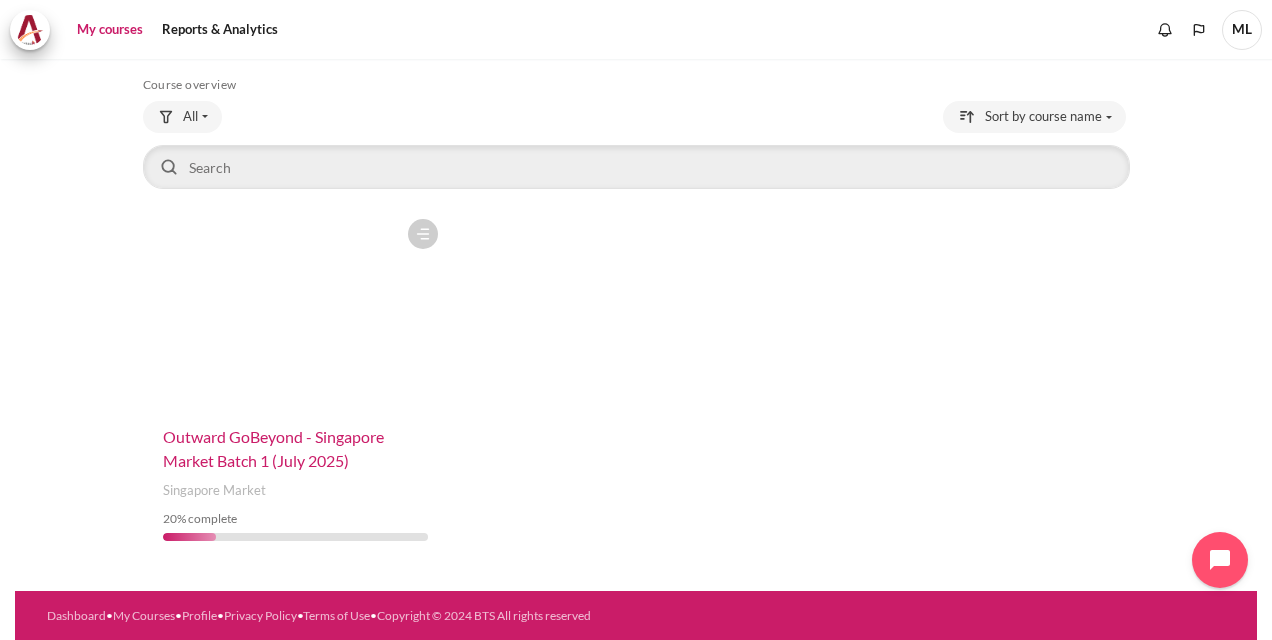 click on "Outward GoBeyond - Singapore Market Batch 1 (July 2025)" at bounding box center (273, 448) 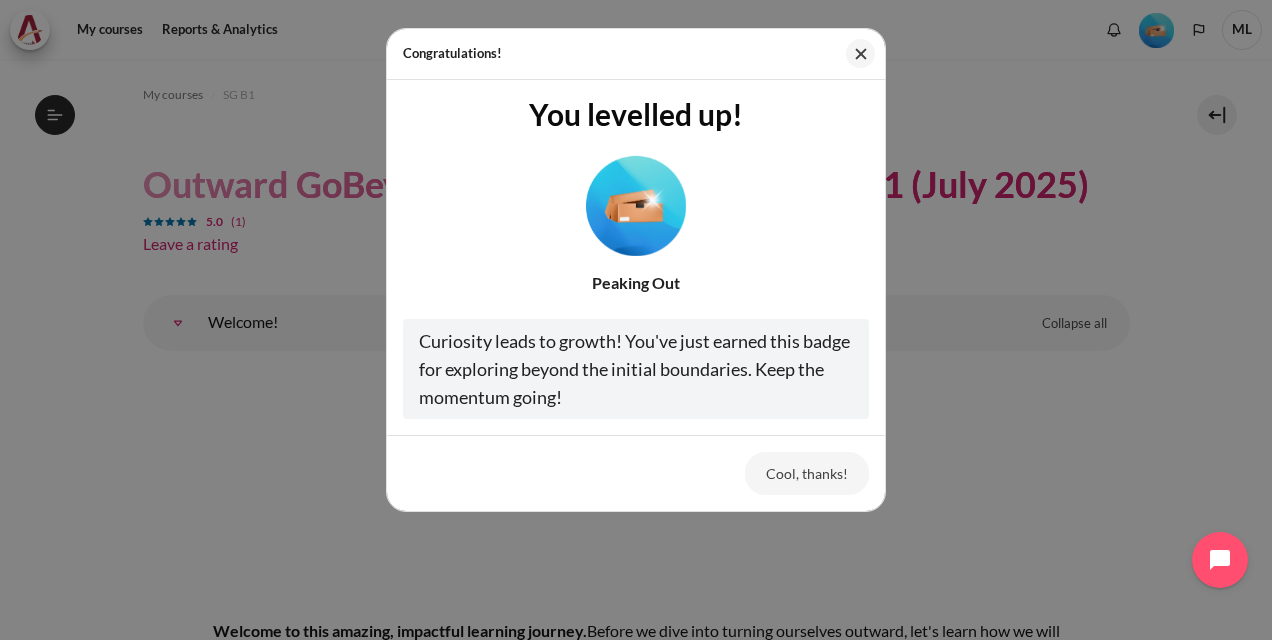 scroll, scrollTop: 0, scrollLeft: 0, axis: both 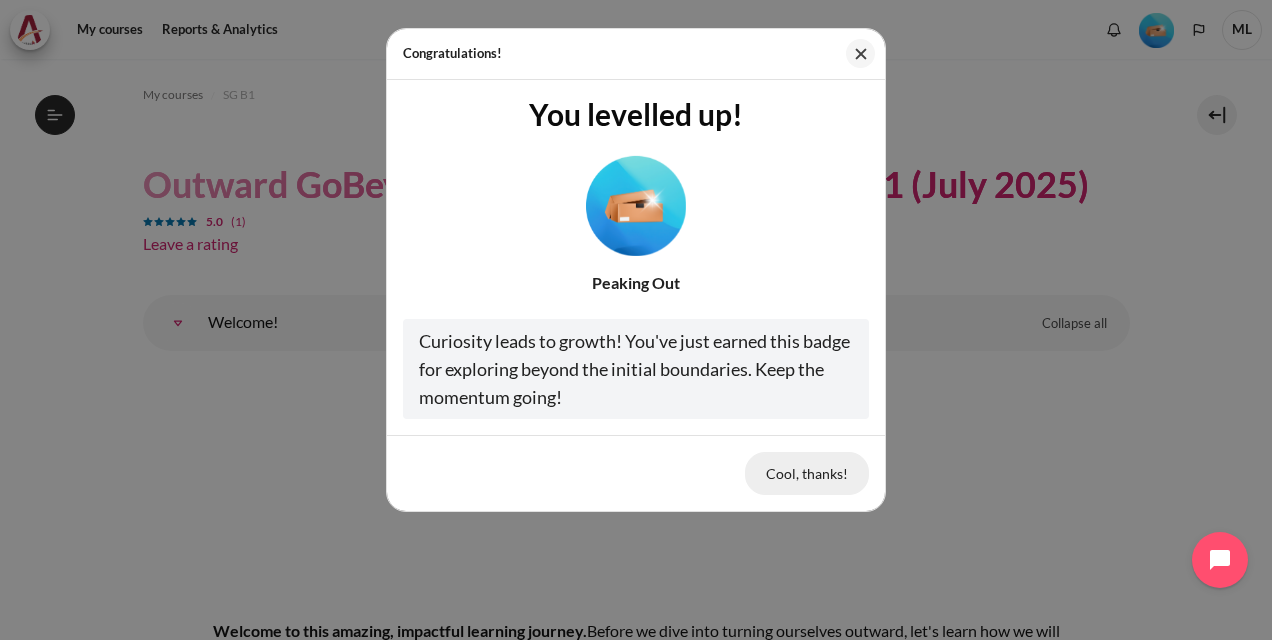click on "Cool, thanks!" at bounding box center [807, 473] 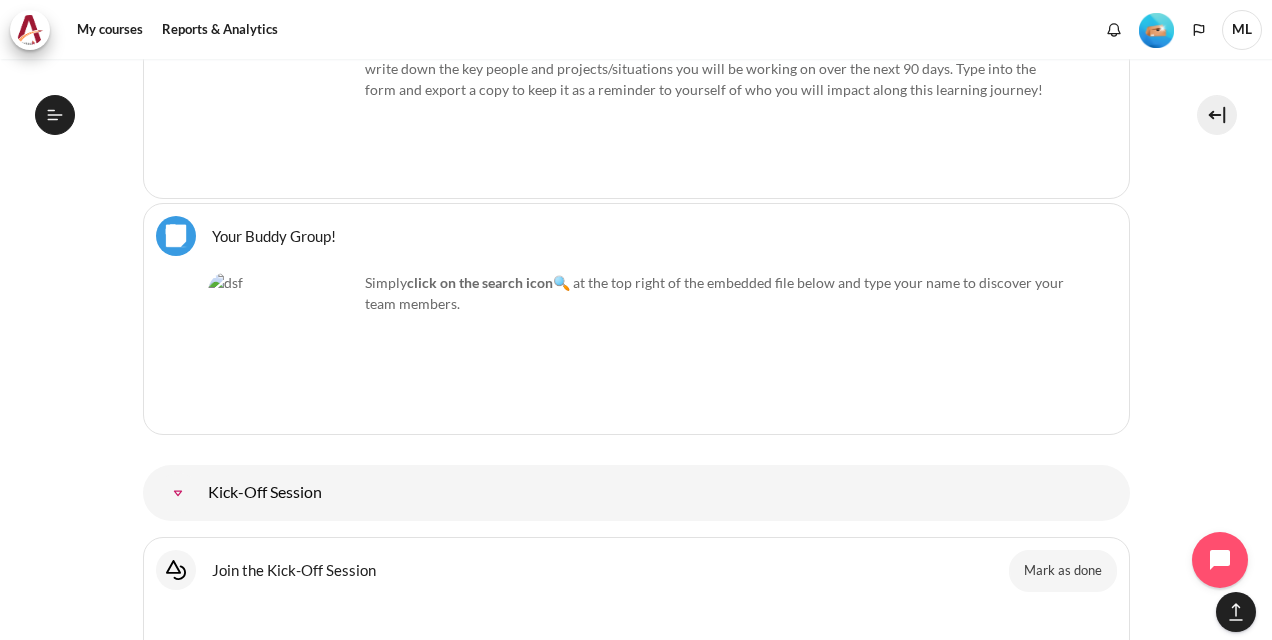 scroll, scrollTop: 1800, scrollLeft: 0, axis: vertical 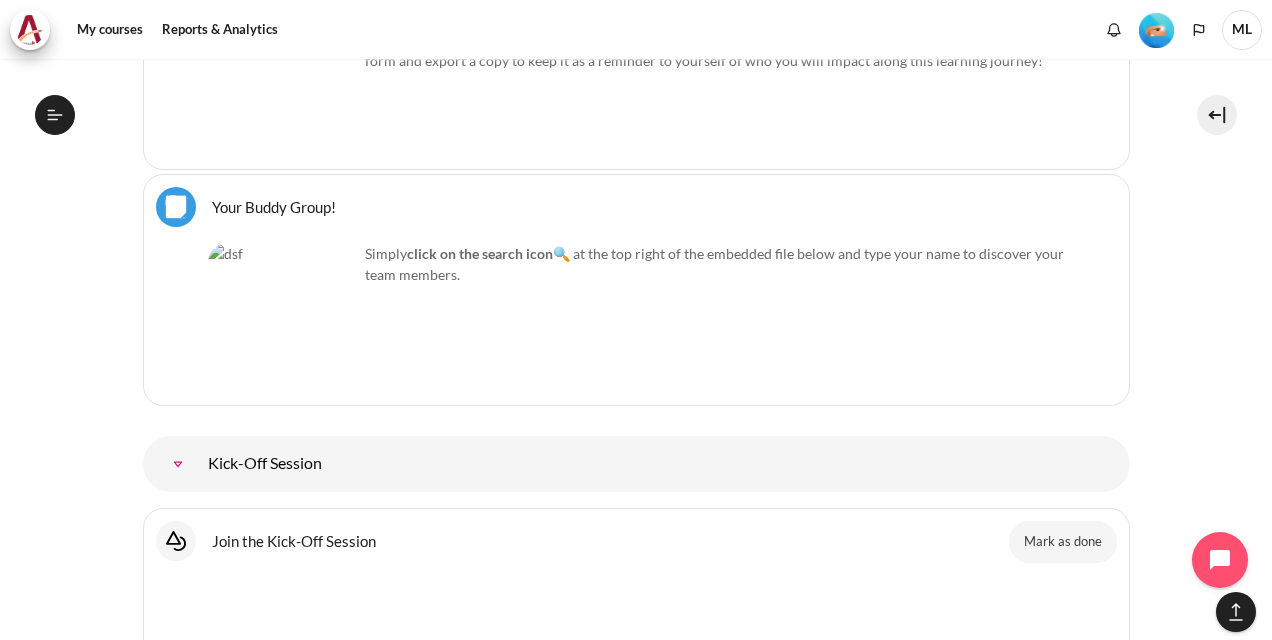 click on "Simply  click on the search icon  🔍 at the top right of the embedded file below and type your name to discover your team members." at bounding box center (636, 318) 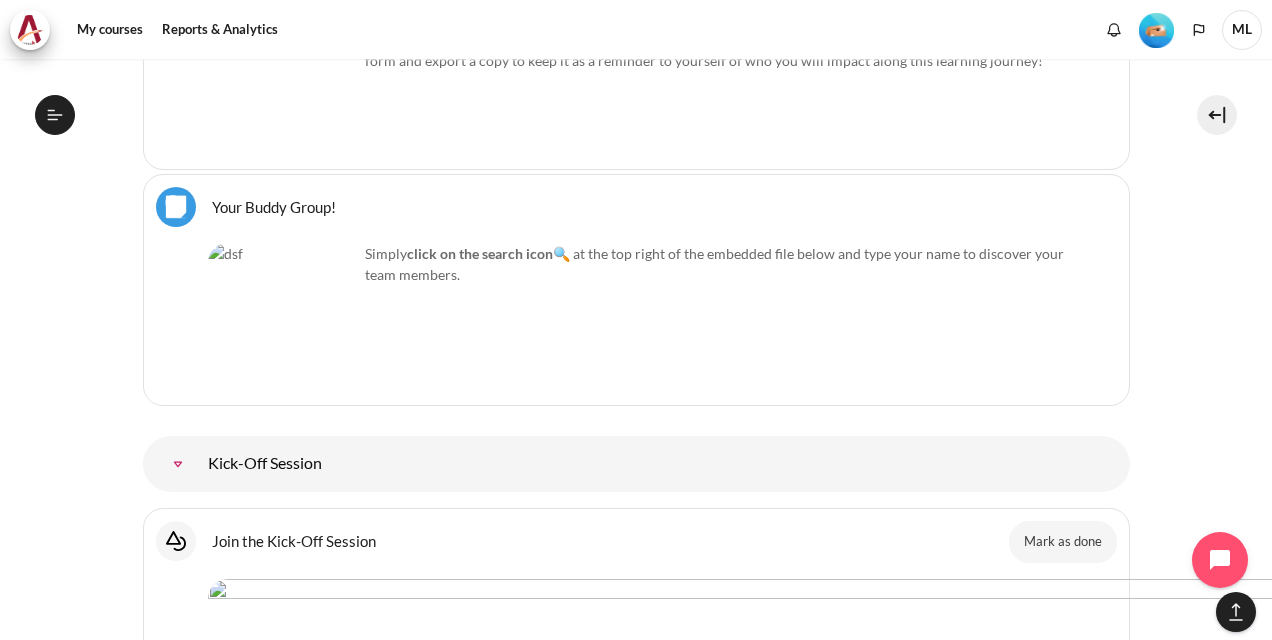 click on "click on the search icon" at bounding box center [480, 253] 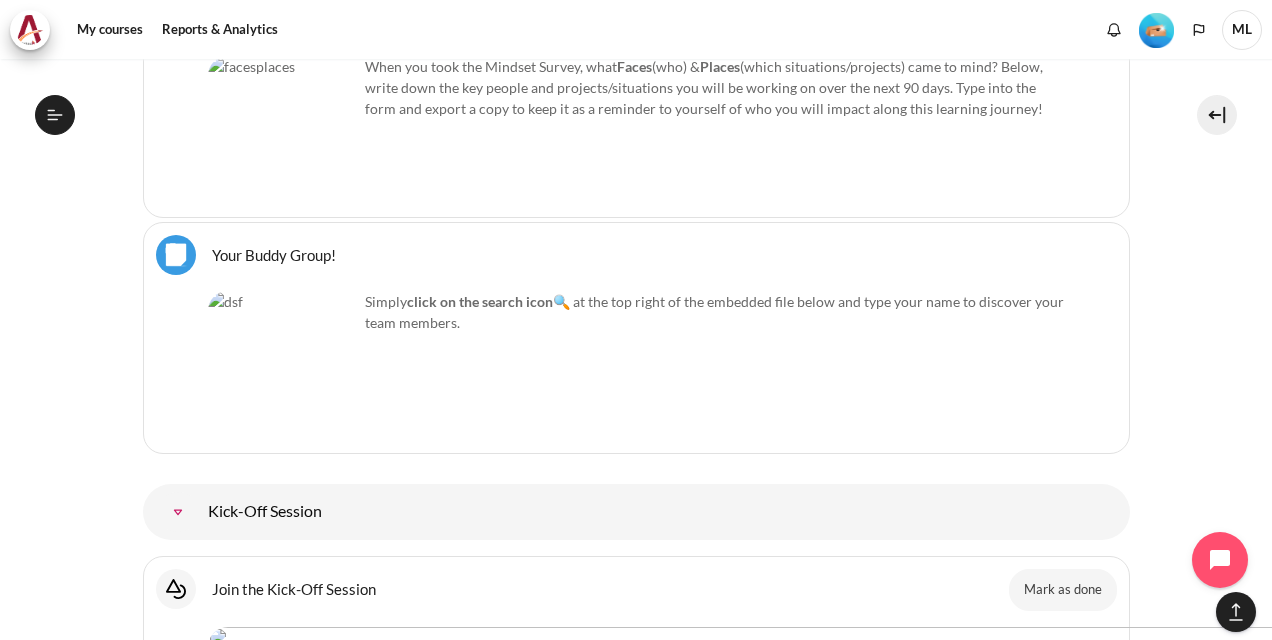 drag, startPoint x: 193, startPoint y: 199, endPoint x: 203, endPoint y: 198, distance: 10.049875 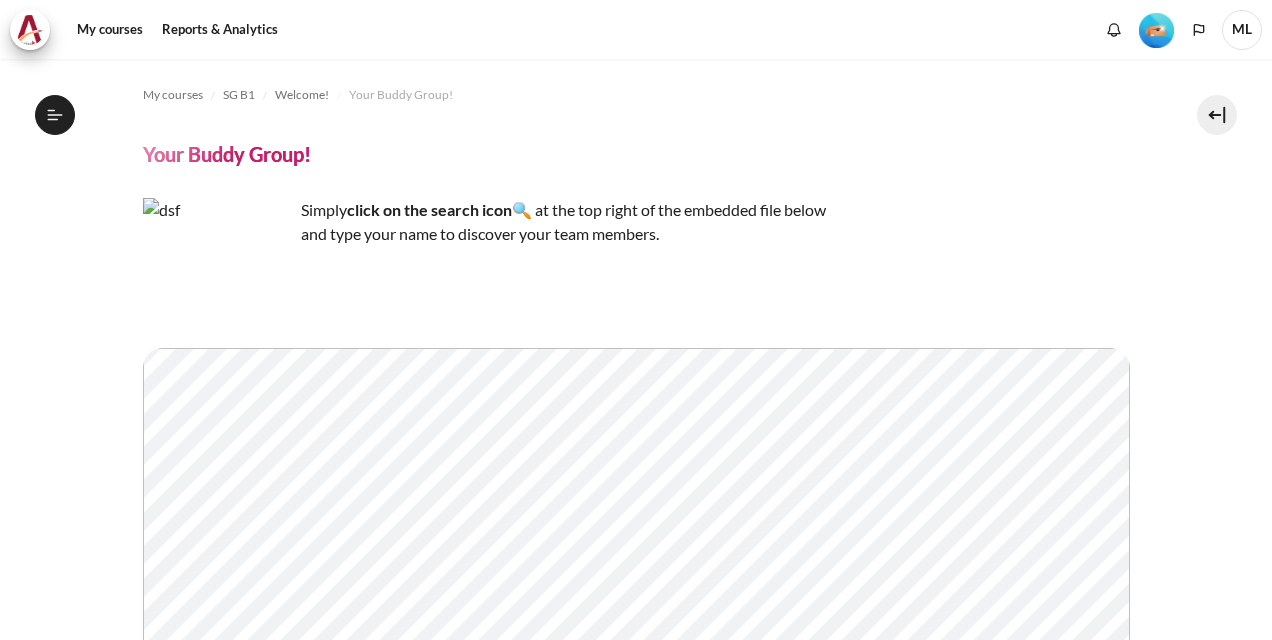 scroll, scrollTop: 0, scrollLeft: 0, axis: both 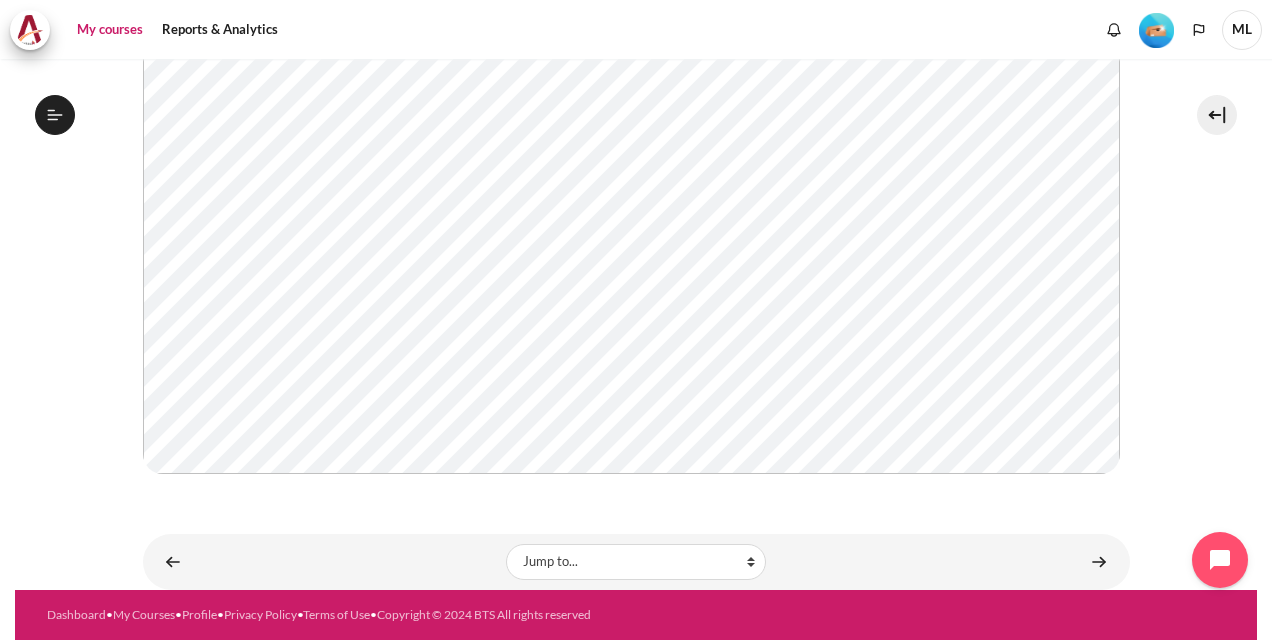 click on "My courses" at bounding box center [110, 30] 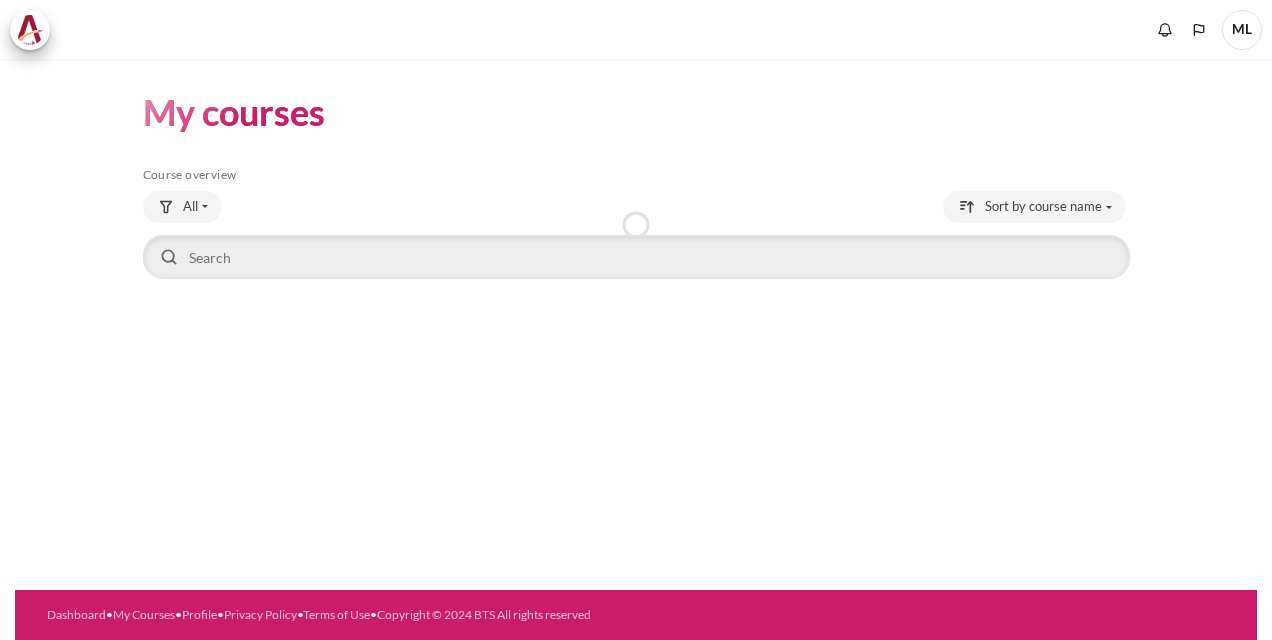 scroll, scrollTop: 0, scrollLeft: 0, axis: both 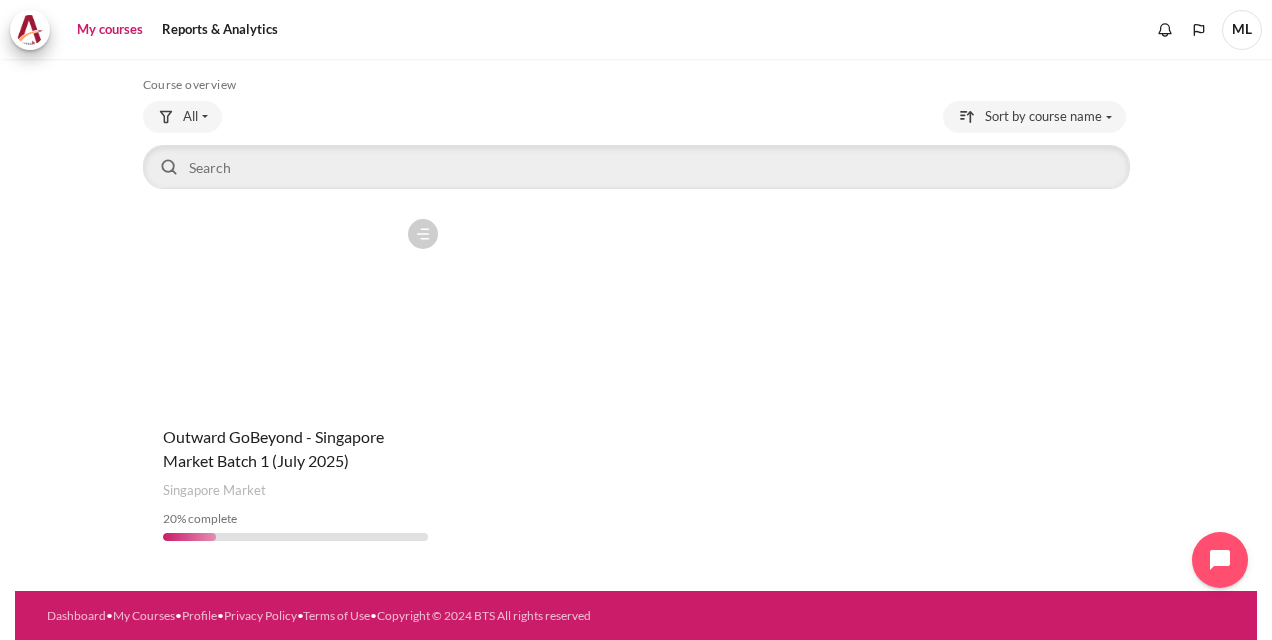 click at bounding box center (295, 309) 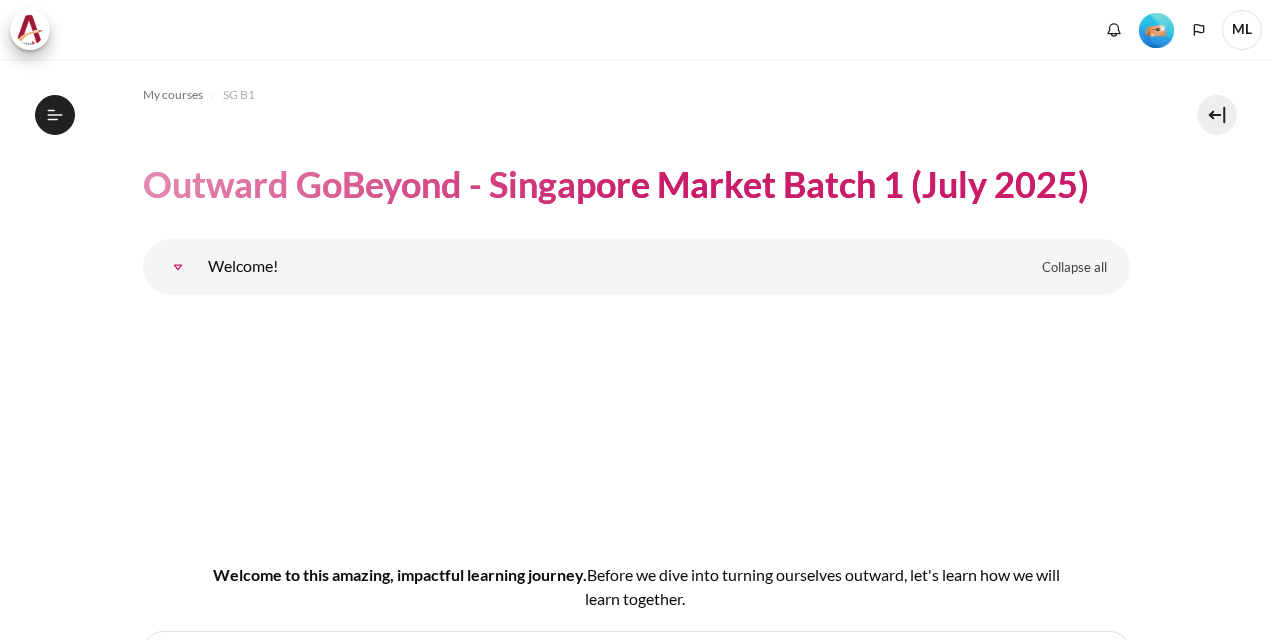 scroll, scrollTop: 0, scrollLeft: 0, axis: both 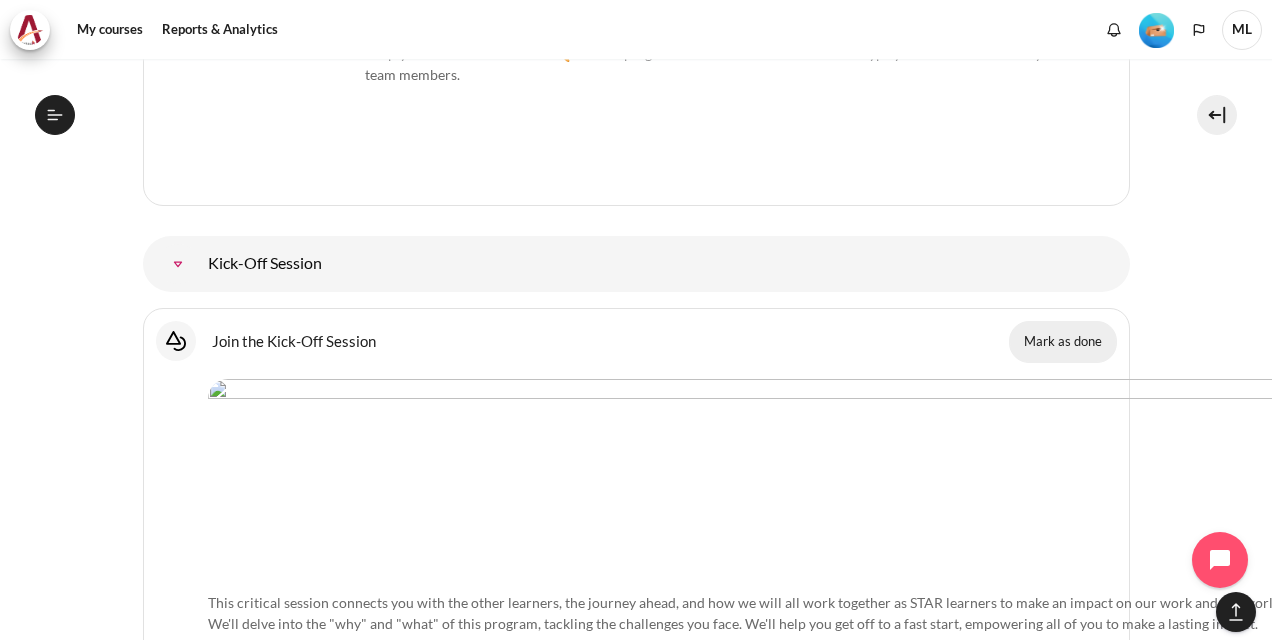 click on "Mark as done" at bounding box center [1063, 342] 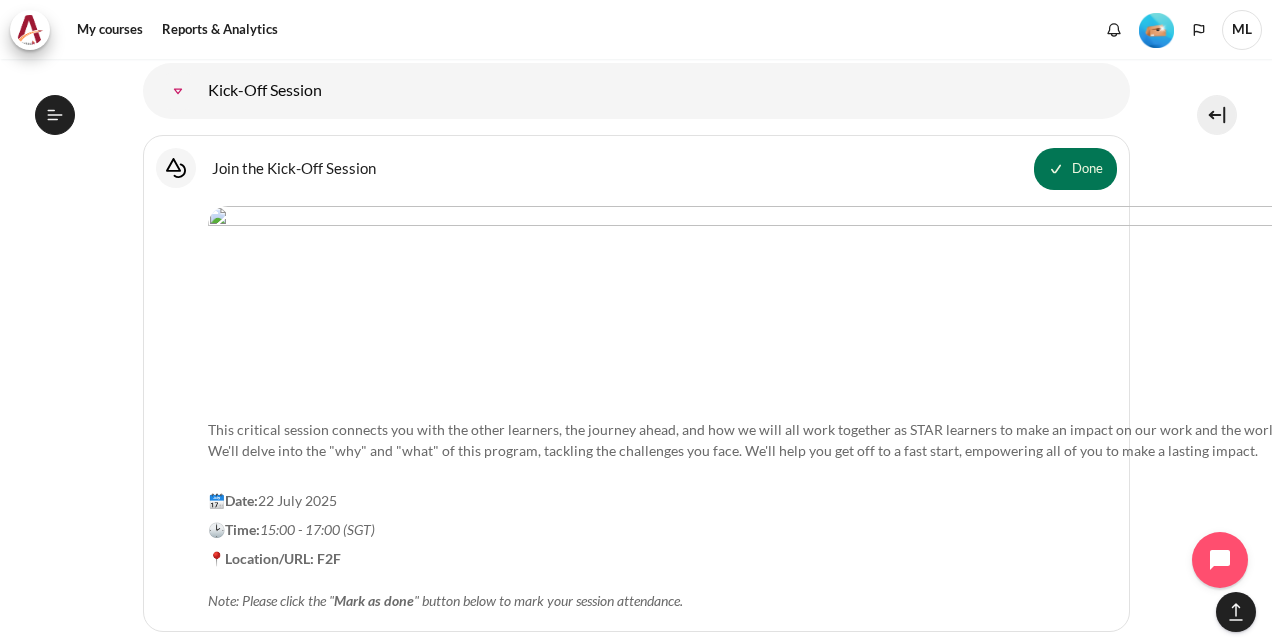 scroll, scrollTop: 2359, scrollLeft: 0, axis: vertical 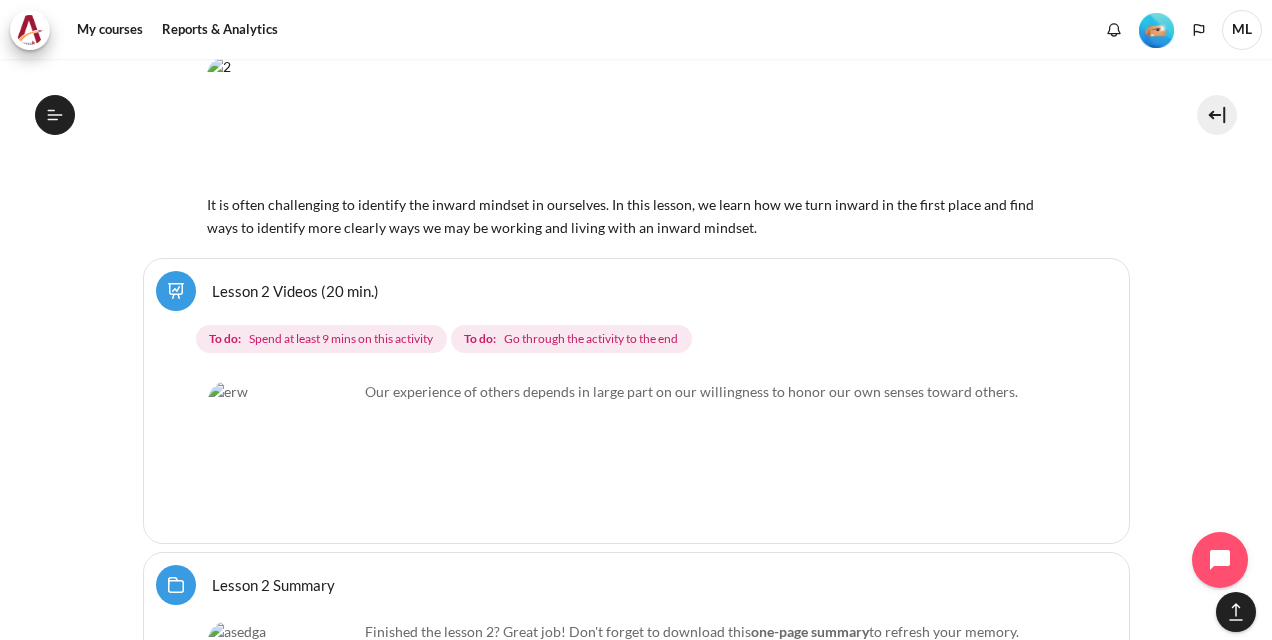 click on "Lesson 2 Videos (20 min.)" at bounding box center [295, 290] 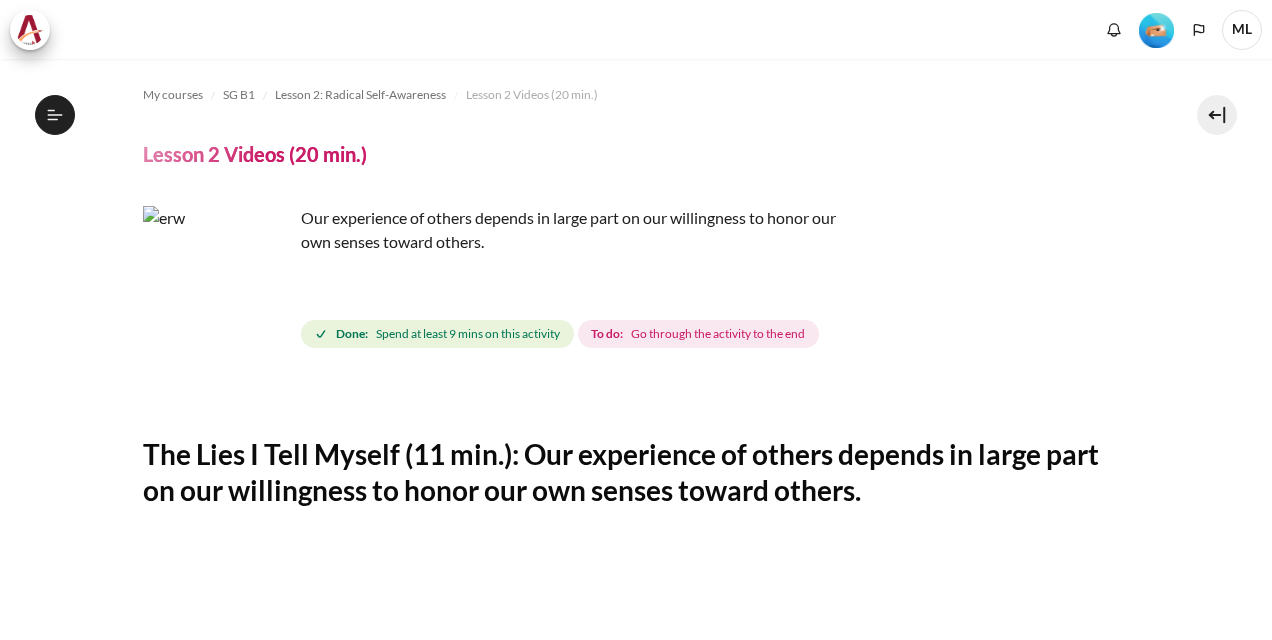 scroll, scrollTop: 0, scrollLeft: 0, axis: both 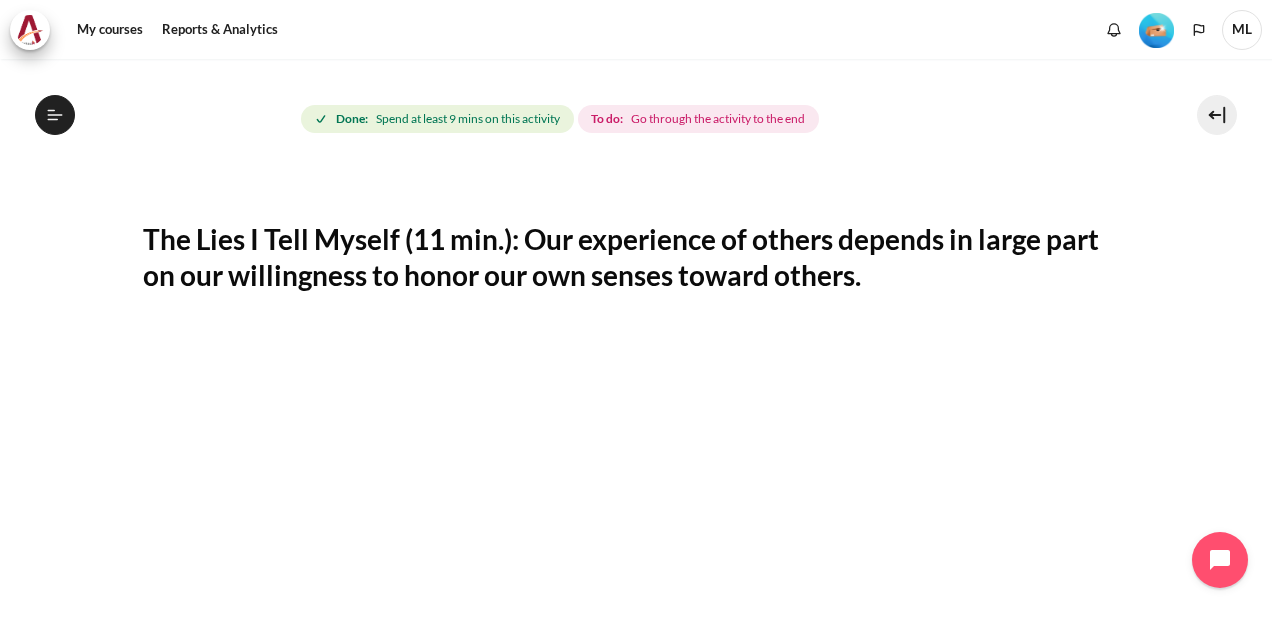 click on "Go through the activity to the end" at bounding box center [718, 119] 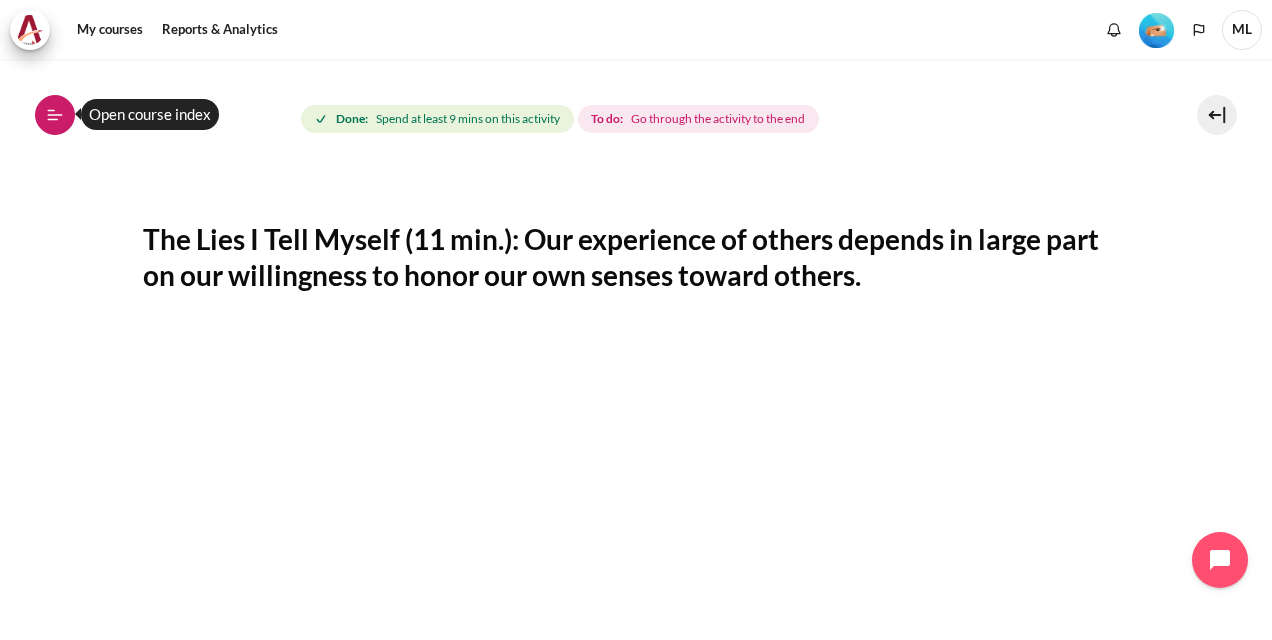 click 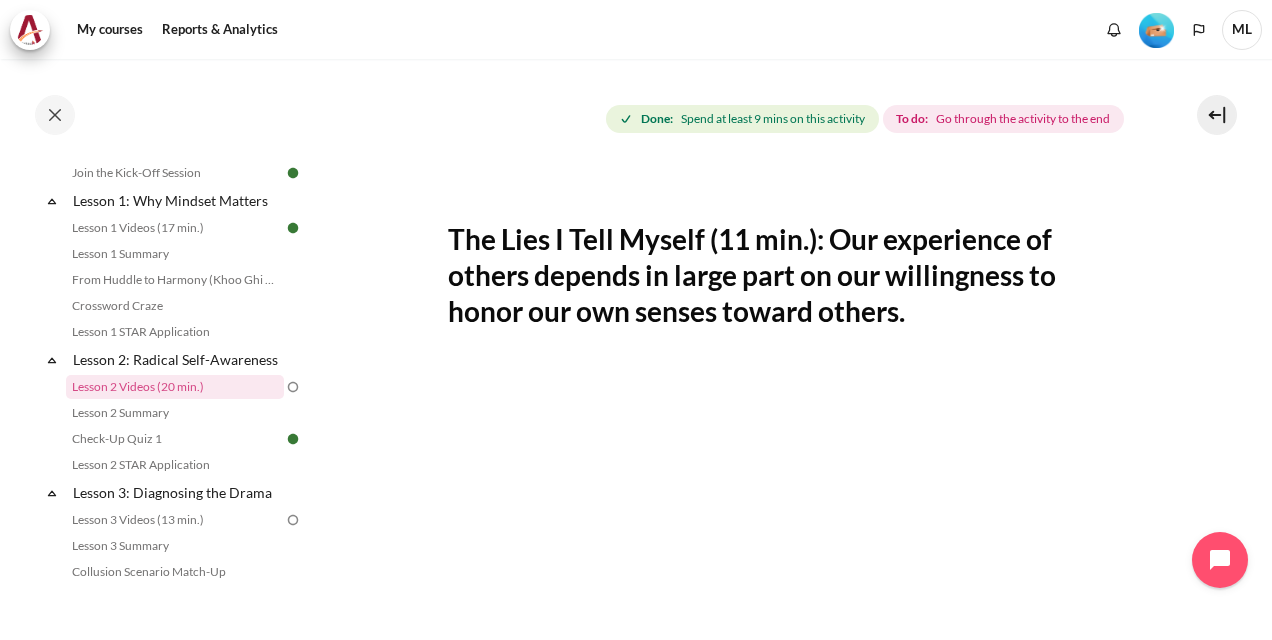 scroll, scrollTop: 318, scrollLeft: 0, axis: vertical 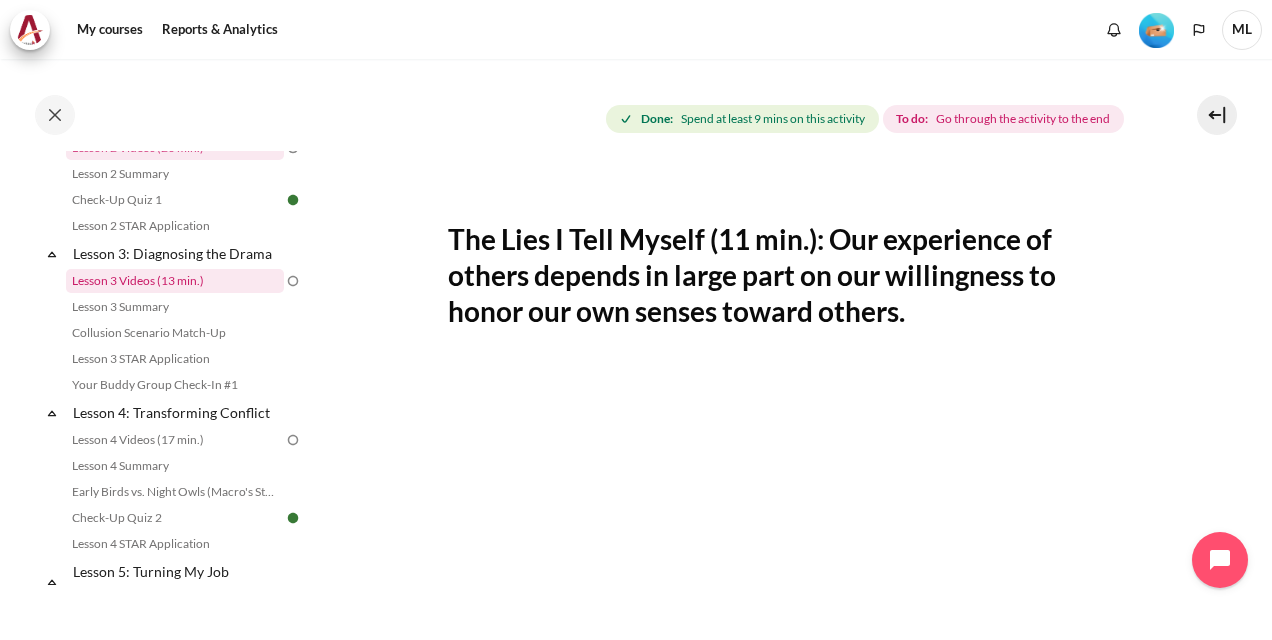 click on "Lesson 3 Videos (13 min.)" at bounding box center [175, 281] 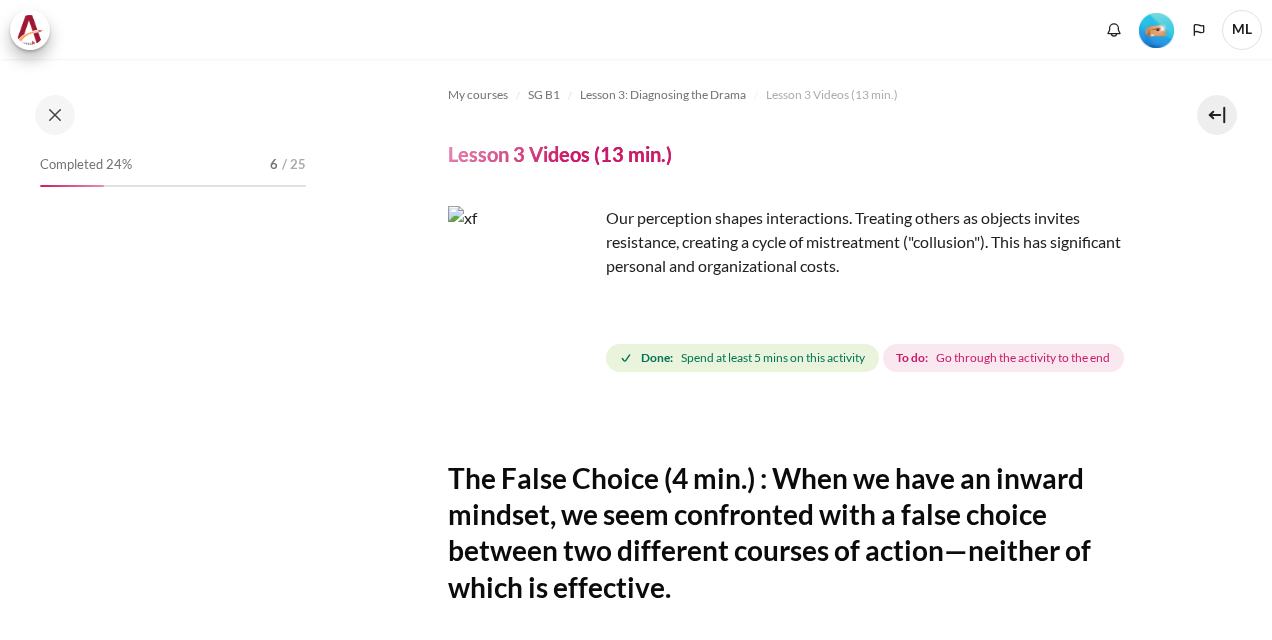 scroll, scrollTop: 0, scrollLeft: 0, axis: both 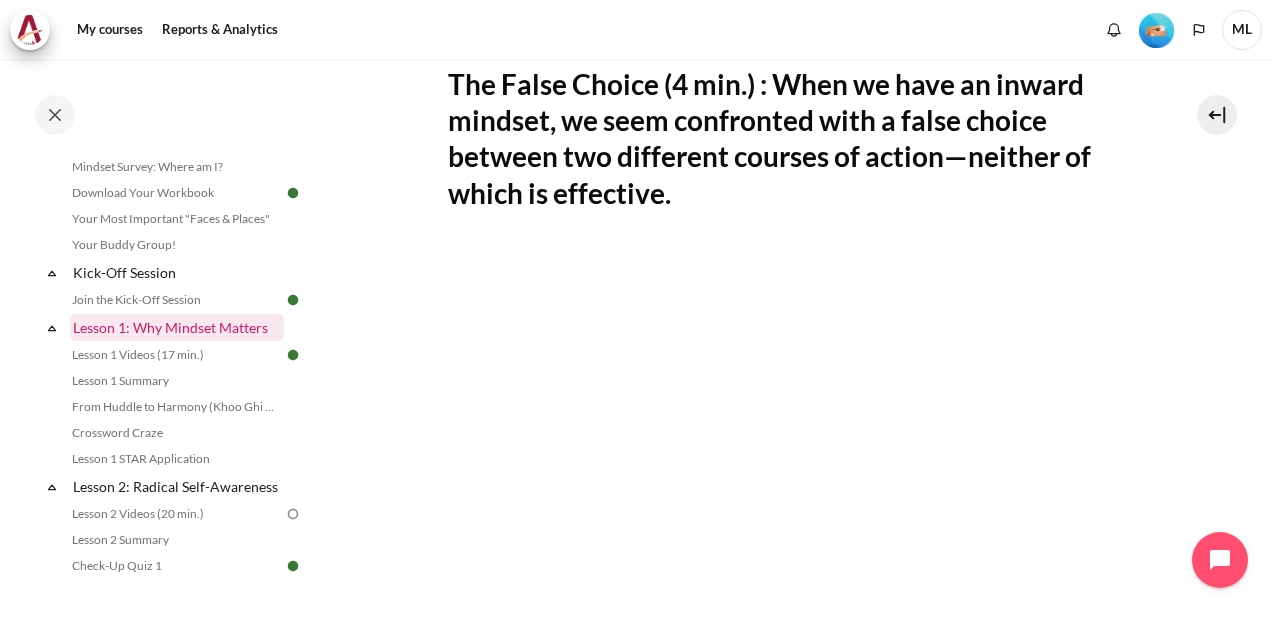 click on "Lesson 1: Why Mindset Matters" at bounding box center [177, 327] 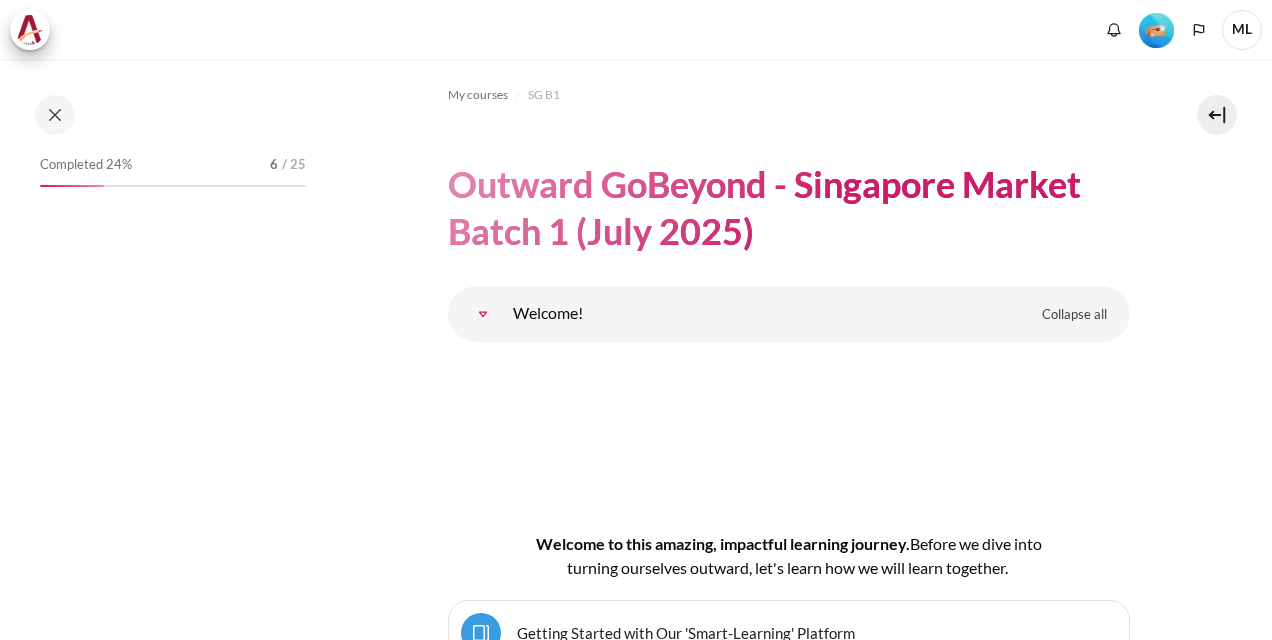 scroll, scrollTop: 0, scrollLeft: 0, axis: both 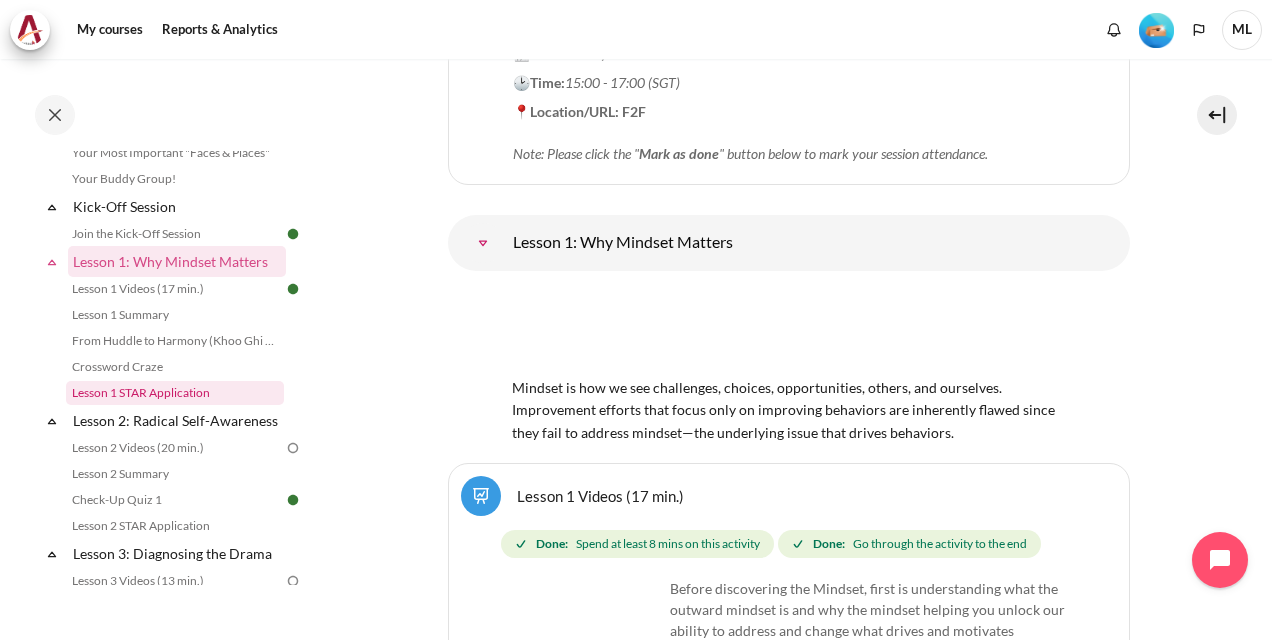 click on "Lesson 1 STAR Application" at bounding box center (175, 393) 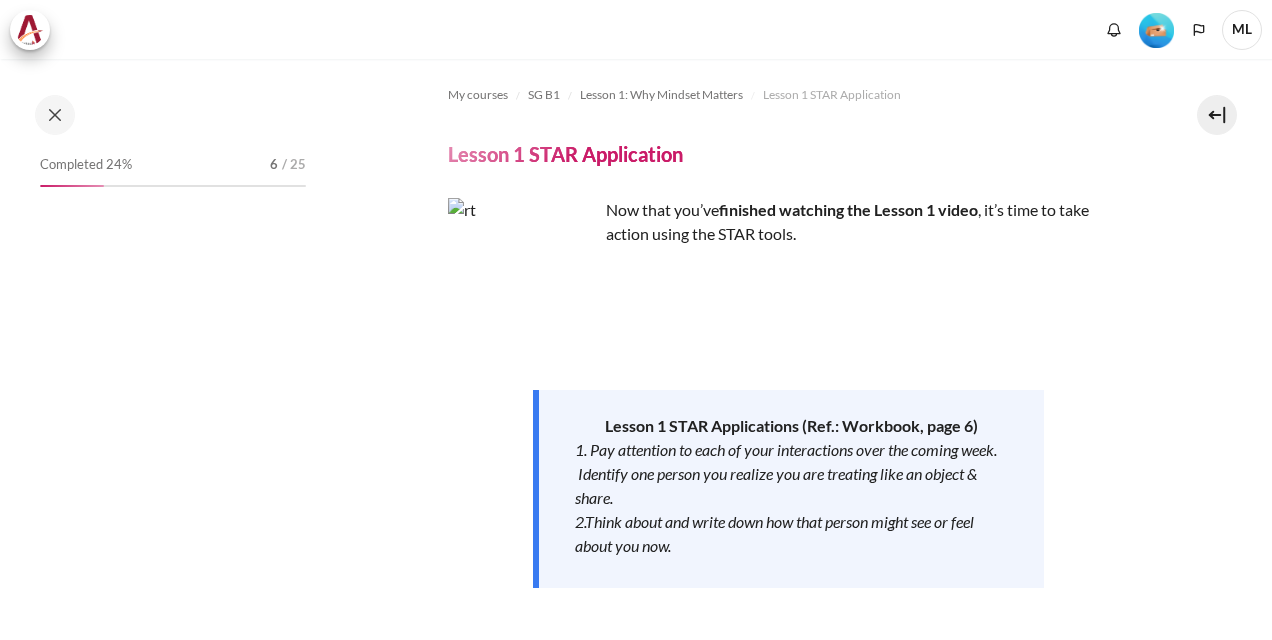 scroll, scrollTop: 0, scrollLeft: 0, axis: both 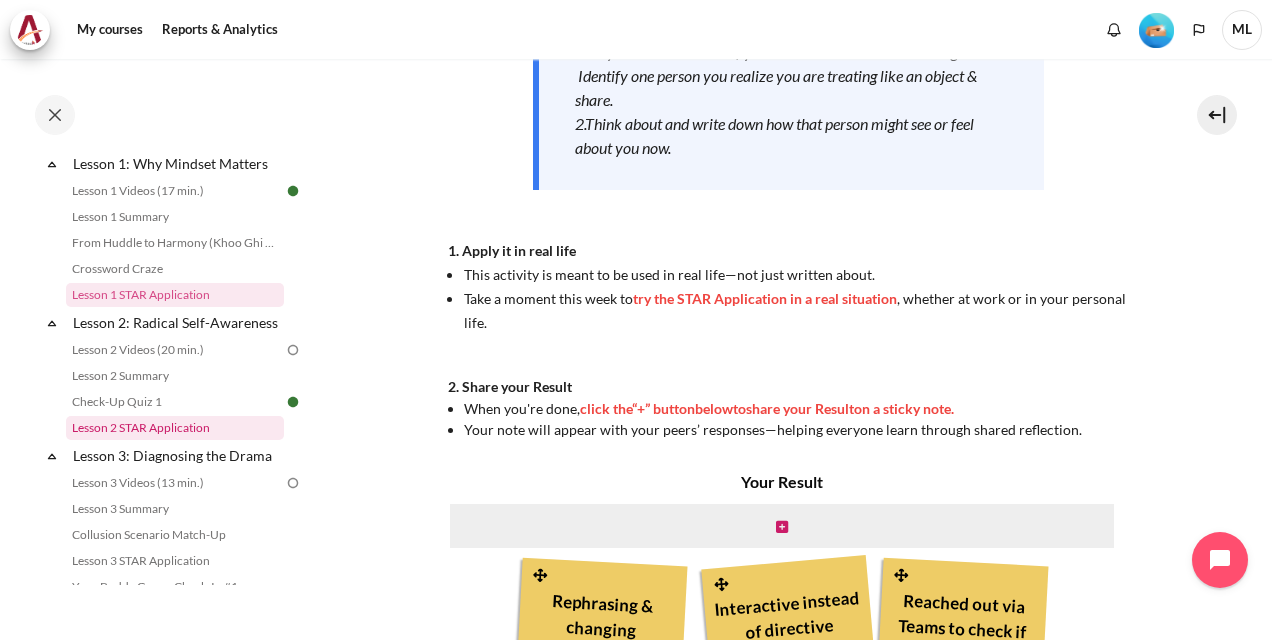 click on "Lesson 2 STAR Application" at bounding box center (175, 428) 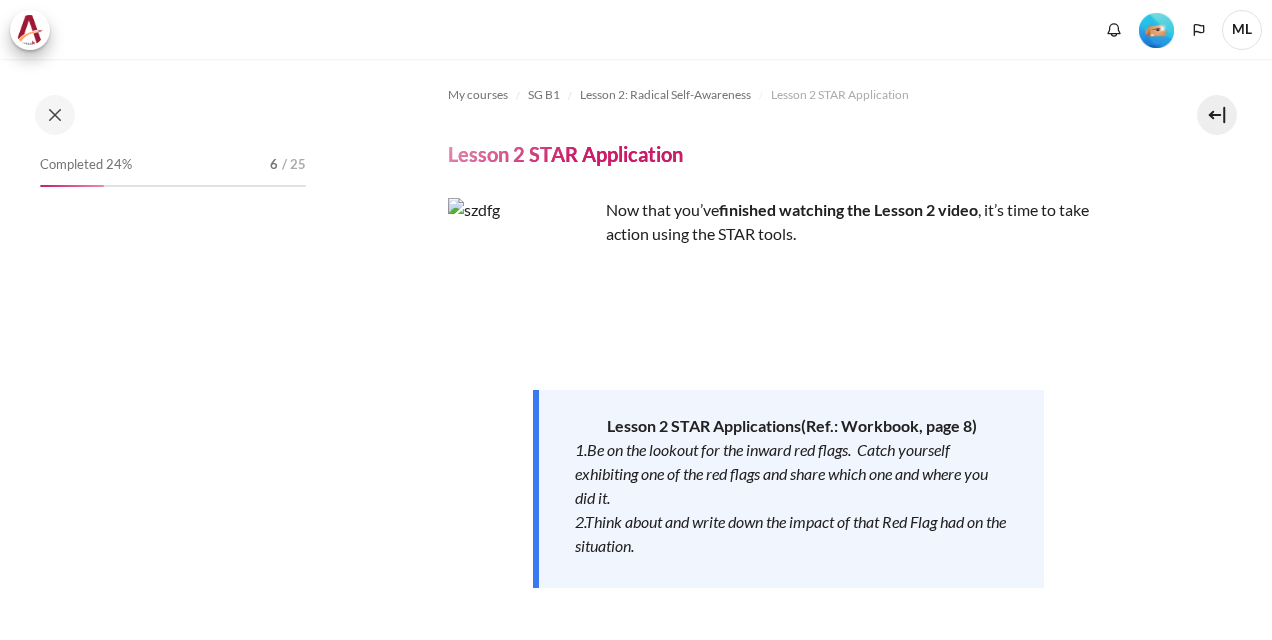 scroll, scrollTop: 0, scrollLeft: 0, axis: both 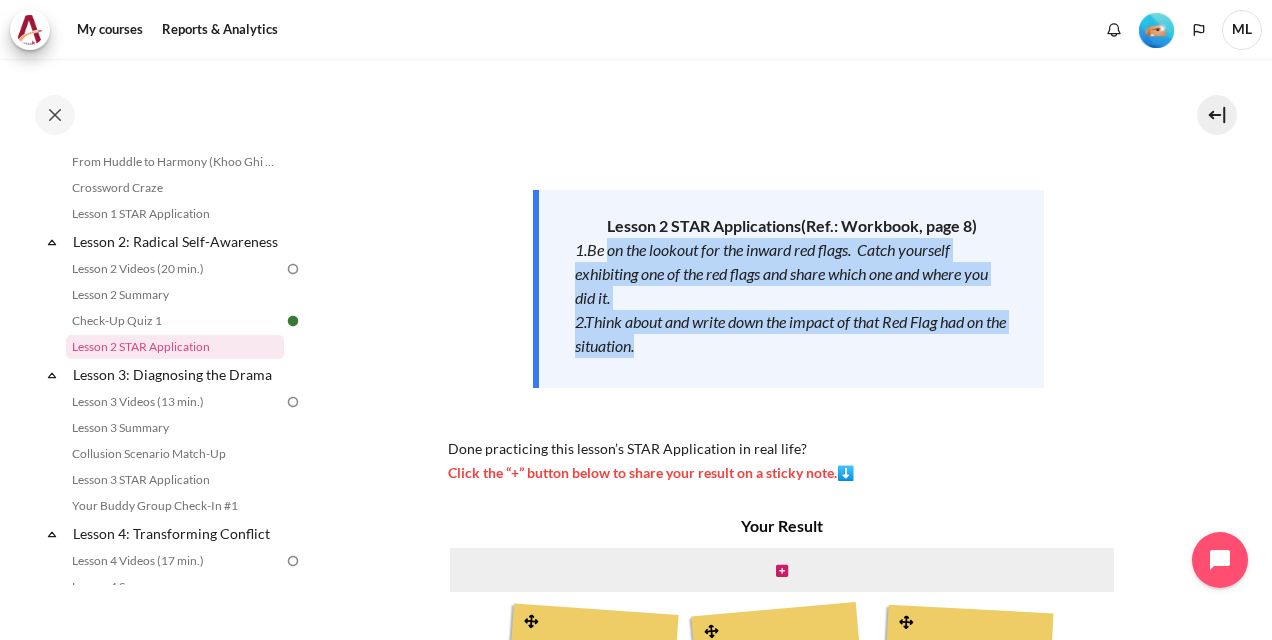 drag, startPoint x: 608, startPoint y: 246, endPoint x: 723, endPoint y: 362, distance: 163.3432 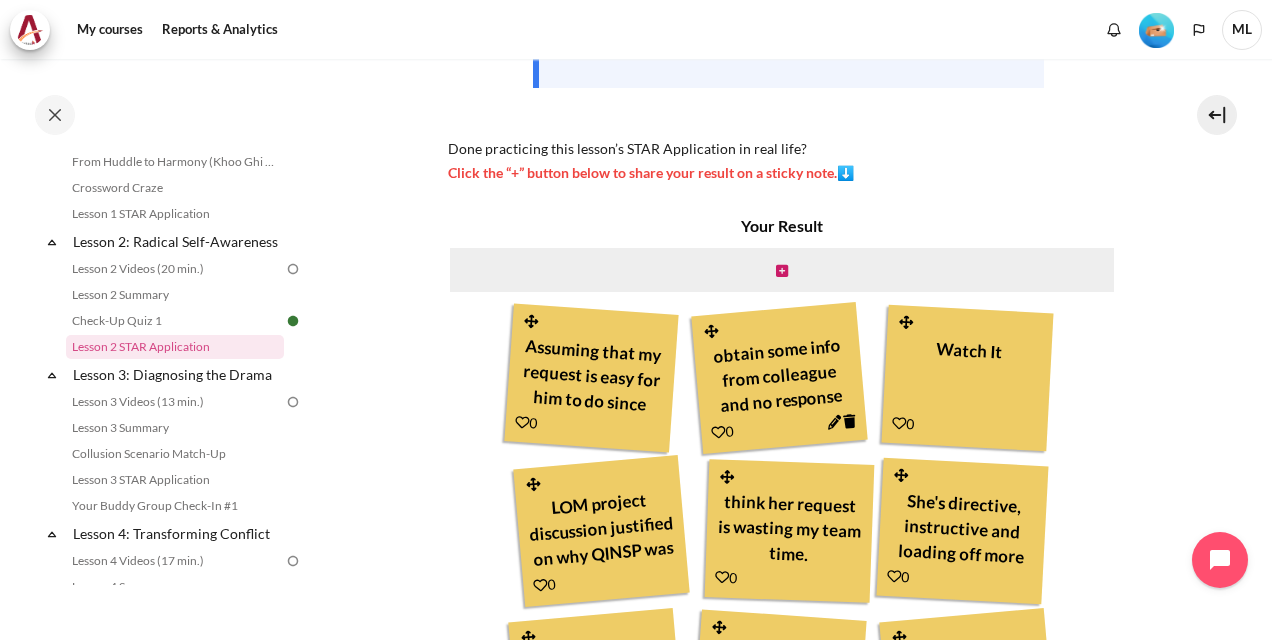scroll, scrollTop: 500, scrollLeft: 0, axis: vertical 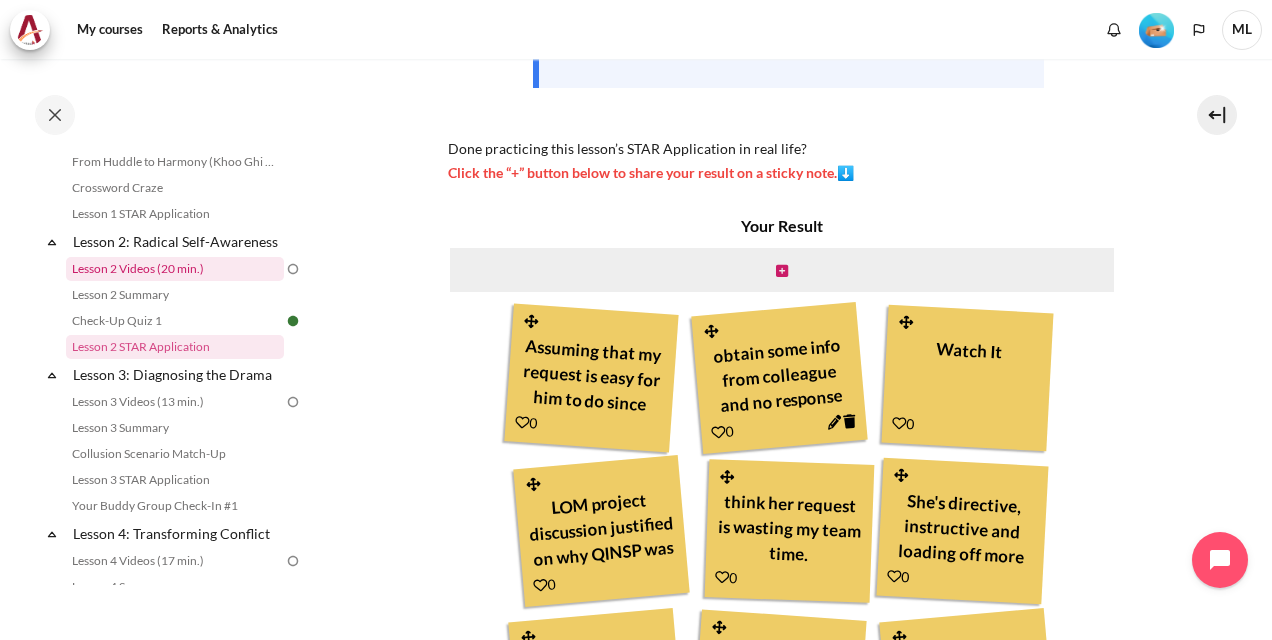 click on "Lesson 2 Videos (20 min.)" at bounding box center (175, 269) 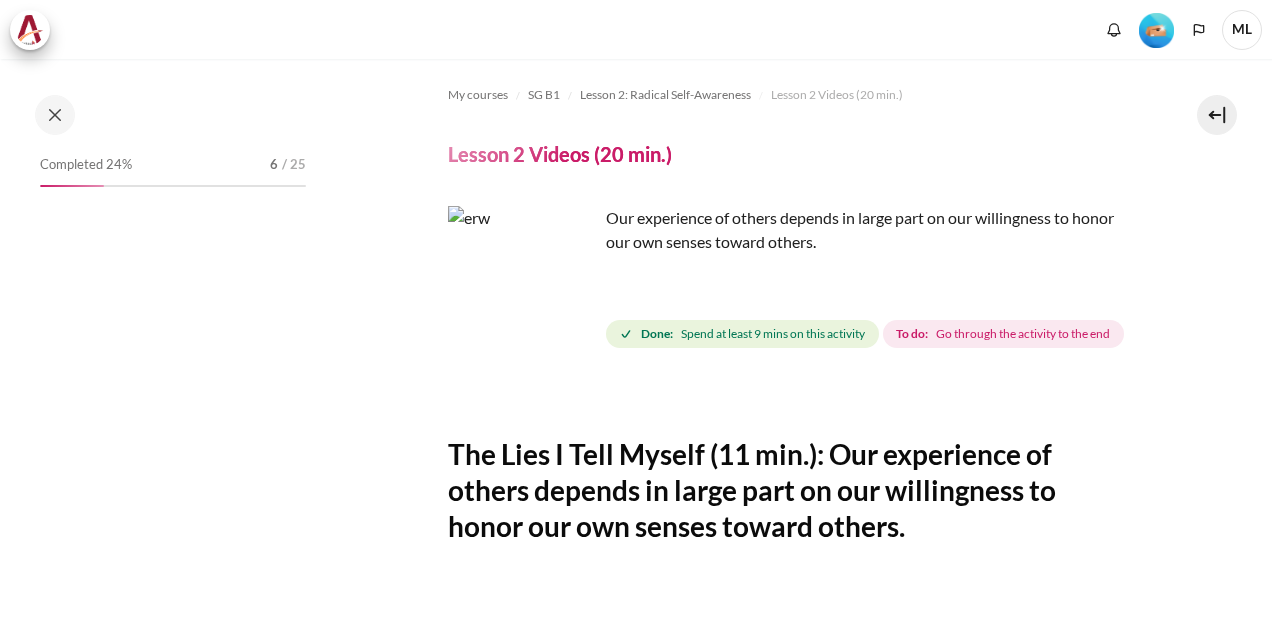 scroll, scrollTop: 0, scrollLeft: 0, axis: both 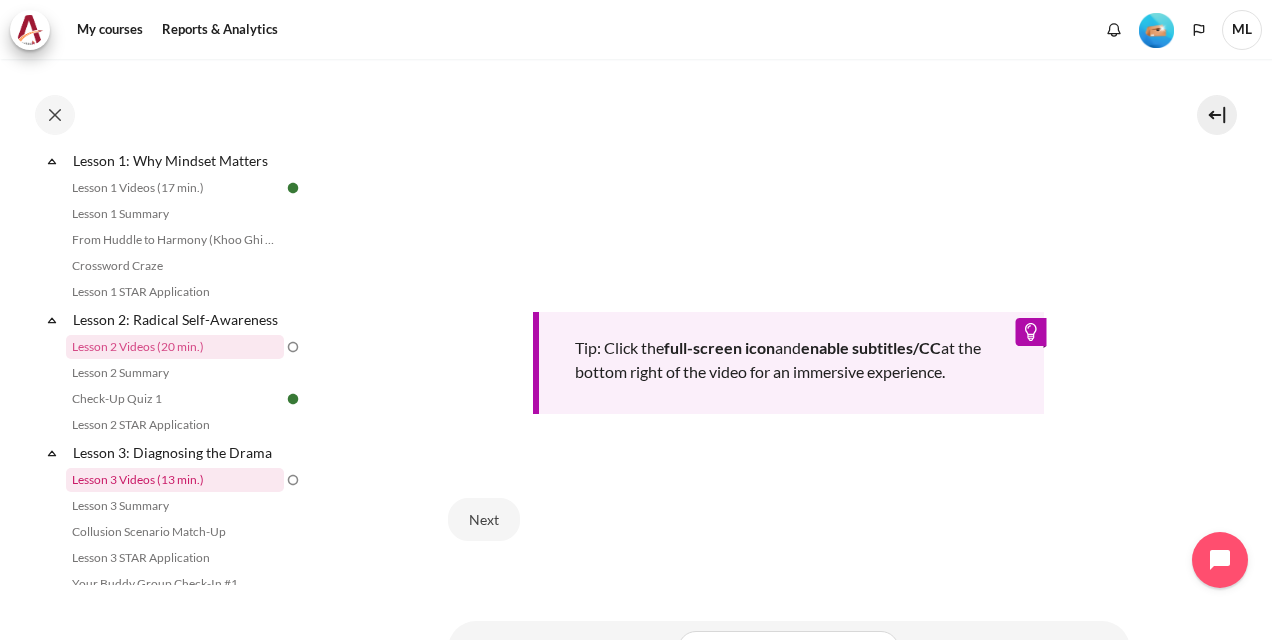 click on "Lesson 3 Videos (13 min.)" at bounding box center (175, 480) 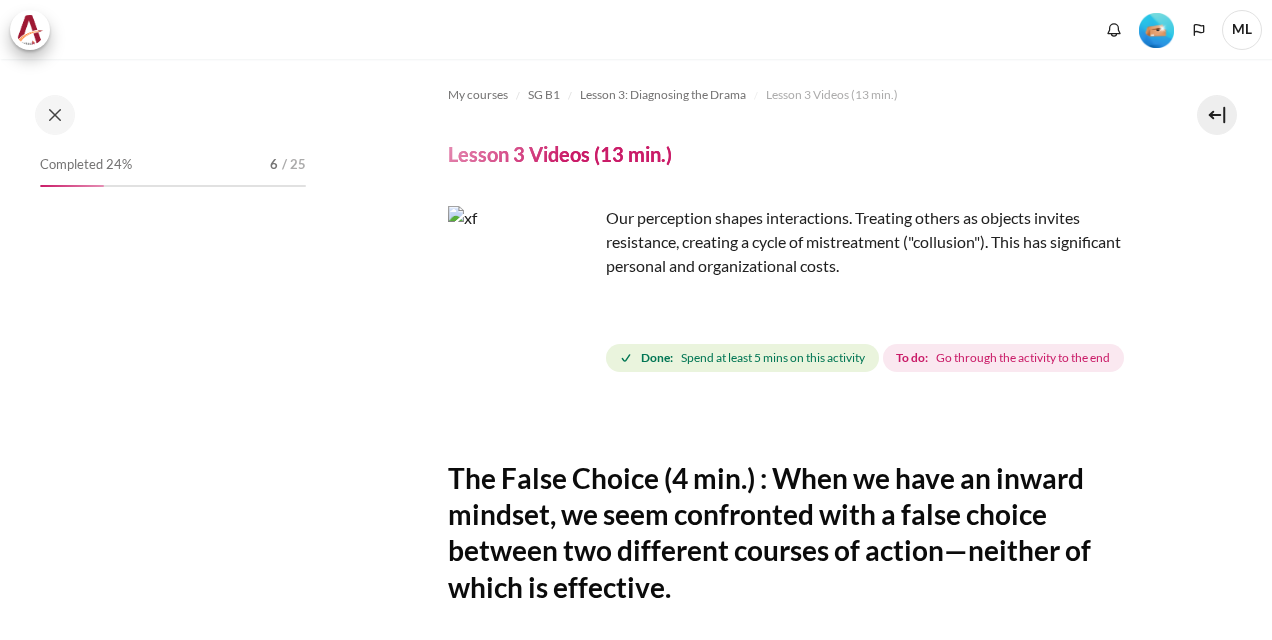 scroll, scrollTop: 0, scrollLeft: 0, axis: both 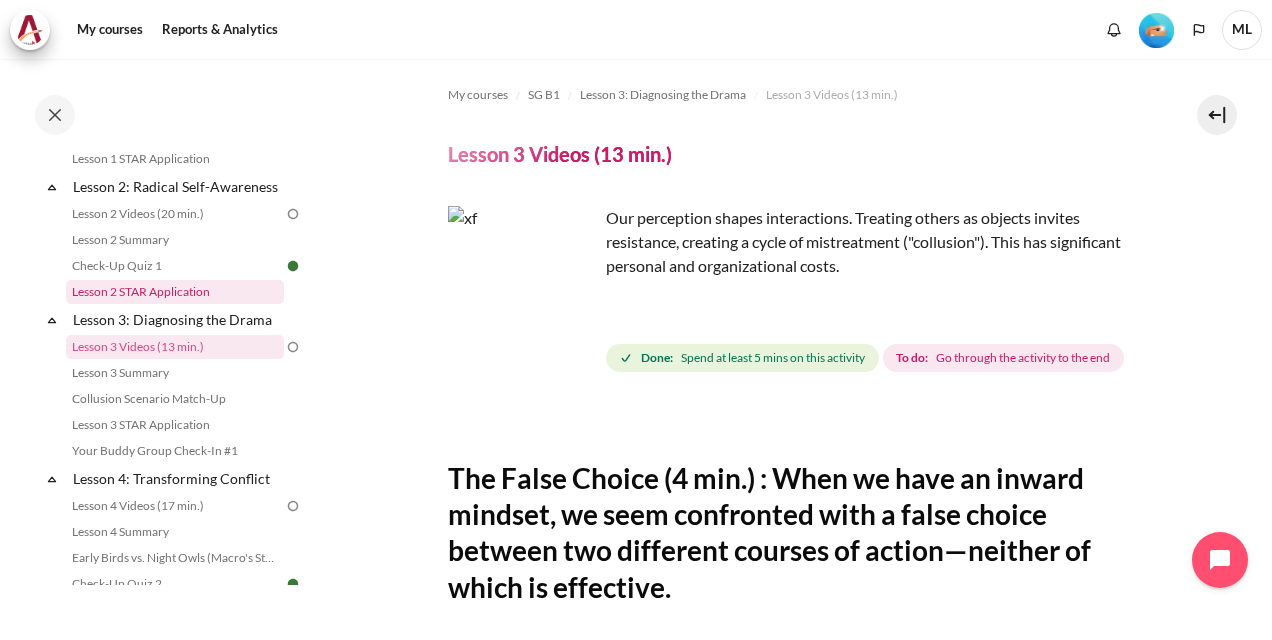 click on "Lesson 2 STAR Application" at bounding box center (175, 292) 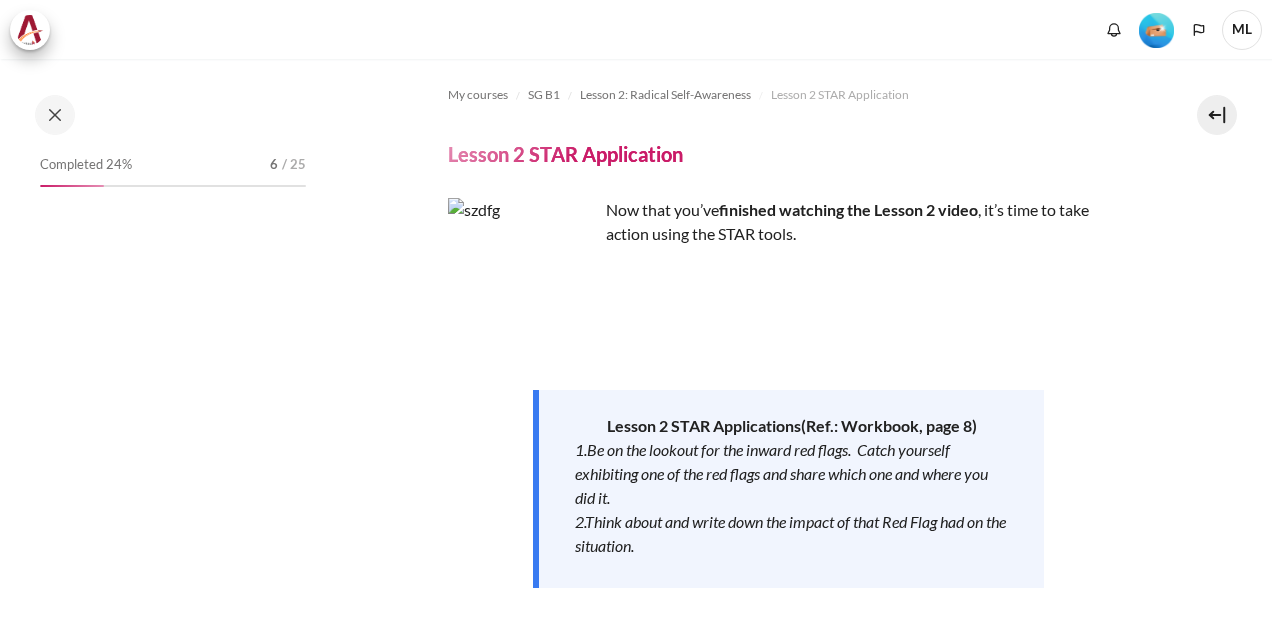 scroll, scrollTop: 0, scrollLeft: 0, axis: both 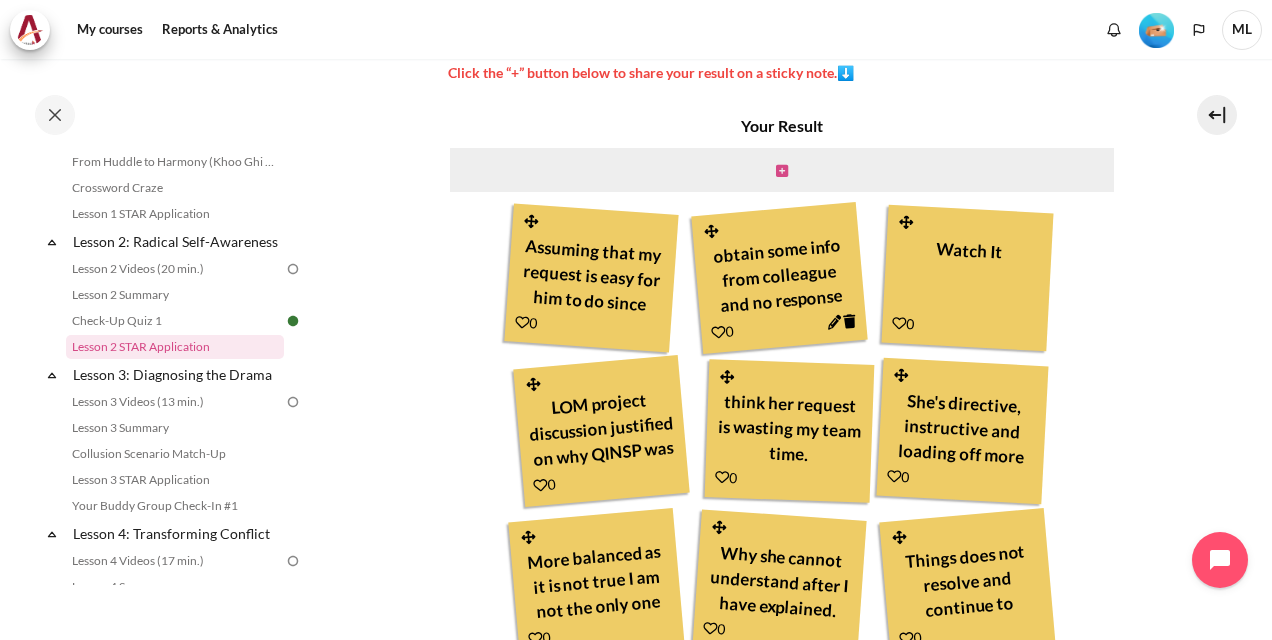 click at bounding box center (782, 171) 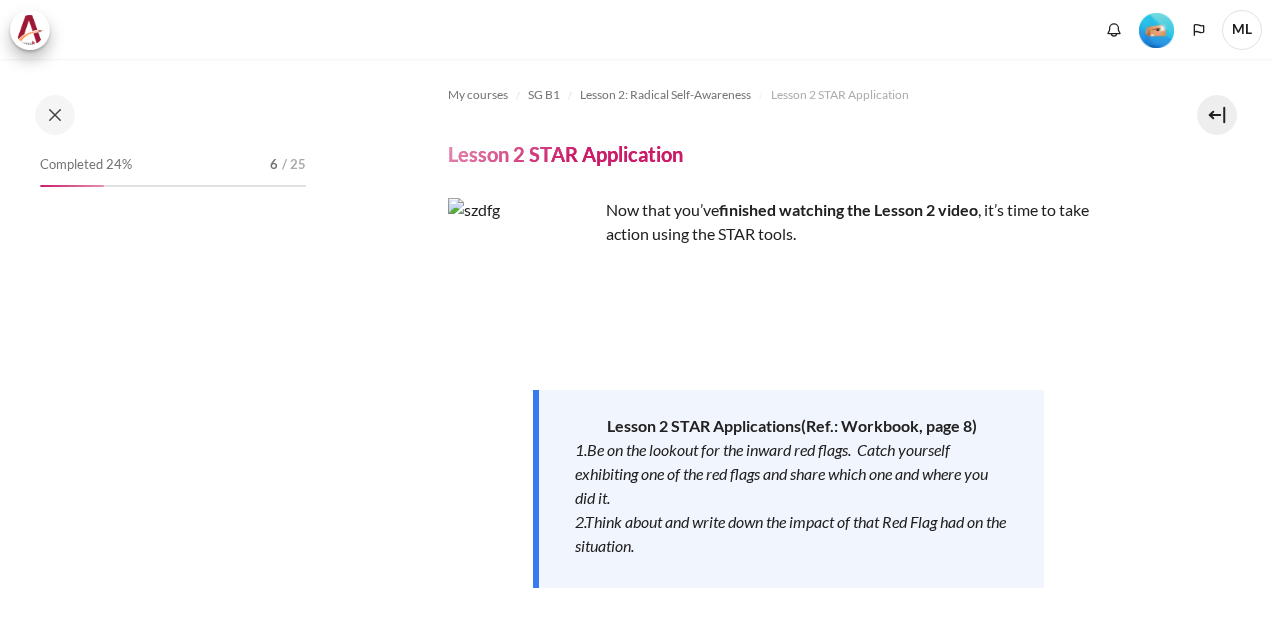 scroll, scrollTop: 0, scrollLeft: 0, axis: both 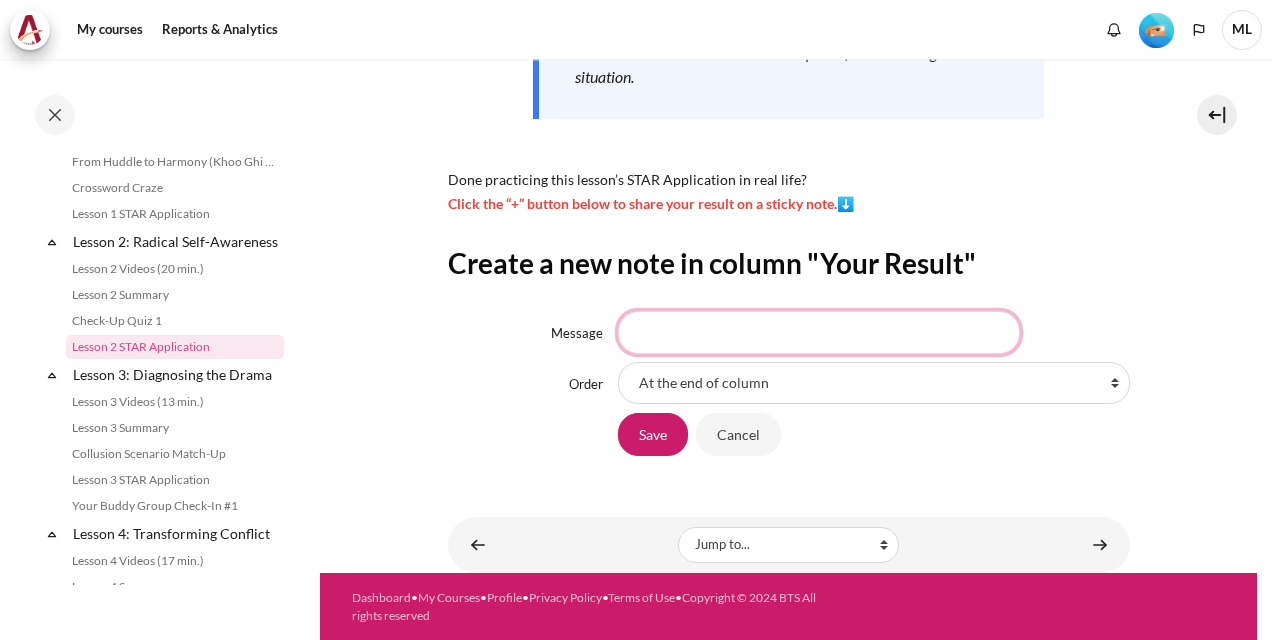 click on "Message" at bounding box center [819, 332] 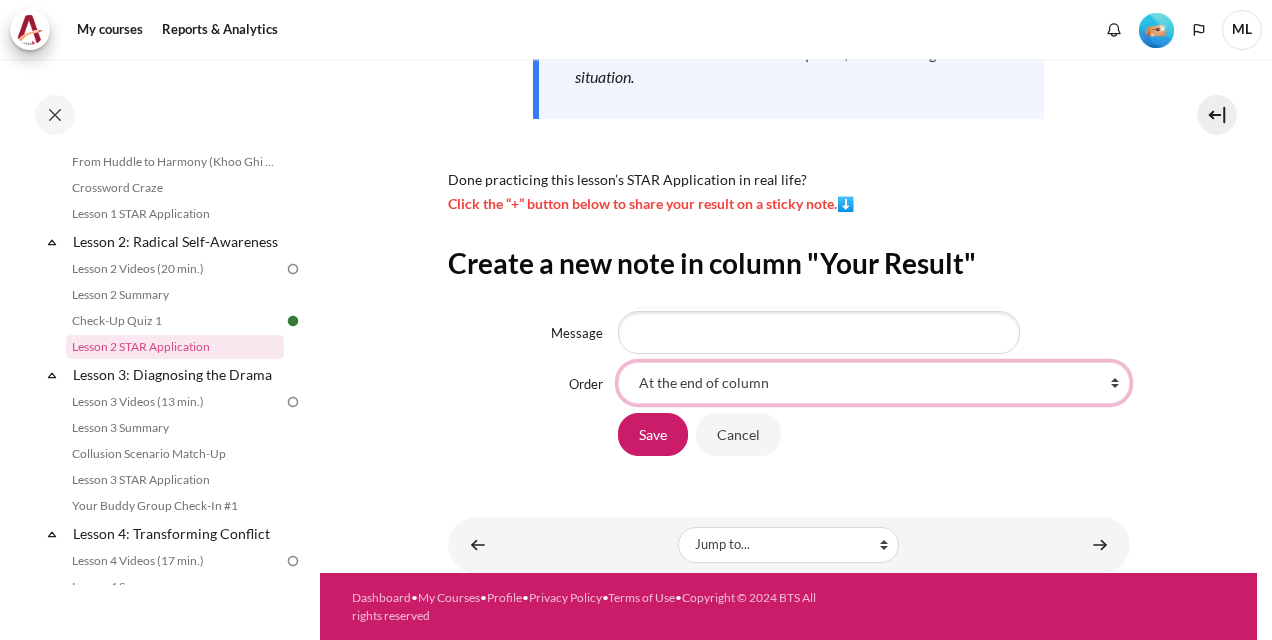 click on "At the end of column
First place in column
After 'Assuming that my request is easy for him to do since he's got experience and expertise'
After 'obtain some info from colleague and no response'
After 'Watch It'
After 'LOM project discussion justified on why QINSP was less desired.'
After 'think her request is wasting my team time.'
After 'She's directive, instructive and loading off more pressure than it already is'
After 'More balanced as it is not true I am not the only one who is really working '
After 'Why she cannot understand after I have explained. Lost confident of asking'
After 'Things does not resolve and continue to surface'" at bounding box center [874, 383] 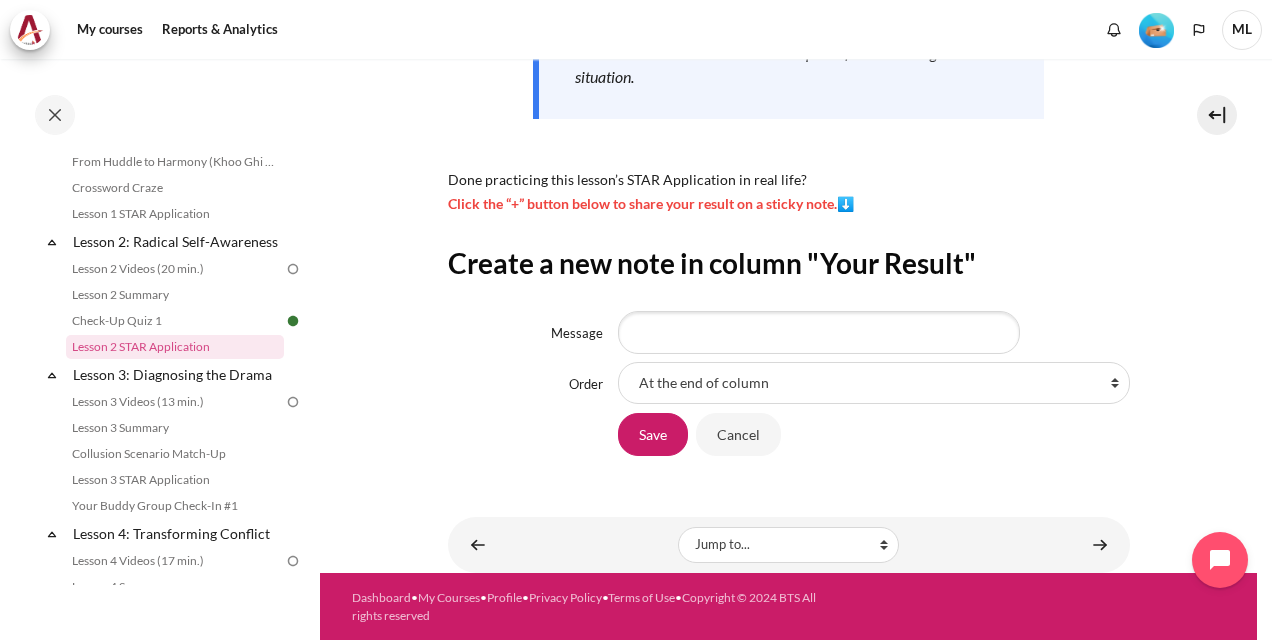 click on "My courses
SG B1
Lesson 2: Radical Self-Awareness
Lesson 2 STAR Application
Lesson 2 STAR Application
s" at bounding box center [789, 81] 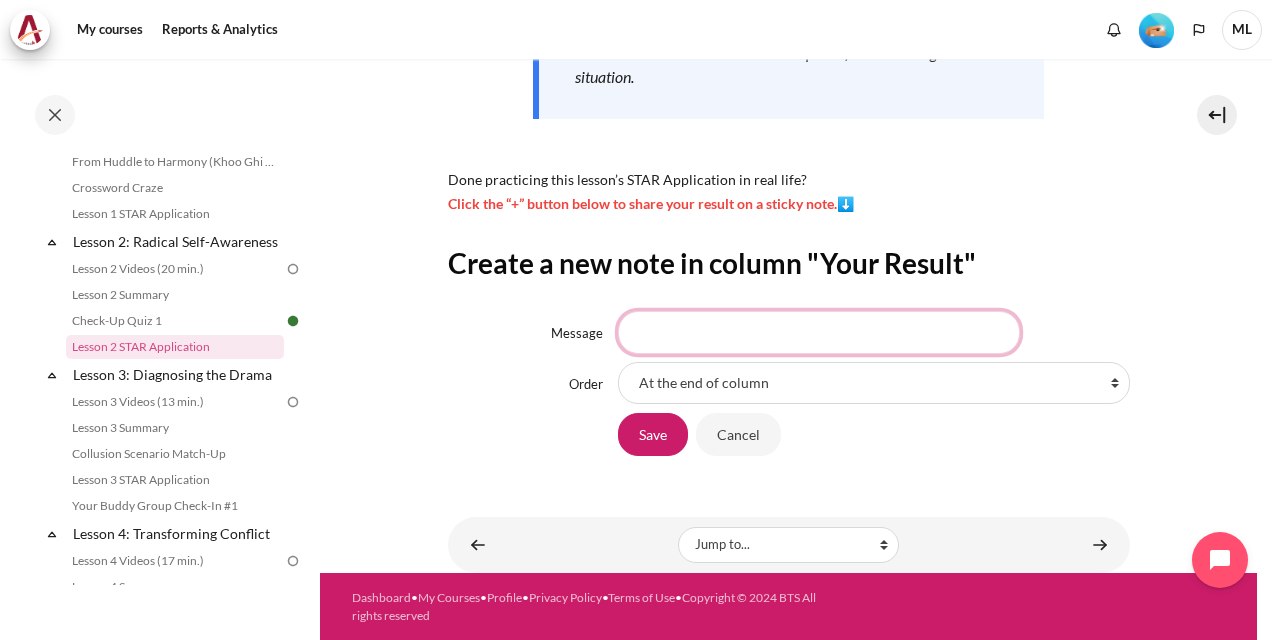click on "Message" at bounding box center [819, 332] 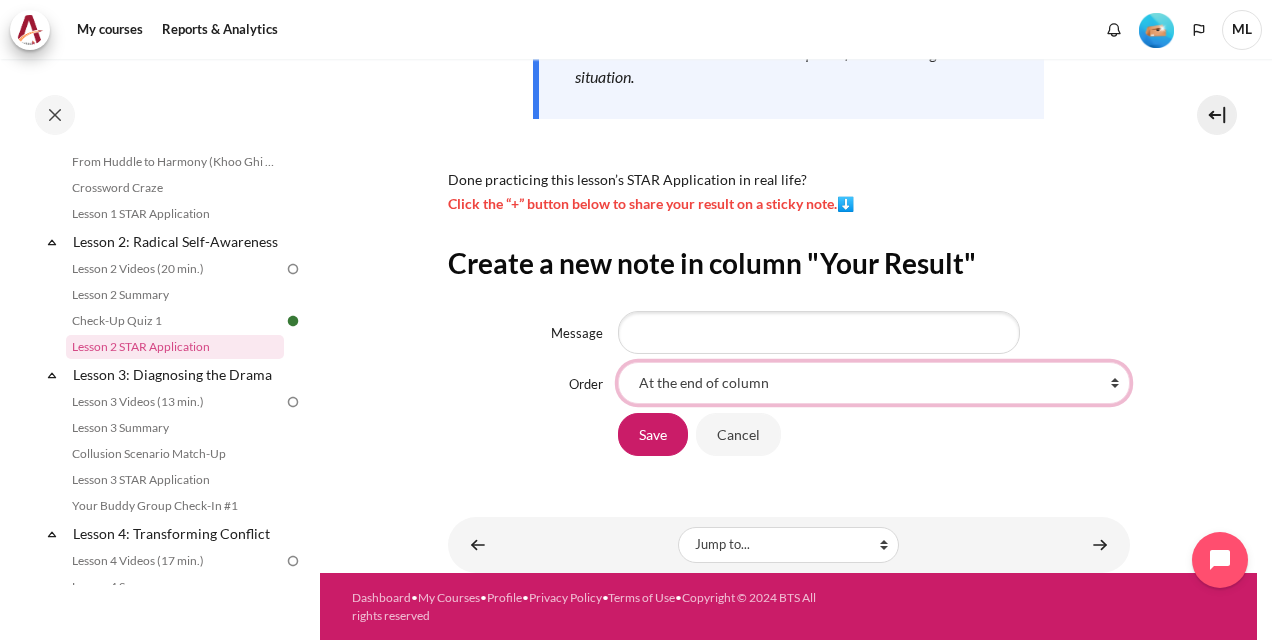 click on "At the end of column
First place in column
After 'Assuming that my request is easy for him to do since he's got experience and expertise'
After 'obtain some info from colleague and no response'
After 'Watch It'
After 'LOM project discussion justified on why QINSP was less desired.'
After 'think her request is wasting my team time.'
After 'She's directive, instructive and loading off more pressure than it already is'
After 'More balanced as it is not true I am not the only one who is really working '
After 'Why she cannot understand after I have explained. Lost confident of asking'
After 'Things does not resolve and continue to surface'" at bounding box center (874, 383) 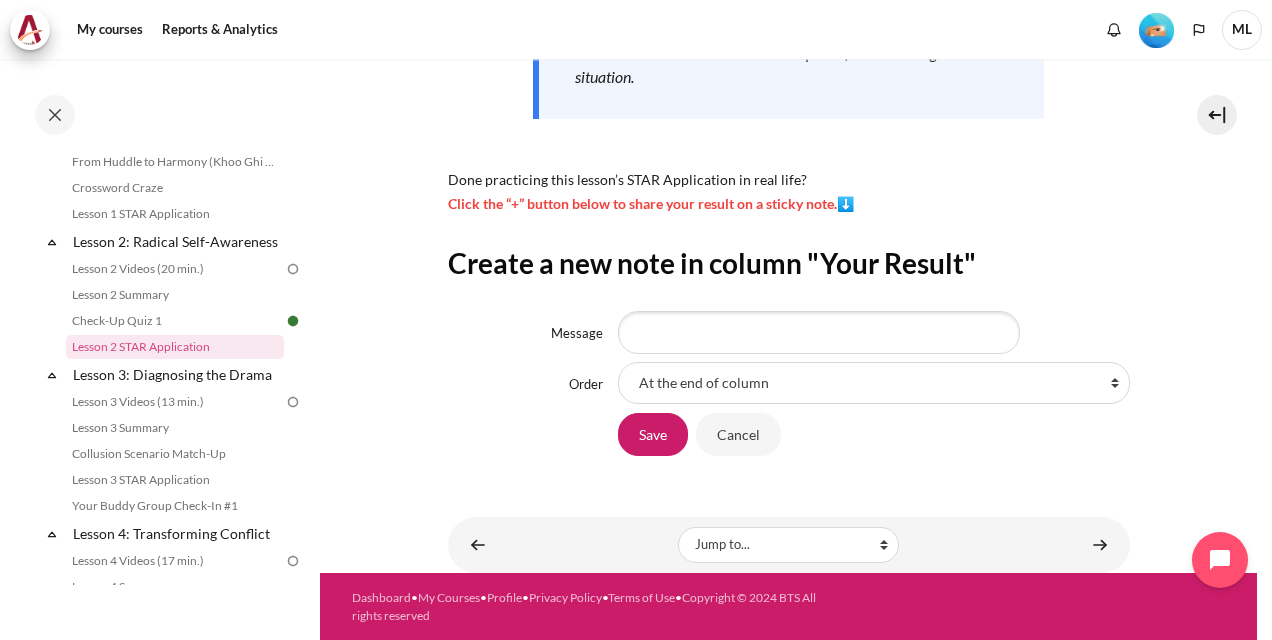 click on "Check-Up Quiz 1" at bounding box center (185, 321) 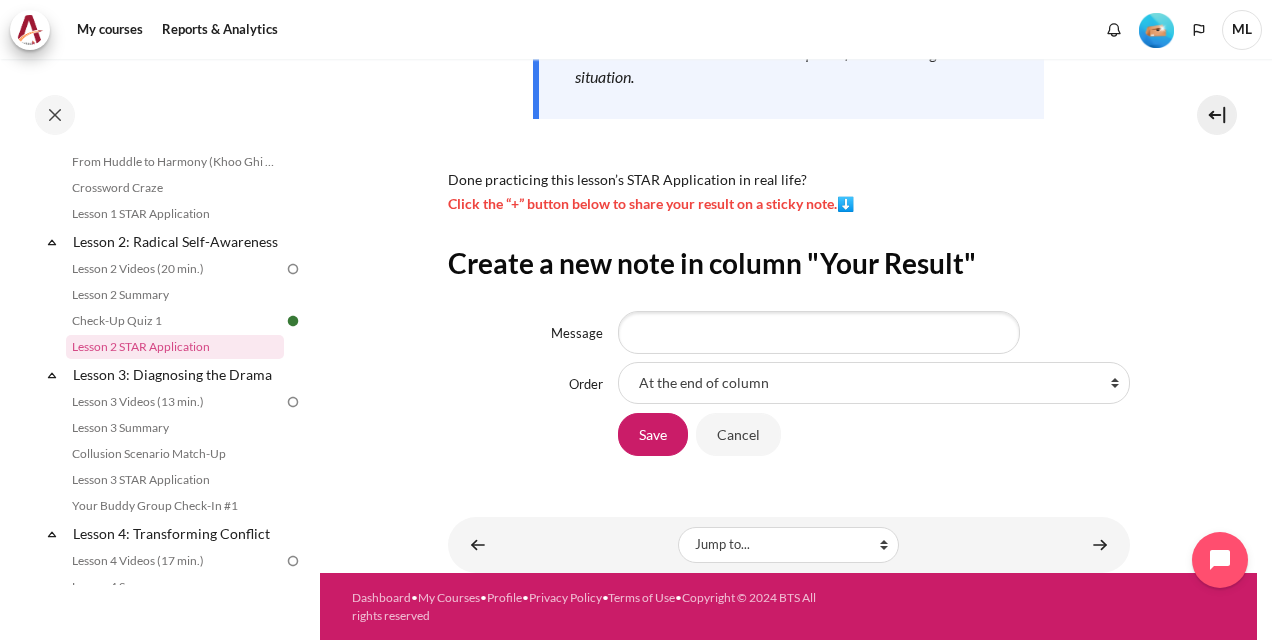 scroll, scrollTop: 269, scrollLeft: 0, axis: vertical 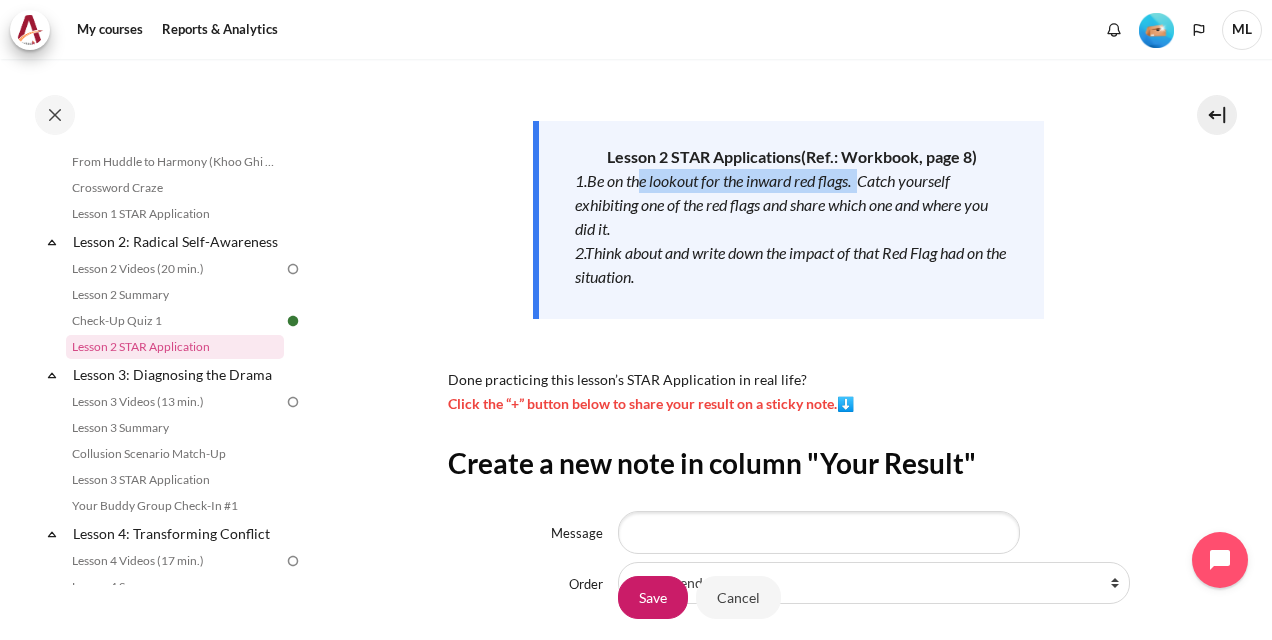 drag, startPoint x: 642, startPoint y: 180, endPoint x: 864, endPoint y: 180, distance: 222 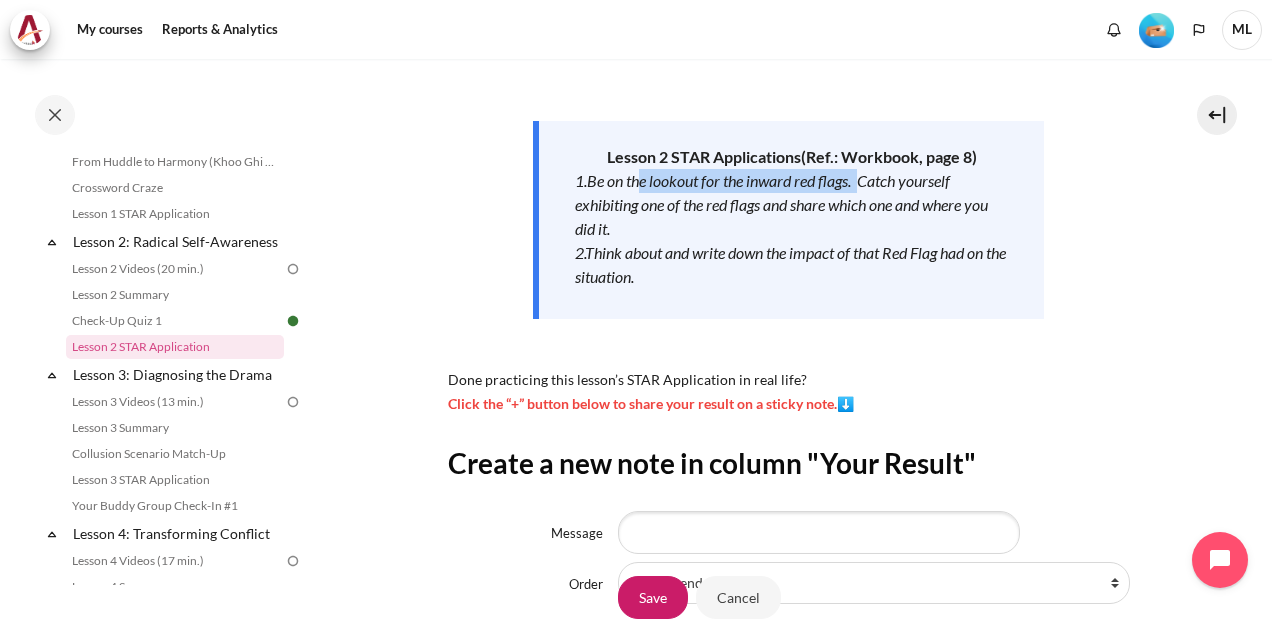 click on "1.Be on
the
lookout for the
inward red flags.  Catch yourself exhibiting one of the red flags
and share which one and where you did it." at bounding box center [781, 204] 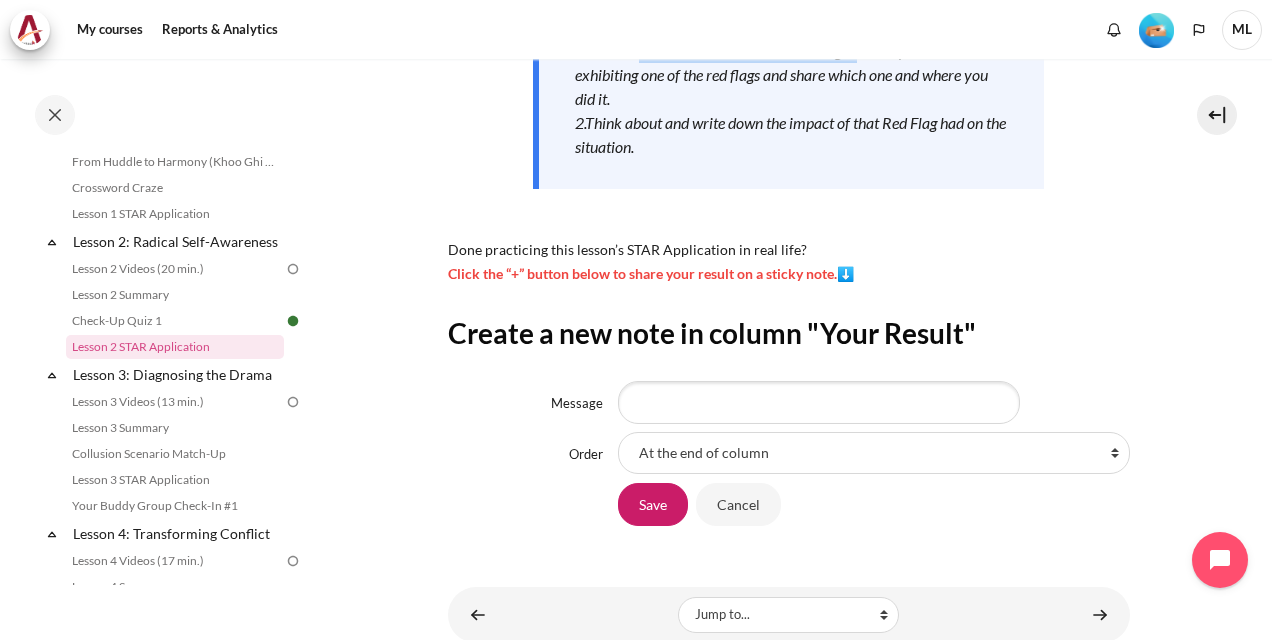 scroll, scrollTop: 469, scrollLeft: 0, axis: vertical 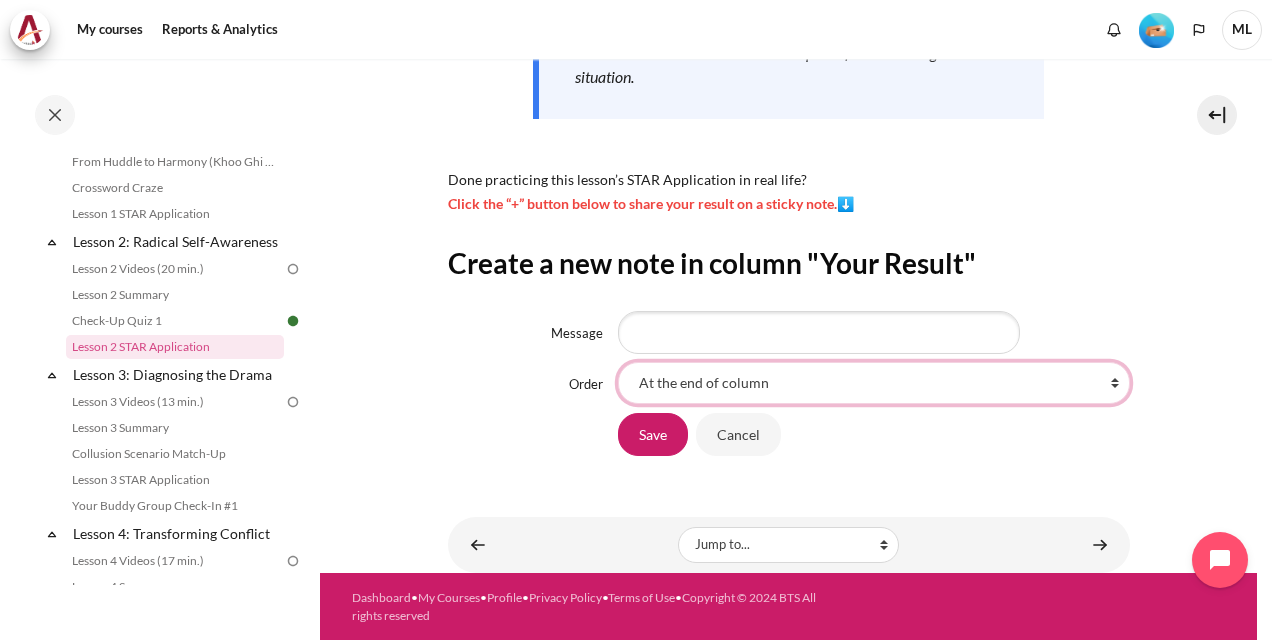 click on "At the end of column
First place in column
After 'Assuming that my request is easy for him to do since he's got experience and expertise'
After 'obtain some info from colleague and no response'
After 'Watch It'
After 'LOM project discussion justified on why QINSP was less desired.'
After 'think her request is wasting my team time.'
After 'She's directive, instructive and loading off more pressure than it already is'
After 'More balanced as it is not true I am not the only one who is really working '
After 'Why she cannot understand after I have explained. Lost confident of asking'
After 'Things does not resolve and continue to surface'" at bounding box center (874, 383) 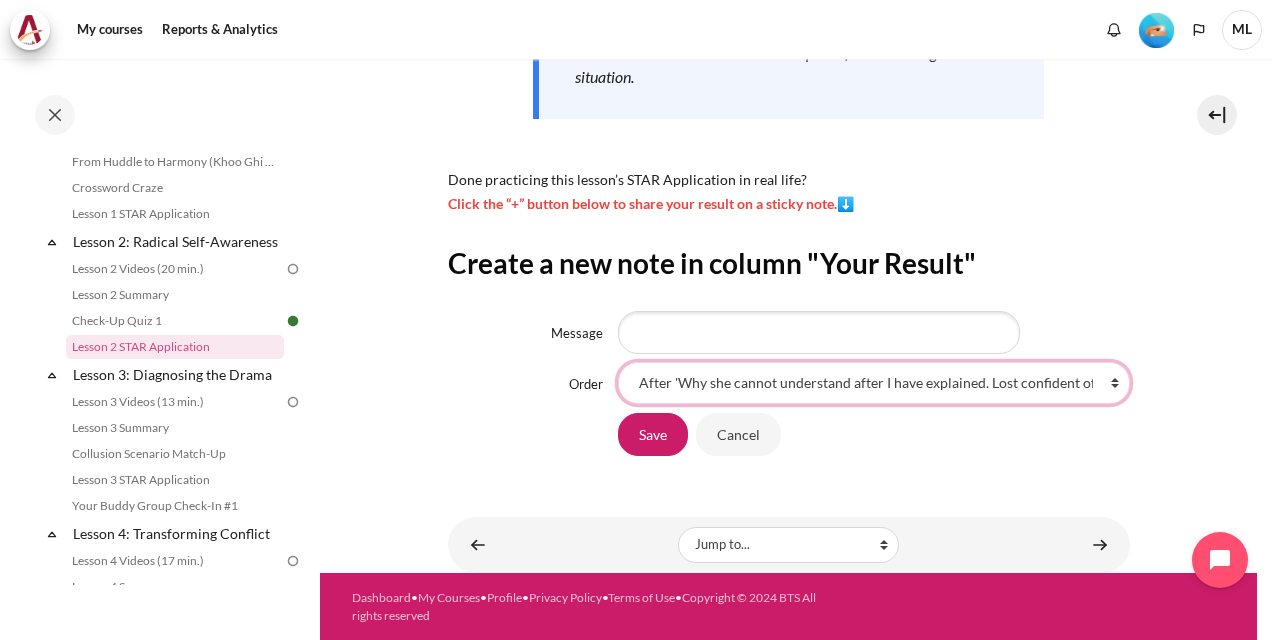 click on "At the end of column
First place in column
After 'Assuming that my request is easy for him to do since he's got experience and expertise'
After 'obtain some info from colleague and no response'
After 'Watch It'
After 'LOM project discussion justified on why QINSP was less desired.'
After 'think her request is wasting my team time.'
After 'She's directive, instructive and loading off more pressure than it already is'
After 'More balanced as it is not true I am not the only one who is really working '
After 'Why she cannot understand after I have explained. Lost confident of asking'
After 'Things does not resolve and continue to surface'" at bounding box center (874, 383) 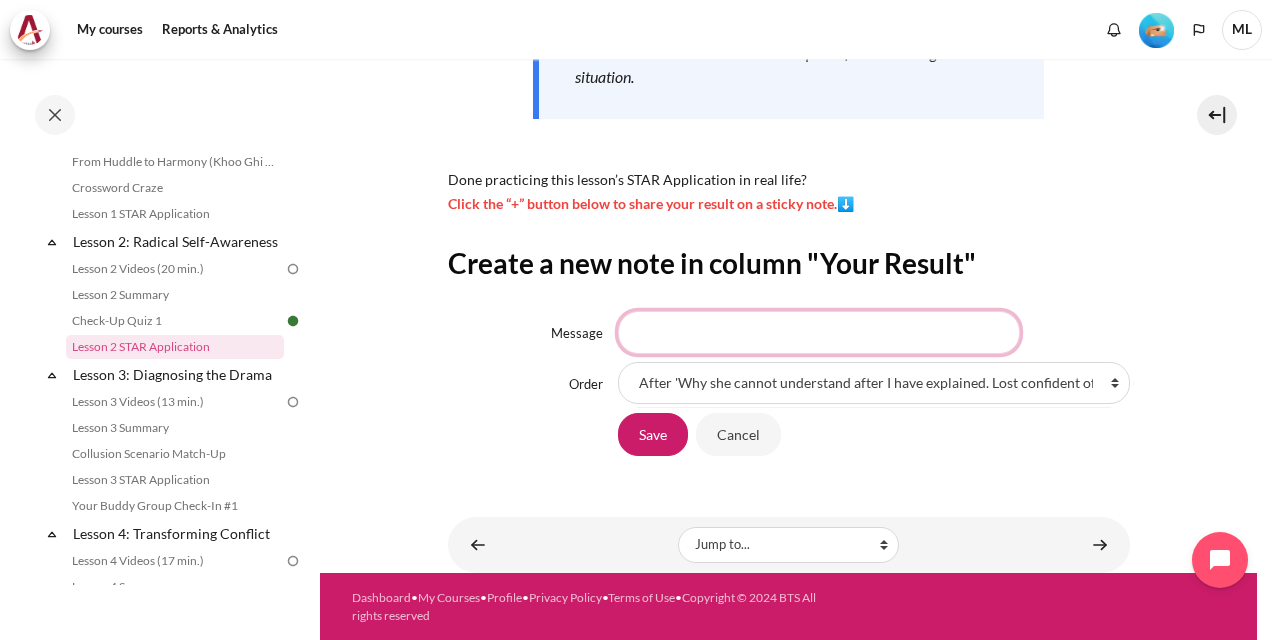 click on "Message" at bounding box center (819, 332) 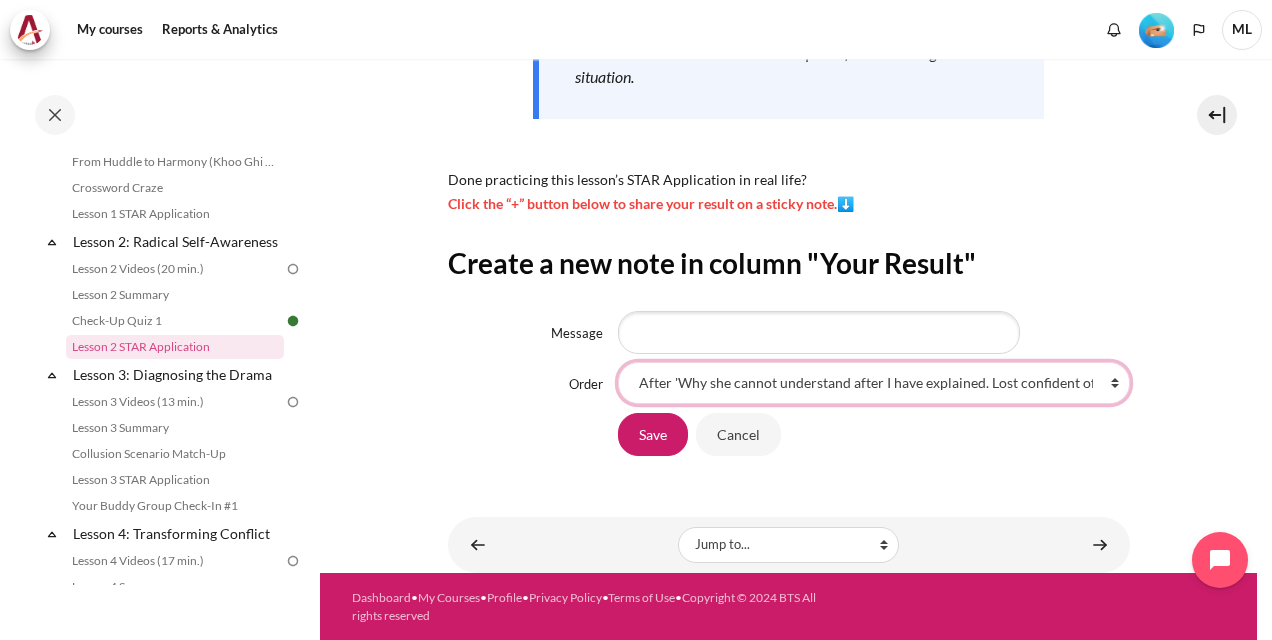 click on "At the end of column
First place in column
After 'Assuming that my request is easy for him to do since he's got experience and expertise'
After 'obtain some info from colleague and no response'
After 'Watch It'
After 'LOM project discussion justified on why QINSP was less desired.'
After 'think her request is wasting my team time.'
After 'She's directive, instructive and loading off more pressure than it already is'
After 'More balanced as it is not true I am not the only one who is really working '
After 'Why she cannot understand after I have explained. Lost confident of asking'
After 'Things does not resolve and continue to surface'" at bounding box center (874, 383) 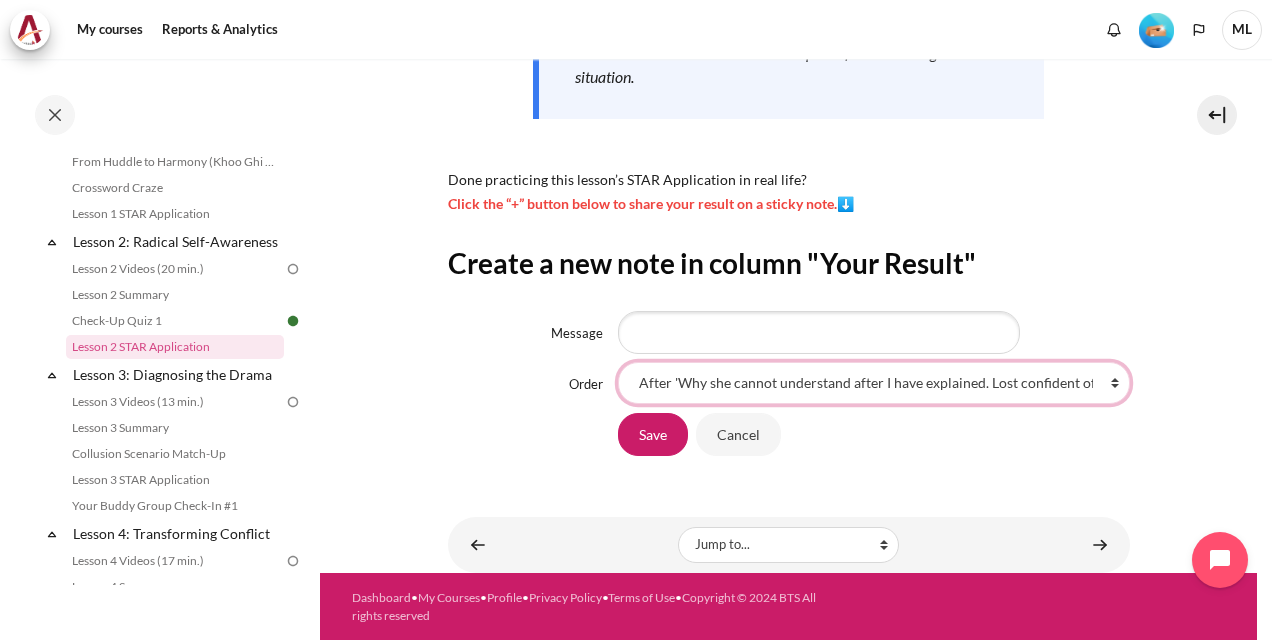 select on "1" 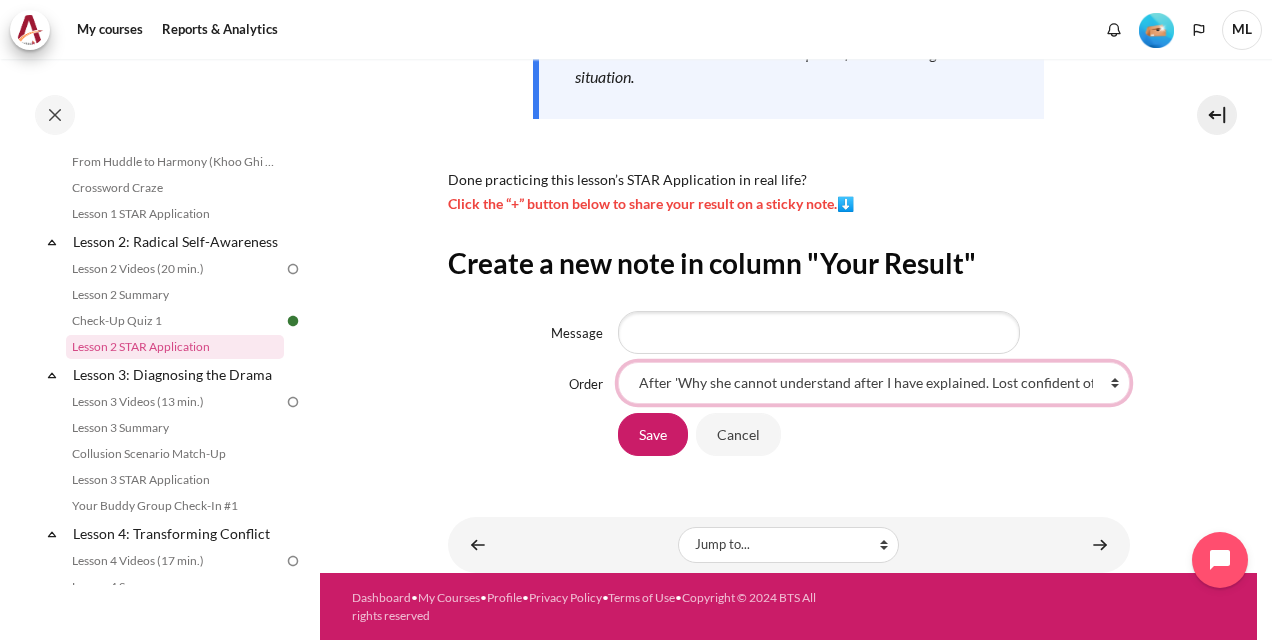 click on "At the end of column
First place in column
After 'Assuming that my request is easy for him to do since he's got experience and expertise'
After 'obtain some info from colleague and no response'
After 'Watch It'
After 'LOM project discussion justified on why QINSP was less desired.'
After 'think her request is wasting my team time.'
After 'She's directive, instructive and loading off more pressure than it already is'
After 'More balanced as it is not true I am not the only one who is really working '
After 'Why she cannot understand after I have explained. Lost confident of asking'
After 'Things does not resolve and continue to surface'" at bounding box center [874, 383] 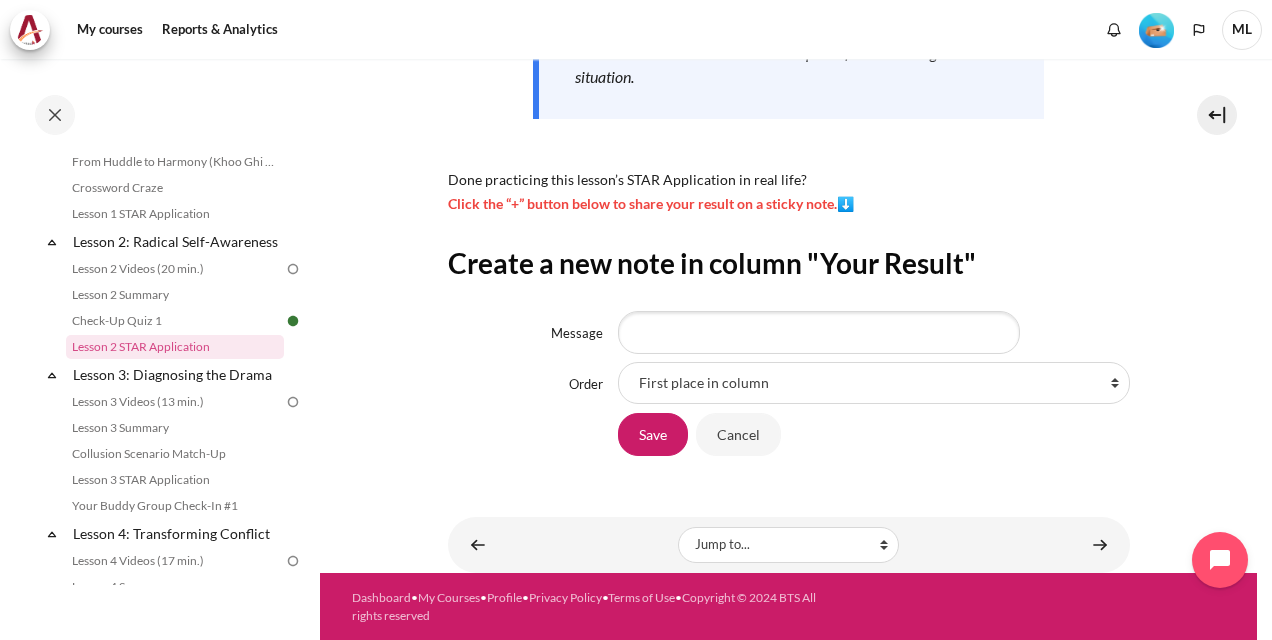 click on "Now that you’ve  finished watching the Lesson 2 video , it’s time to take action using the STAR tools. Lesson 2 STAR Application s  (Ref.: Workbook, page 8)
1.Be on
the
lookout for the
inward red flags.  Catch yourself exhibiting one of the red flags
and share which one and where you did it.
2.Think about and write down the
impact of that Red Flag had on the situation. Done practicing this lesson’s STAR Application in real life?
Click the “+” button below to share your result on a sticky note.⬇️" at bounding box center [789, -28] 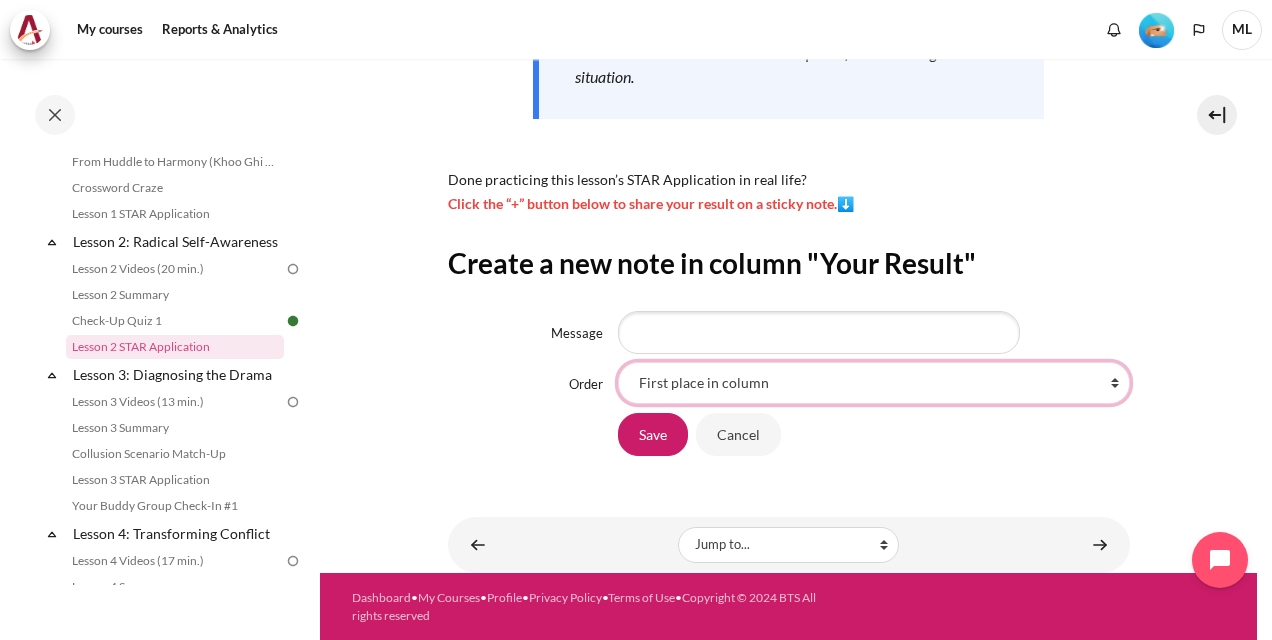 click on "At the end of column
First place in column
After 'Assuming that my request is easy for him to do since he's got experience and expertise'
After 'obtain some info from colleague and no response'
After 'Watch It'
After 'LOM project discussion justified on why QINSP was less desired.'
After 'think her request is wasting my team time.'
After 'She's directive, instructive and loading off more pressure than it already is'
After 'More balanced as it is not true I am not the only one who is really working '
After 'Why she cannot understand after I have explained. Lost confident of asking'
After 'Things does not resolve and continue to surface'" at bounding box center [874, 383] 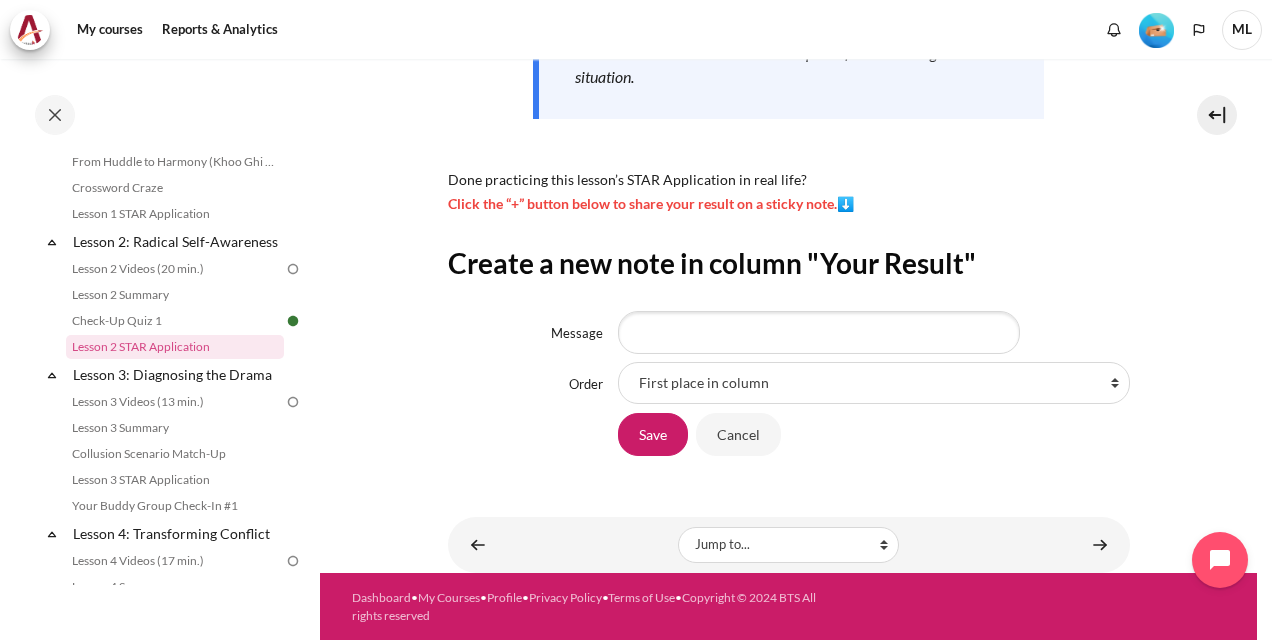 click on "My courses
SG B1
Lesson 2: Radical Self-Awareness
Lesson 2 STAR Application
Lesson 2 STAR Application
Now that you’ve  finished watching the Lesson 2 video s" at bounding box center [789, 38] 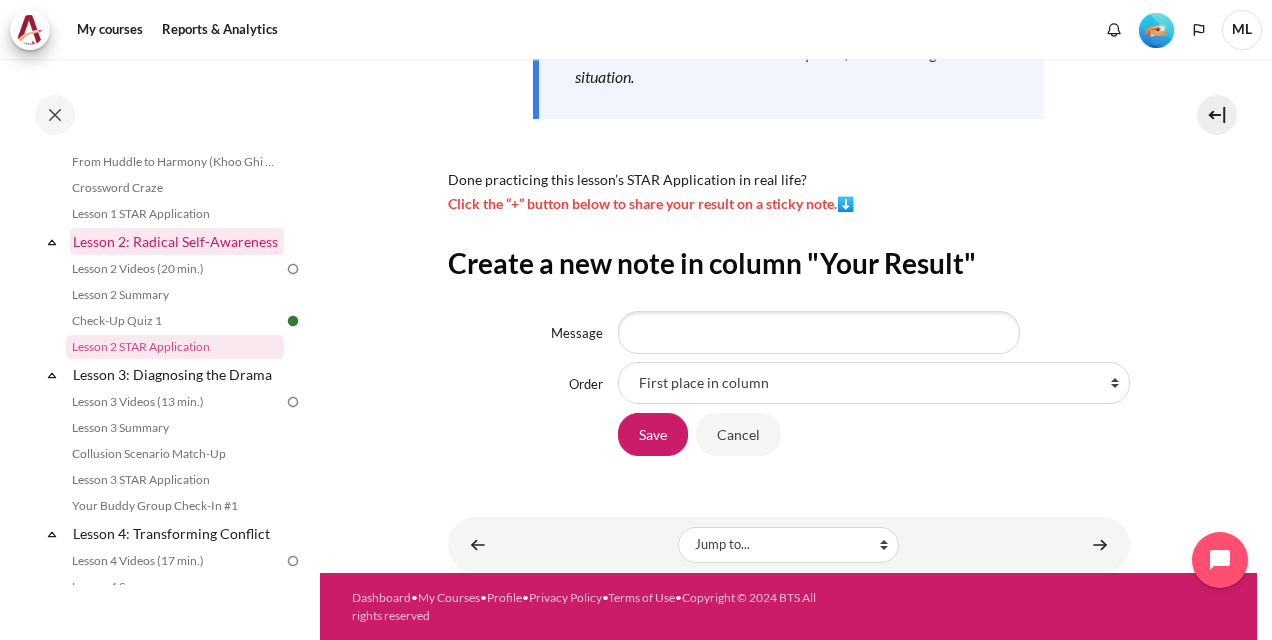 click on "Lesson 2: Radical Self-Awareness" at bounding box center [177, 241] 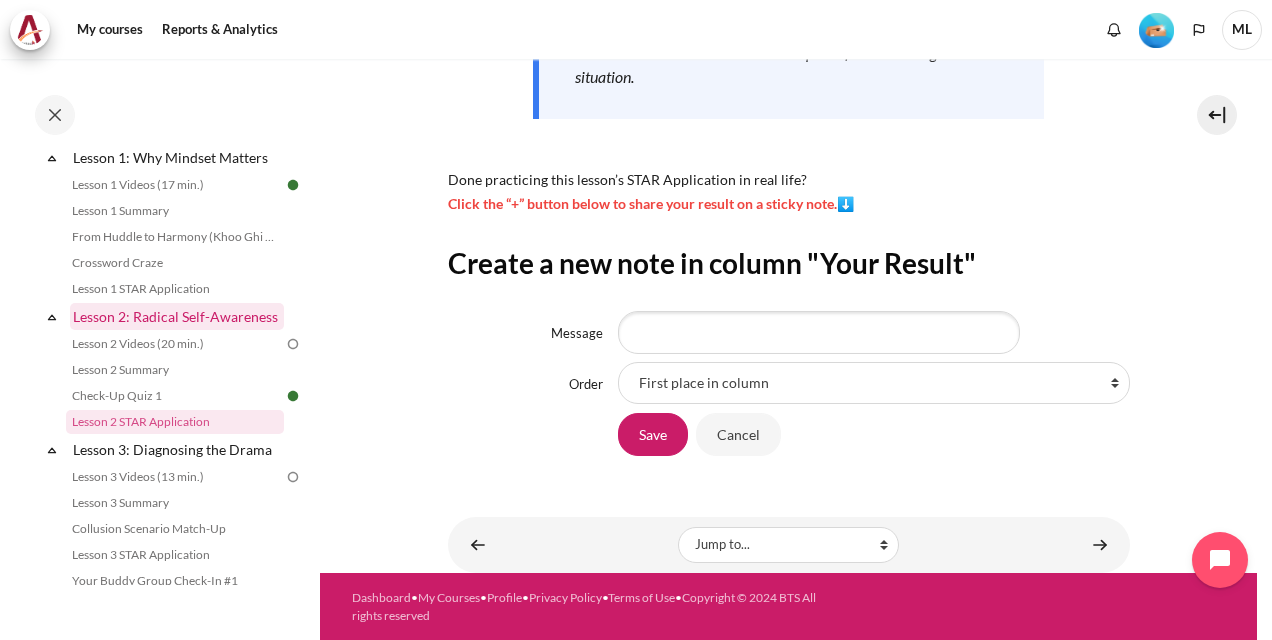 scroll, scrollTop: 281, scrollLeft: 0, axis: vertical 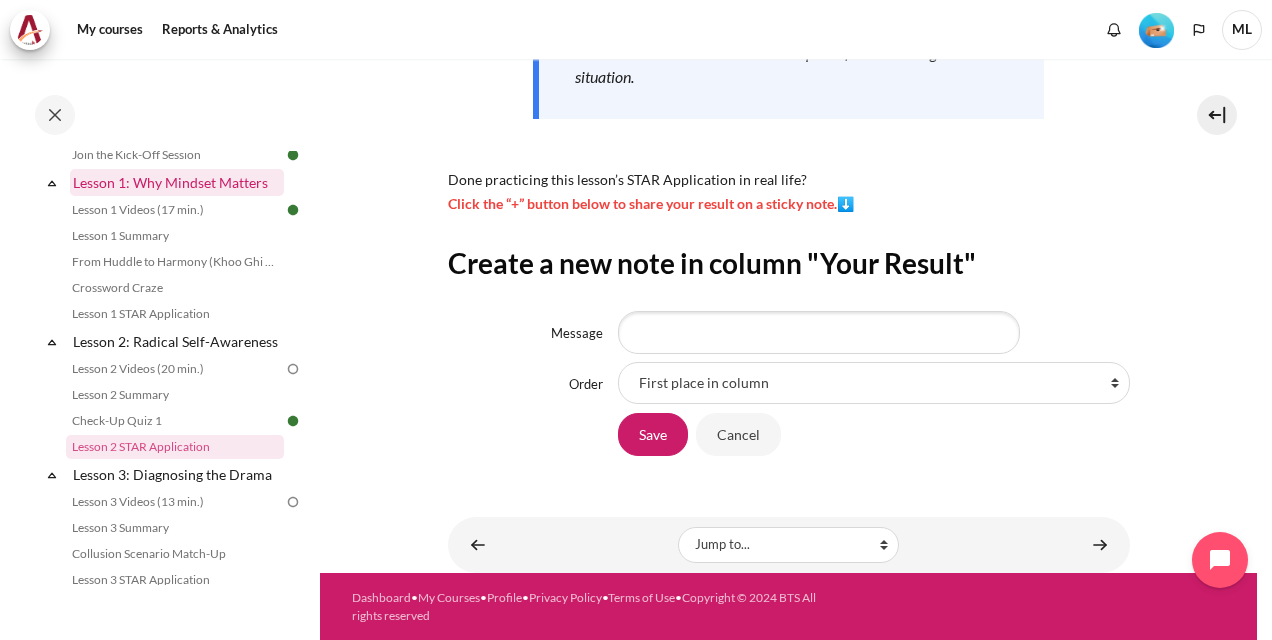 click on "Lesson 1: Why Mindset Matters" at bounding box center [177, 182] 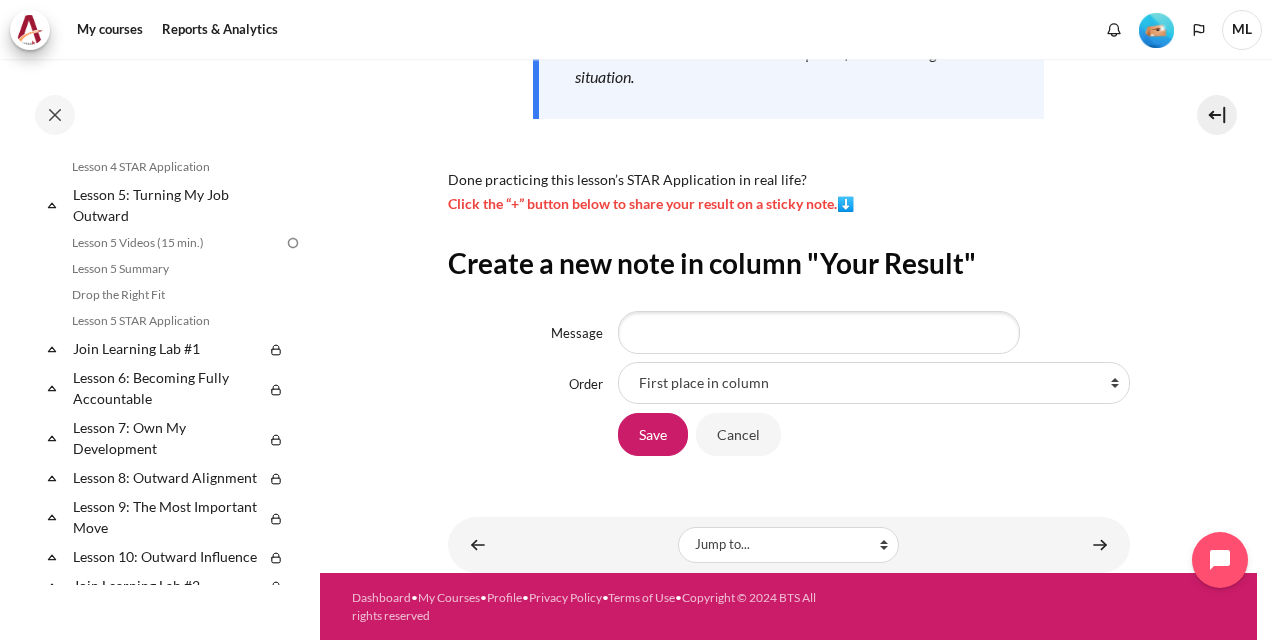 scroll, scrollTop: 881, scrollLeft: 0, axis: vertical 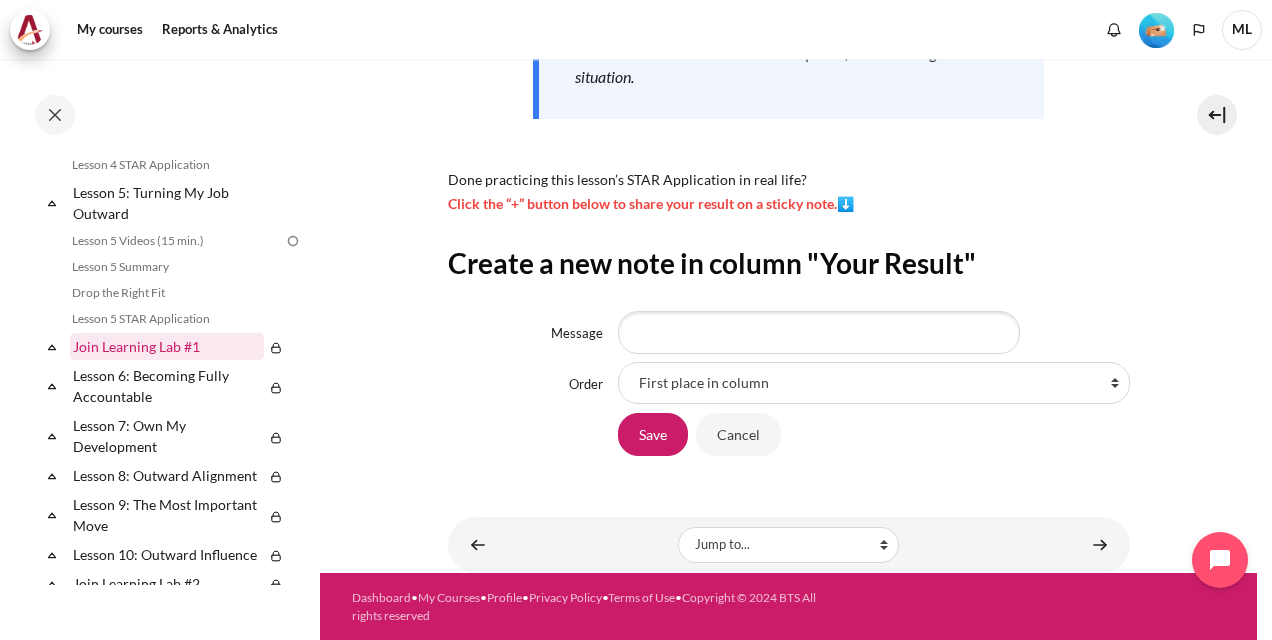 click on "Join Learning Lab #1" at bounding box center [167, 346] 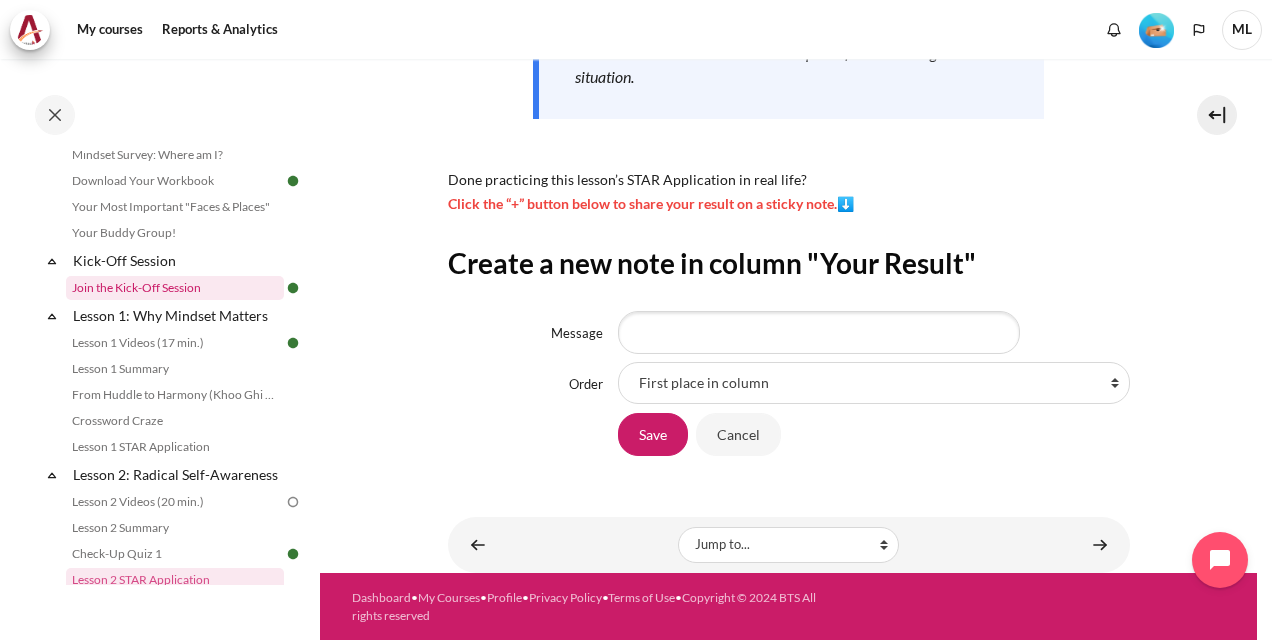 scroll, scrollTop: 200, scrollLeft: 0, axis: vertical 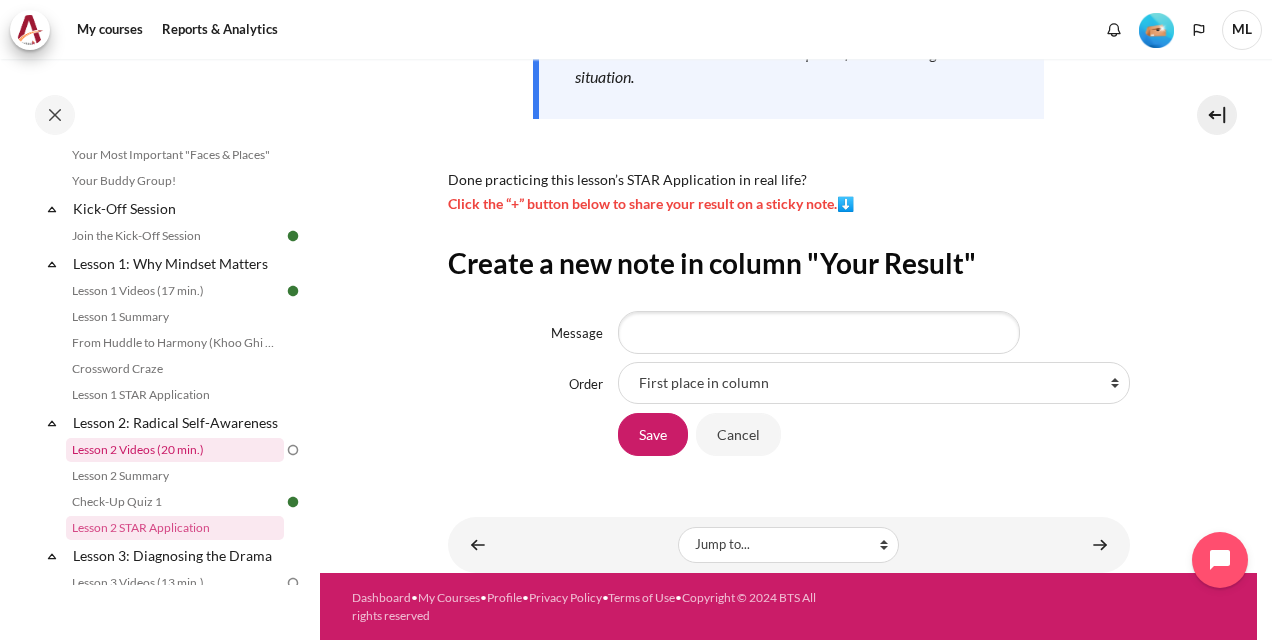 click on "Lesson 2 Videos (20 min.)" at bounding box center [175, 450] 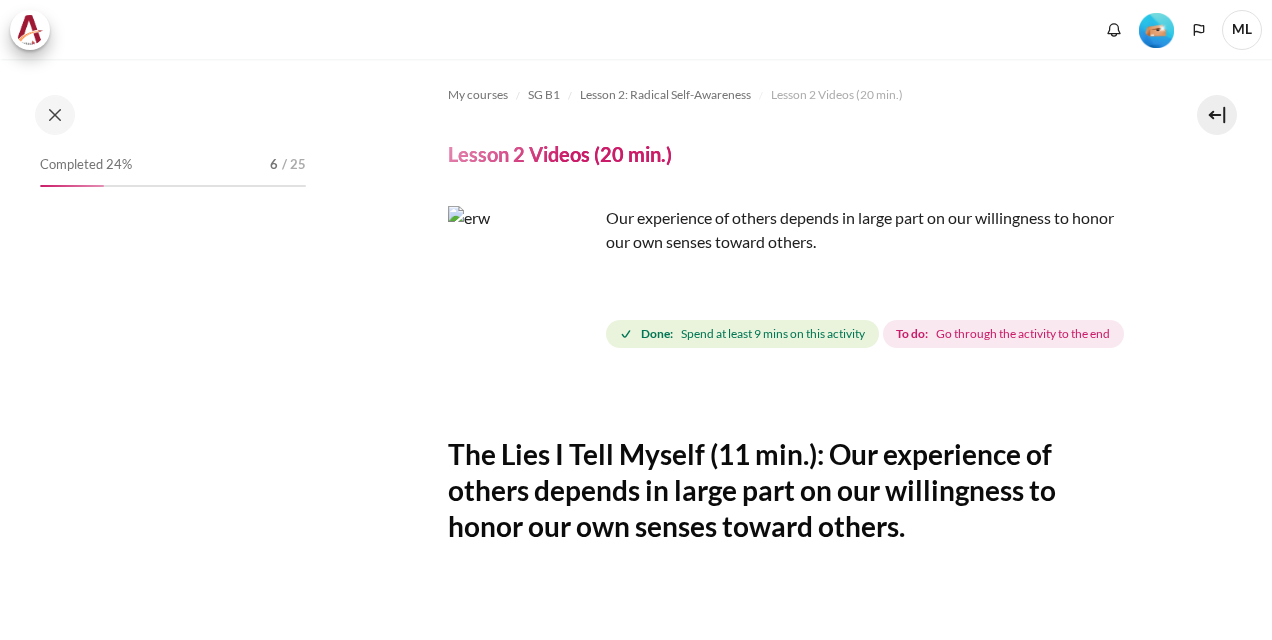 scroll, scrollTop: 0, scrollLeft: 0, axis: both 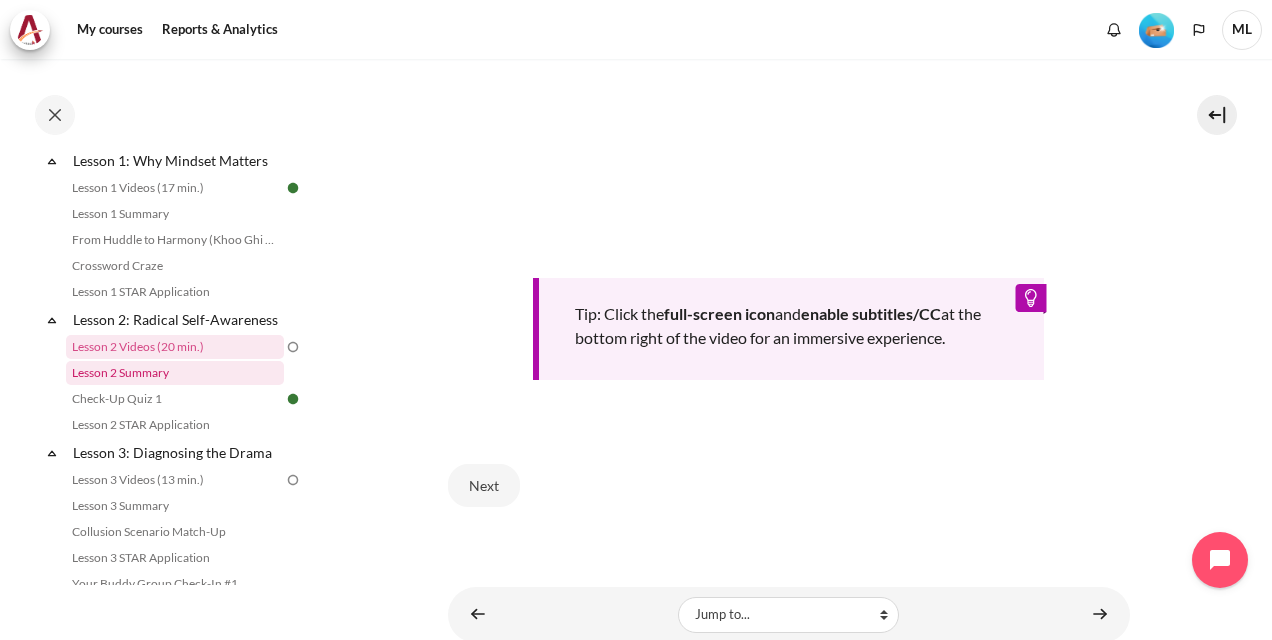 click on "Lesson 2 Summary" at bounding box center [175, 373] 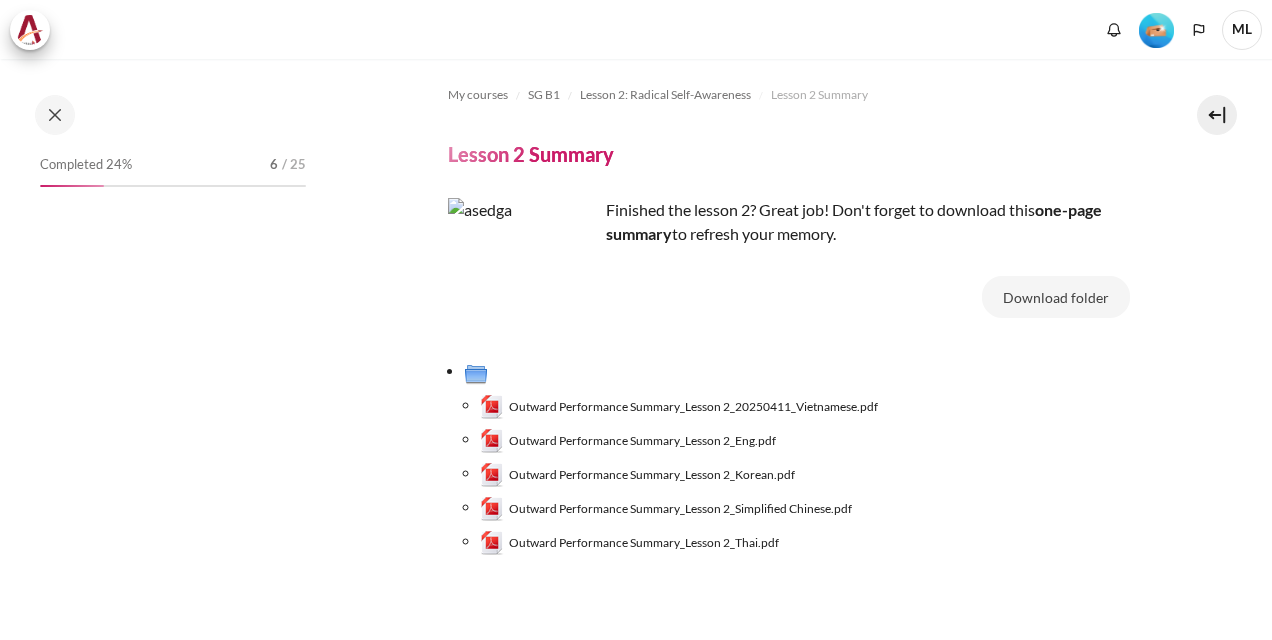 scroll, scrollTop: 0, scrollLeft: 0, axis: both 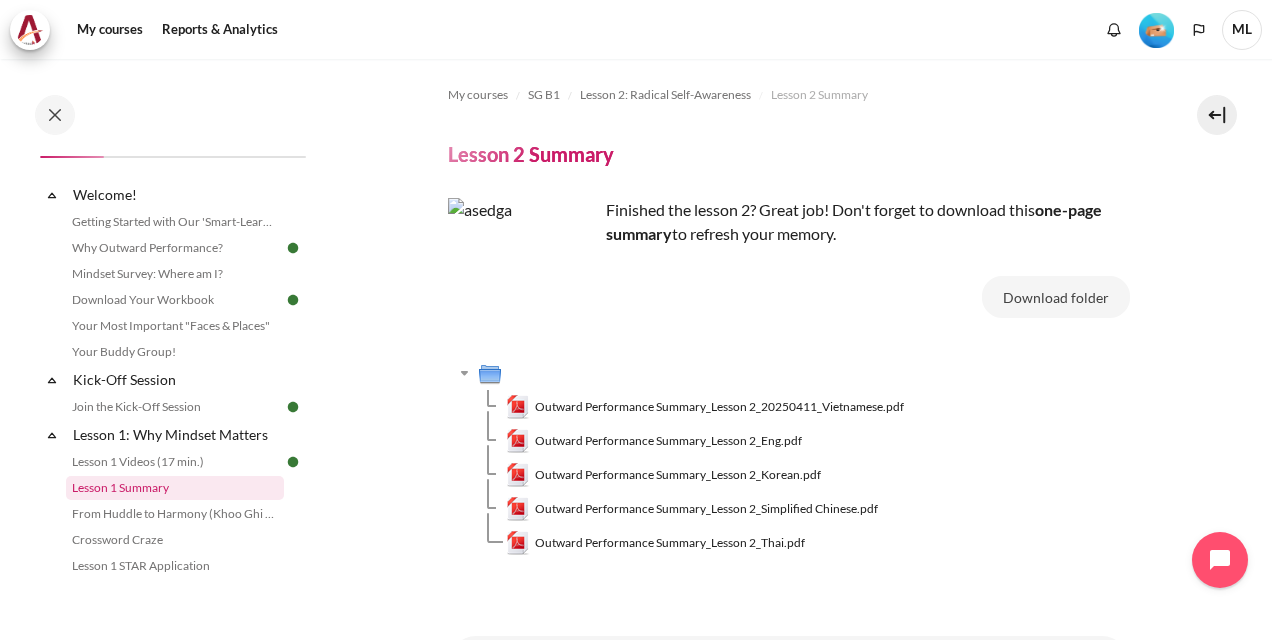 click on "Lesson 1 Summary" at bounding box center (175, 488) 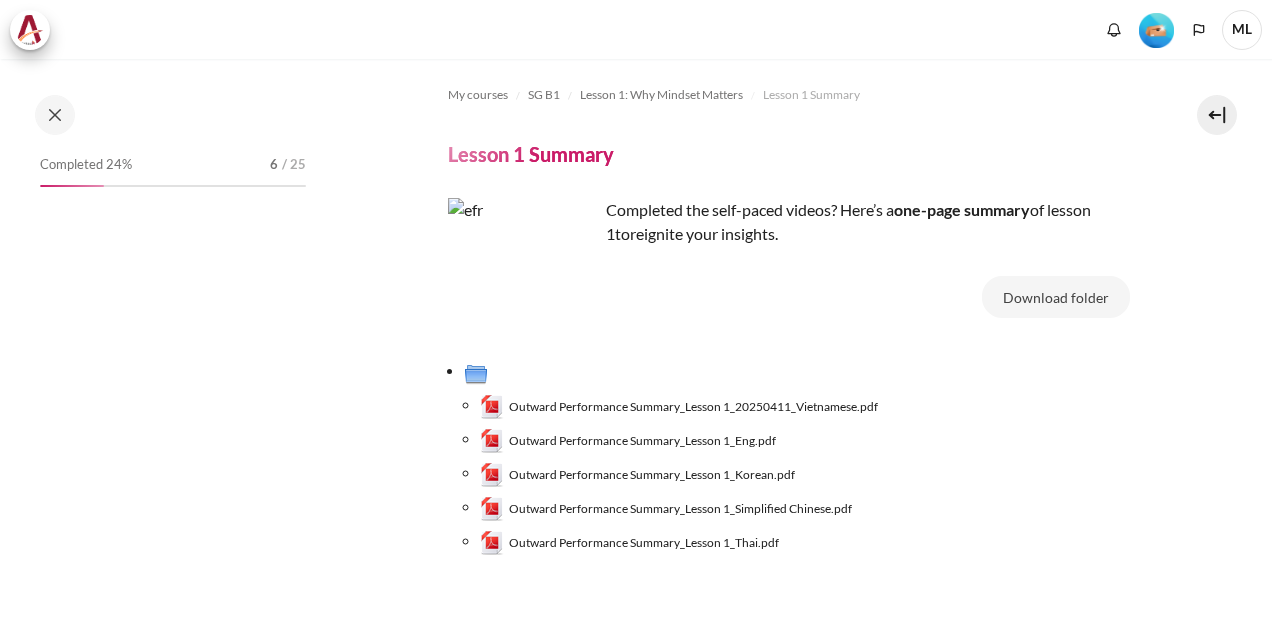scroll, scrollTop: 0, scrollLeft: 0, axis: both 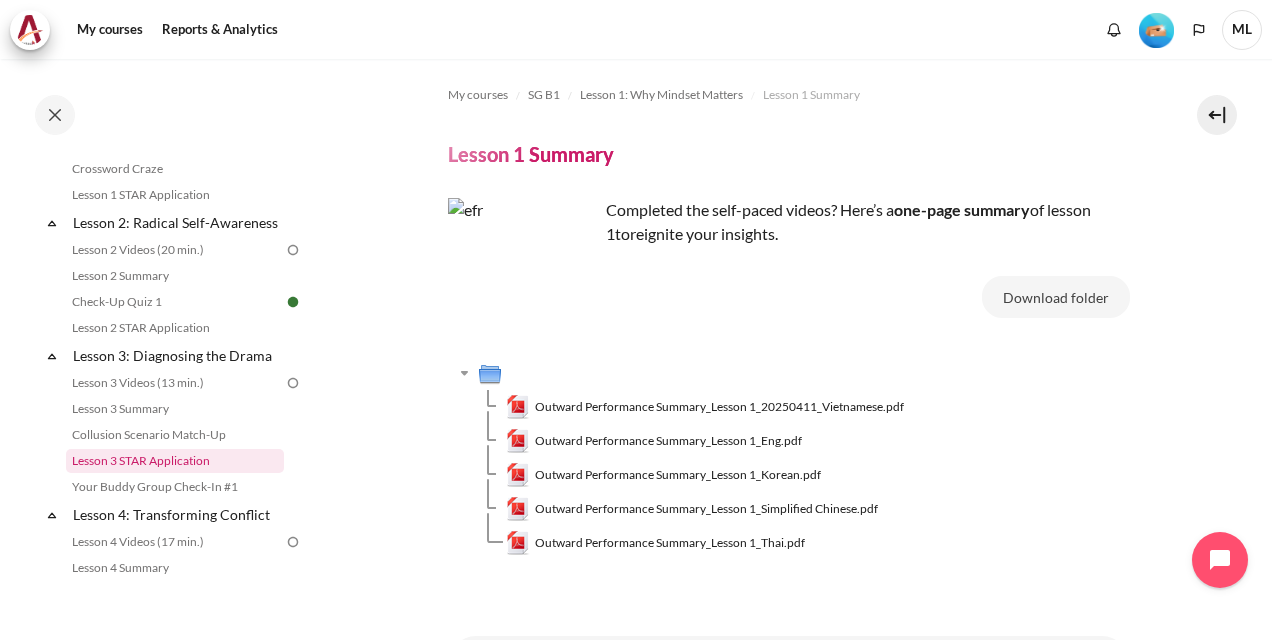 click on "Lesson 3 STAR Application" at bounding box center [175, 461] 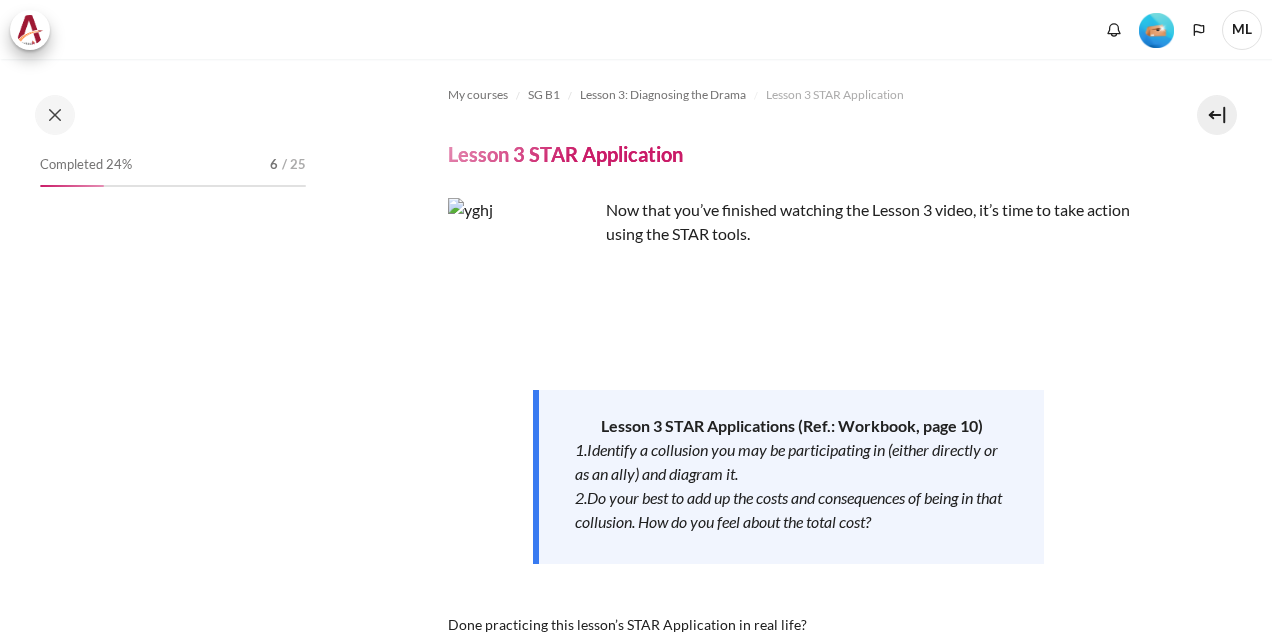 scroll, scrollTop: 0, scrollLeft: 0, axis: both 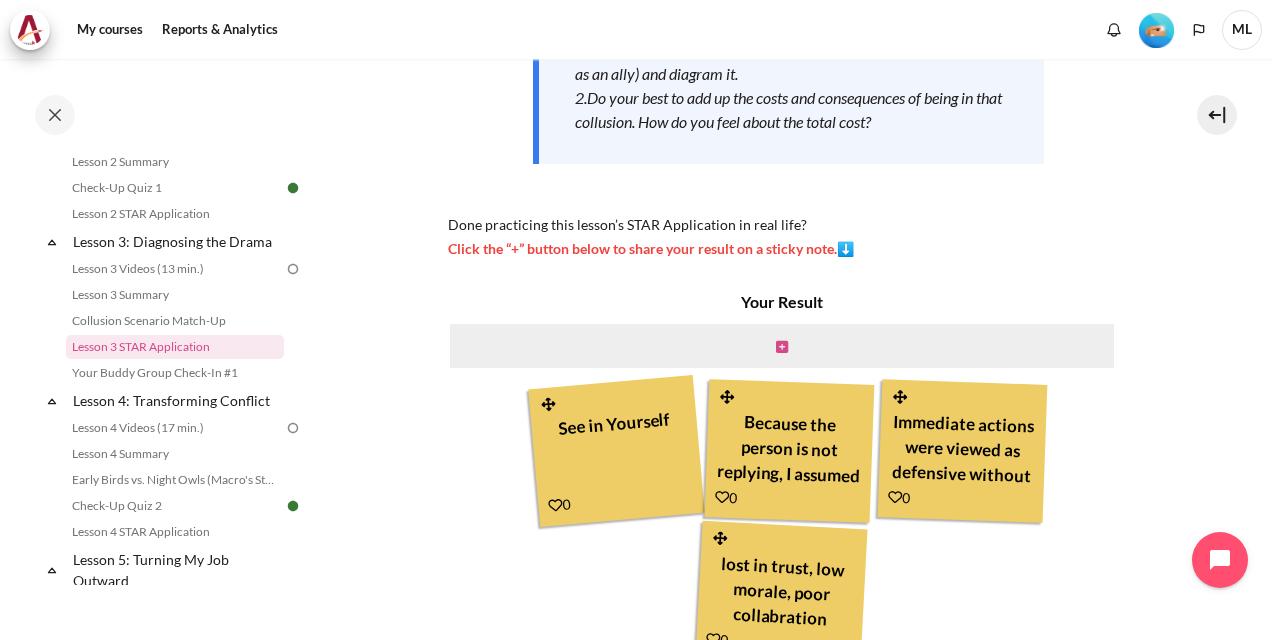 click at bounding box center (782, 347) 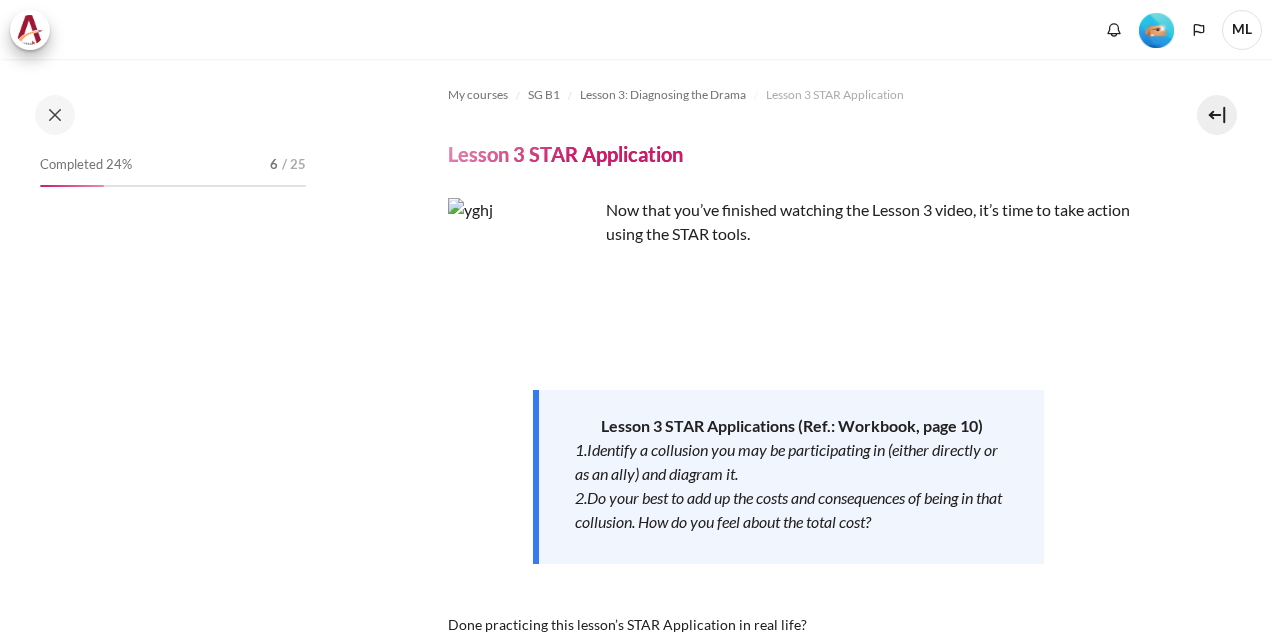 scroll, scrollTop: 0, scrollLeft: 0, axis: both 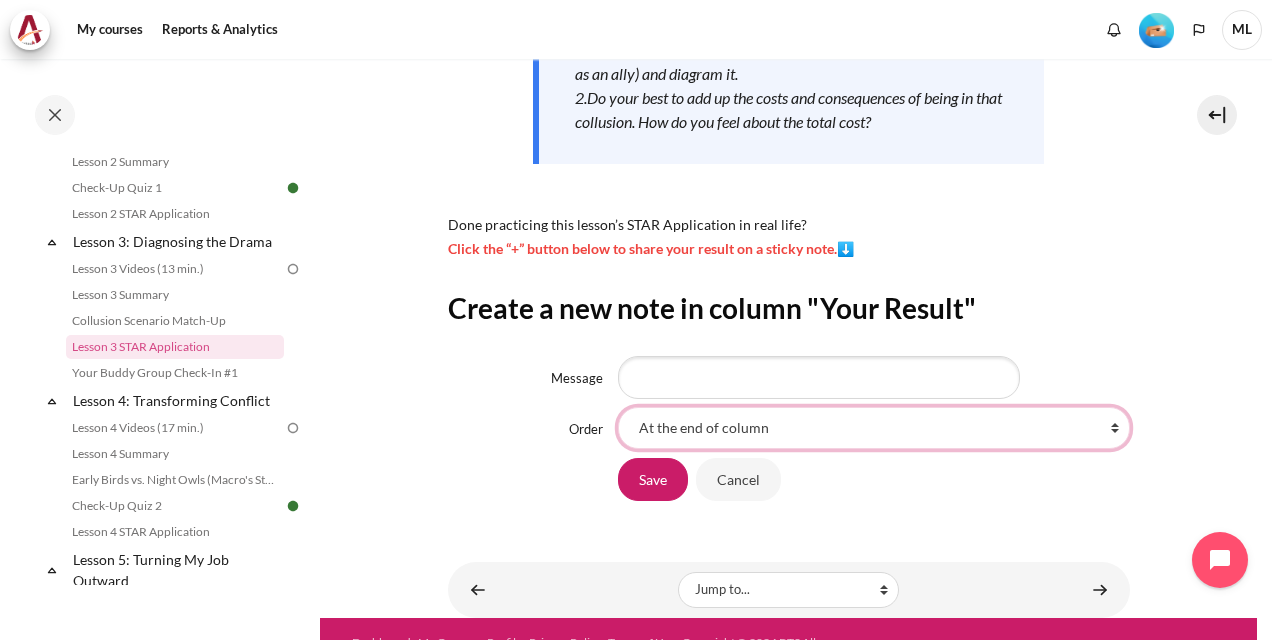 click on "At the end of column
First place in column
After 'See in Yourself'
After 'Because the person is not replying, I assumed he was ignoring my emails '
After 'Immediate actions were viewed as defensive without notifying. Person perceived passive.'
After 'lost in trust, low morale, poor collabration'" at bounding box center (874, 428) 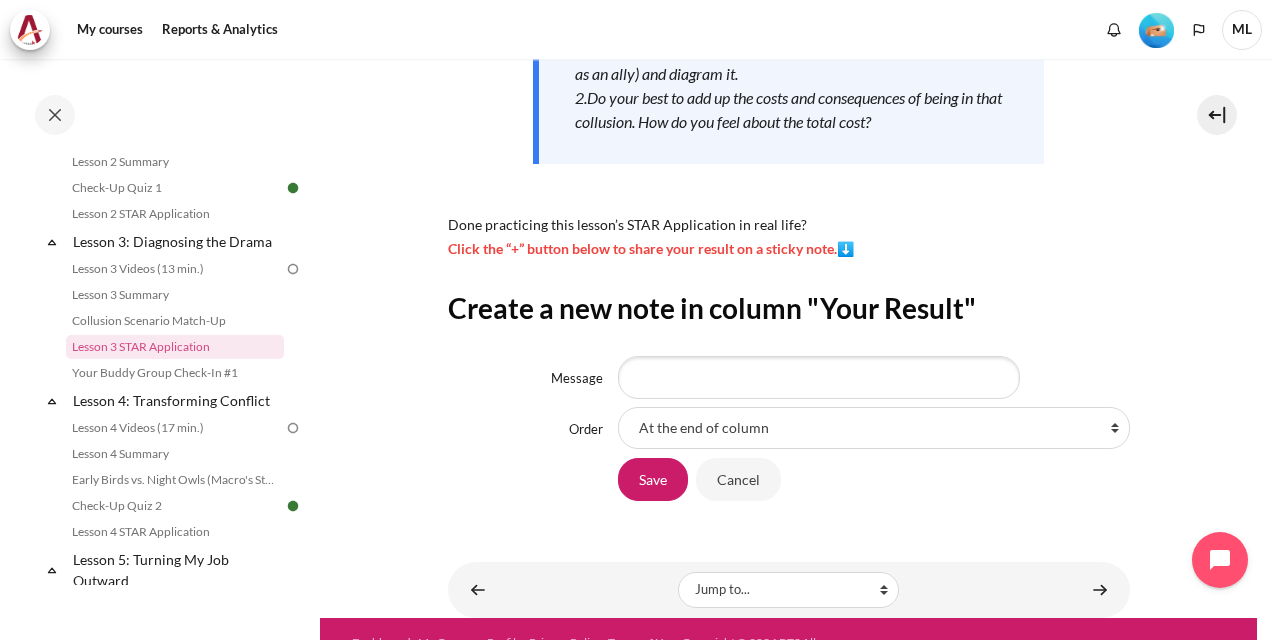 click on "My courses
SG B1
Lesson 3: Diagnosing the Drama
Lesson 3 STAR Application
Lesson 3 STAR Application" at bounding box center [788, 138] 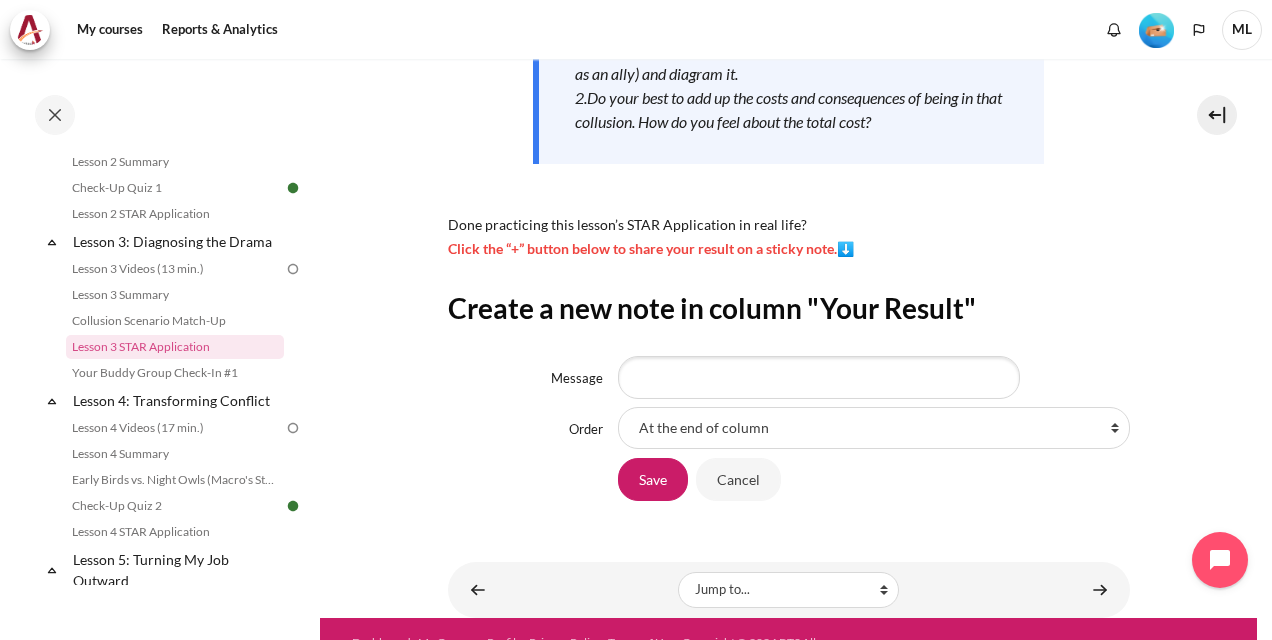 scroll, scrollTop: 200, scrollLeft: 0, axis: vertical 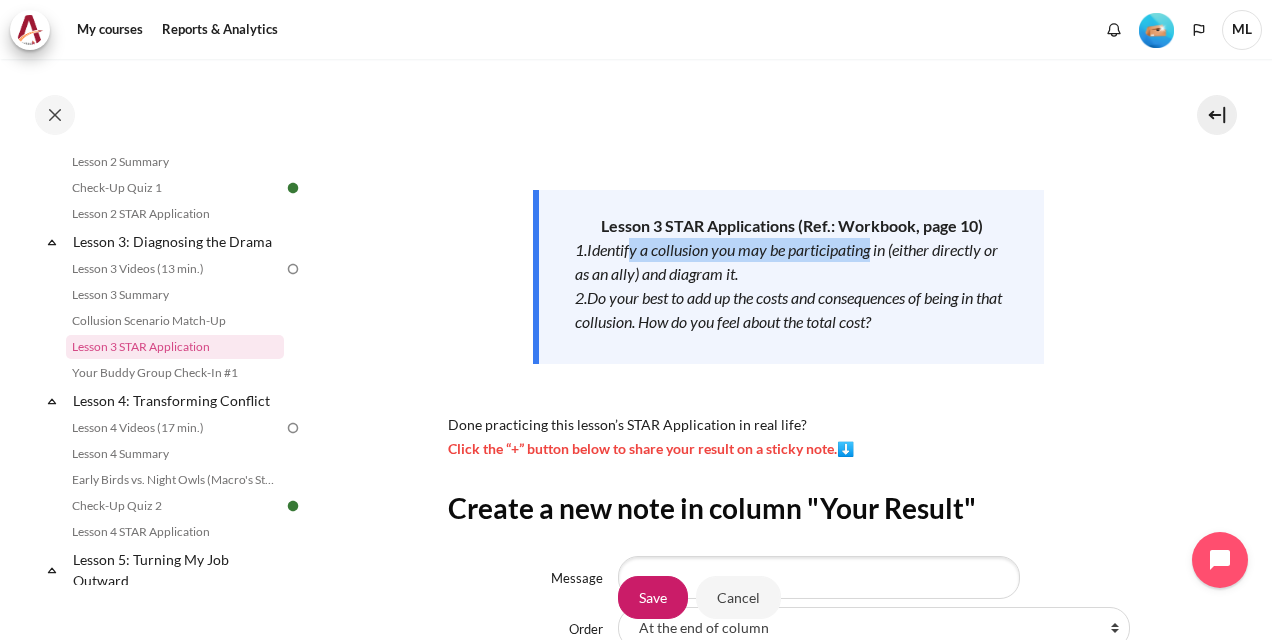 drag, startPoint x: 630, startPoint y: 245, endPoint x: 871, endPoint y: 252, distance: 241.10164 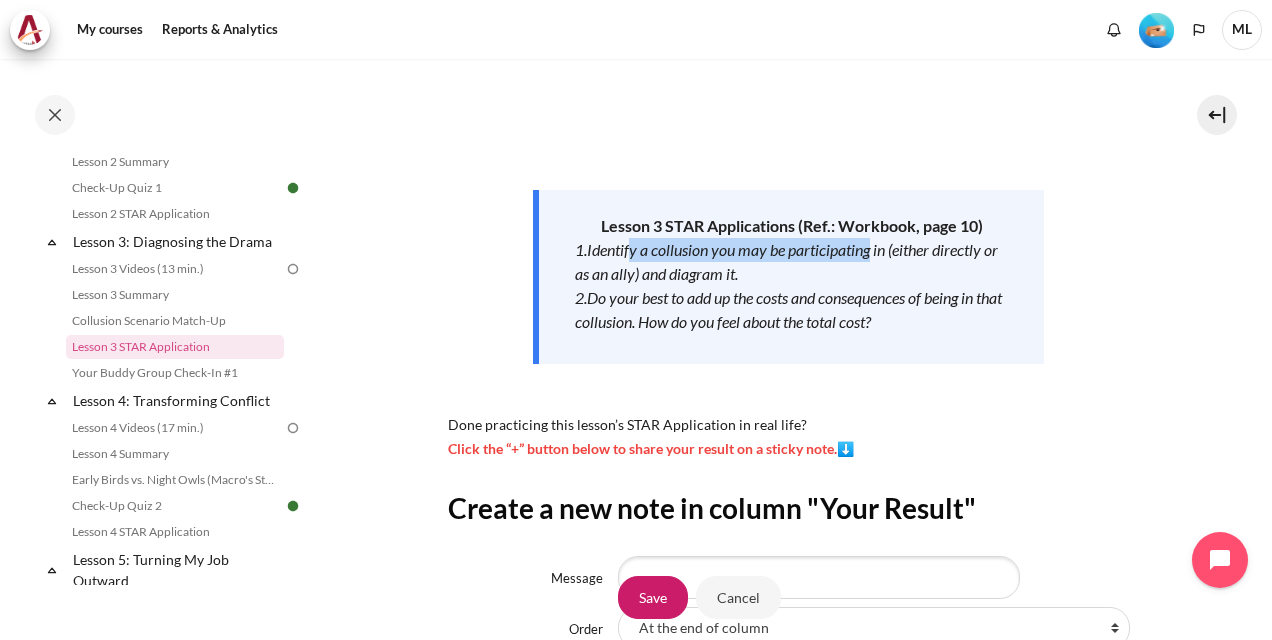 click on "1.Identify a collusion
you
may be
participating in (either directly
or
as
an ally) and
diagram it." at bounding box center [786, 261] 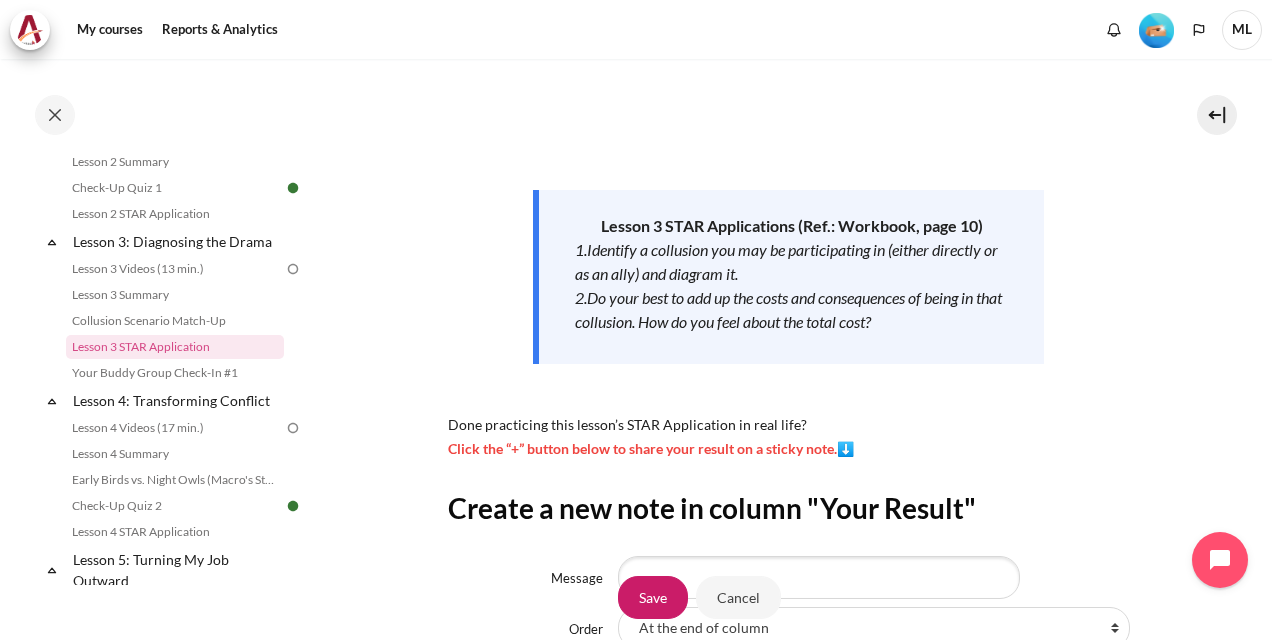 drag, startPoint x: 871, startPoint y: 252, endPoint x: 757, endPoint y: 280, distance: 117.388245 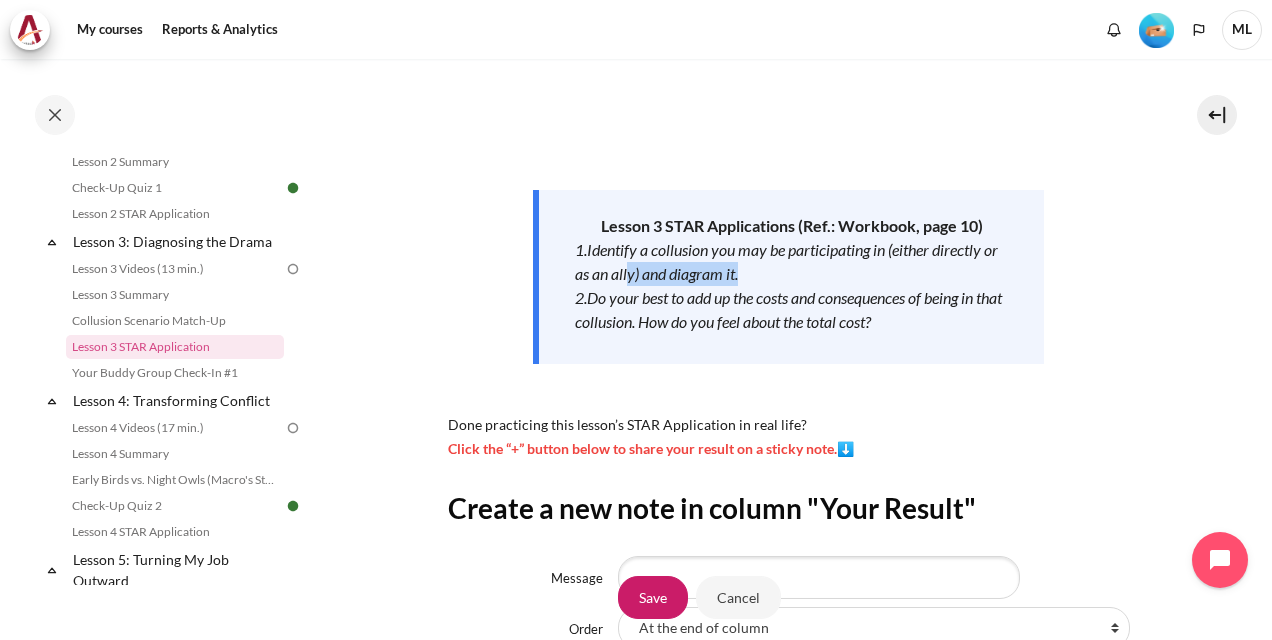 drag, startPoint x: 645, startPoint y: 284, endPoint x: 787, endPoint y: 278, distance: 142.12671 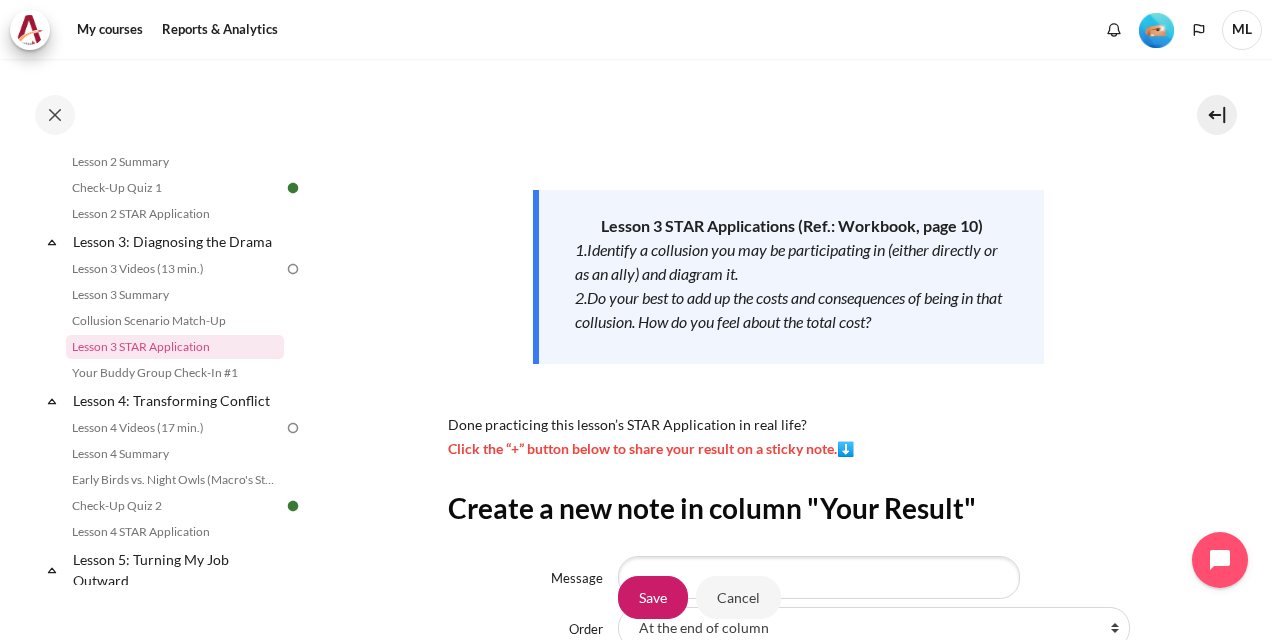 drag, startPoint x: 787, startPoint y: 278, endPoint x: 618, endPoint y: 301, distance: 170.5579 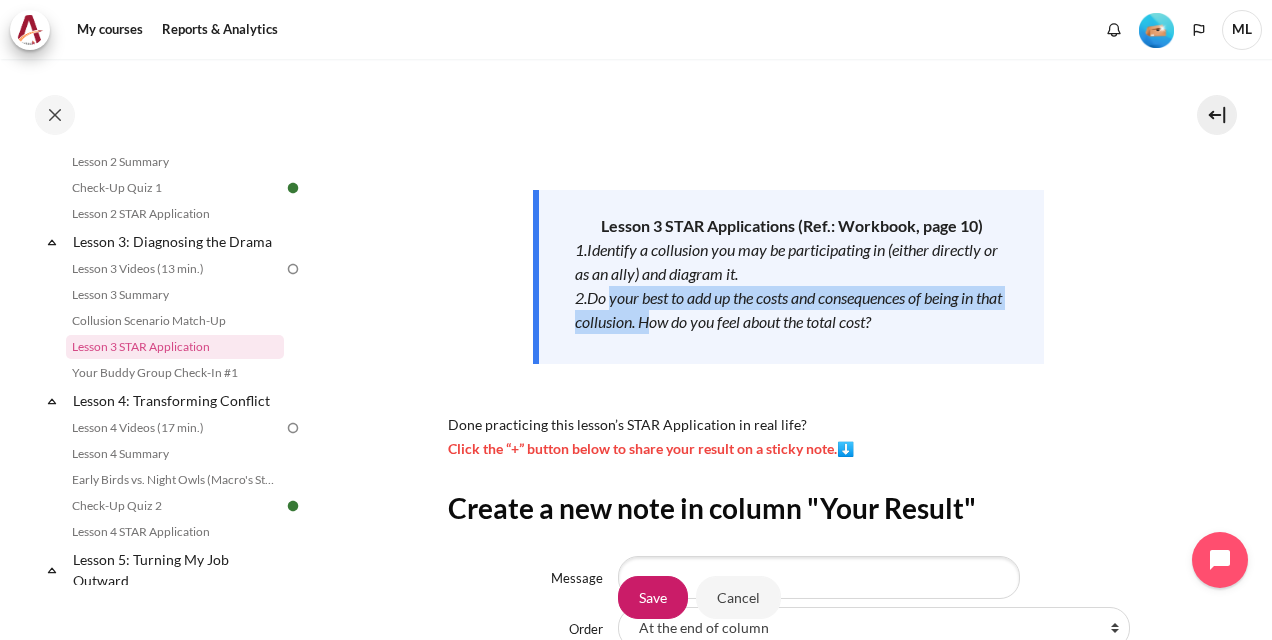 drag, startPoint x: 610, startPoint y: 288, endPoint x: 676, endPoint y: 318, distance: 72.498276 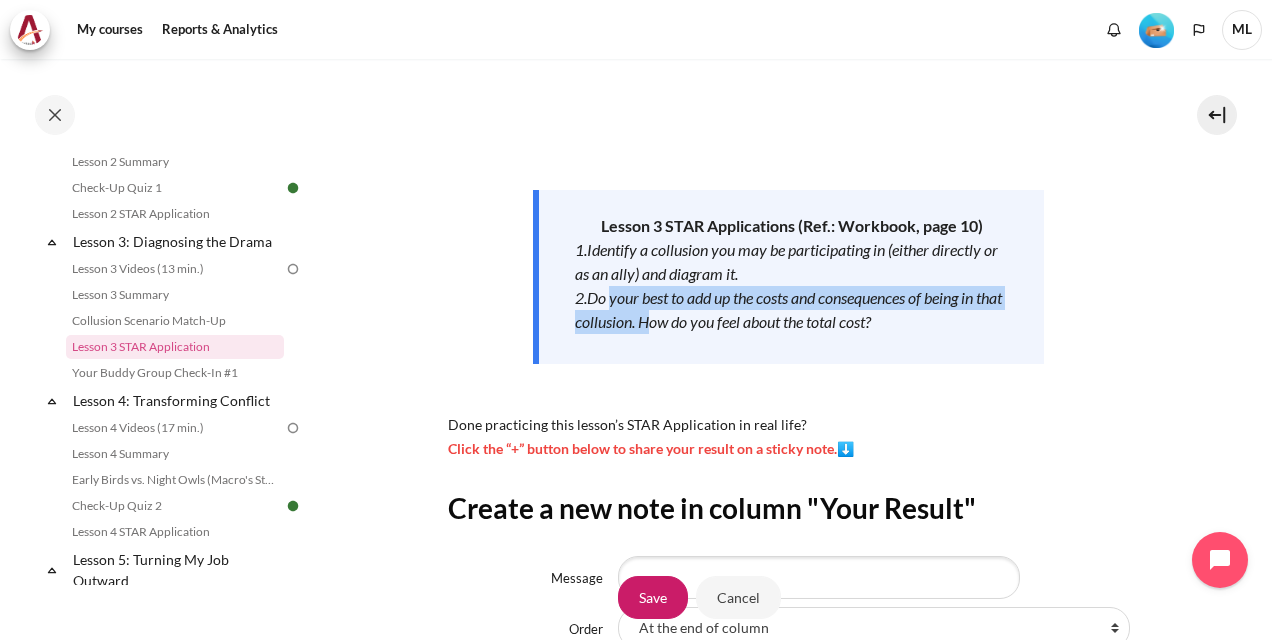 click on "2.Do
your best to add up the costs and consequences
of being in that collusion. How do you feel about the total
cost?" at bounding box center [788, 309] 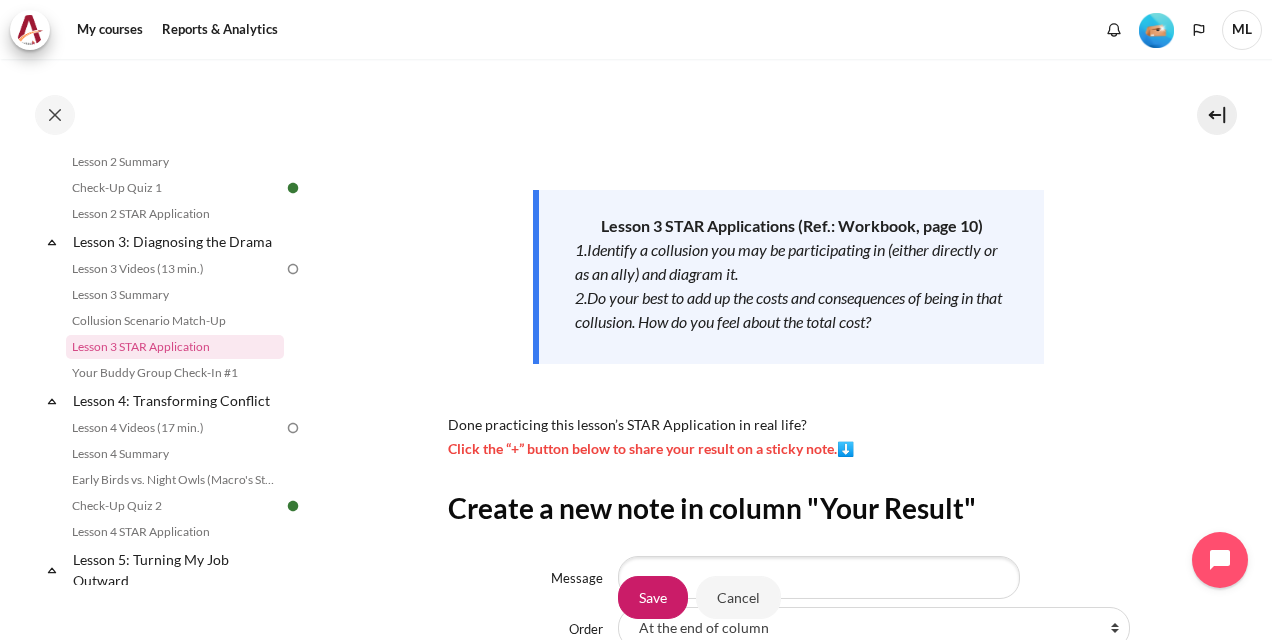 drag, startPoint x: 676, startPoint y: 318, endPoint x: 1004, endPoint y: 346, distance: 329.19296 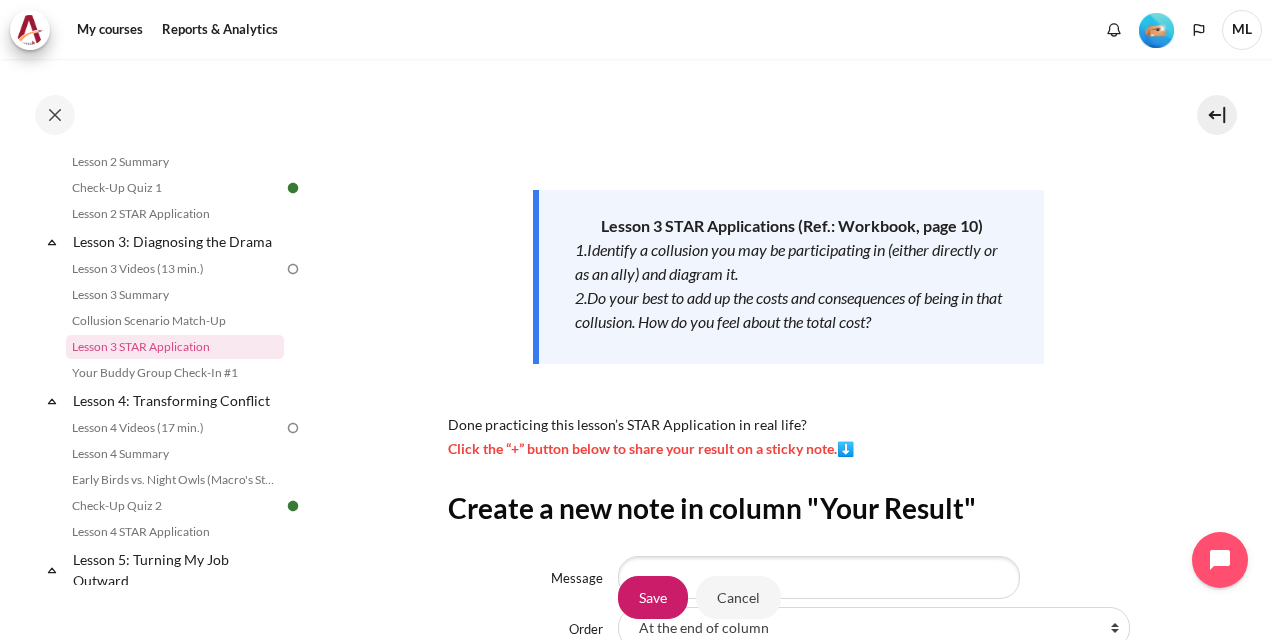 scroll, scrollTop: 300, scrollLeft: 0, axis: vertical 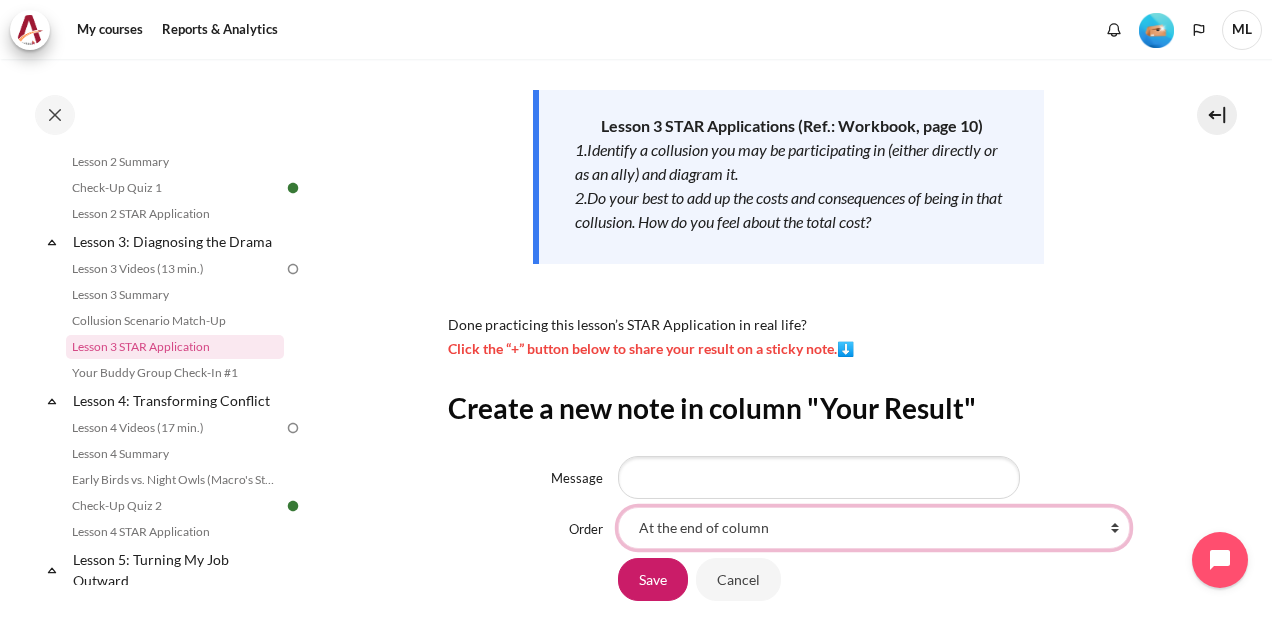 click on "At the end of column
First place in column
After 'See in Yourself'
After 'Because the person is not replying, I assumed he was ignoring my emails '
After 'Immediate actions were viewed as defensive without notifying. Person perceived passive.'
After 'lost in trust, low morale, poor collabration'" at bounding box center [874, 528] 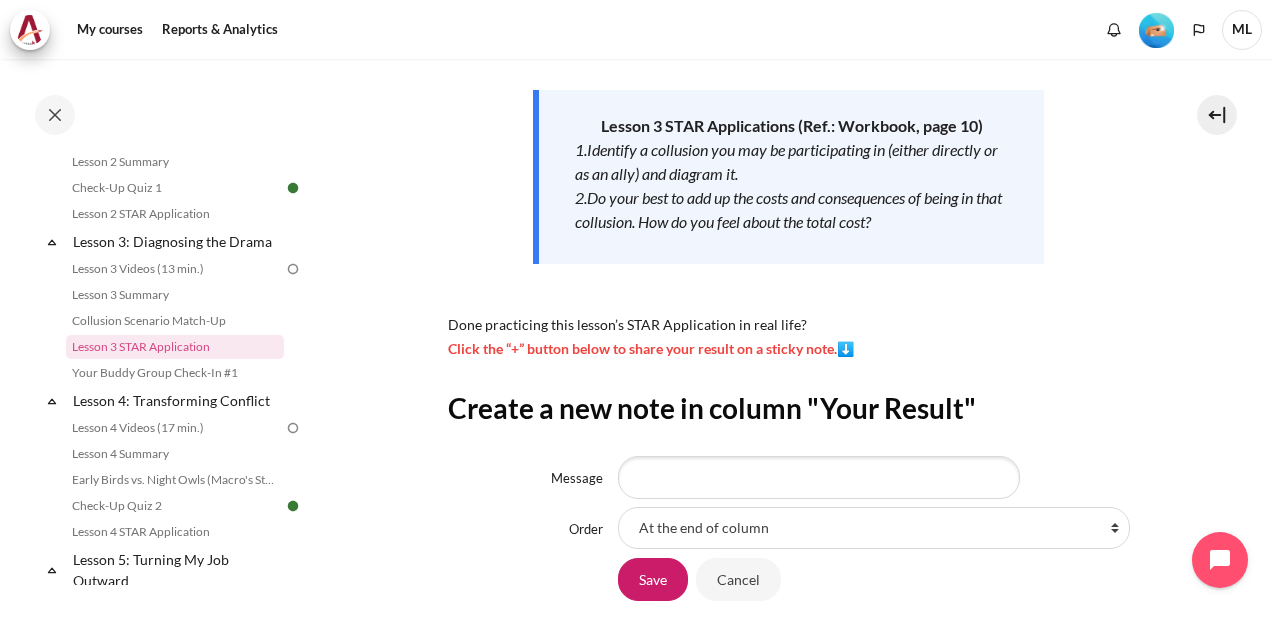 click on "Now that you’ve finished watching the Lesson 3 video, it’s time to take action using the STAR tools. Lesson 3 STAR Applications (Ref.: Workbook, page 10)
1.Identify a collusion
you
may be
participating in (either directly
or
as
an ally) and
diagram it.
2.Do
your best to add up the costs and consequences
of being in that collusion. How do you feel about the total
cost? Done practicing this lesson’s STAR Application in real life?
Click the “+” button below to share your result on a sticky note.⬇️" at bounding box center [789, 129] 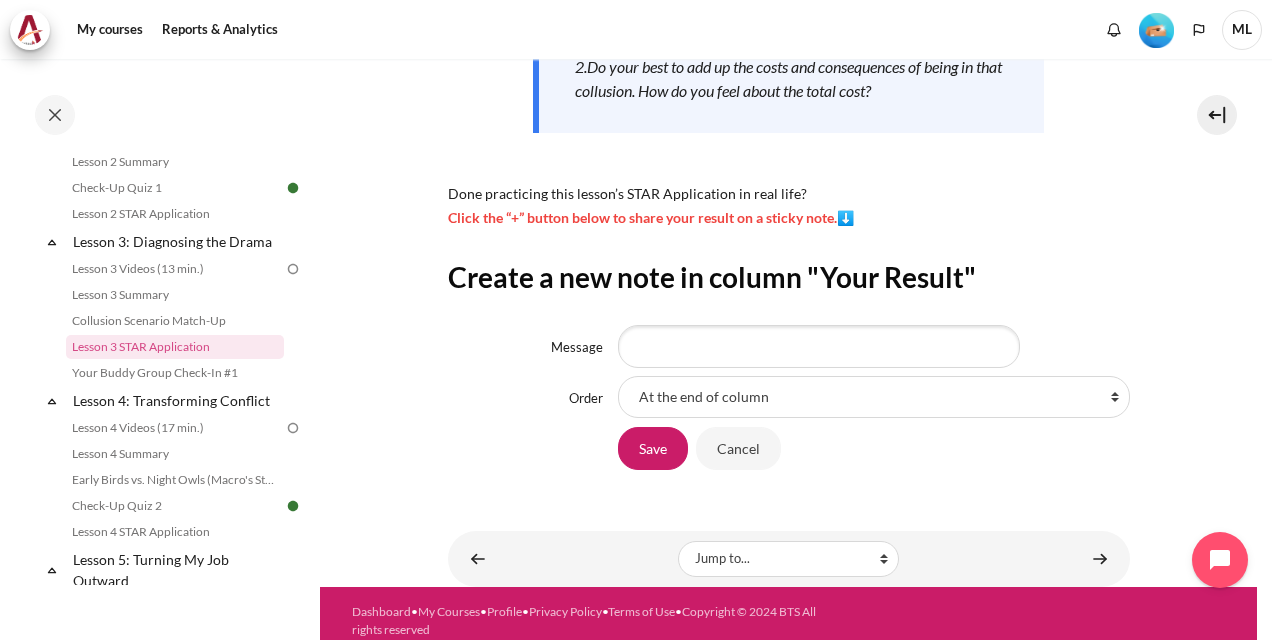 scroll, scrollTop: 445, scrollLeft: 0, axis: vertical 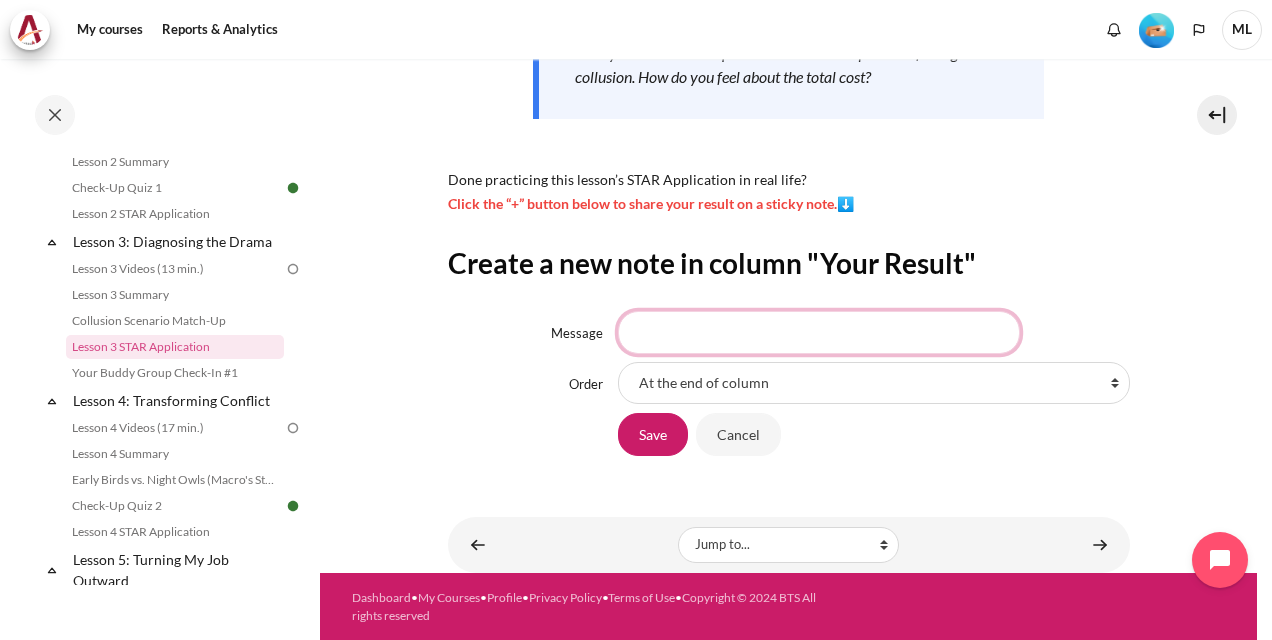 click on "Message" at bounding box center [819, 332] 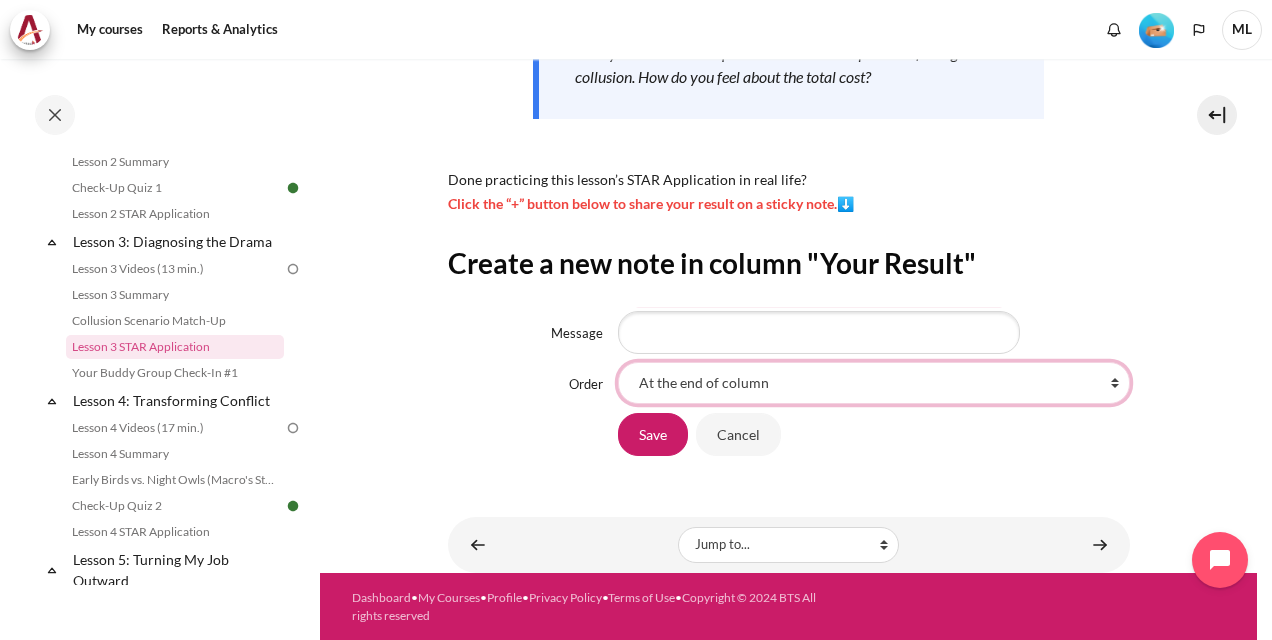 click on "At the end of column
First place in column
After 'See in Yourself'
After 'Because the person is not replying, I assumed he was ignoring my emails '
After 'Immediate actions were viewed as defensive without notifying. Person perceived passive.'
After 'lost in trust, low morale, poor collabration'" at bounding box center [874, 383] 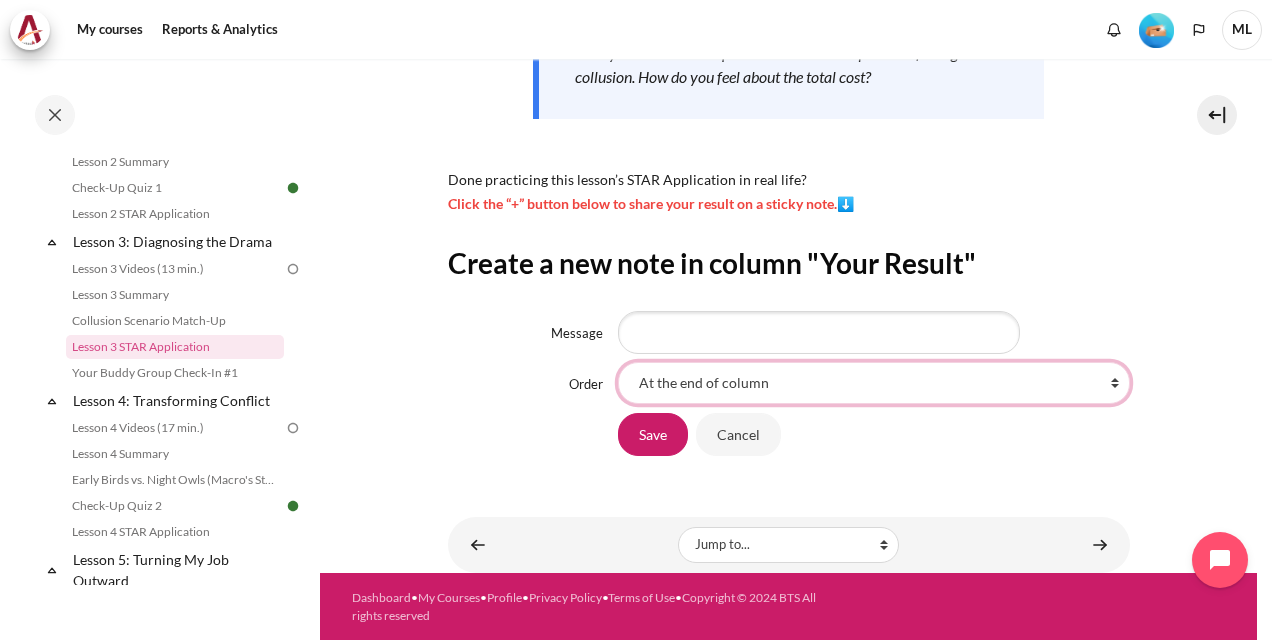 click on "At the end of column
First place in column
After 'See in Yourself'
After 'Because the person is not replying, I assumed he was ignoring my emails '
After 'Immediate actions were viewed as defensive without notifying. Person perceived passive.'
After 'lost in trust, low morale, poor collabration'" at bounding box center (874, 383) 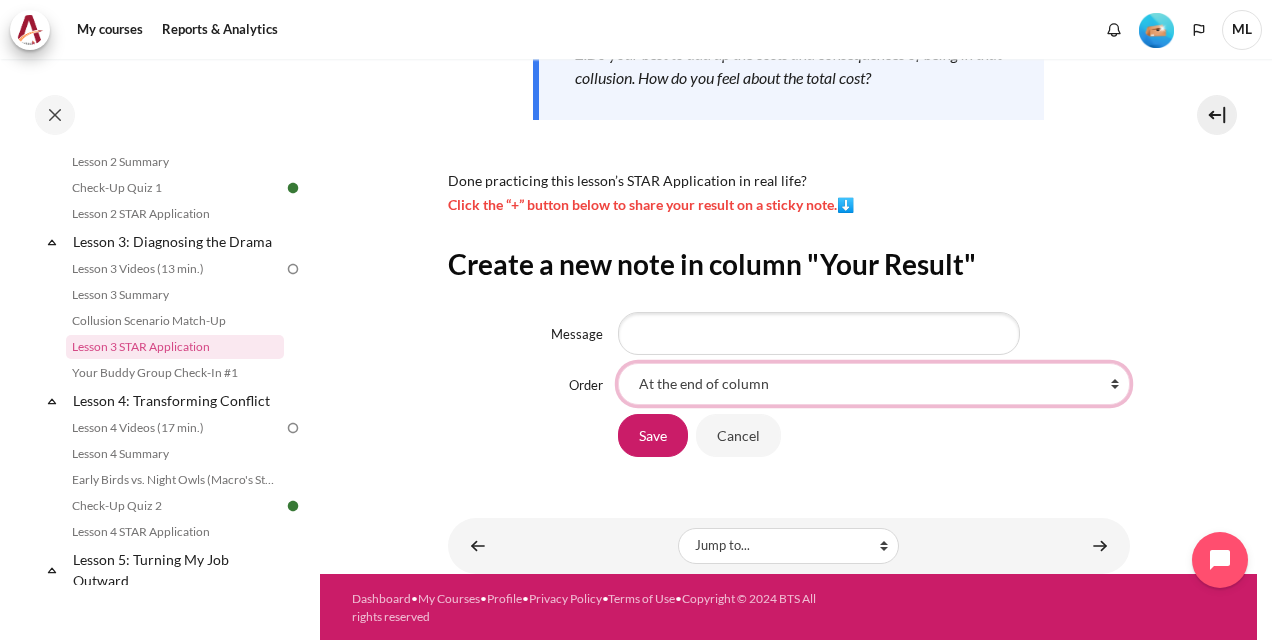 scroll, scrollTop: 445, scrollLeft: 0, axis: vertical 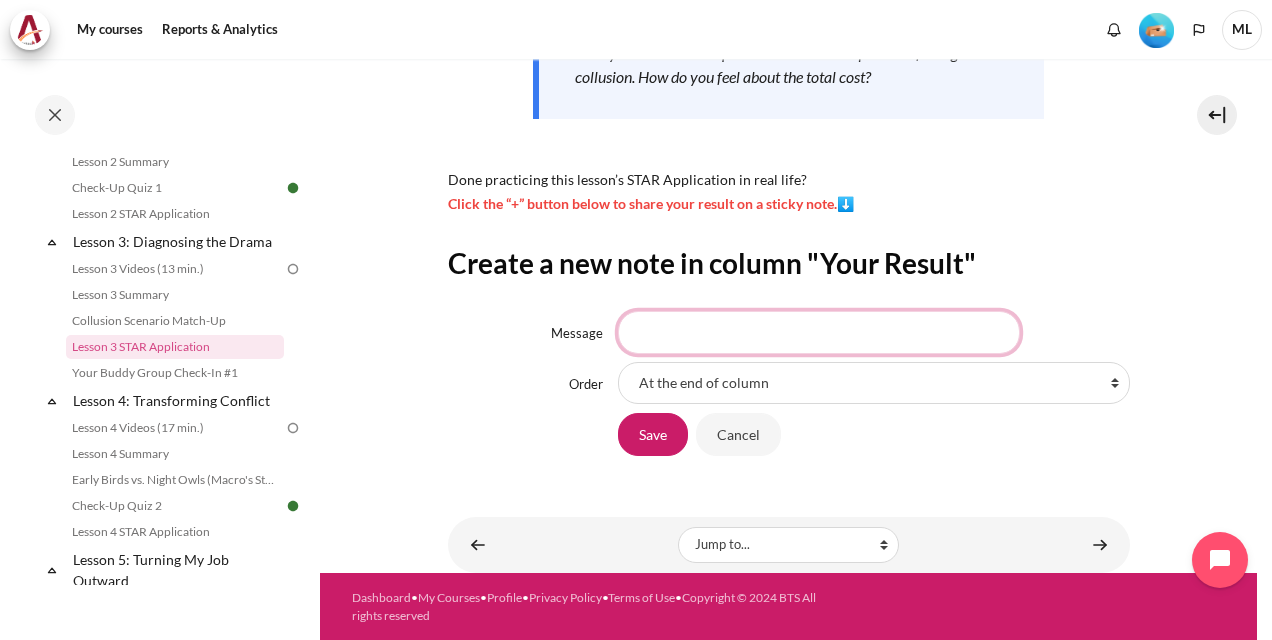 click on "Message" at bounding box center [819, 332] 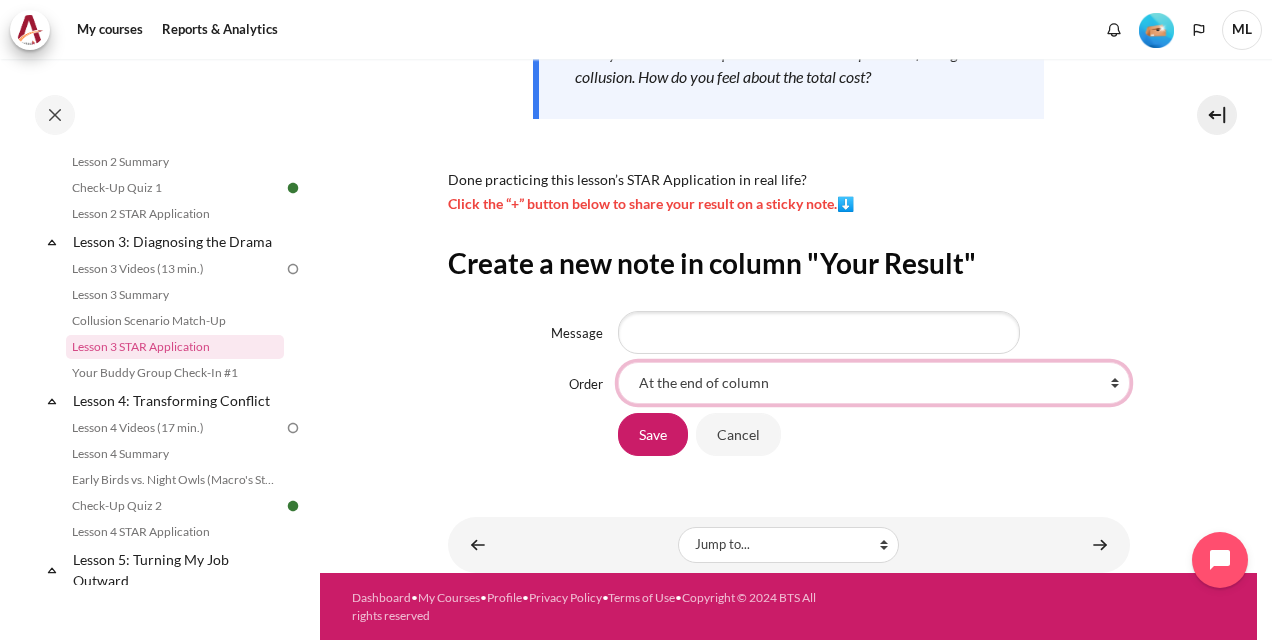 click on "At the end of column
First place in column
After 'See in Yourself'
After 'Because the person is not replying, I assumed he was ignoring my emails '
After 'Immediate actions were viewed as defensive without notifying. Person perceived passive.'
After 'lost in trust, low morale, poor collabration'" at bounding box center [874, 383] 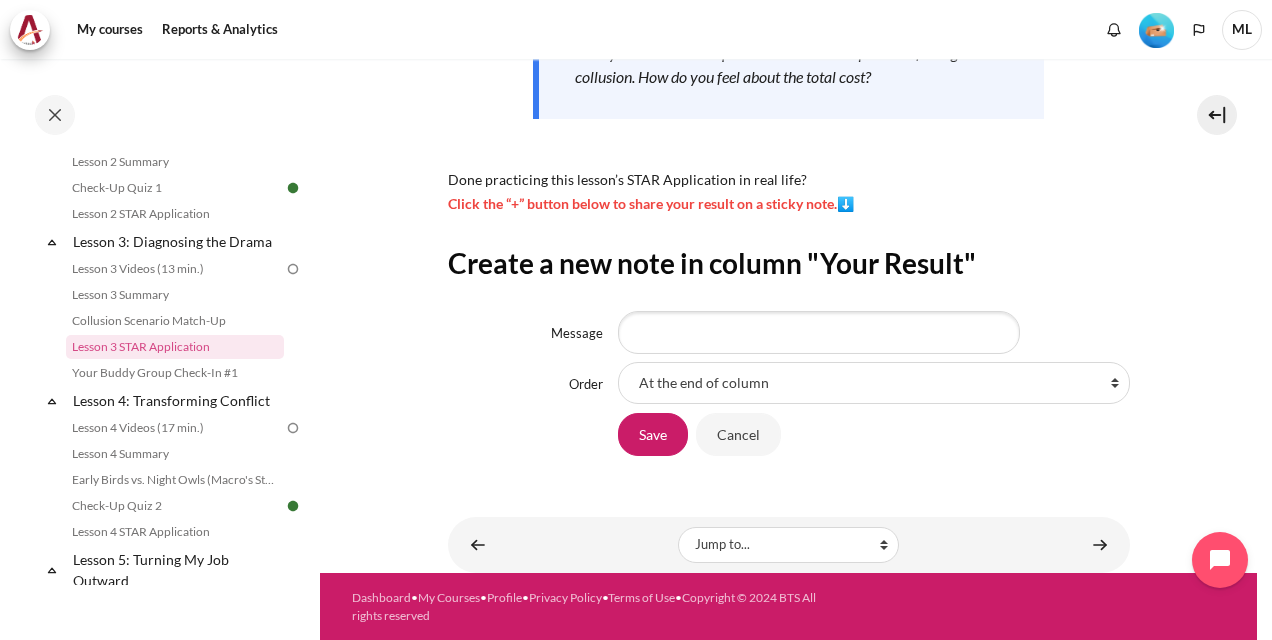 click on "My courses
SG B1
Lesson 3: Diagnosing the Drama
Lesson 3 STAR Application
Lesson 3 STAR Application" at bounding box center [788, 93] 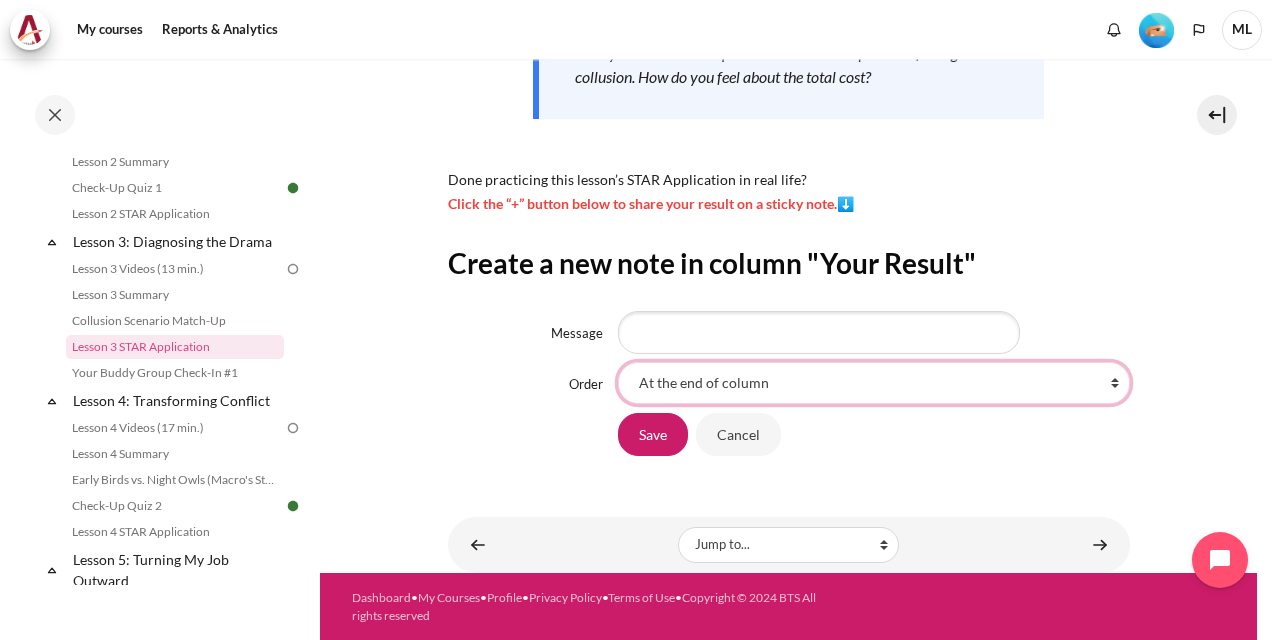 click on "At the end of column
First place in column
After 'See in Yourself'
After 'Because the person is not replying, I assumed he was ignoring my emails '
After 'Immediate actions were viewed as defensive without notifying. Person perceived passive.'
After 'lost in trust, low morale, poor collabration'" at bounding box center (874, 383) 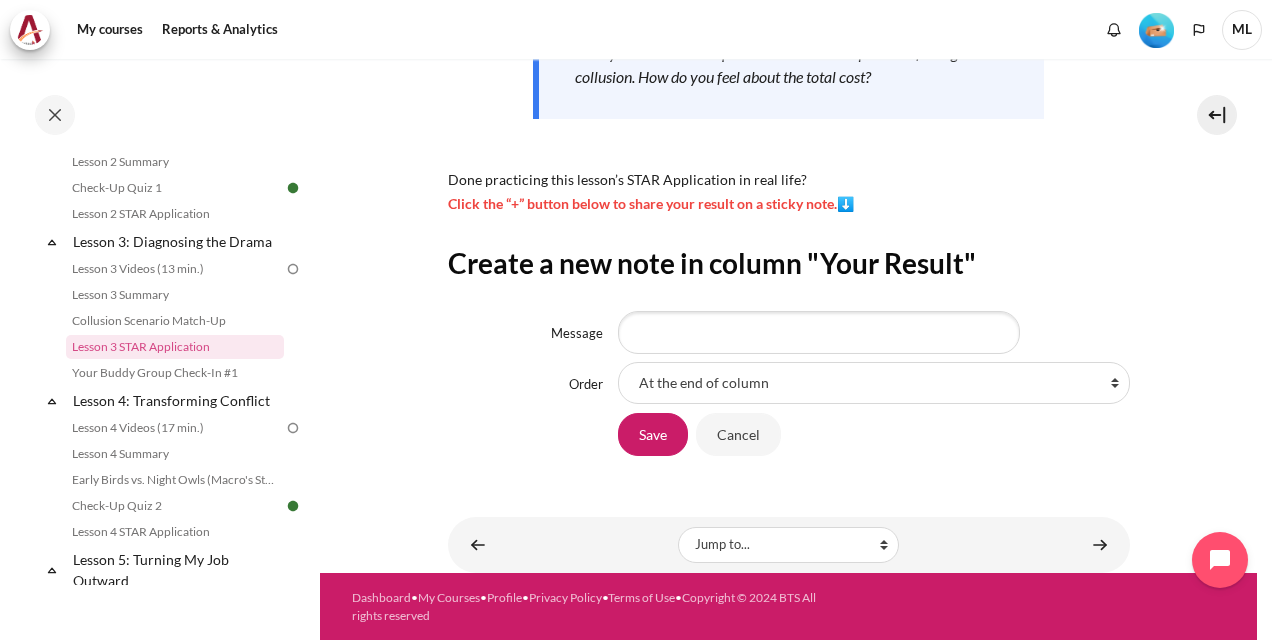 click on "My courses
SG B1
Lesson 3: Diagnosing the Drama
Lesson 3 STAR Application
Lesson 3 STAR Application" at bounding box center (788, 93) 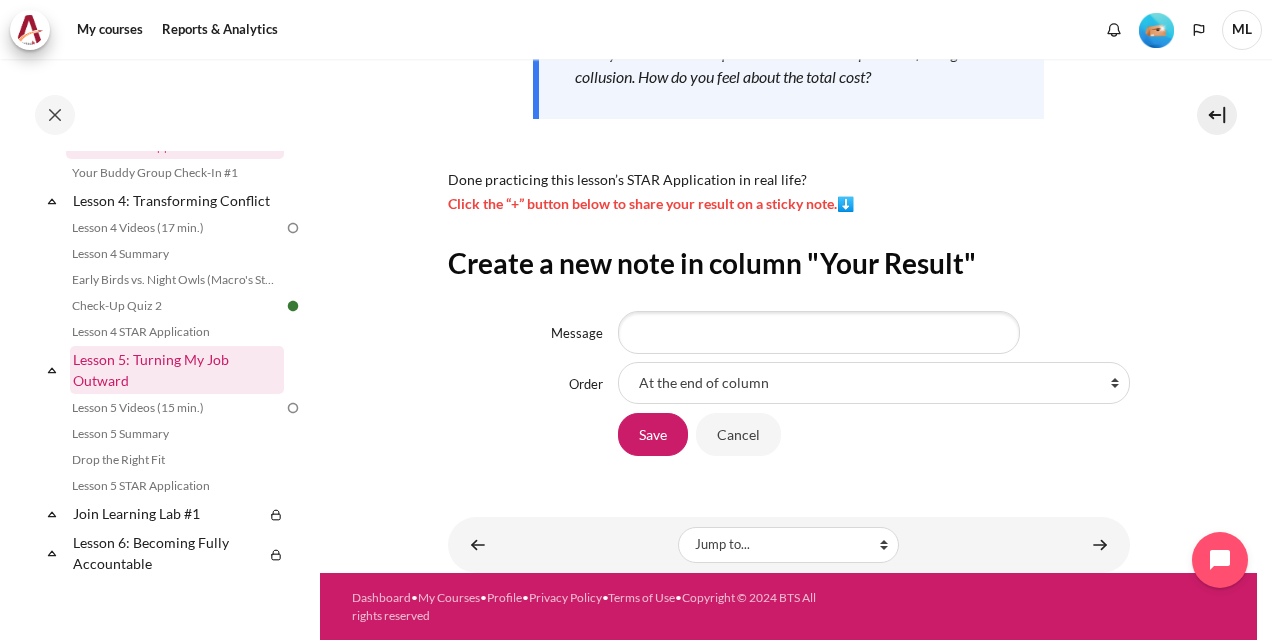 scroll, scrollTop: 814, scrollLeft: 0, axis: vertical 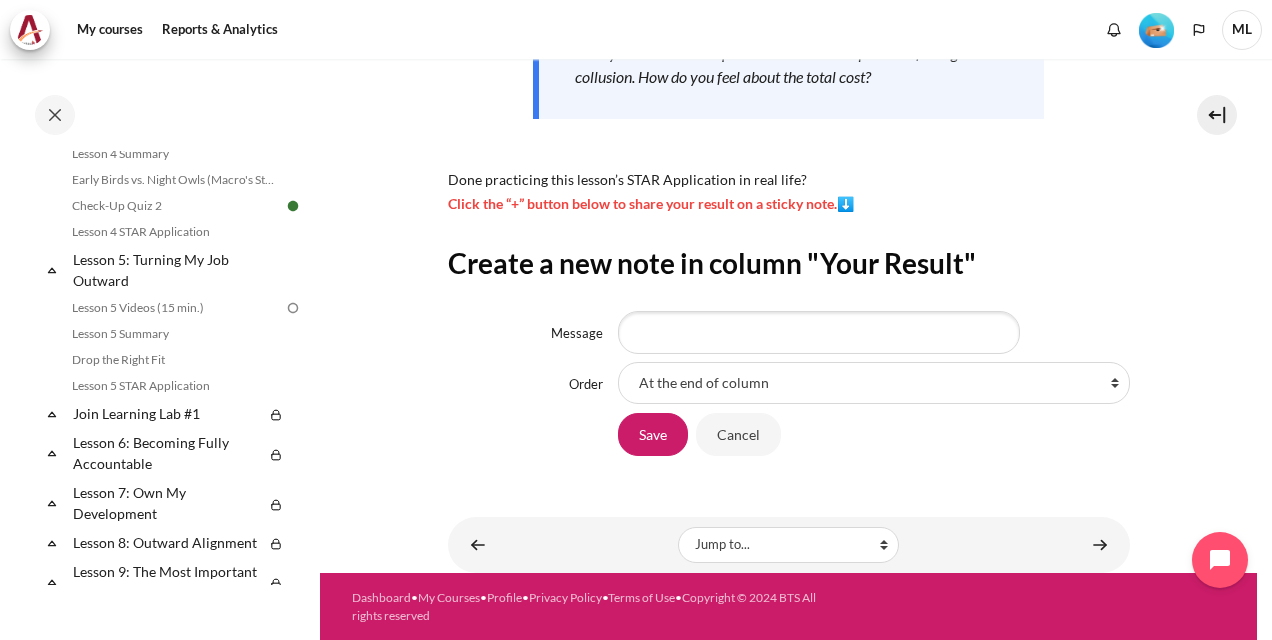 click on "My courses
SG B1
Lesson 3: Diagnosing the Drama
Lesson 3 STAR Application
Lesson 3 STAR Application" at bounding box center [788, 93] 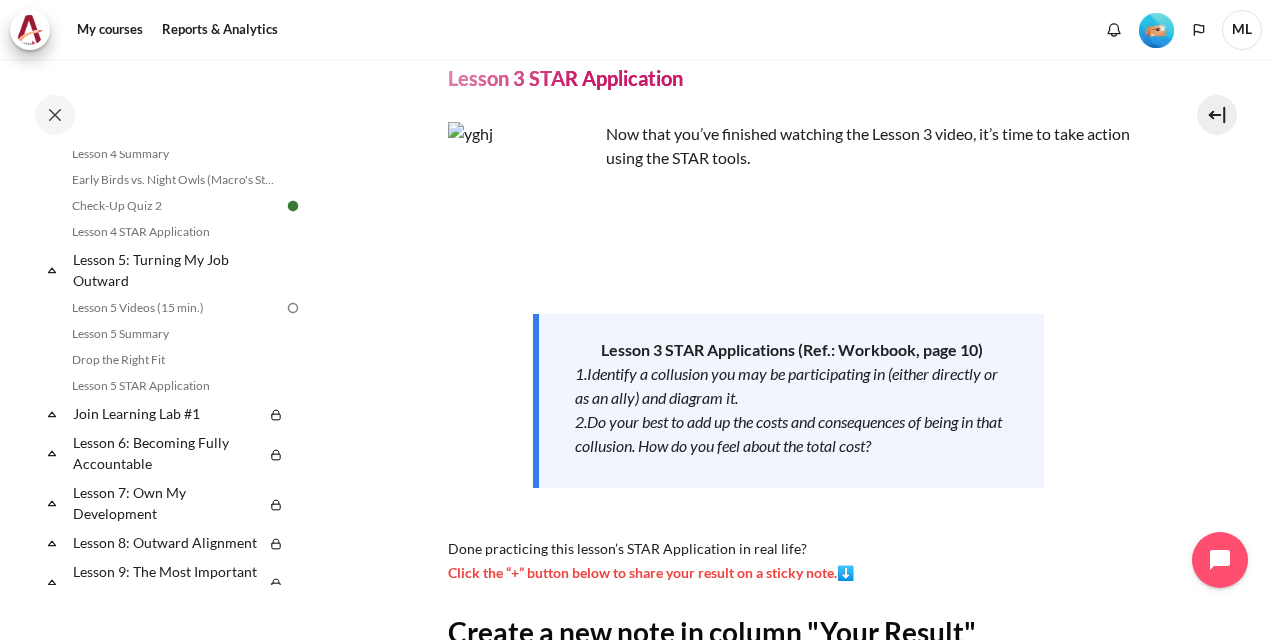 scroll, scrollTop: 0, scrollLeft: 0, axis: both 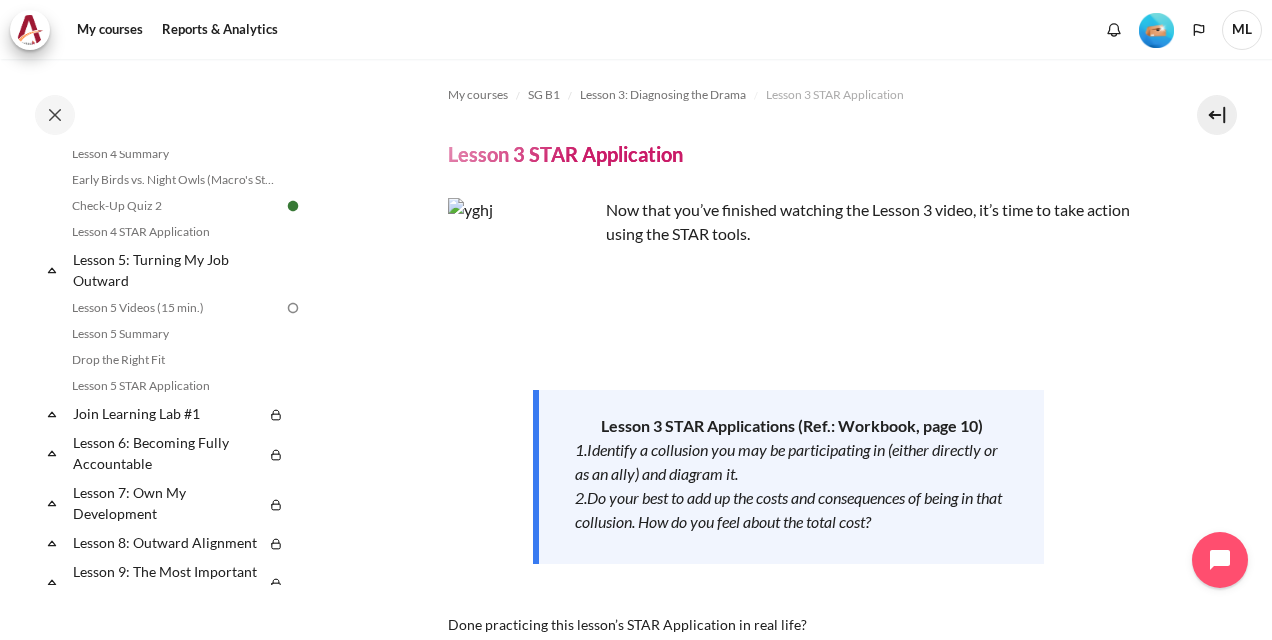 click on "My courses
SG B1
Lesson 3: Diagnosing the Drama
Lesson 3 STAR Application
Lesson 3 STAR Application" at bounding box center [788, 538] 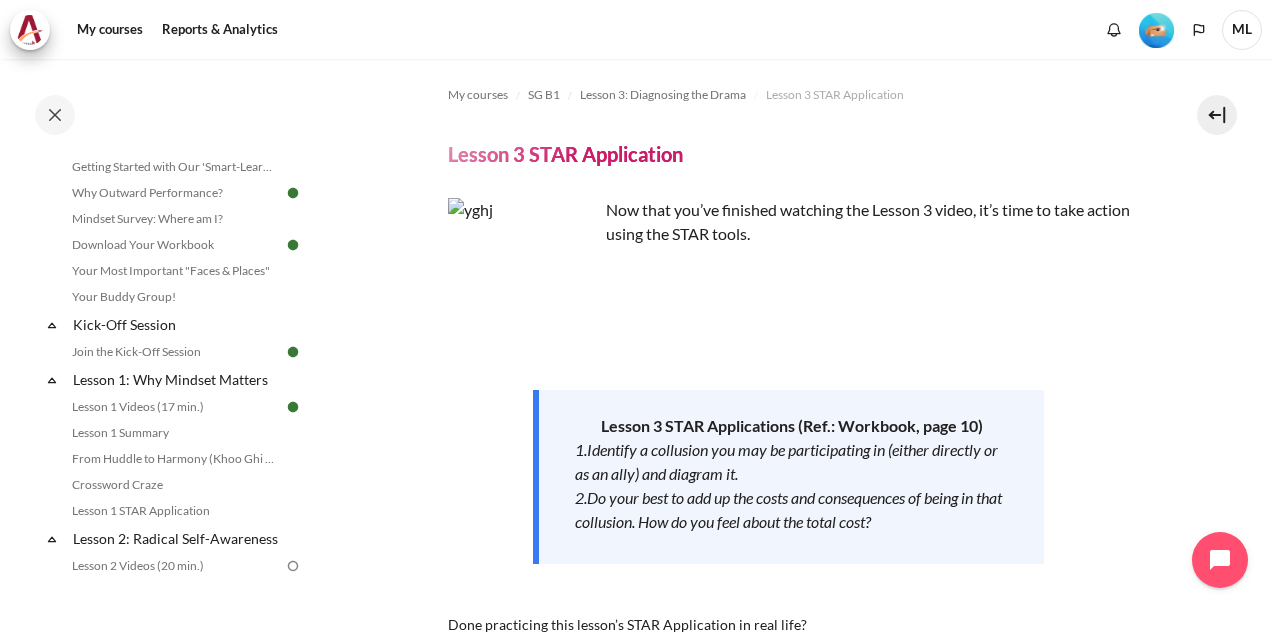 scroll, scrollTop: 0, scrollLeft: 0, axis: both 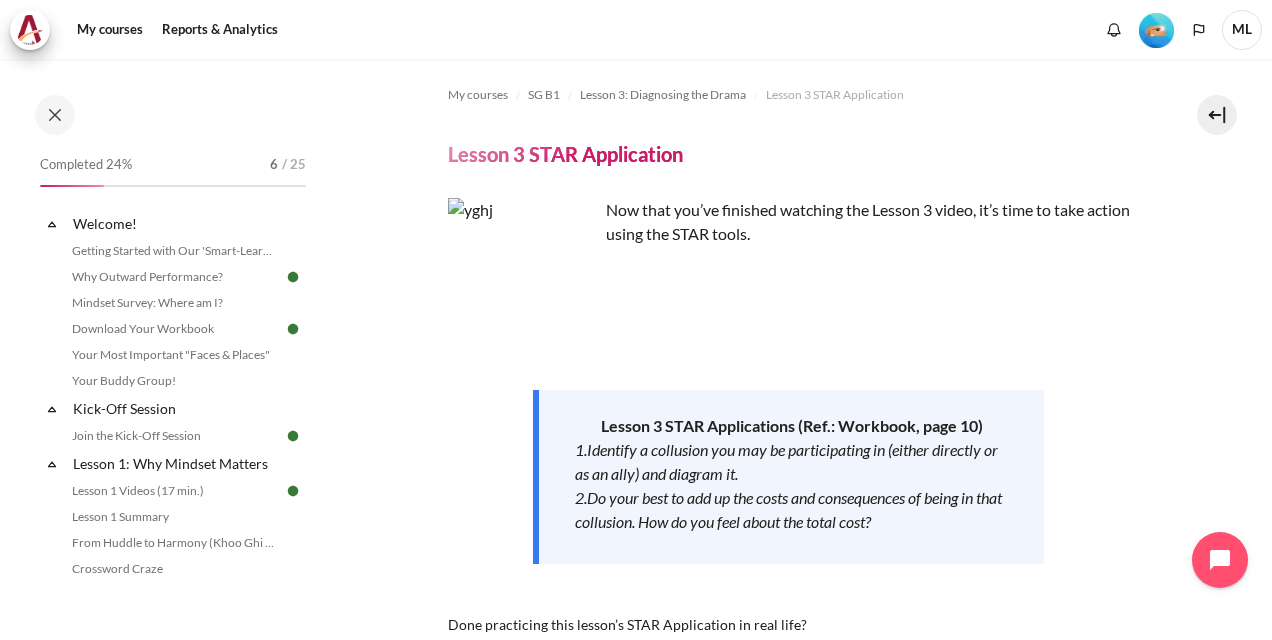 click on "Completed 24%" at bounding box center (86, 165) 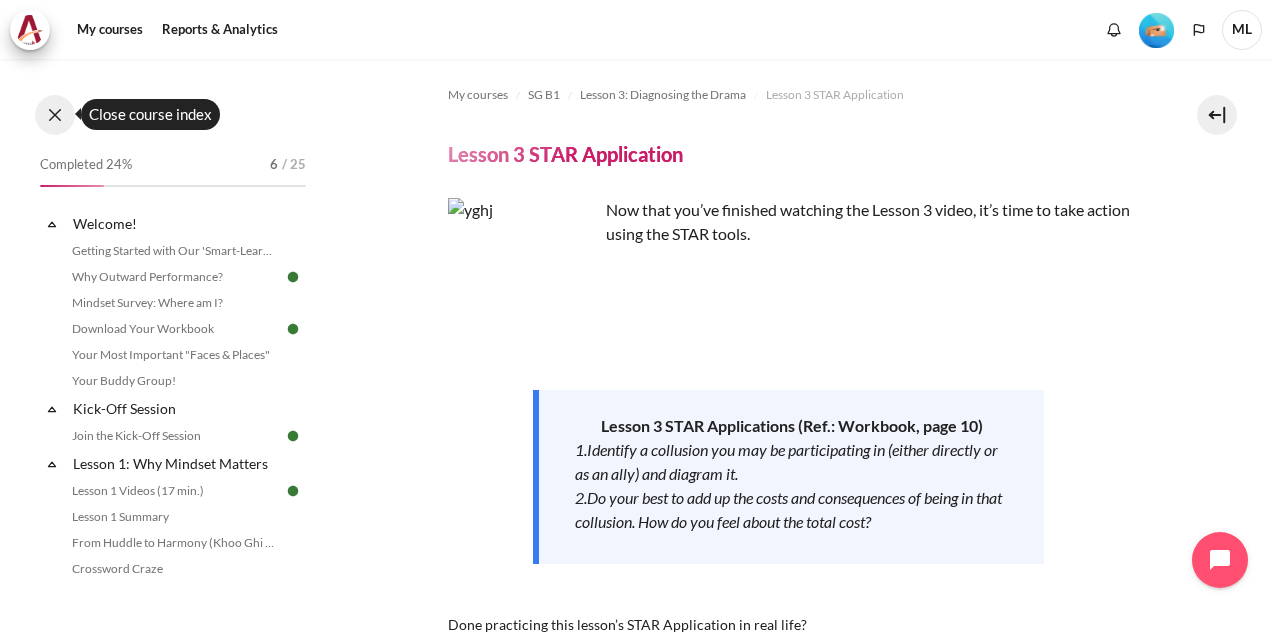 click at bounding box center [55, 115] 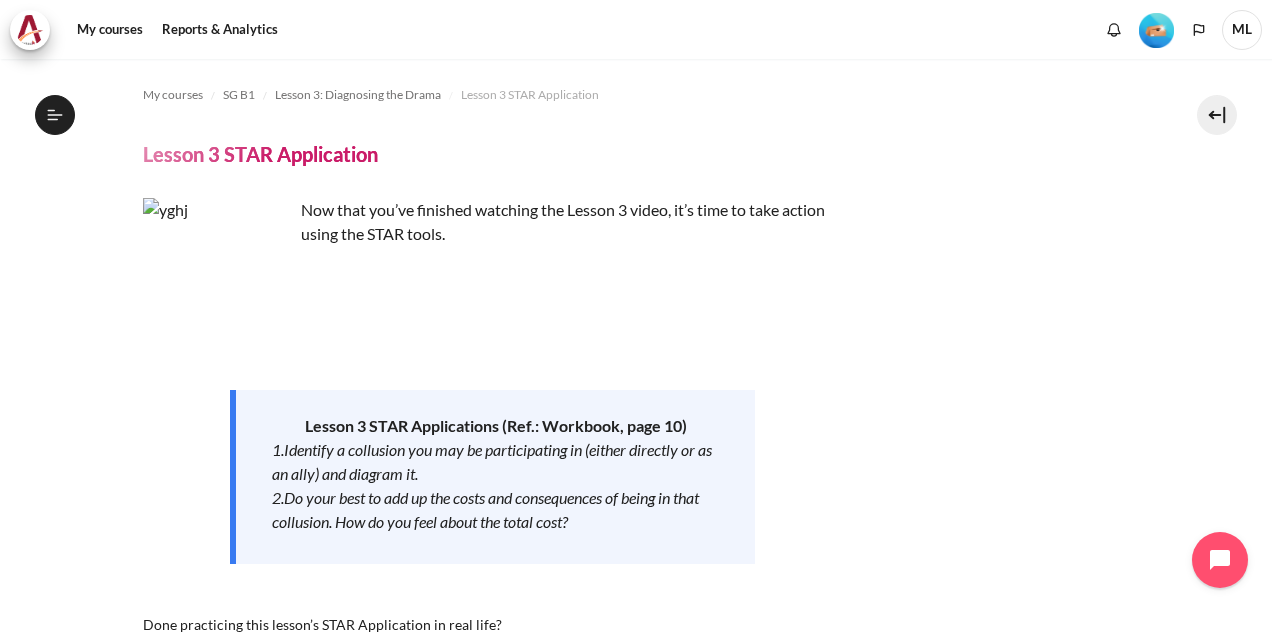 click 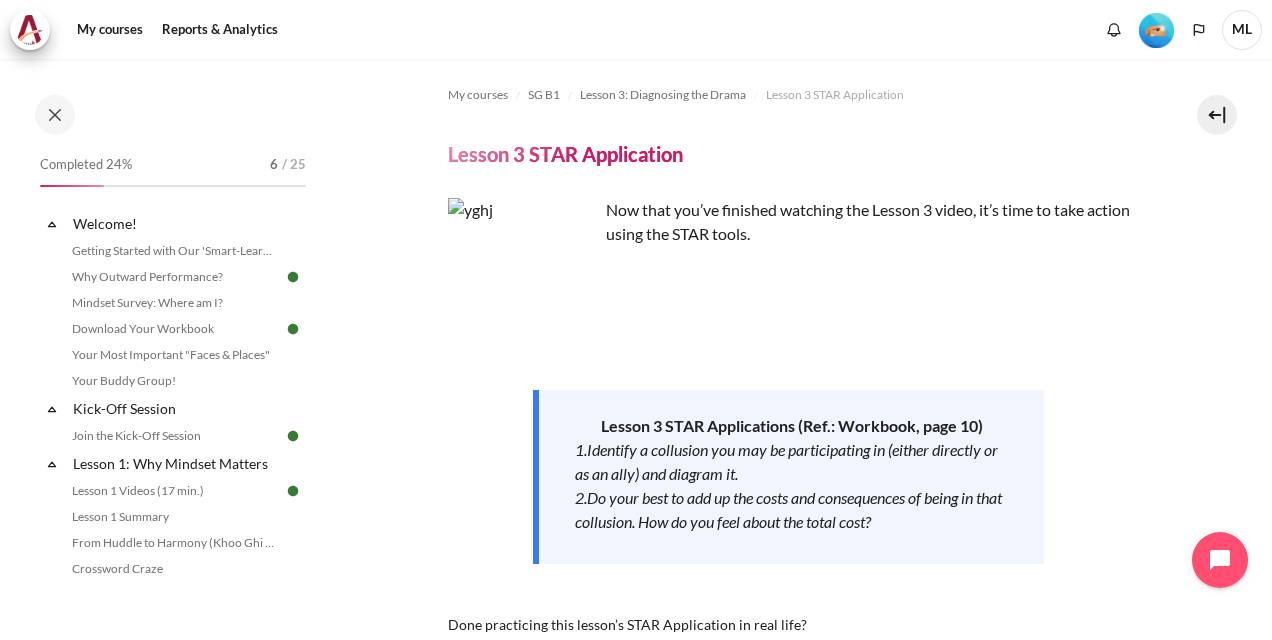 click on "Completed 24%" at bounding box center (86, 165) 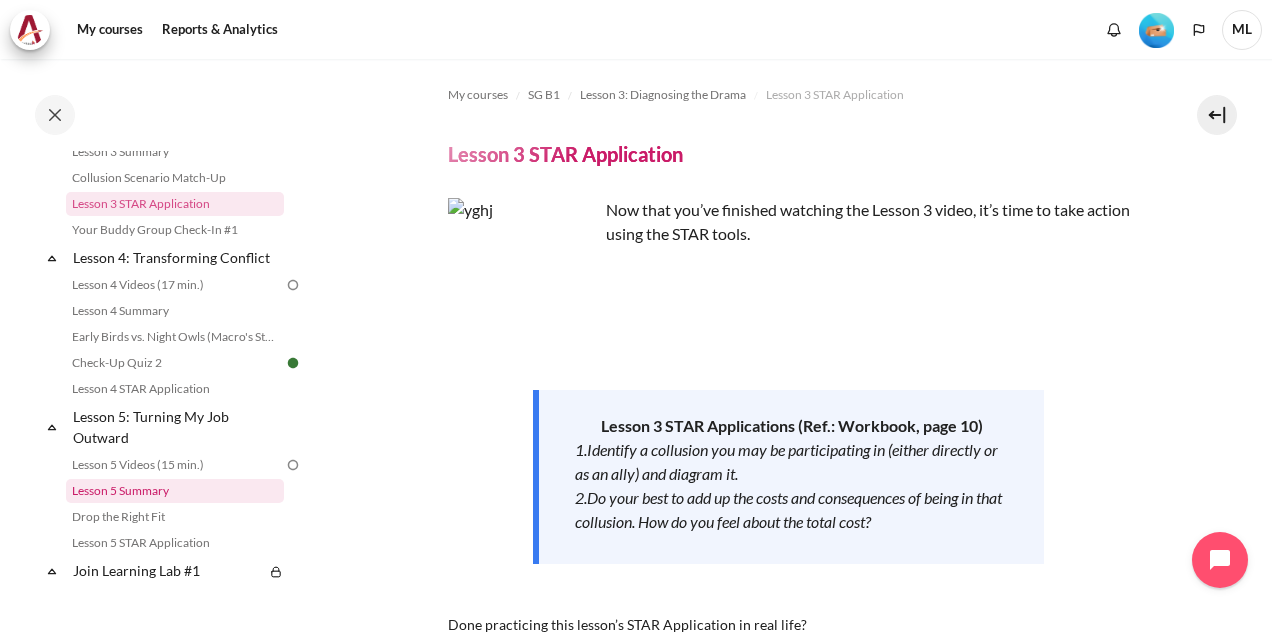 scroll, scrollTop: 700, scrollLeft: 0, axis: vertical 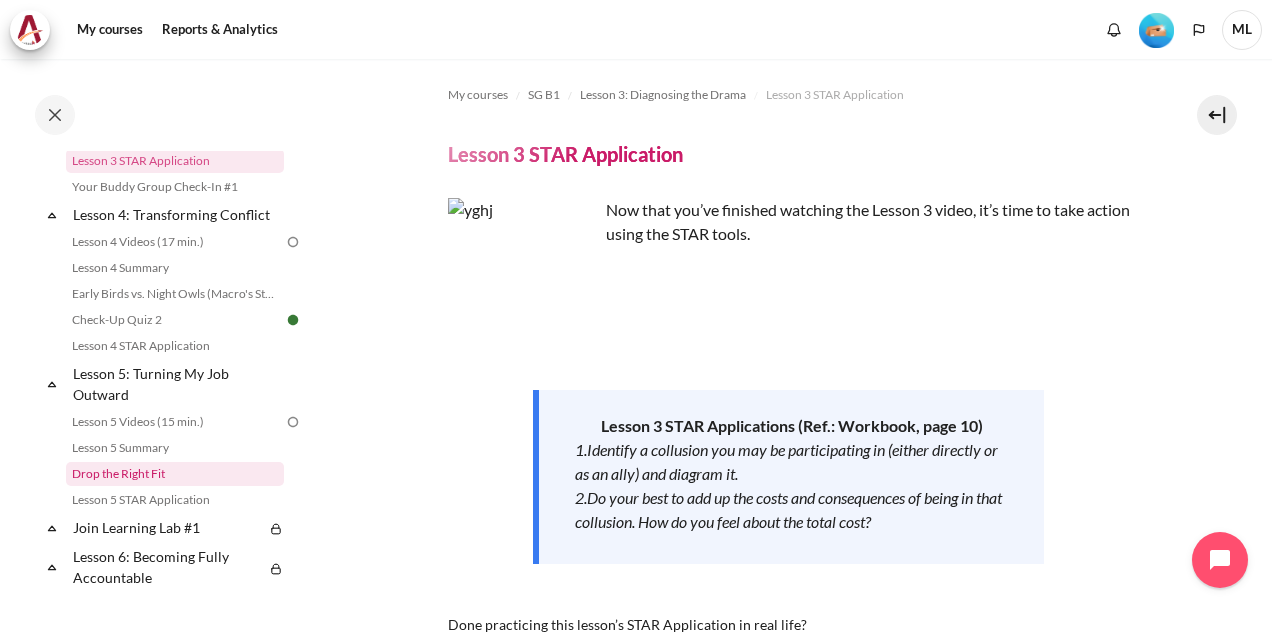click on "Drop the Right Fit" at bounding box center [175, 474] 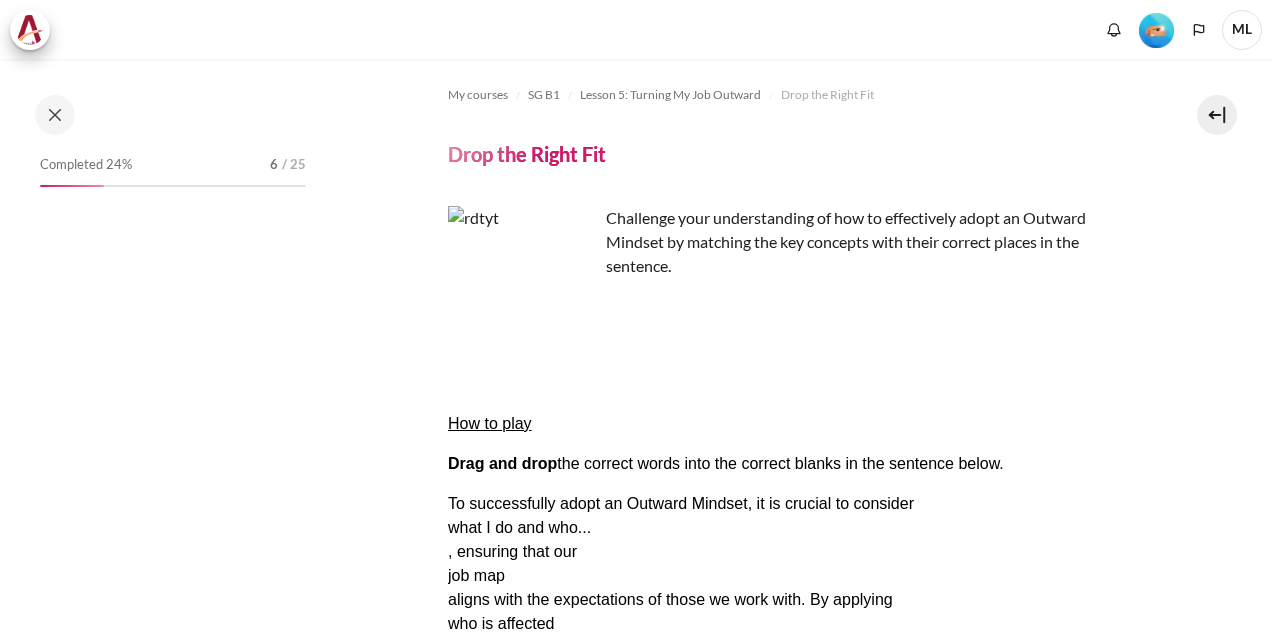 scroll, scrollTop: 0, scrollLeft: 0, axis: both 